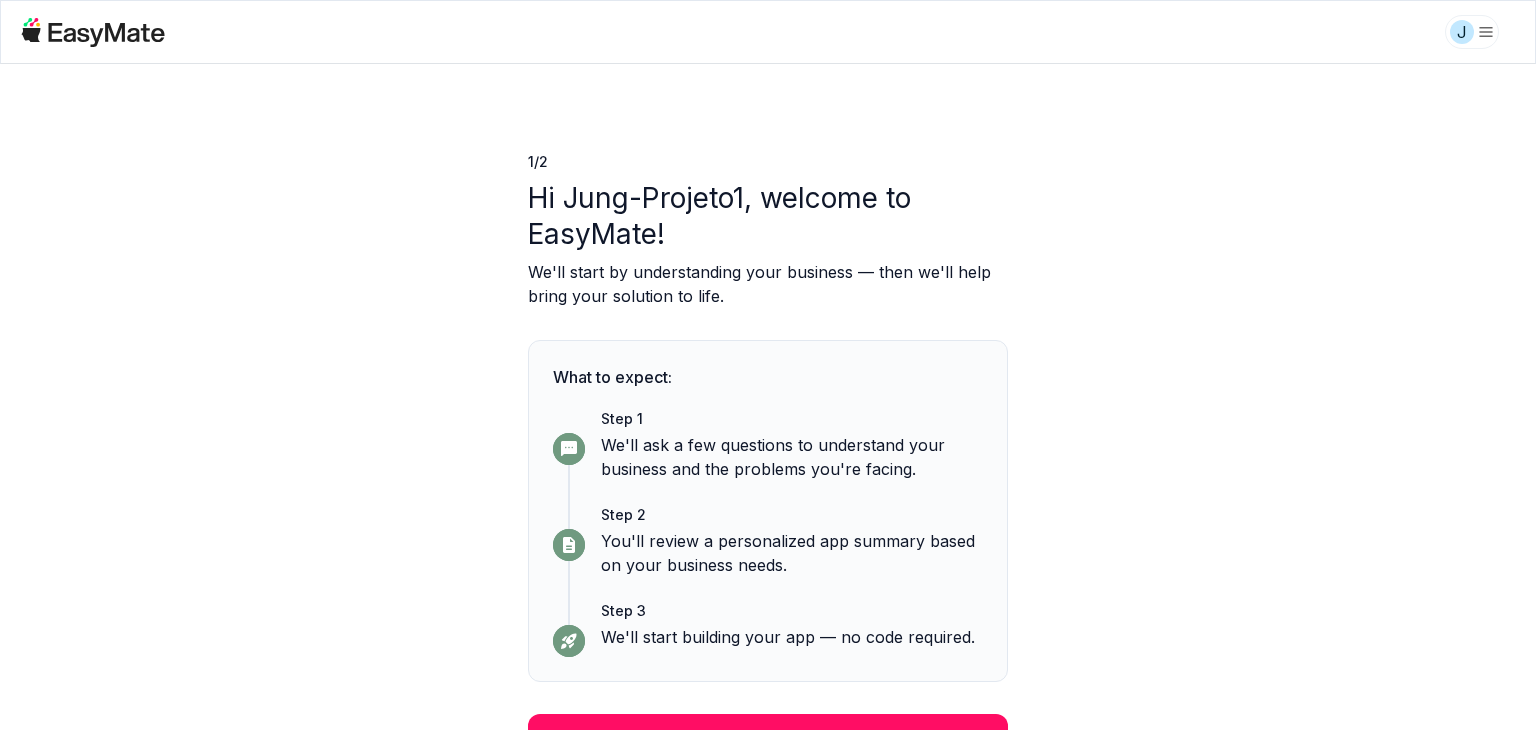 scroll, scrollTop: 0, scrollLeft: 0, axis: both 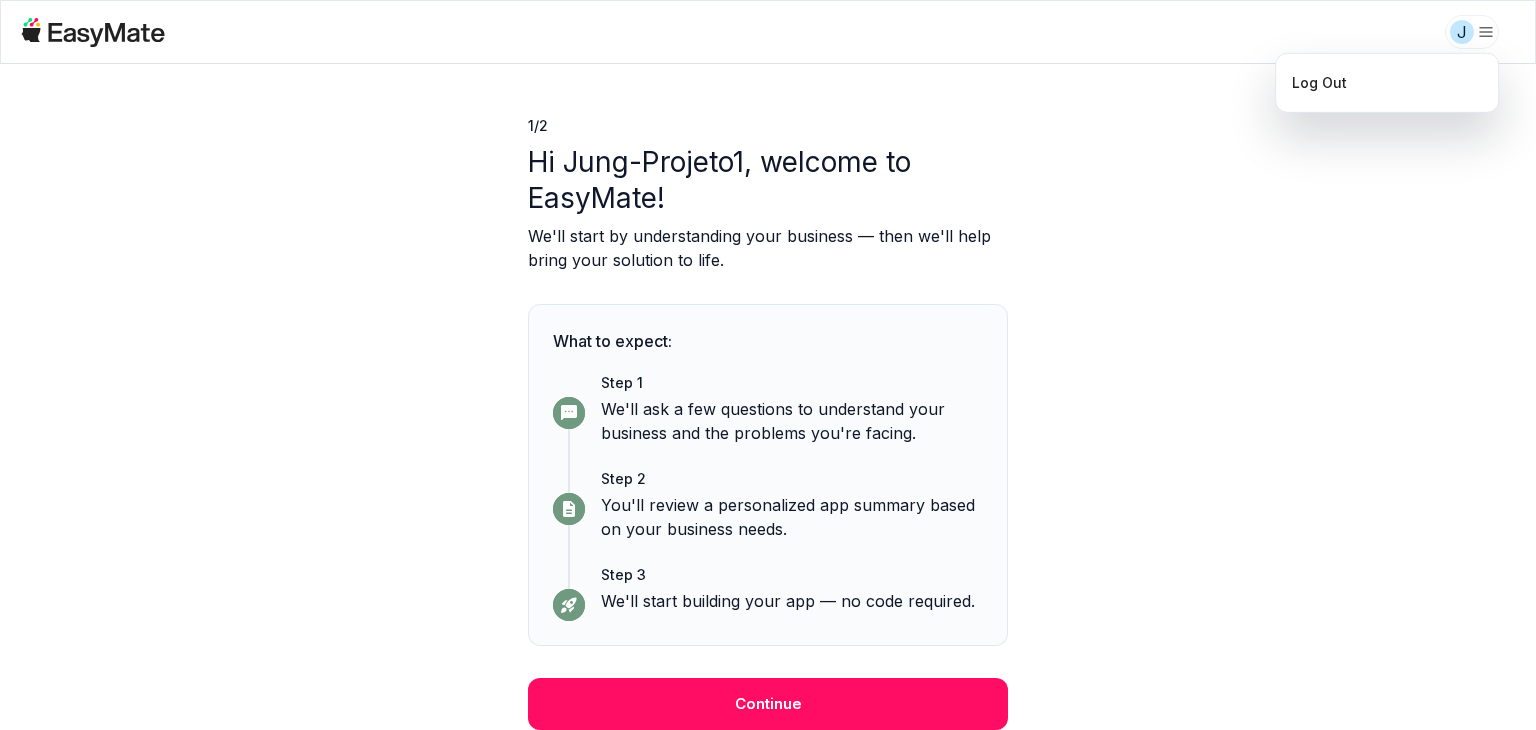 click on "J 1 / 2 Hi [PERSON], welcome to EasyMate! We'll start by understanding your business — then we'll help bring your solution to life. What to expect: Step 1 We'll ask a few questions to understand your business and the problems you're facing. Step 2 You'll review a personalized app summary based on your business needs. Step 3 We'll start building your app — no code required. Continue
Log out" at bounding box center [768, 365] 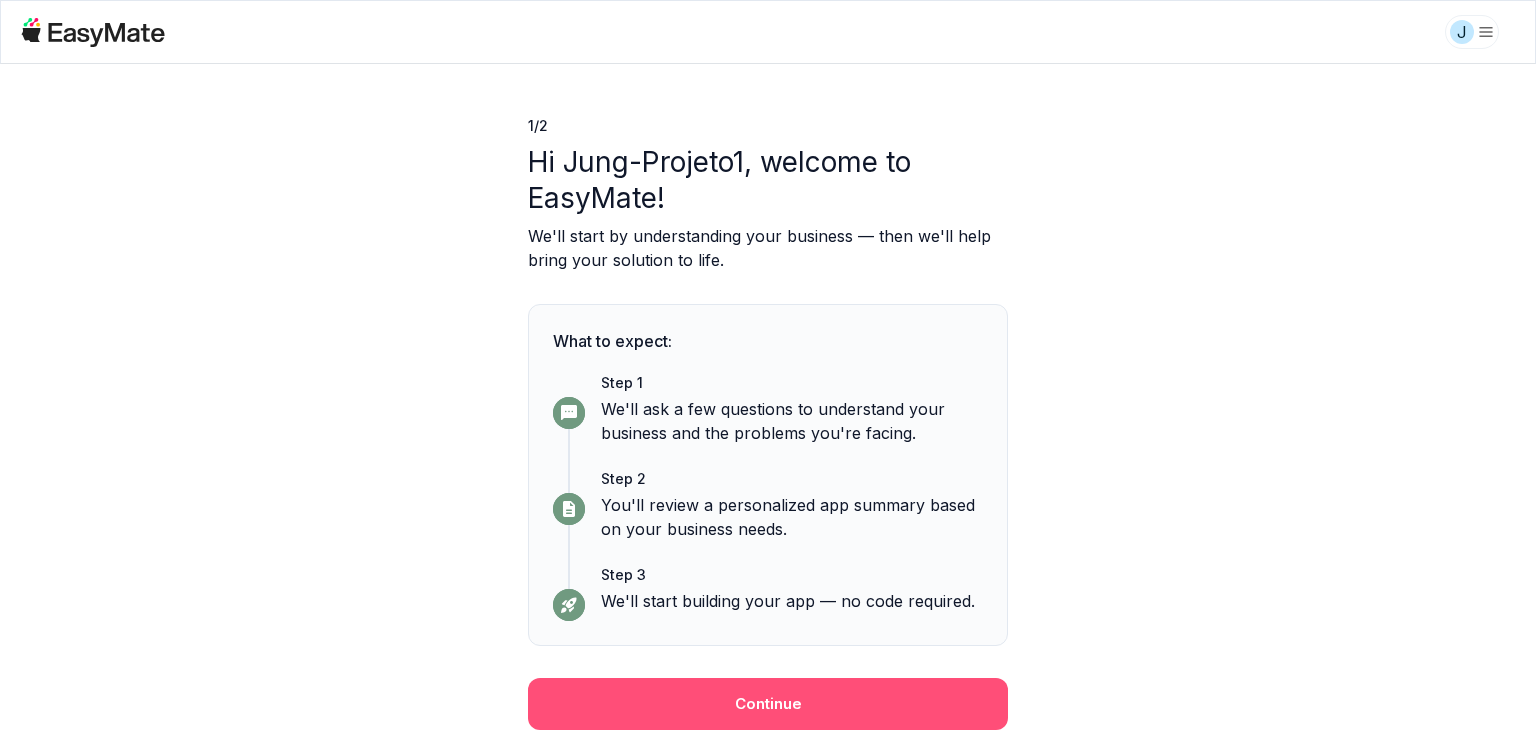 click on "Continue" at bounding box center (768, 704) 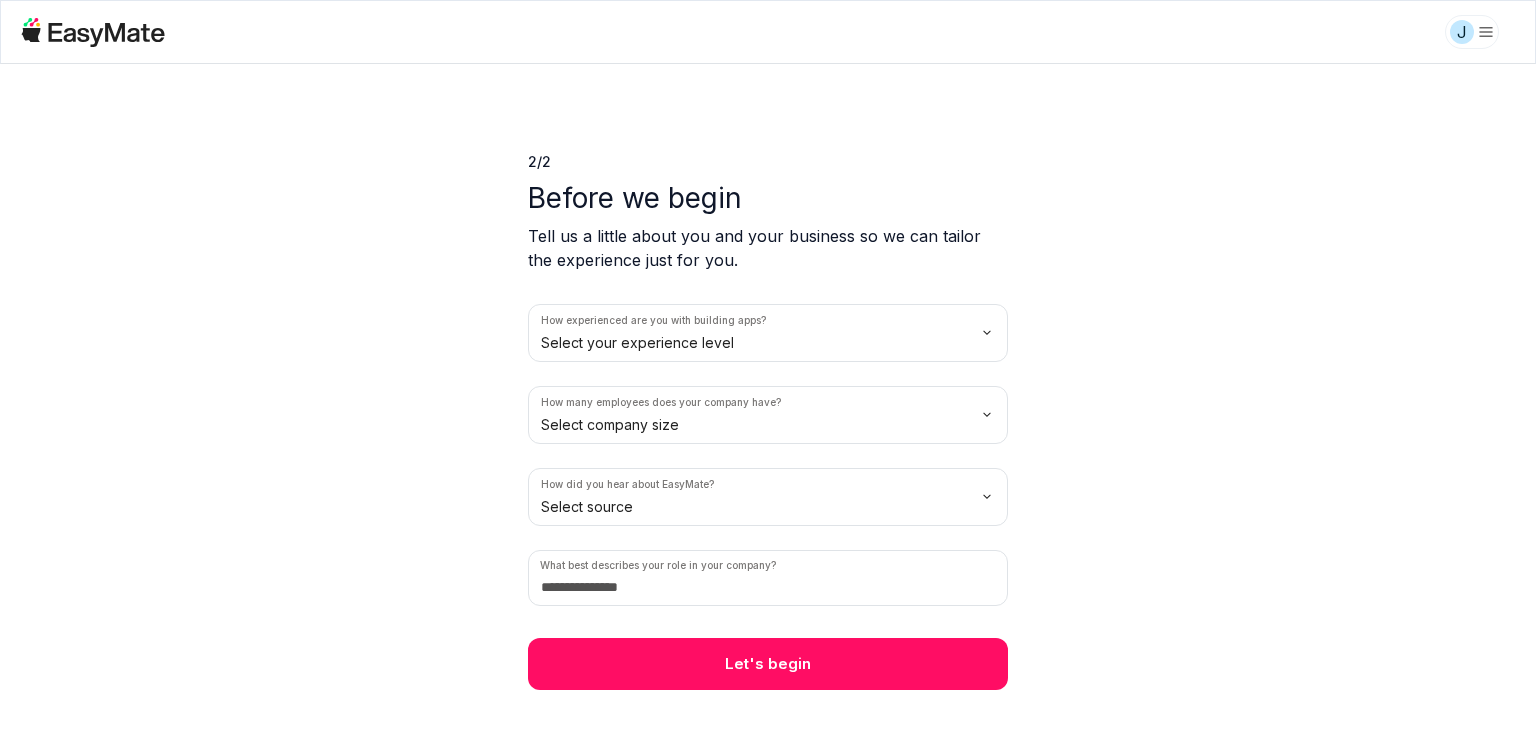 scroll, scrollTop: 0, scrollLeft: 0, axis: both 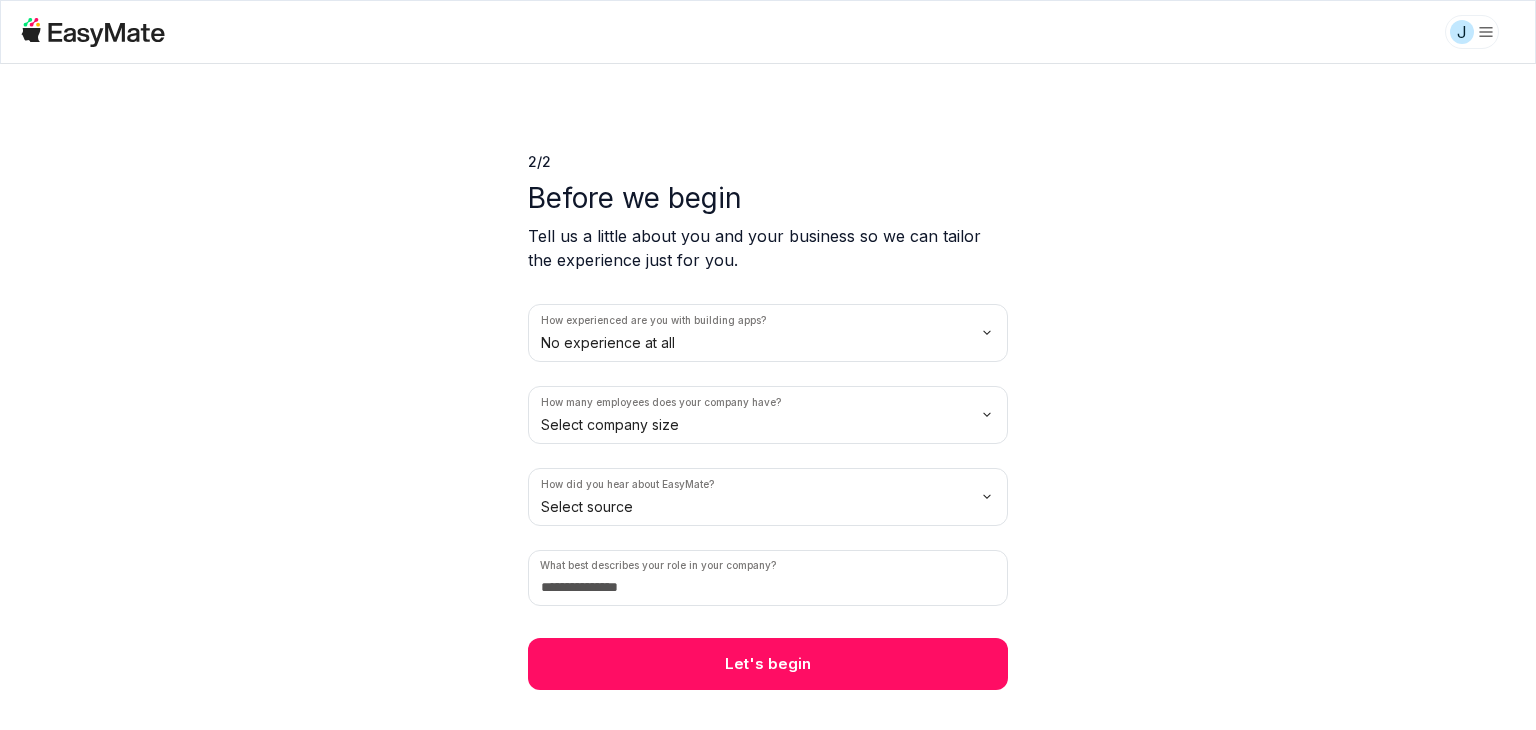 click on "J 2 / 2 Before we begin Tell us a little about you and your business so we can tailor the experience just for you. How experienced are you with building apps? No experience at all How many employees does your company have? Select company size How did you hear about EasyMate? Select source What best describes your role in your company? Let's begin" at bounding box center (768, 365) 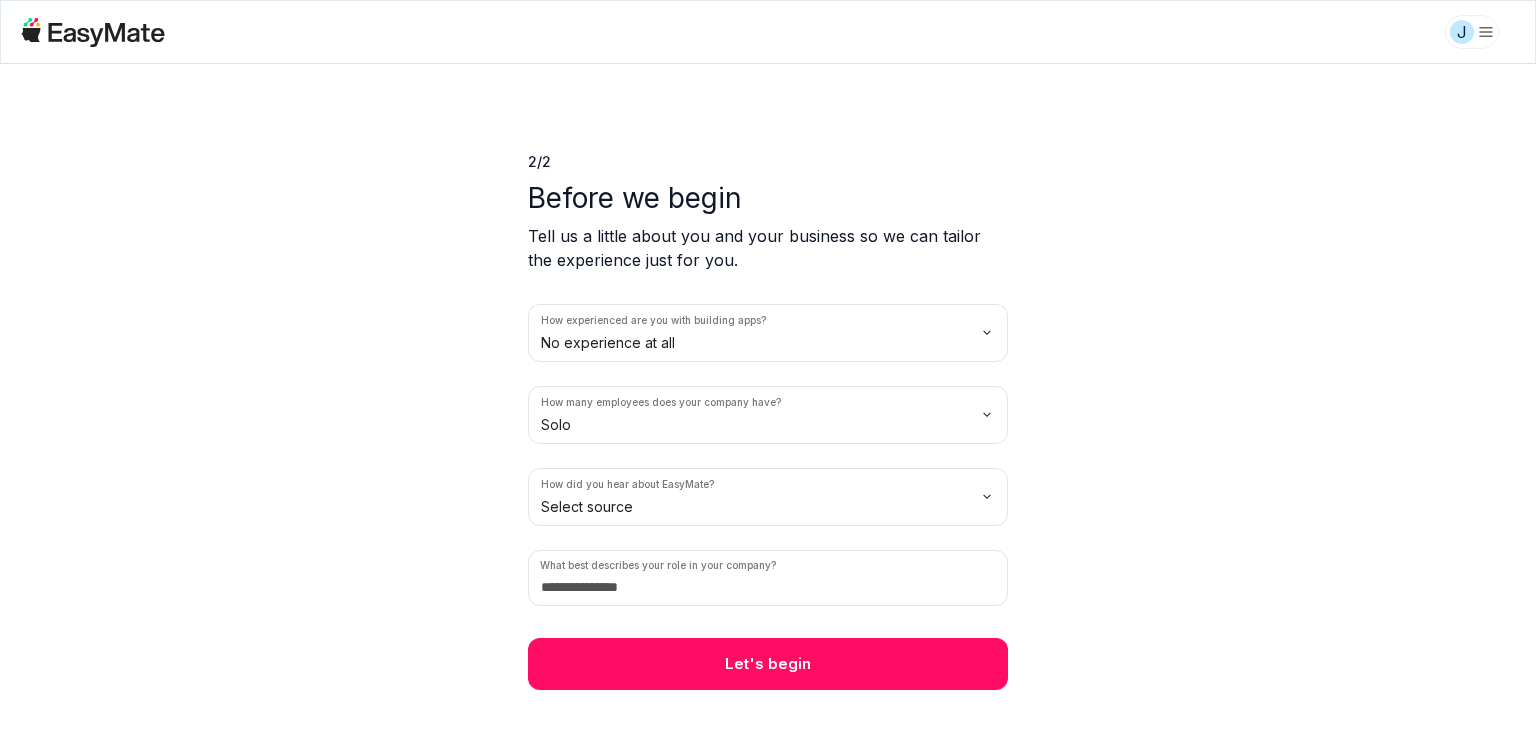 click on "J [NUMBER] / [NUMBER] Before we begin Tell us a little about you and your business so we can tailor the experience just for you. How experienced are you with building apps? No experience at all How many employees does your company have? Solo How did you hear about EasyMate? Select source What best describes your role in your company? Let's begin" at bounding box center [768, 365] 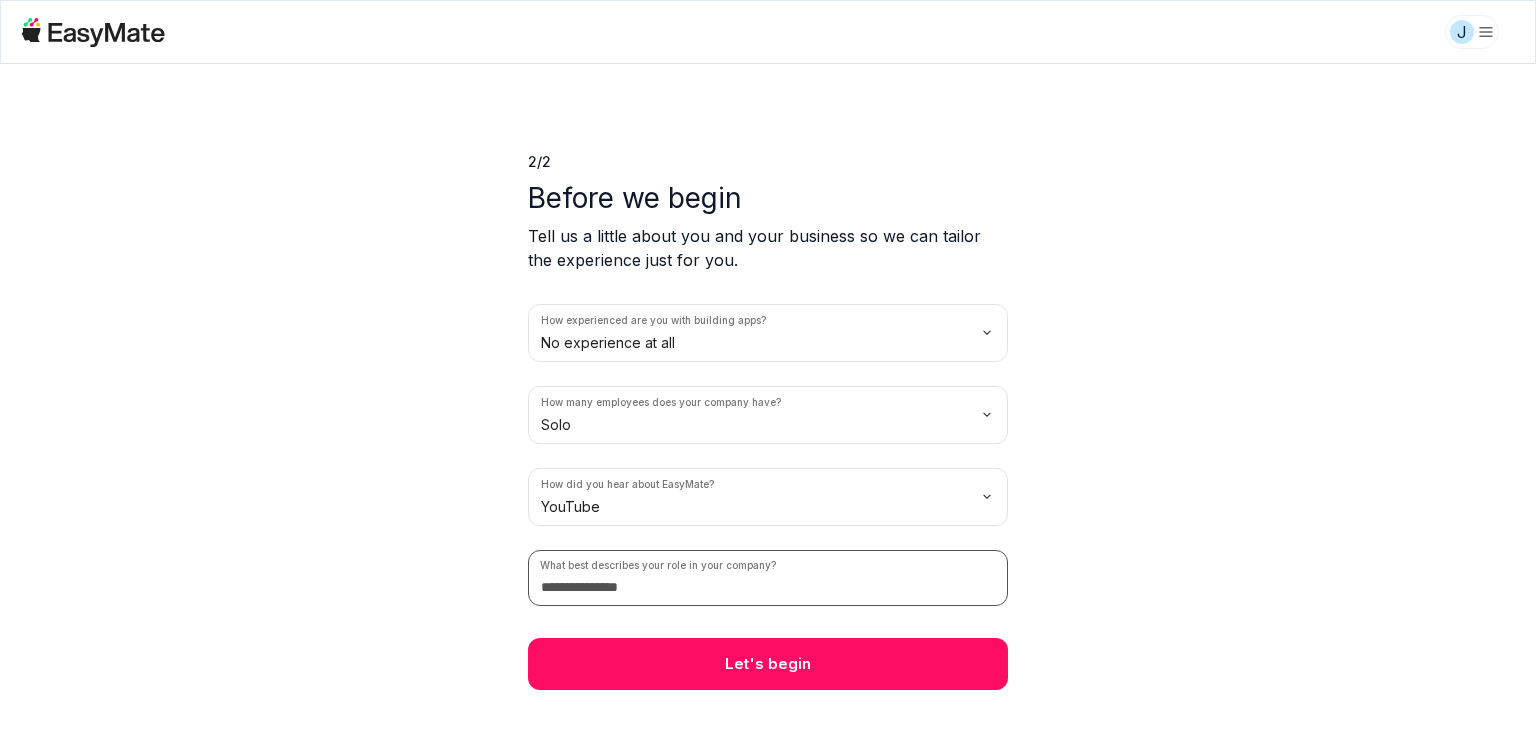 click at bounding box center [768, 578] 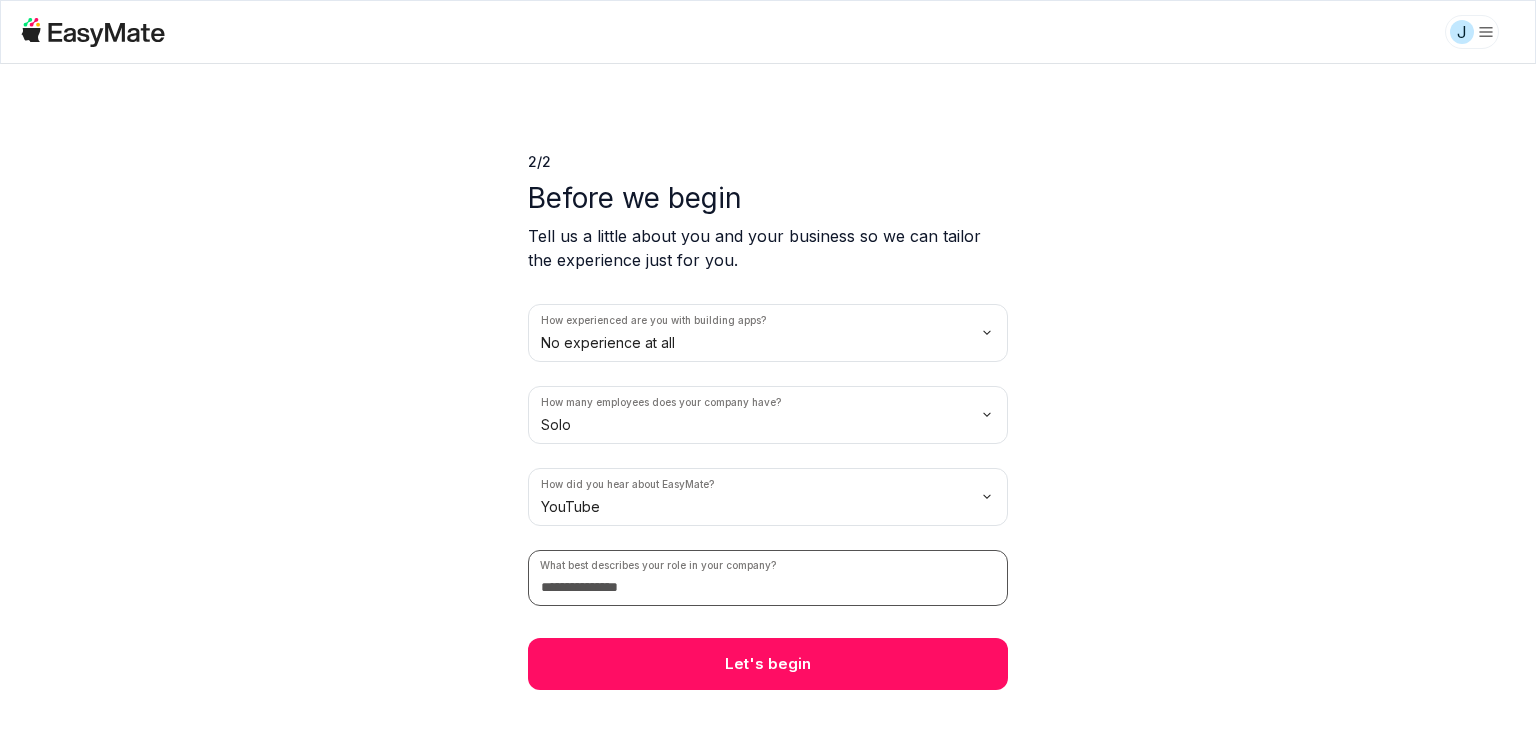 type on "*****" 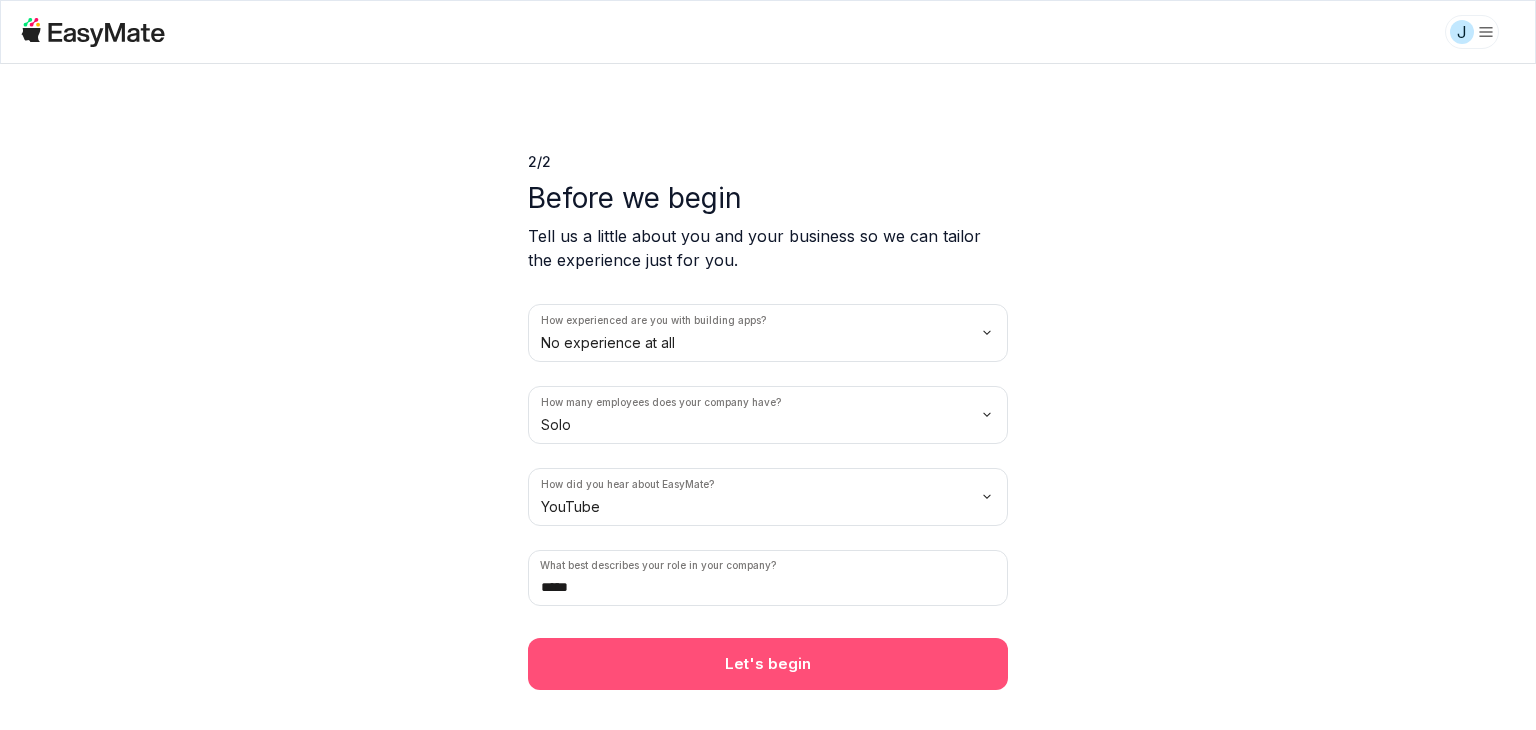 click on "Let's begin" at bounding box center [768, 664] 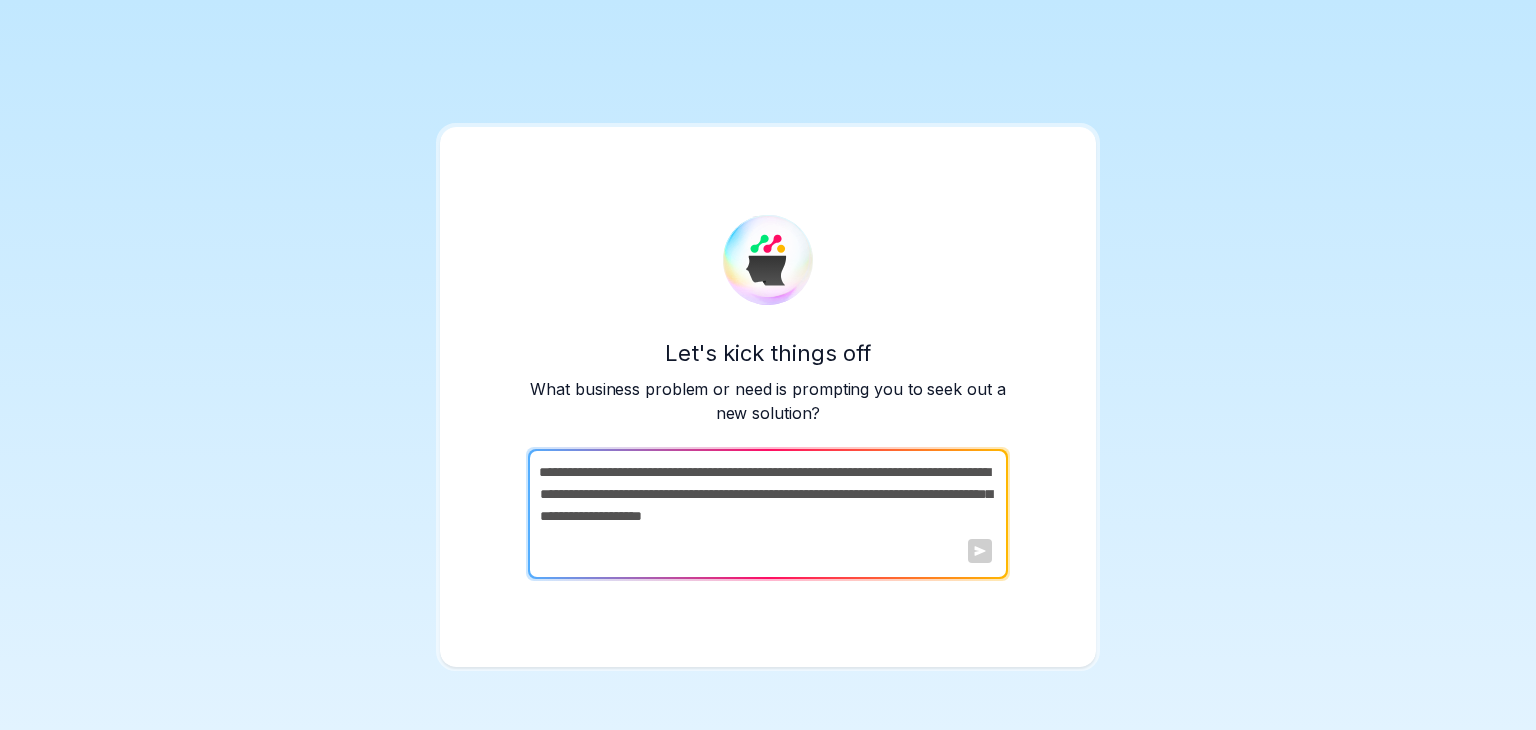 click at bounding box center [766, 514] 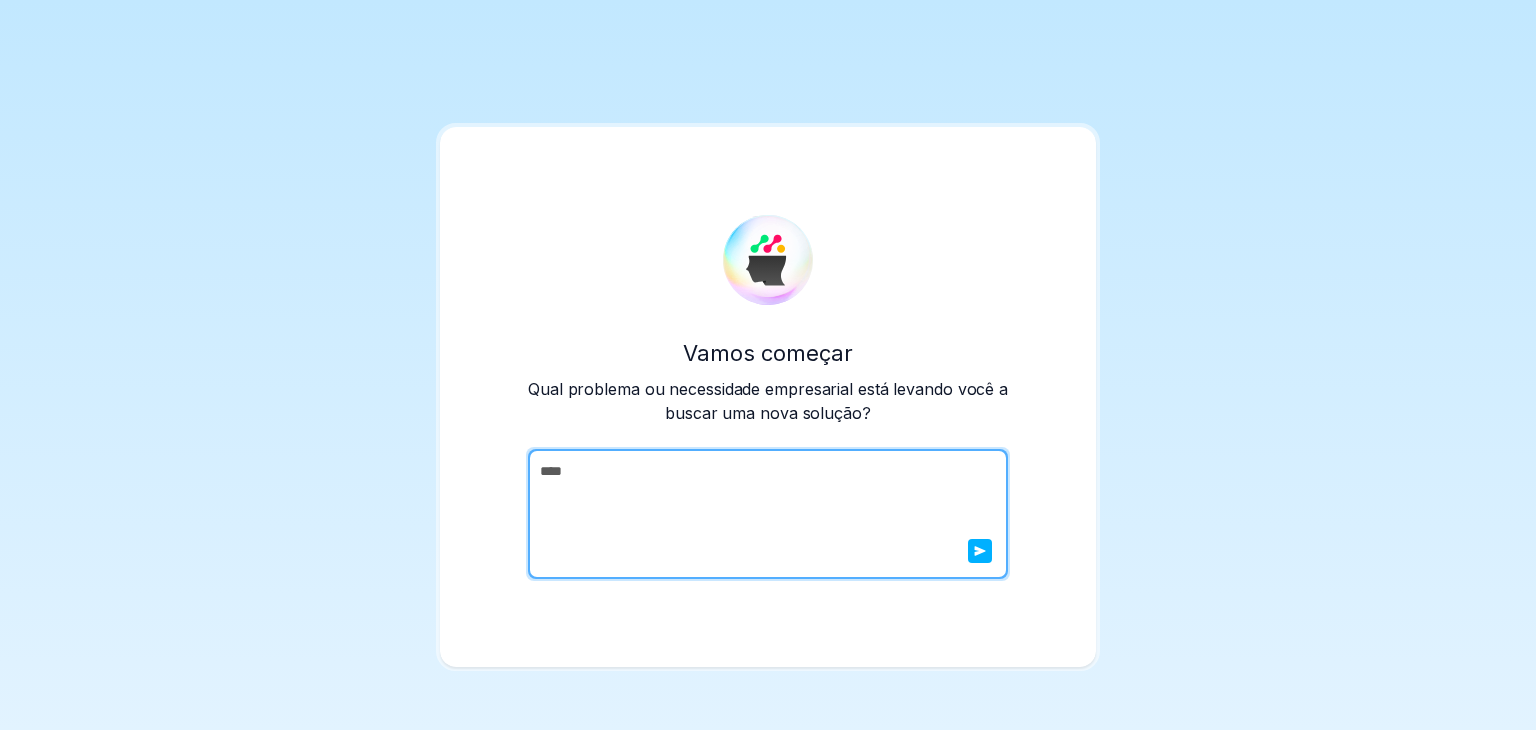 drag, startPoint x: 571, startPoint y: 475, endPoint x: 485, endPoint y: 467, distance: 86.37129 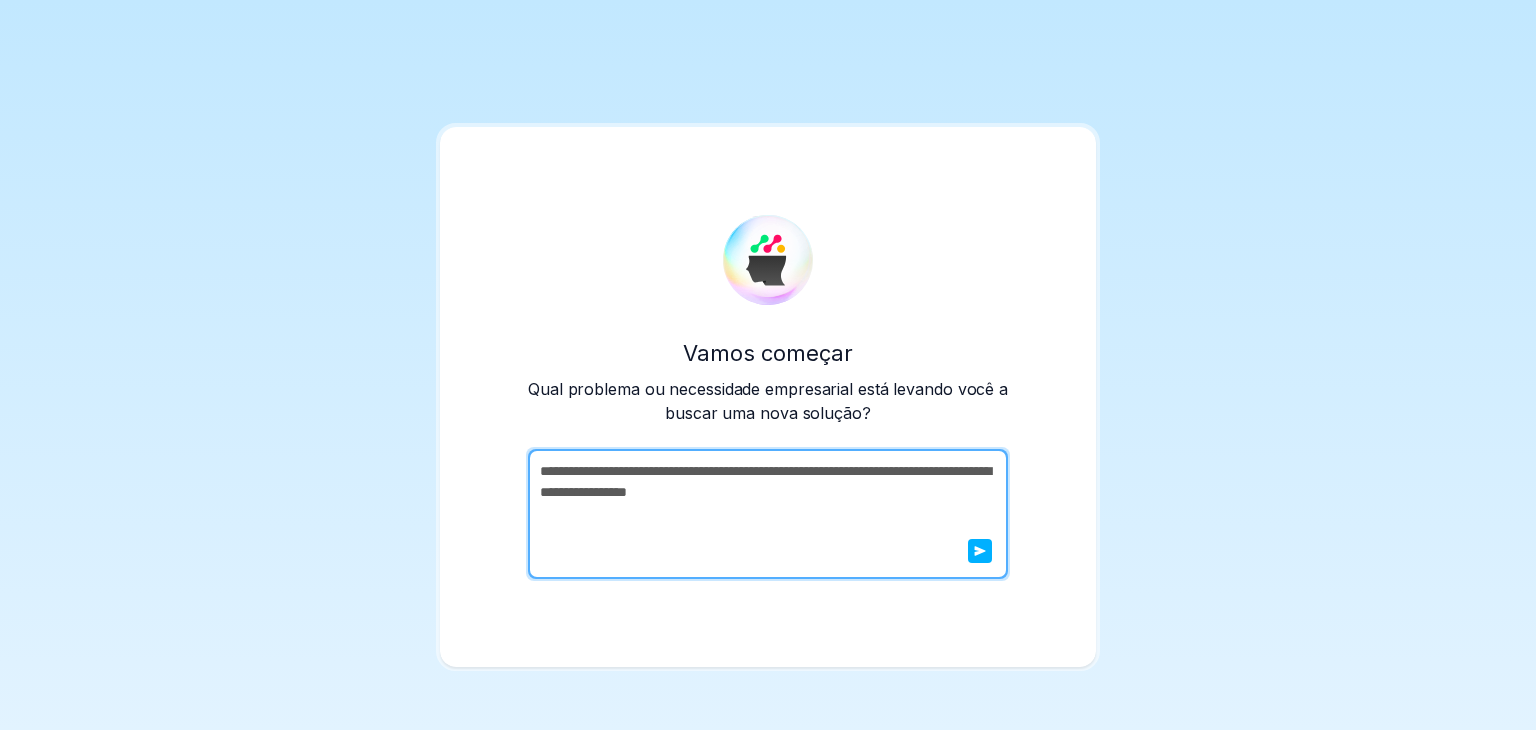 type on "**********" 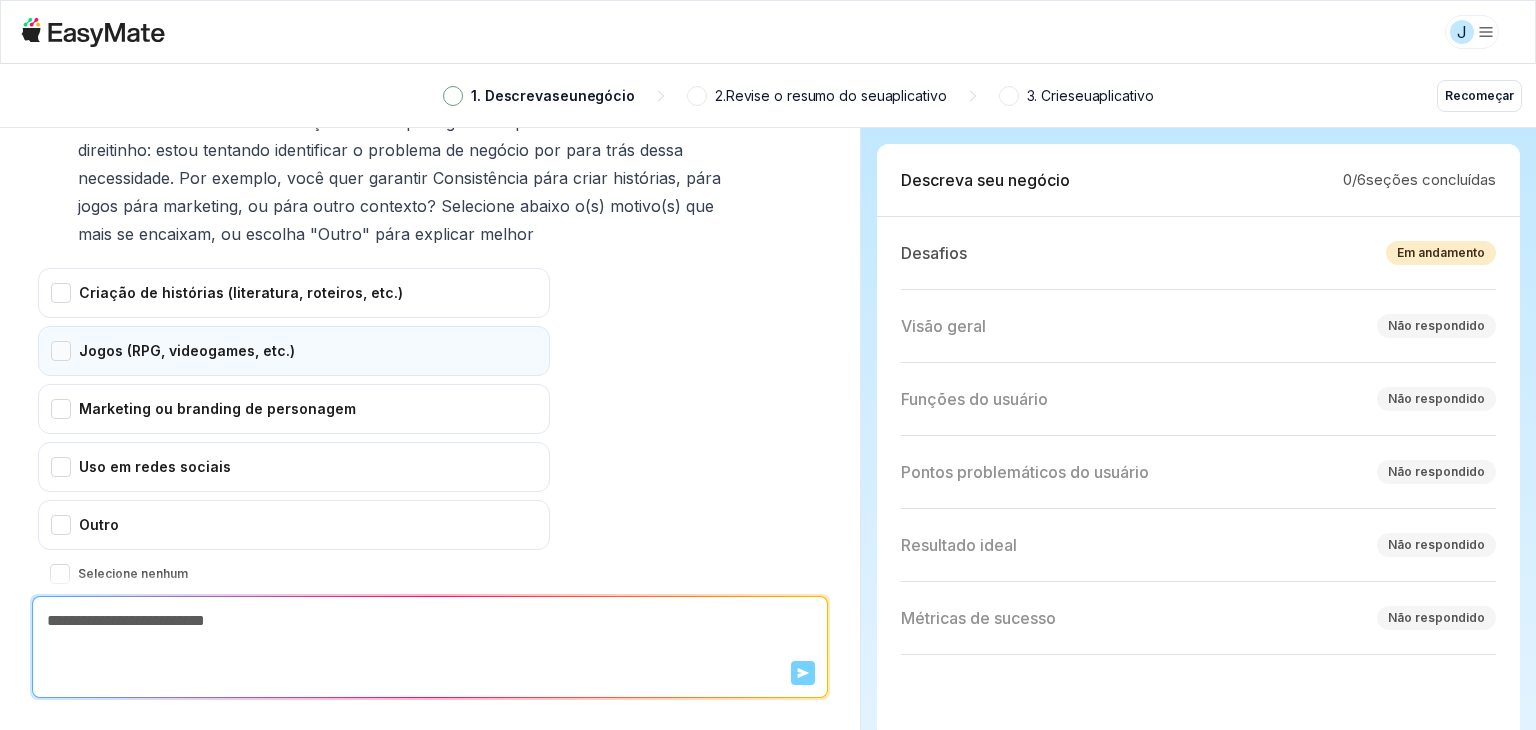 scroll, scrollTop: 432, scrollLeft: 0, axis: vertical 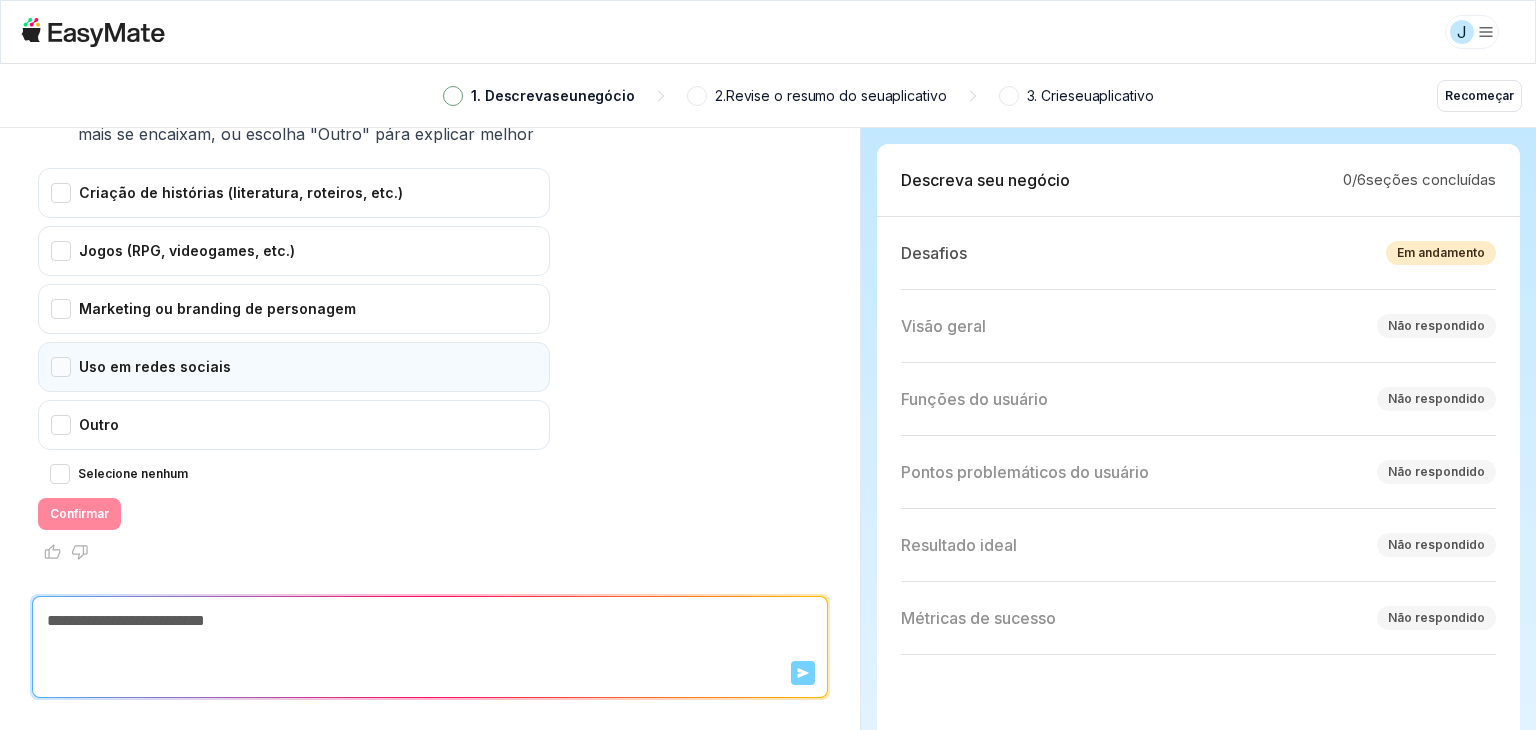 click on "Uso em redes sociais" at bounding box center [294, 367] 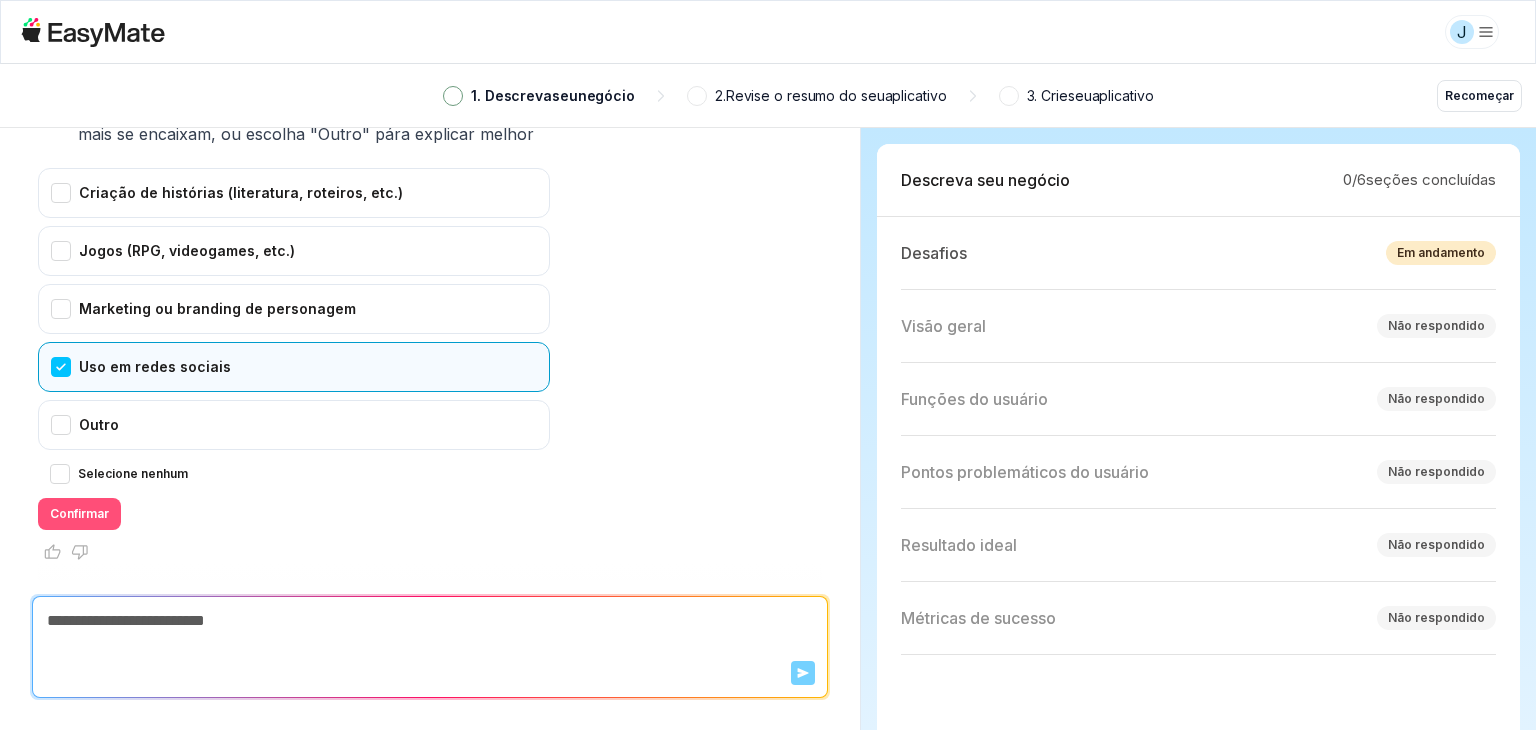 click on "Confirmar" at bounding box center (79, 513) 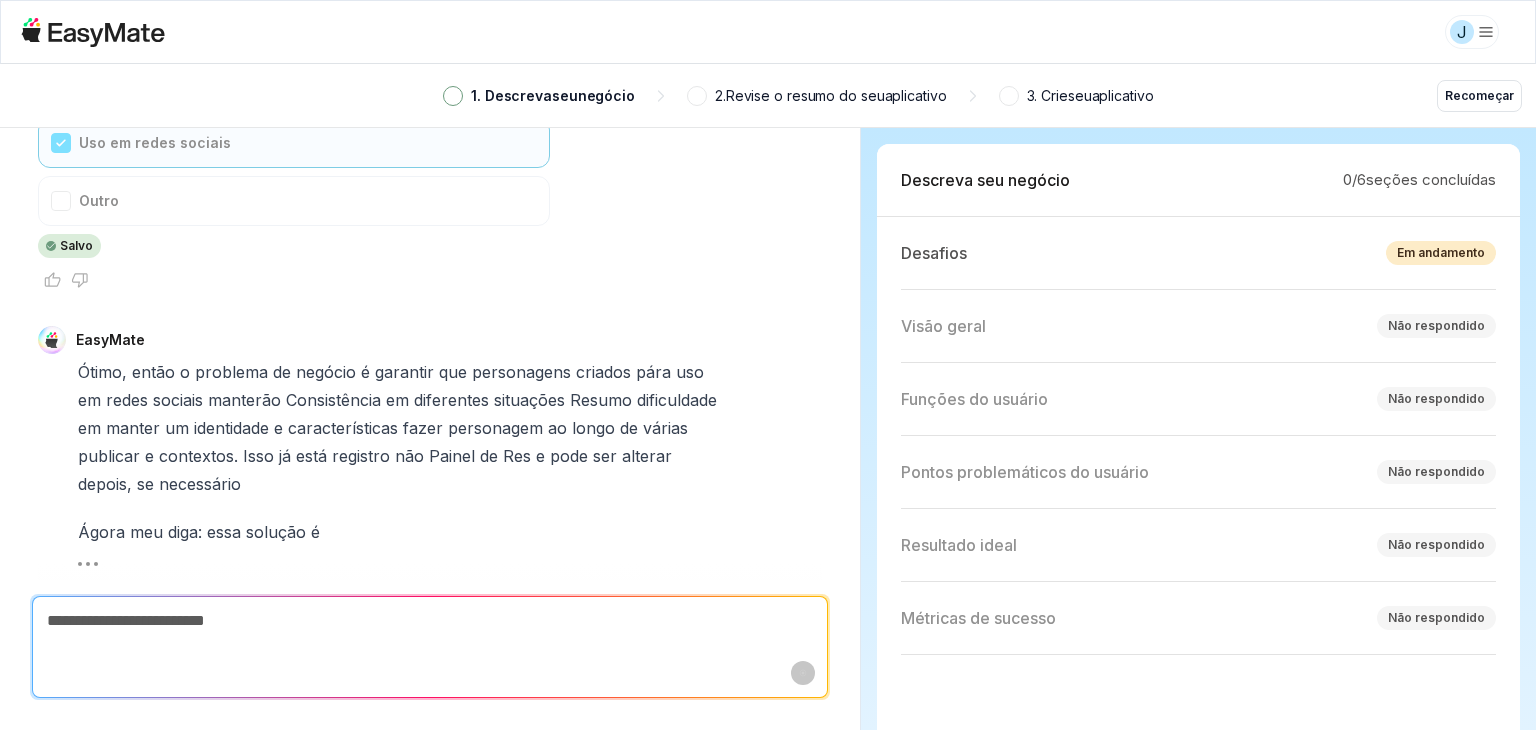 scroll, scrollTop: 684, scrollLeft: 0, axis: vertical 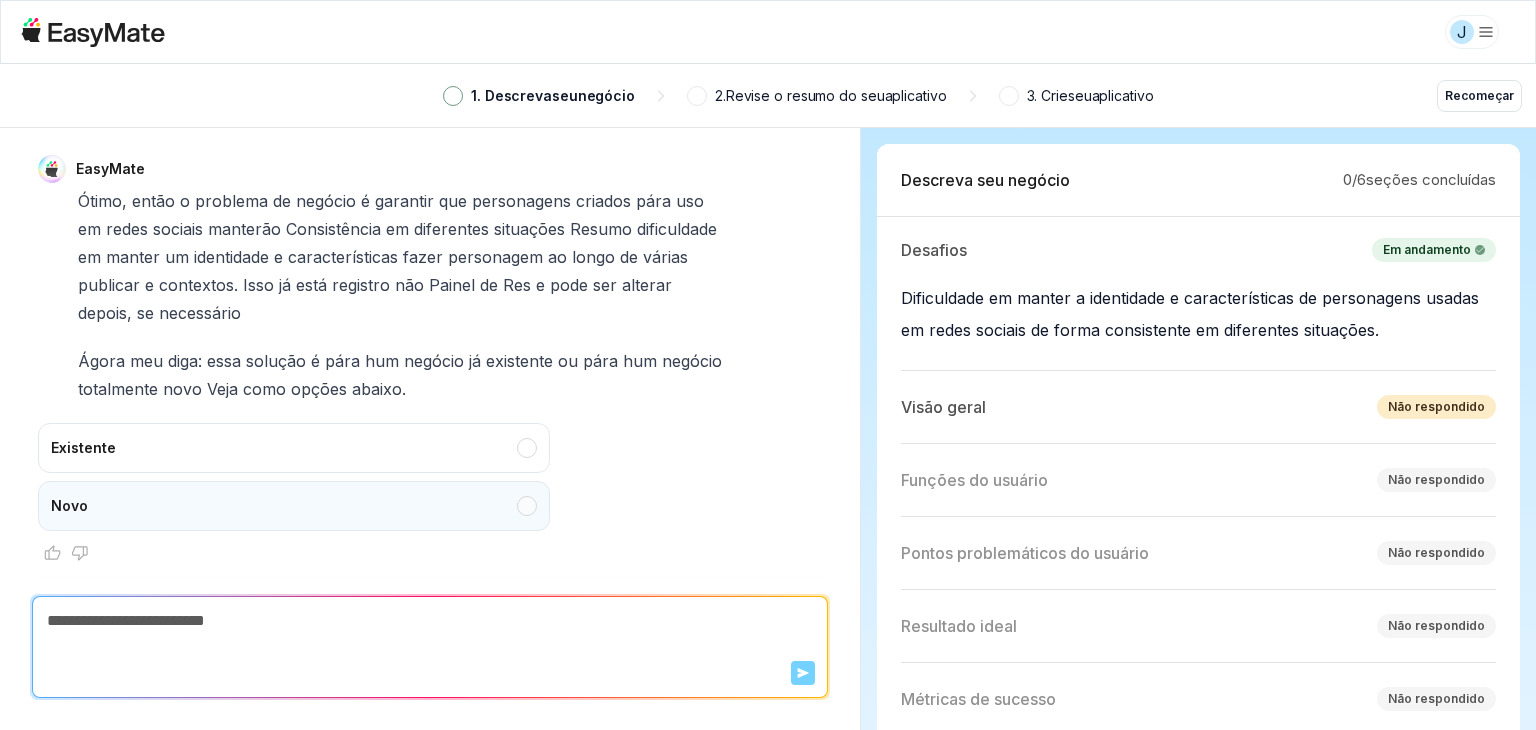 click on "Novo" at bounding box center [294, 506] 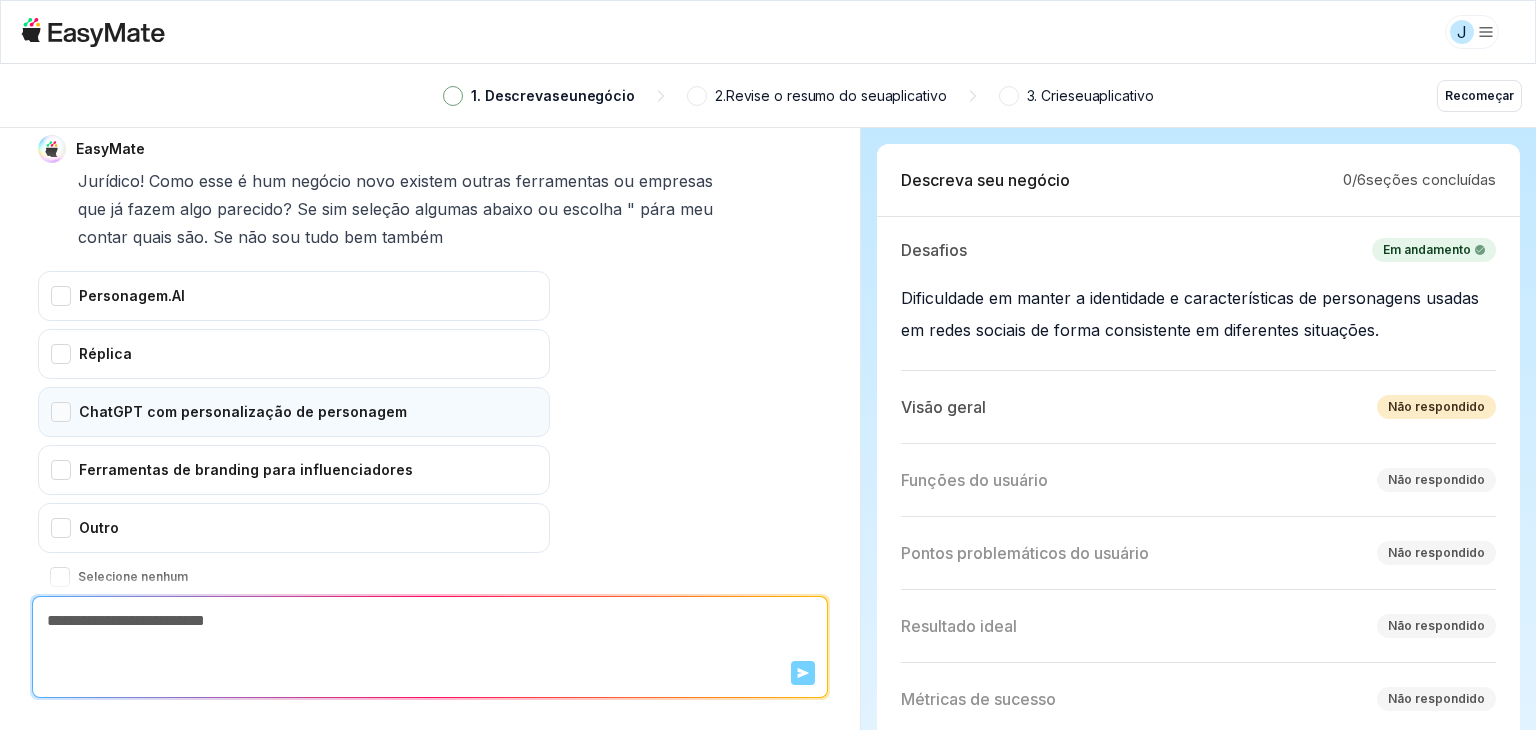 scroll, scrollTop: 1391, scrollLeft: 0, axis: vertical 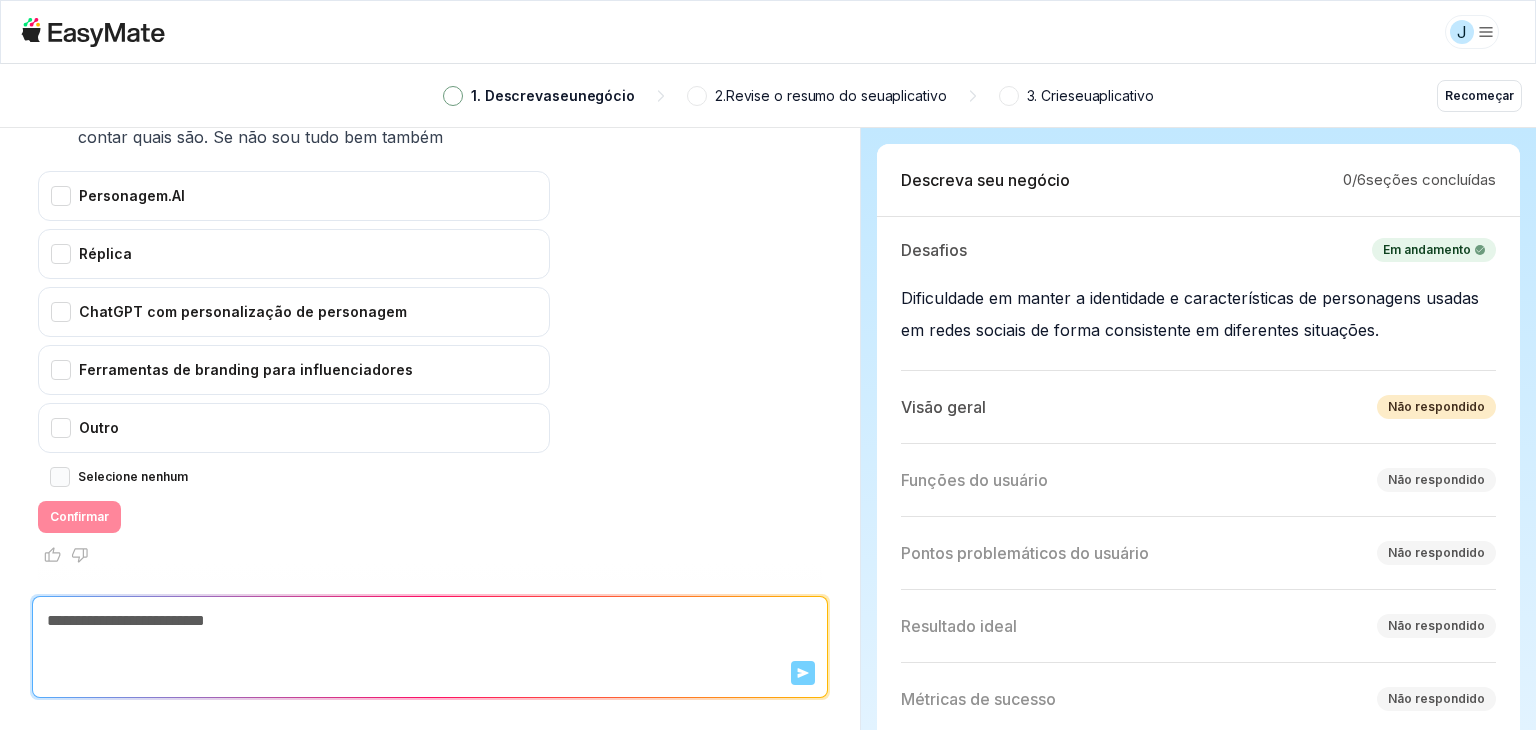 click on "Selecione nenhum" at bounding box center (60, 477) 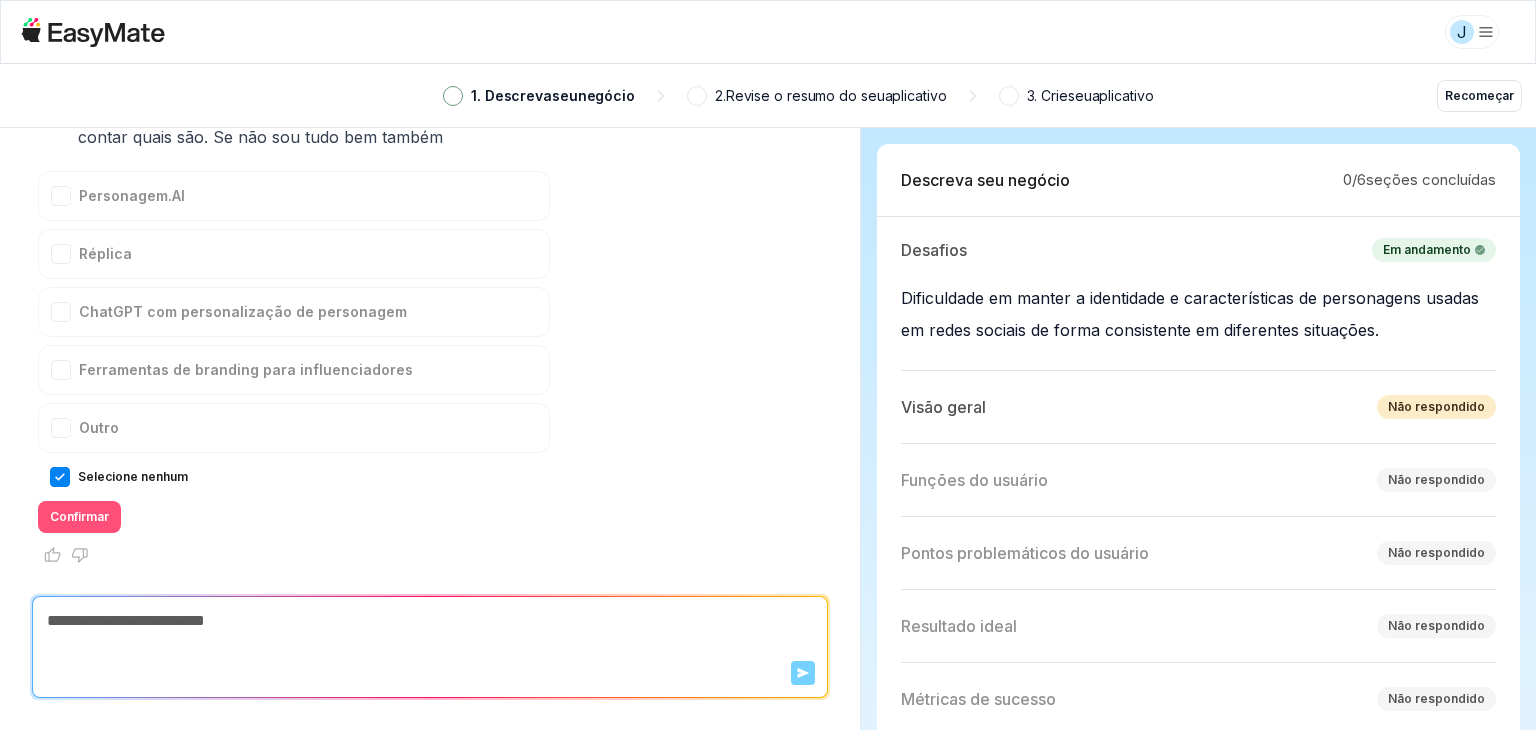 click on "Confirmar" at bounding box center (79, 516) 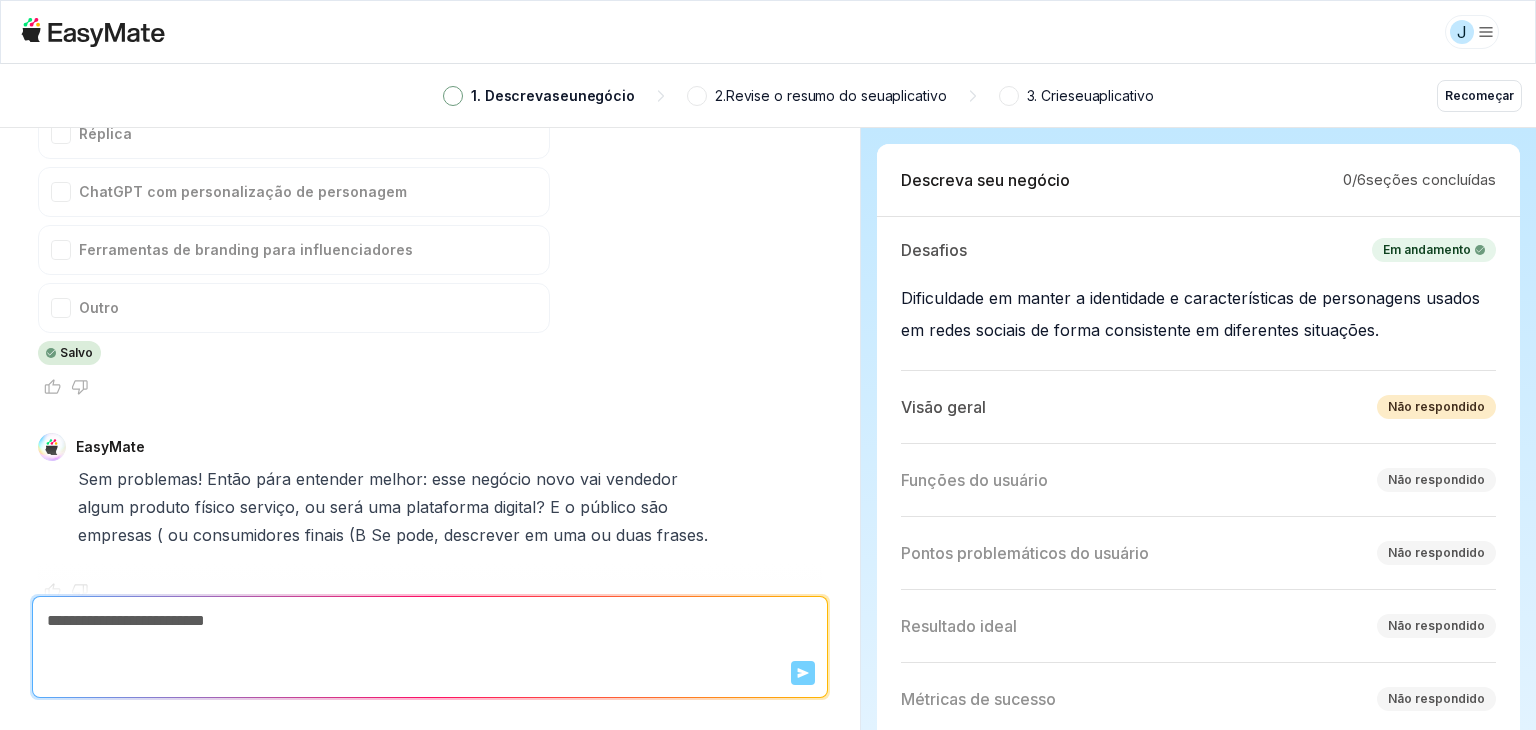 scroll, scrollTop: 1547, scrollLeft: 0, axis: vertical 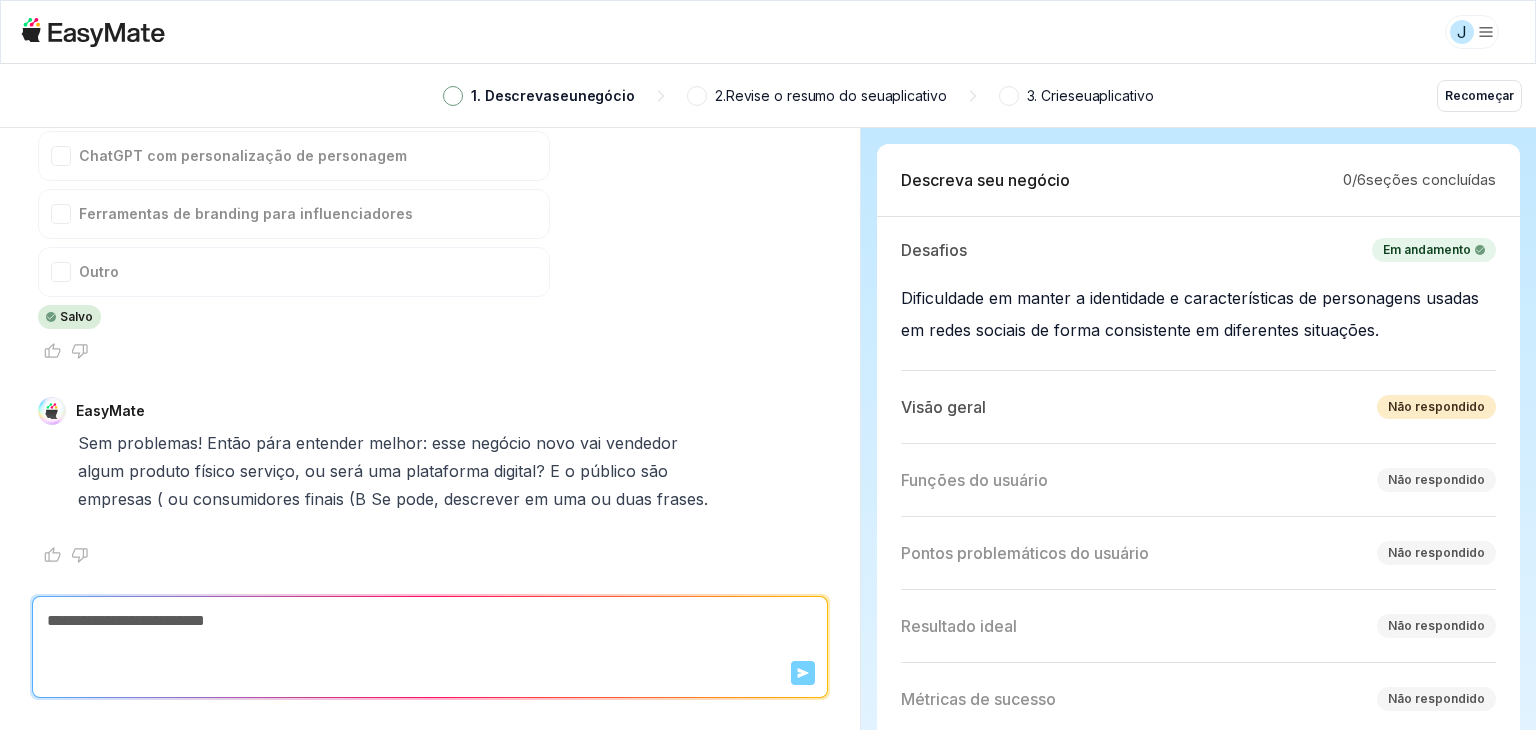 type on "*" 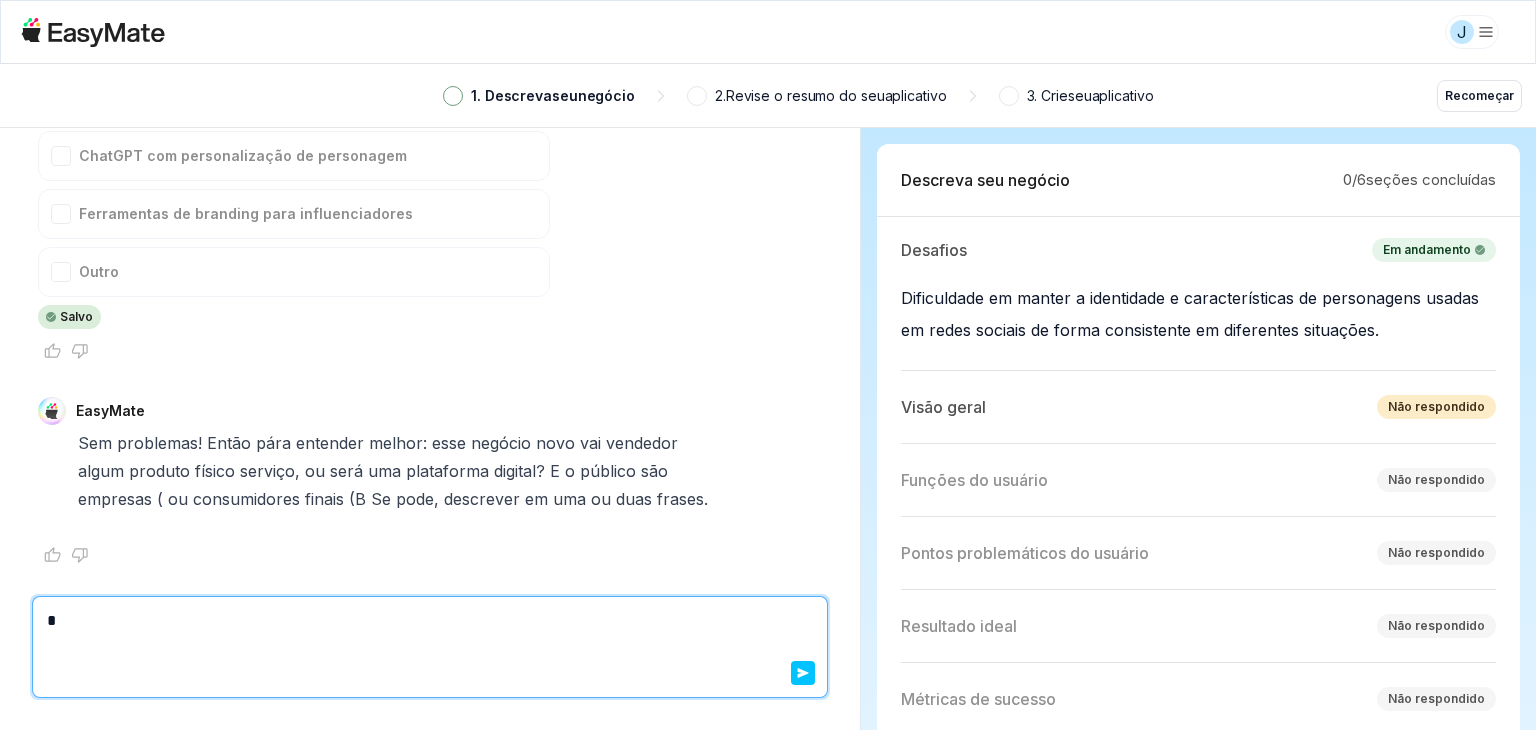 type on "*" 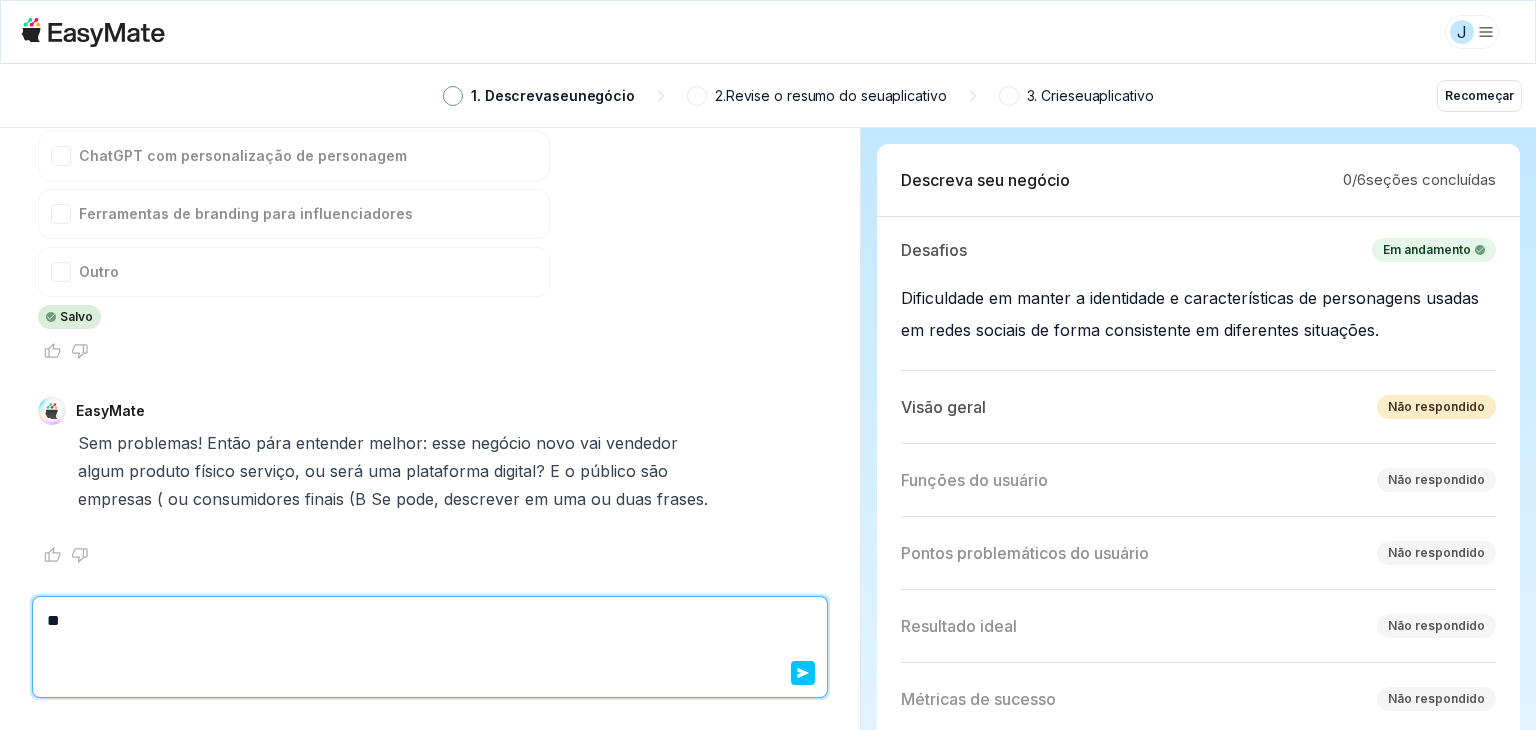 type on "*" 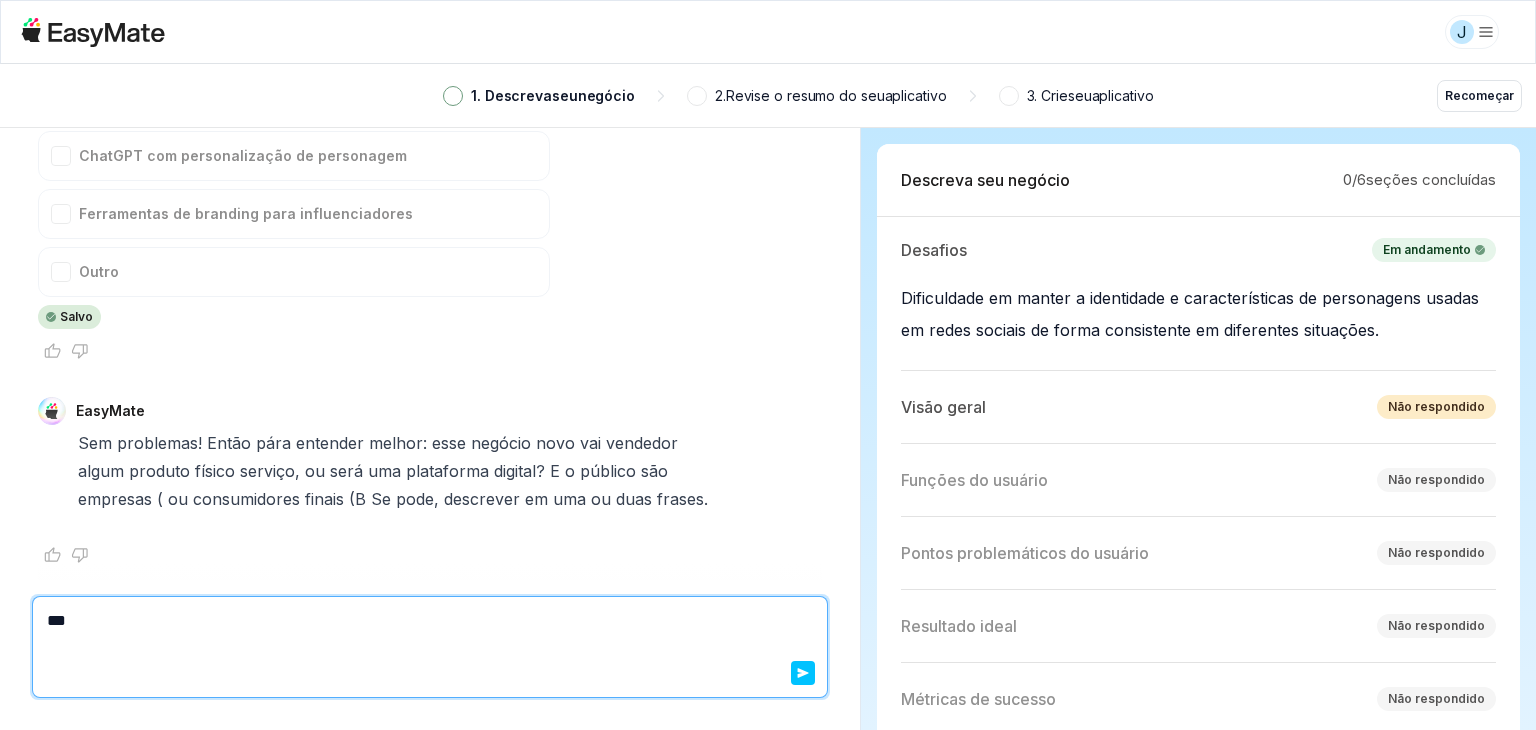 type on "*" 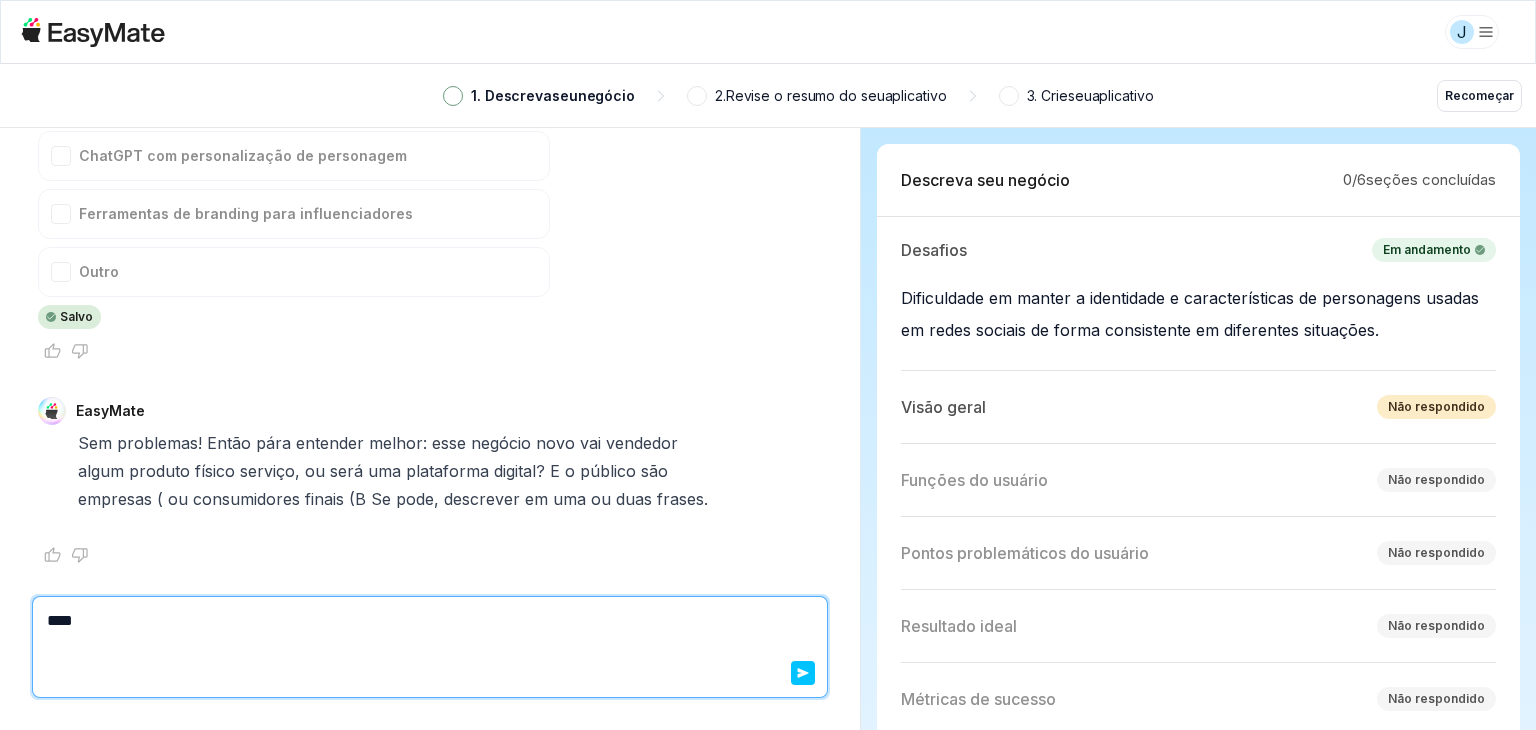 type on "*" 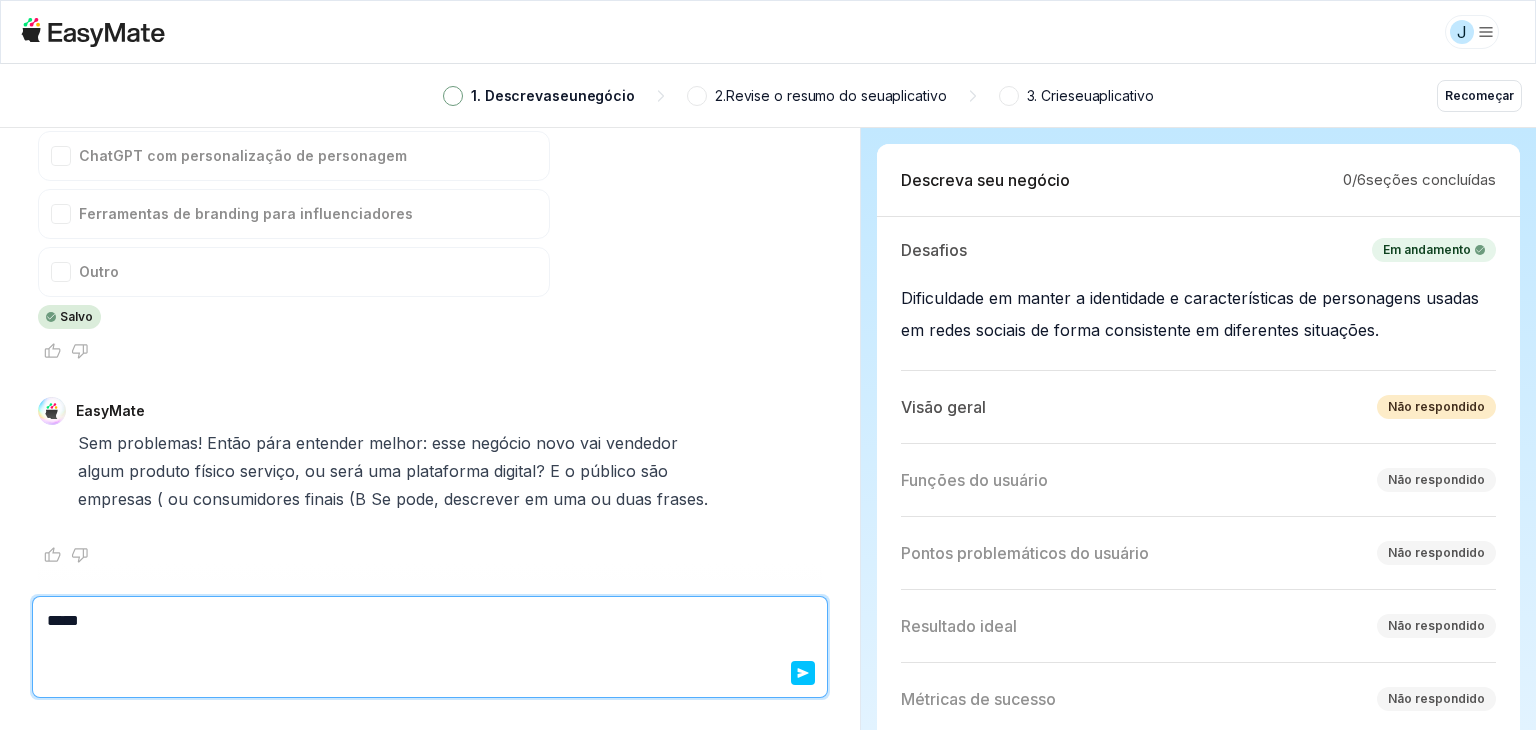 type on "*" 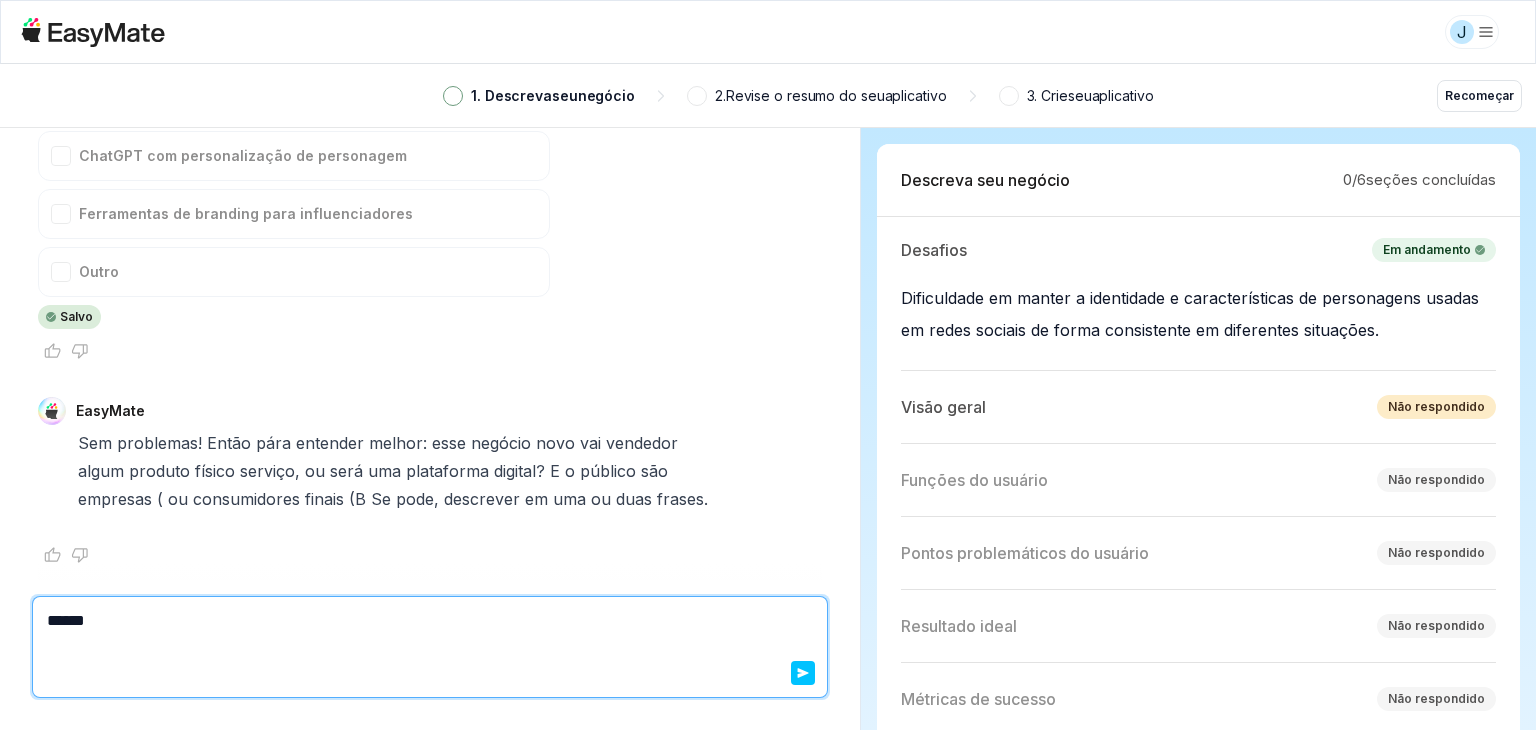 type on "*" 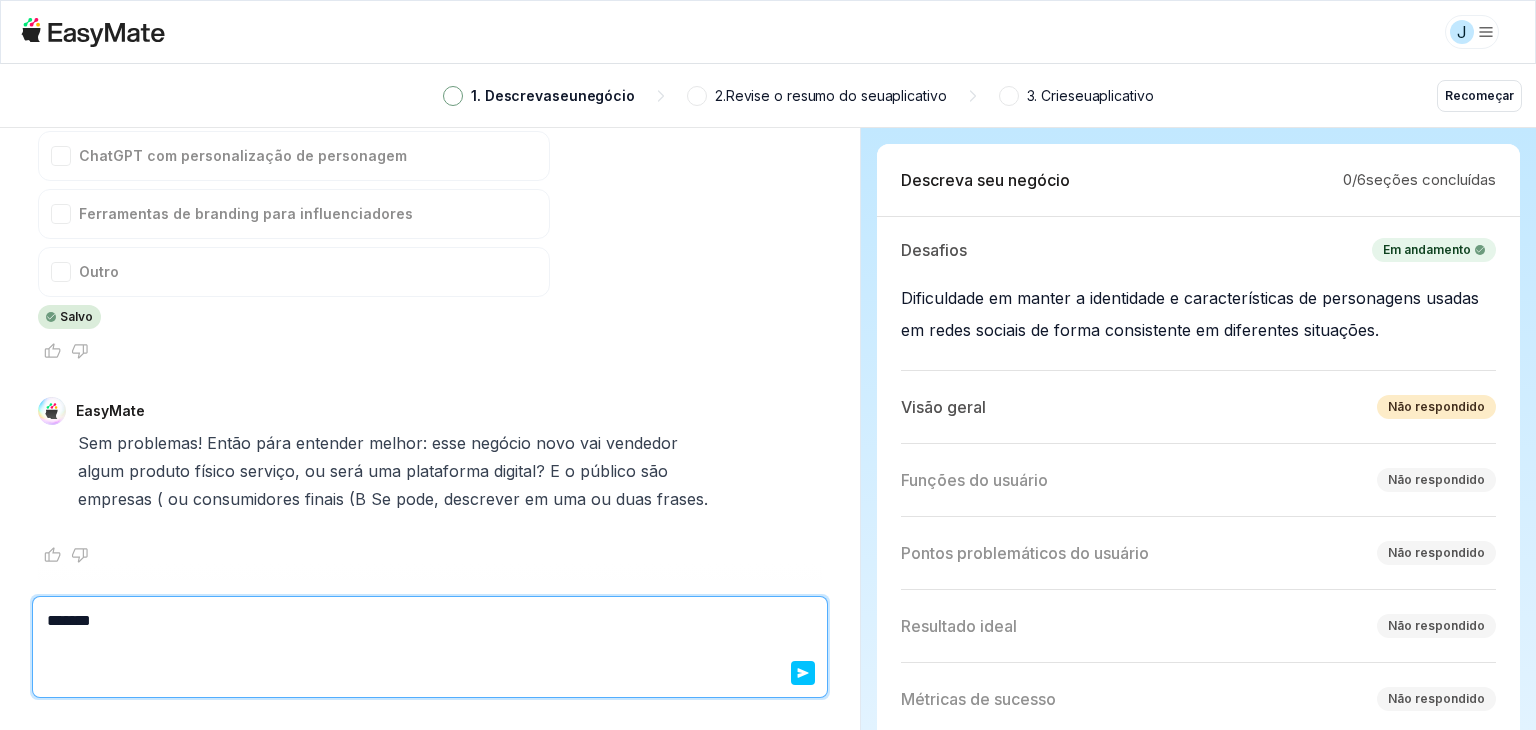 type on "*" 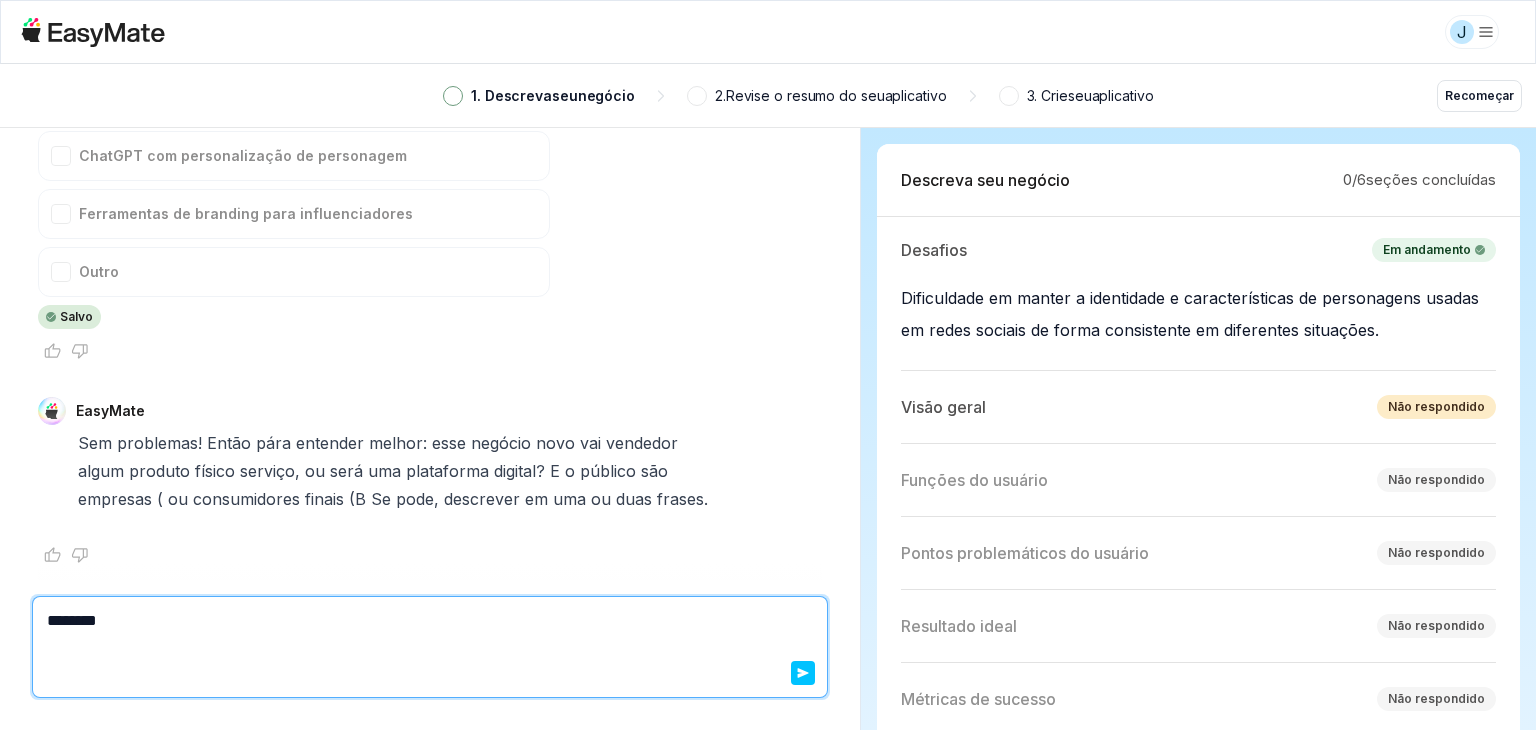 type on "*" 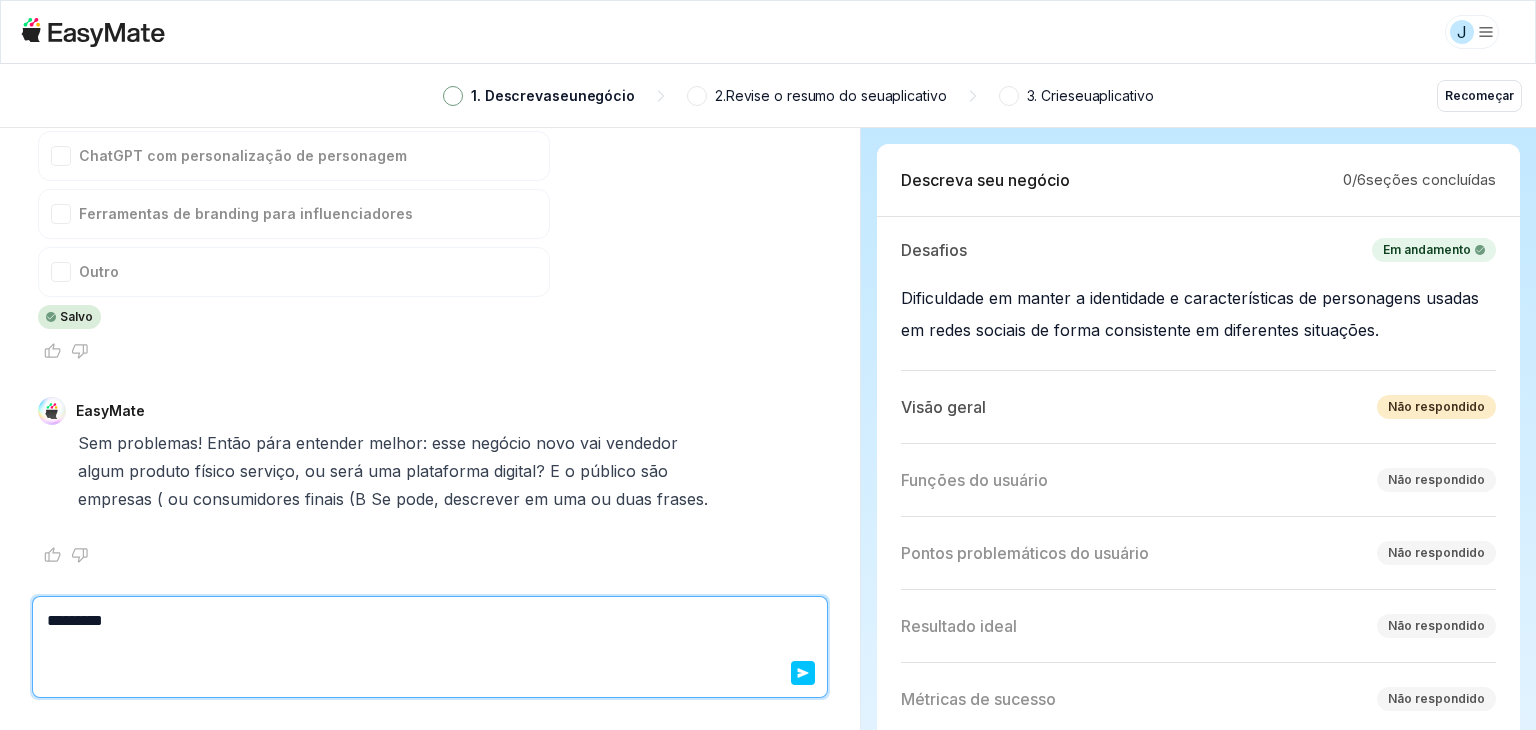 type on "*" 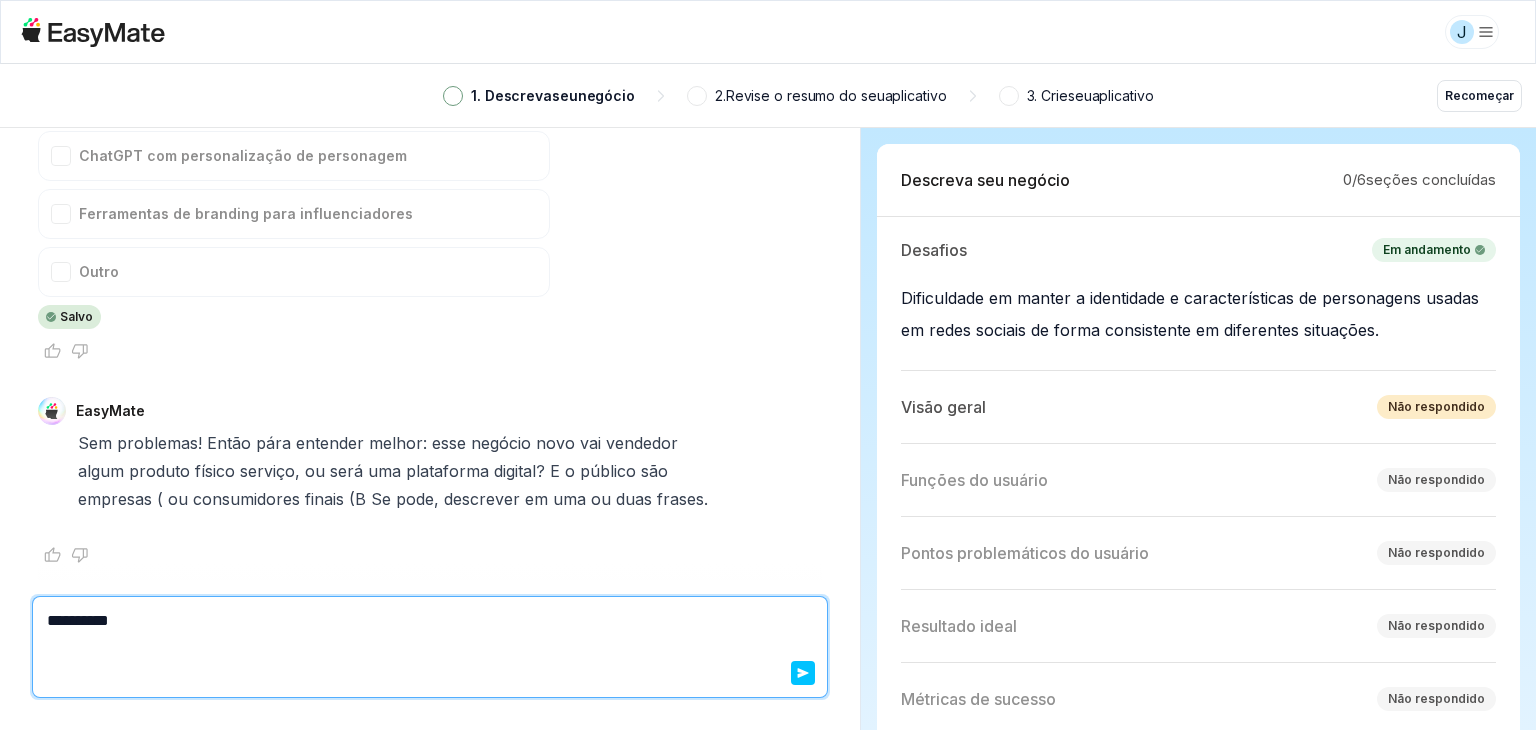 type on "*" 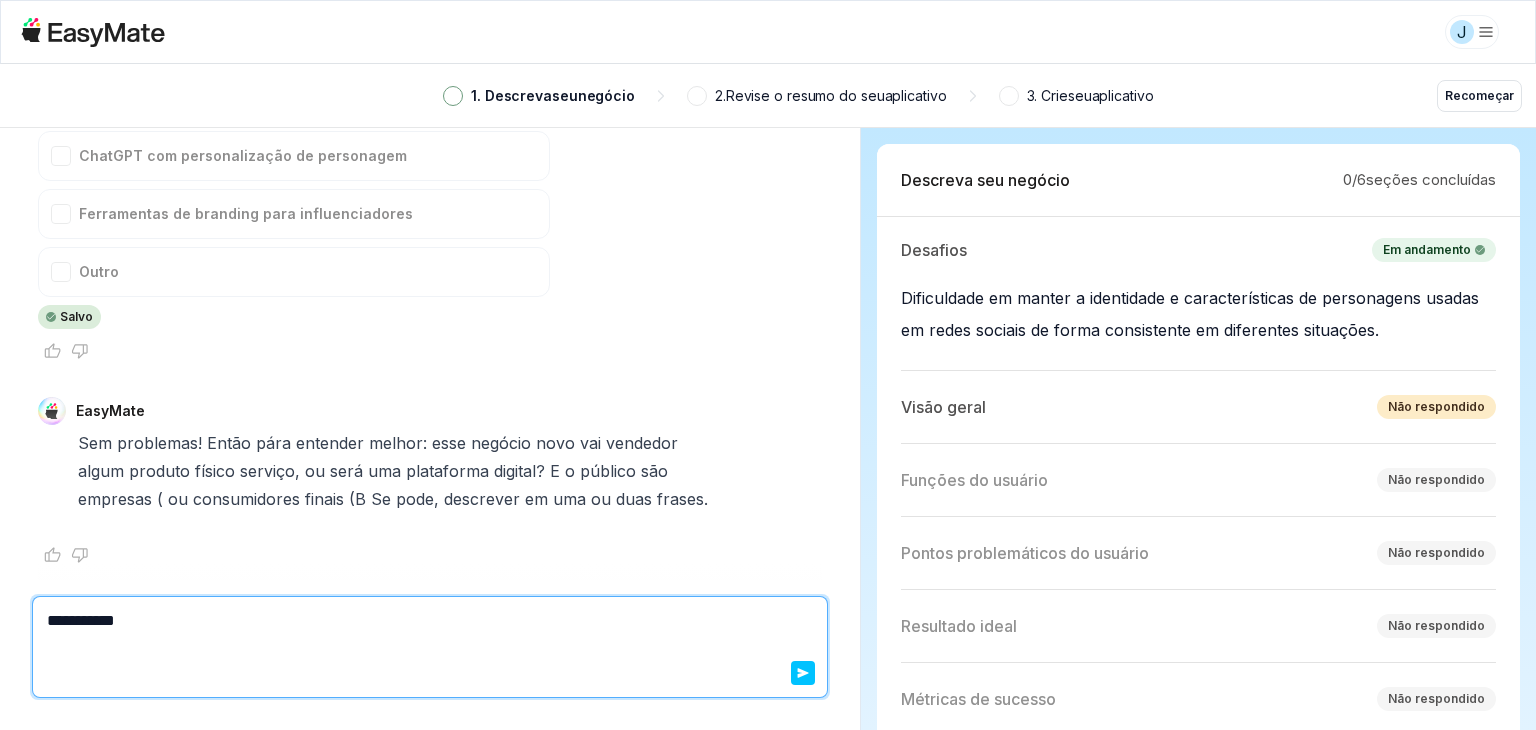 type on "*" 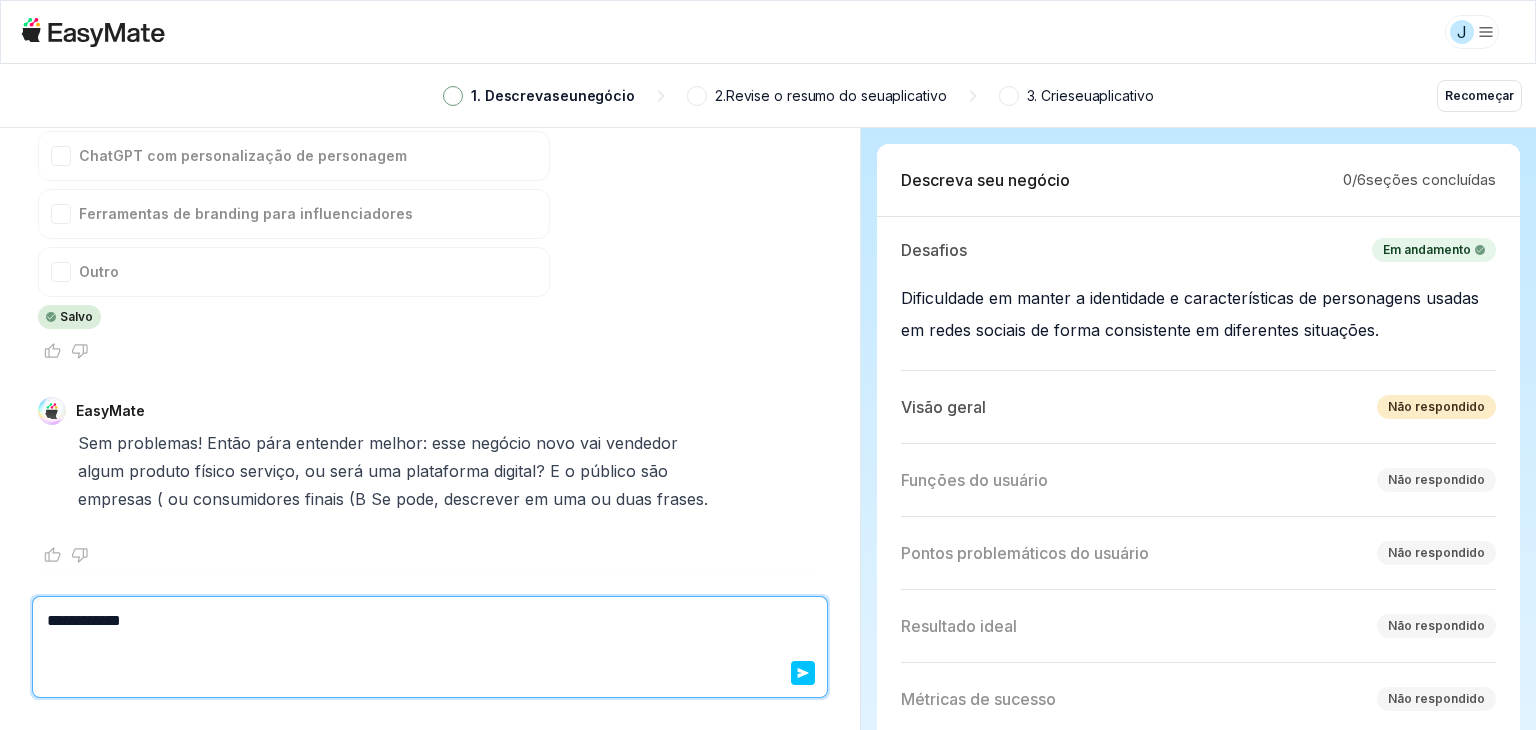 type on "*" 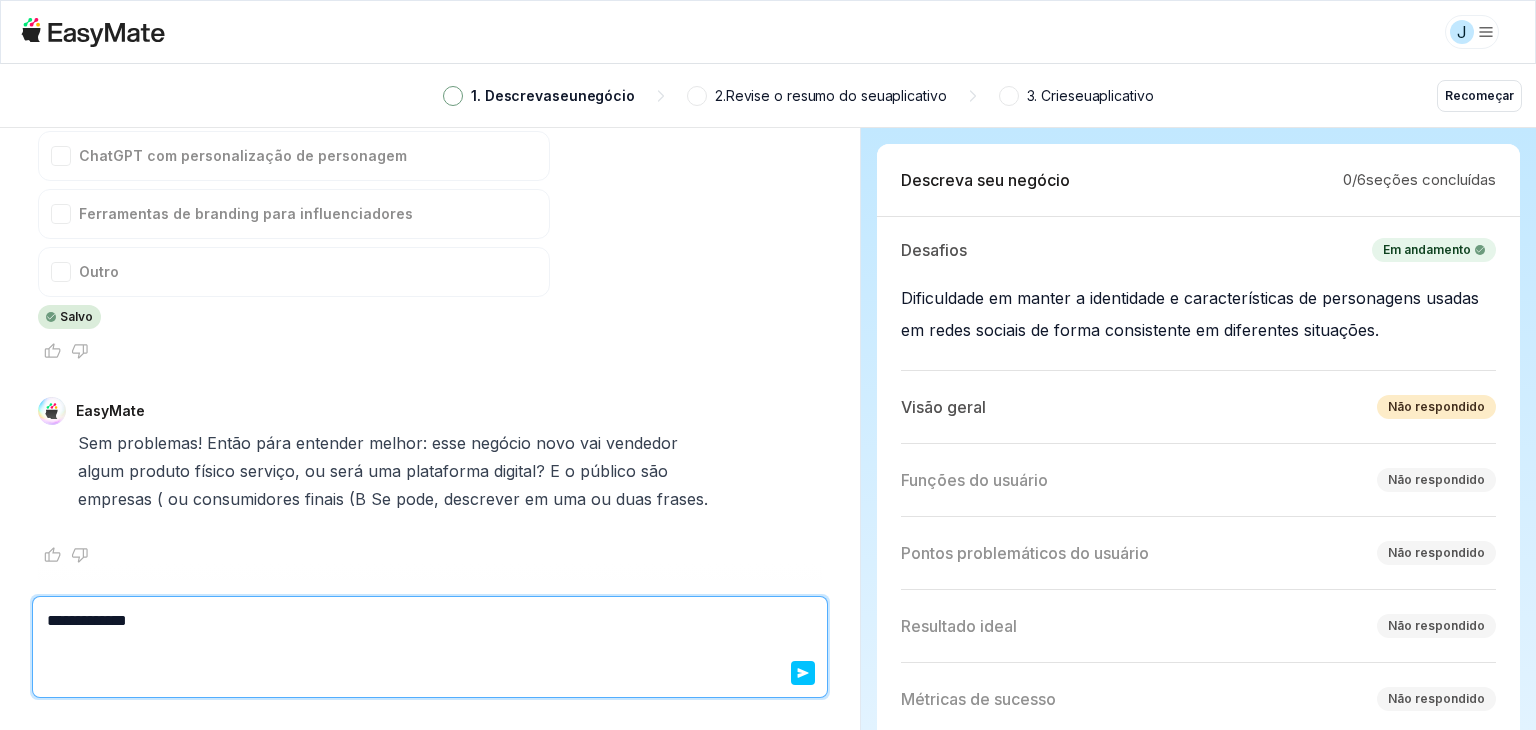 type on "*" 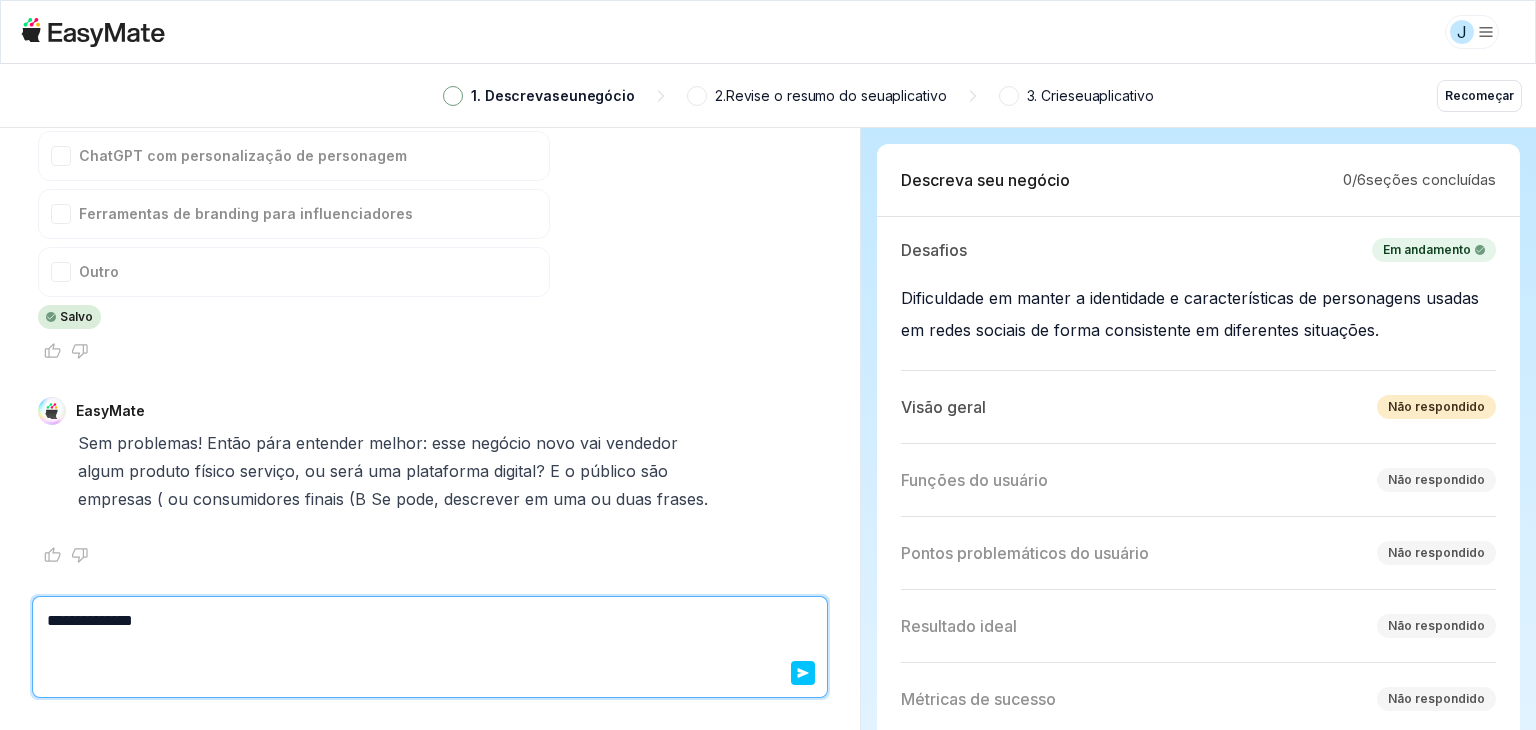 type on "*" 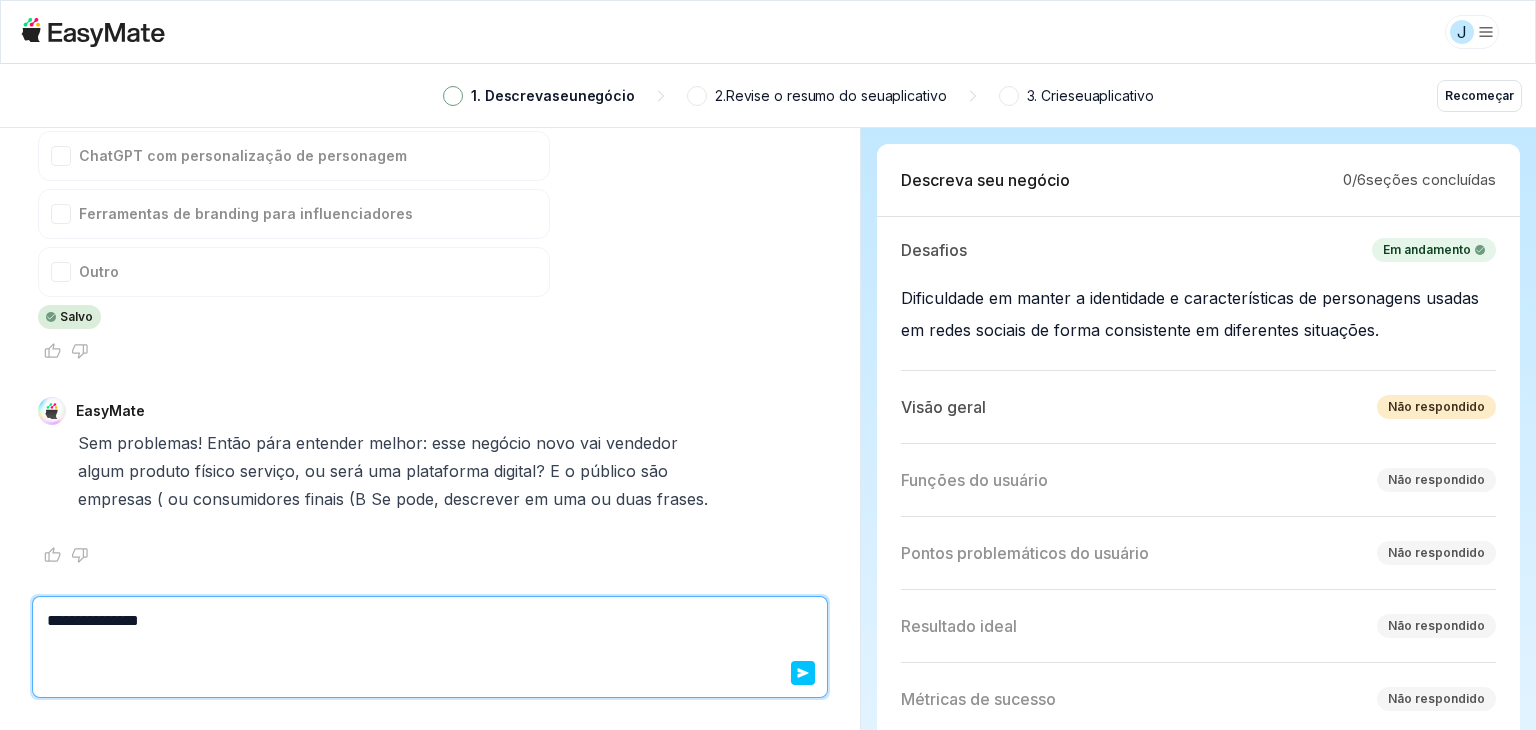 type on "*" 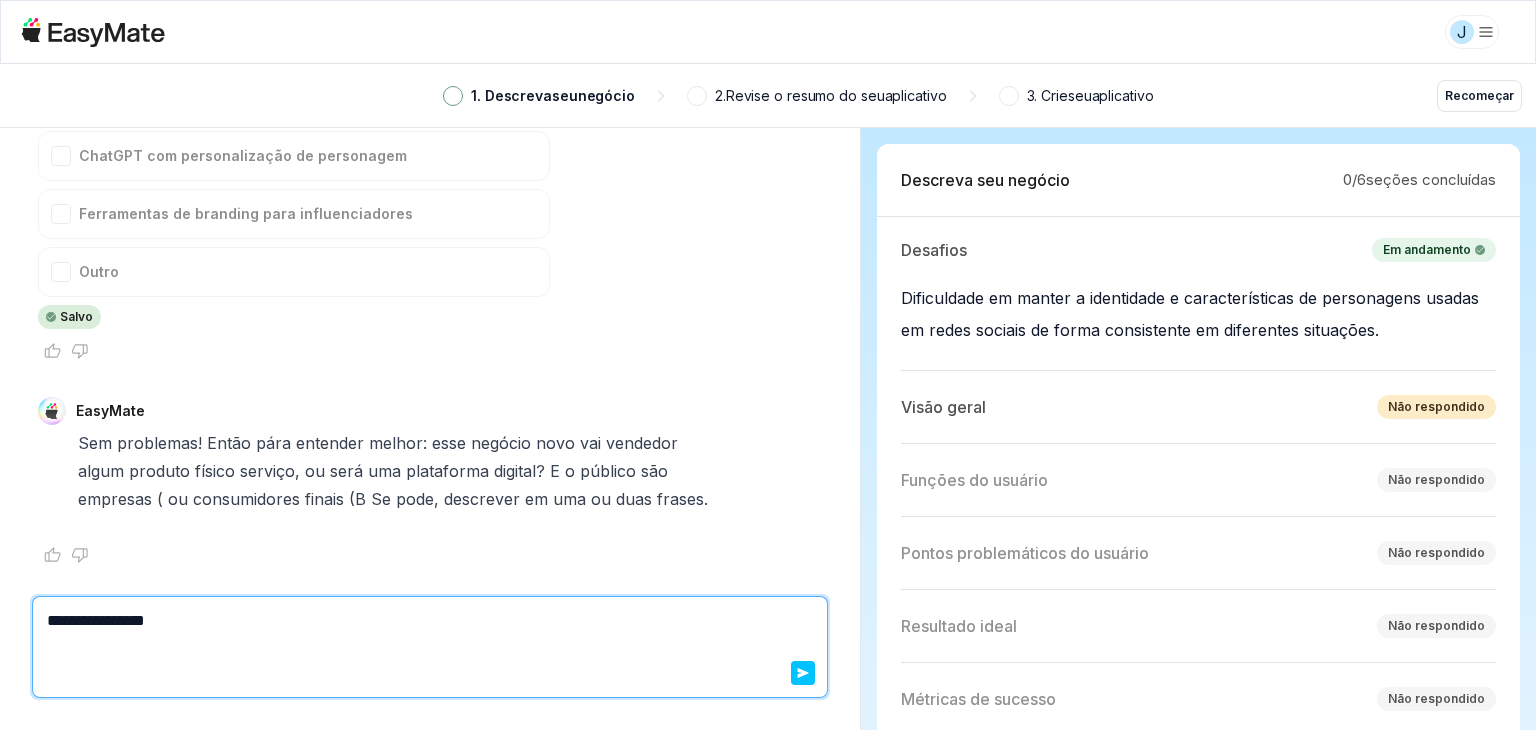 type on "*" 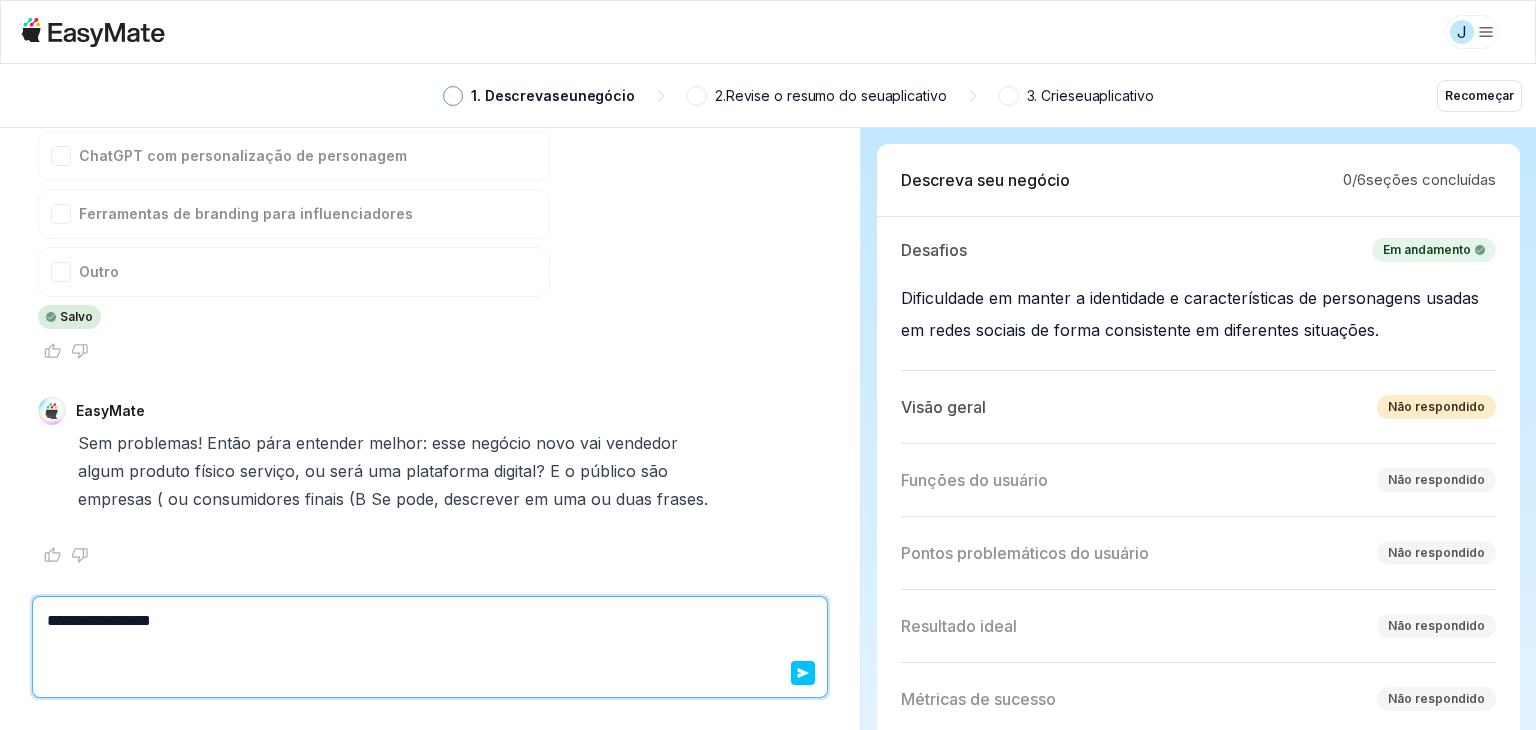 type on "*" 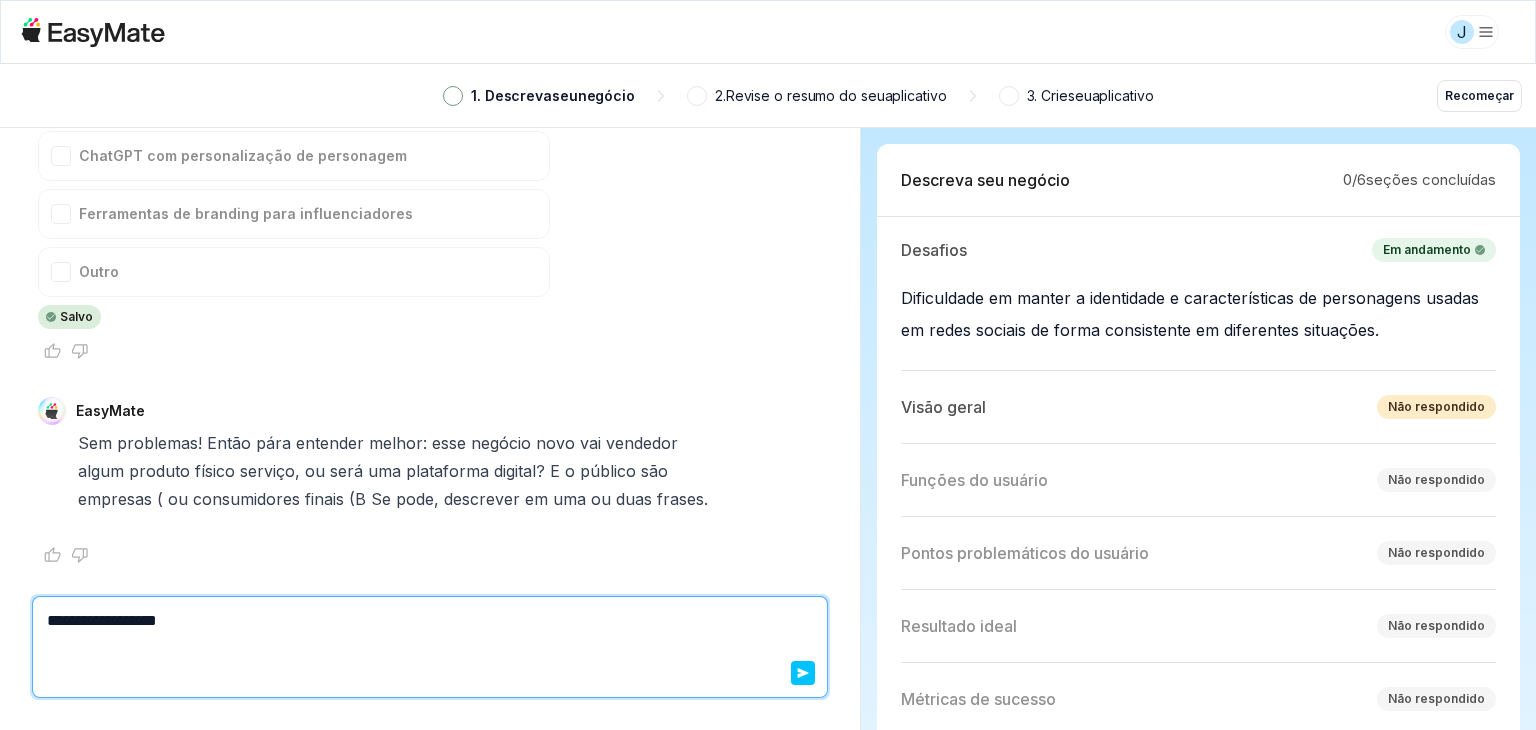 type on "*" 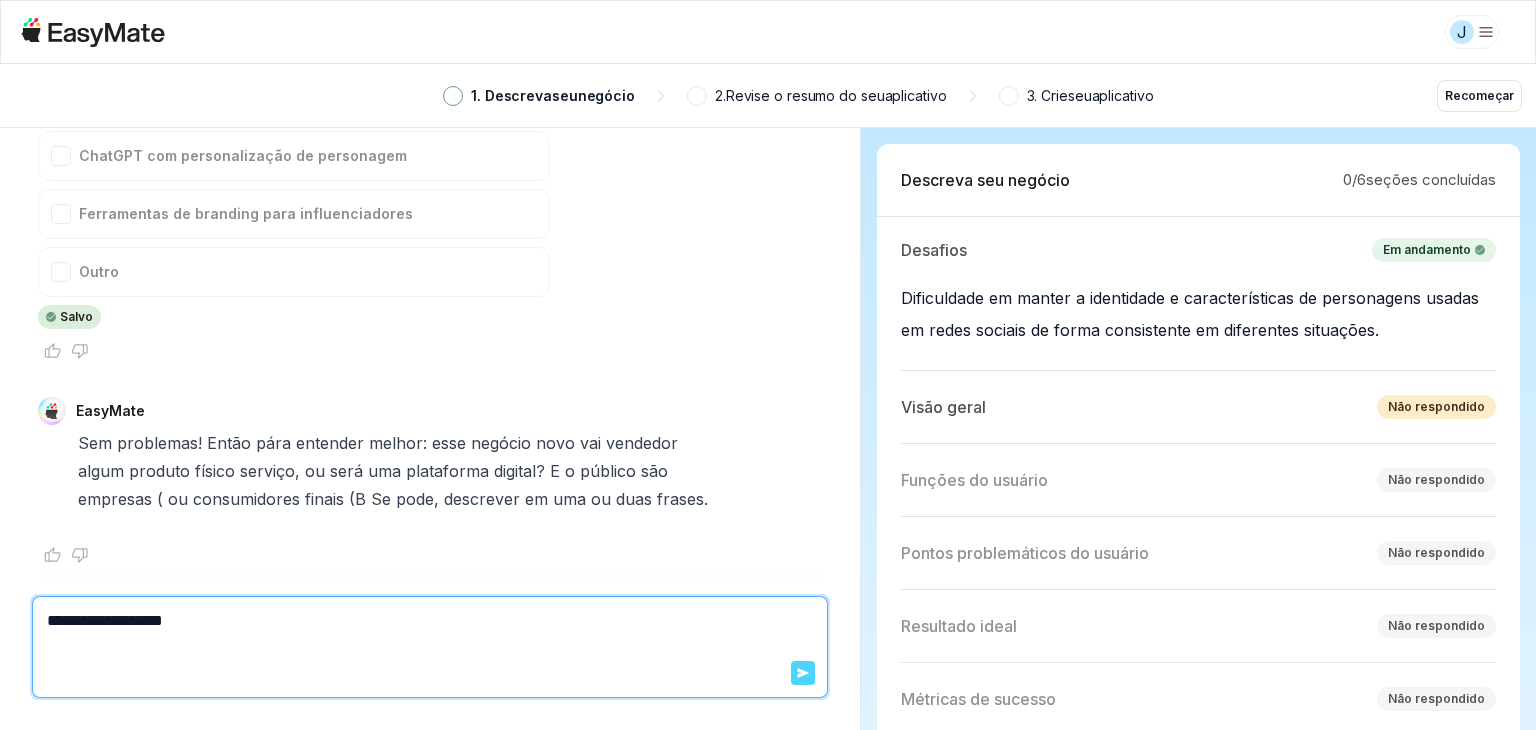 type on "**********" 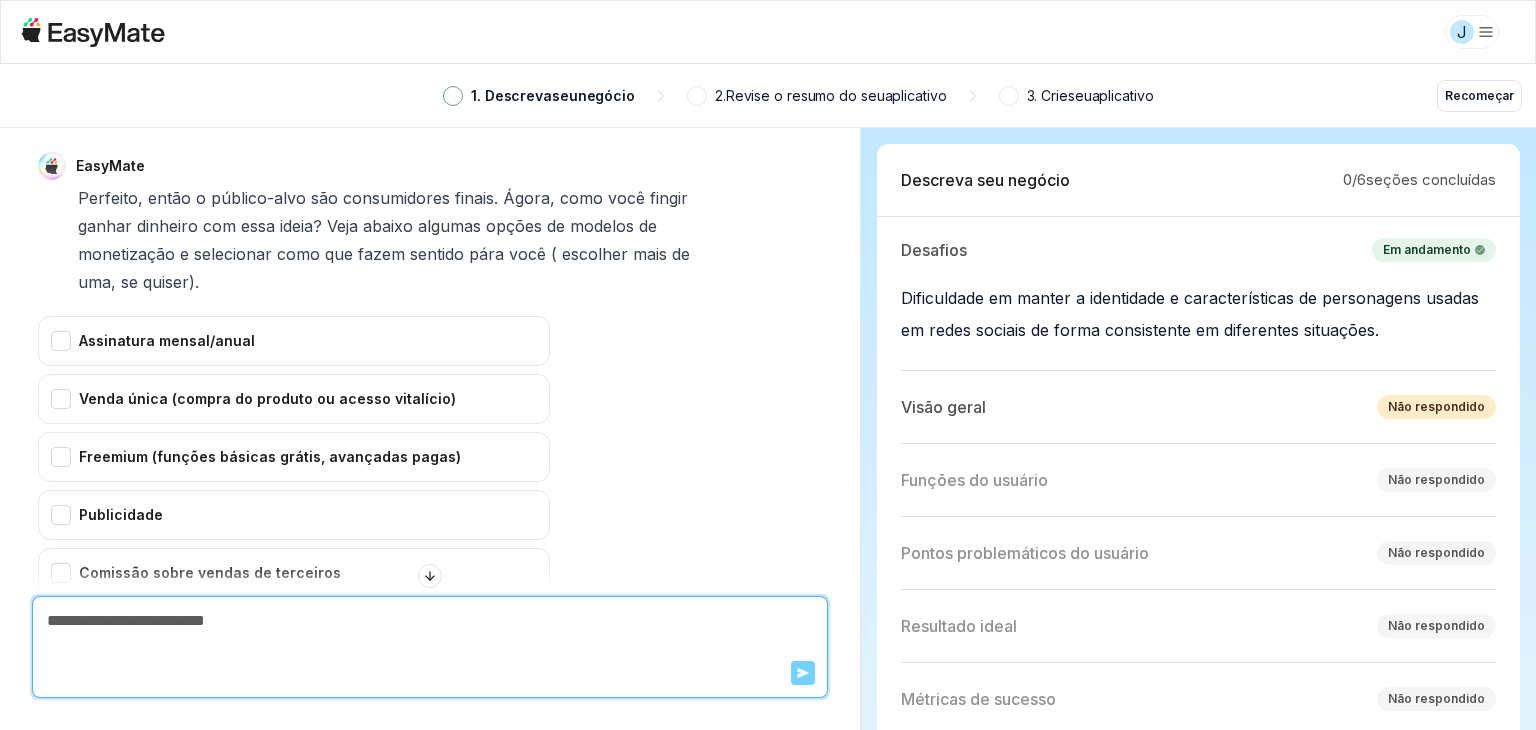 scroll, scrollTop: 2180, scrollLeft: 0, axis: vertical 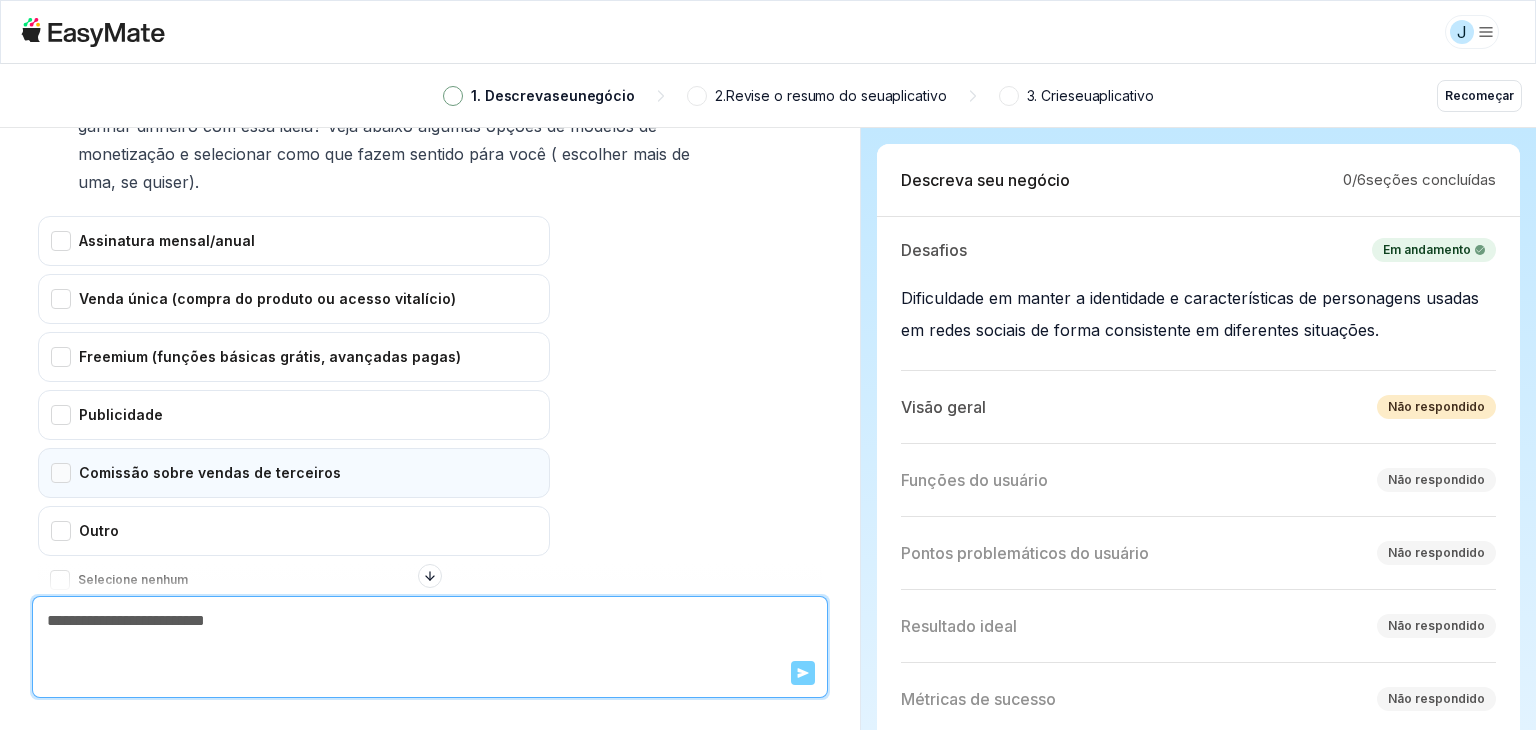 click on "Comissão sobre vendas de terceiros" at bounding box center (294, 473) 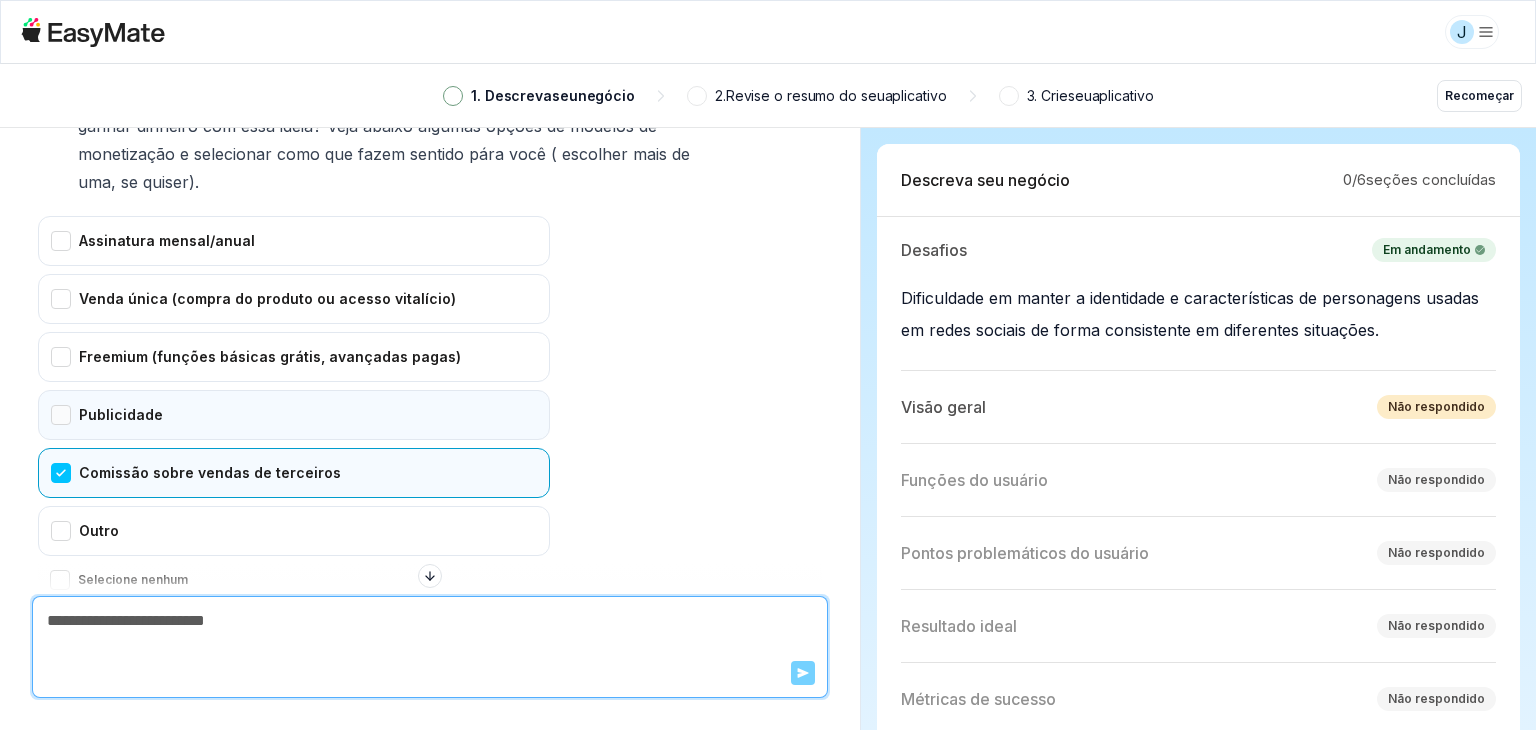 click on "Publicidade" at bounding box center (294, 415) 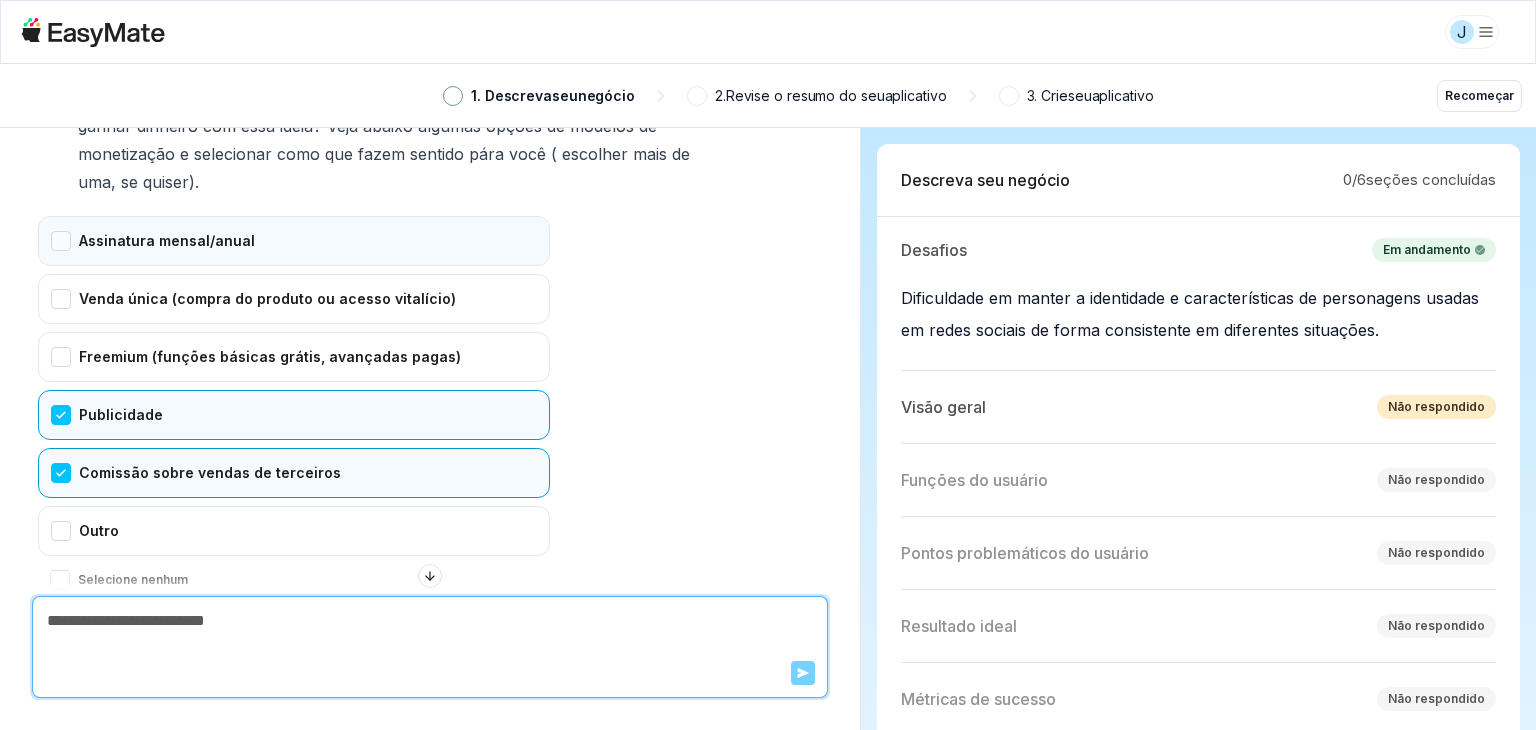 click on "Assinatura mensal/anual" at bounding box center [294, 241] 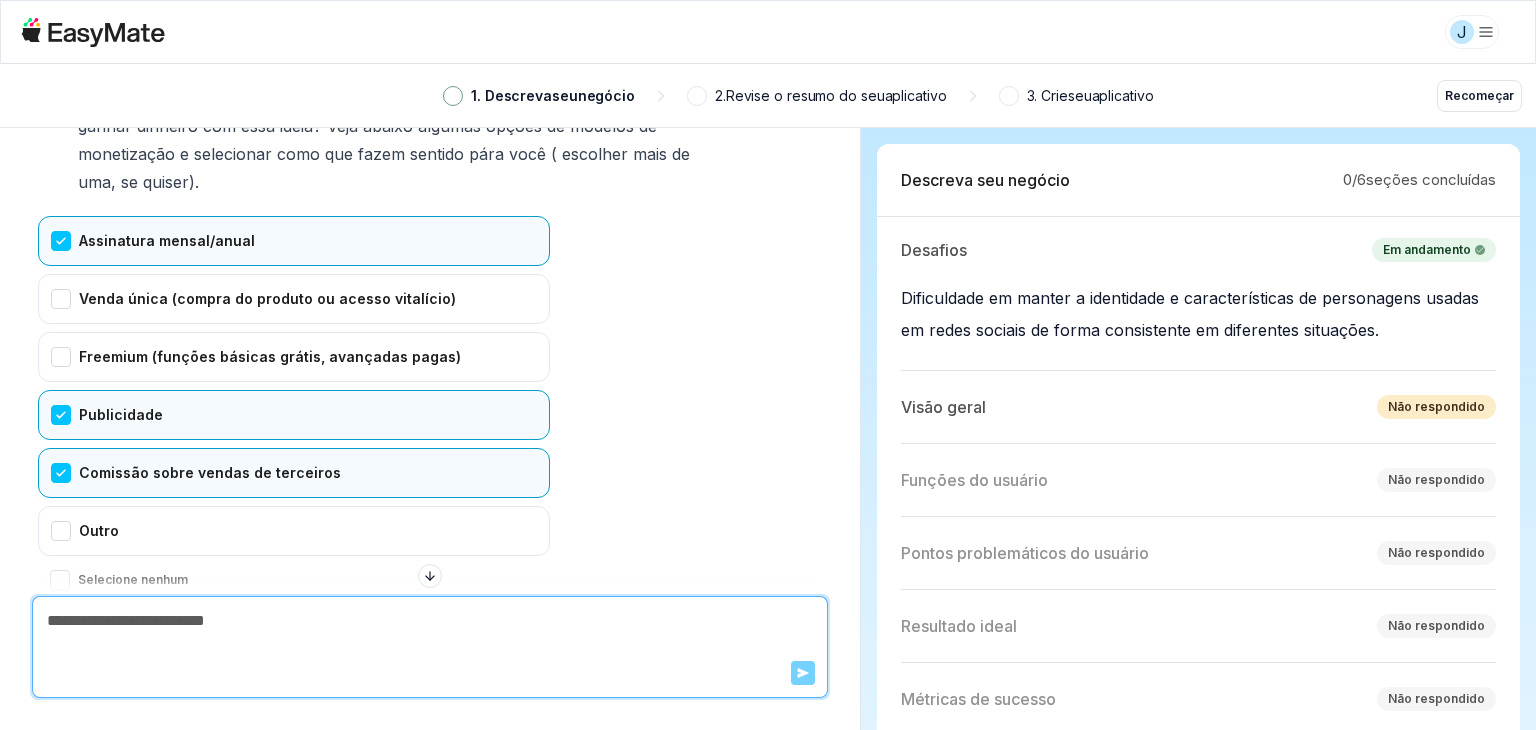 scroll, scrollTop: 2280, scrollLeft: 0, axis: vertical 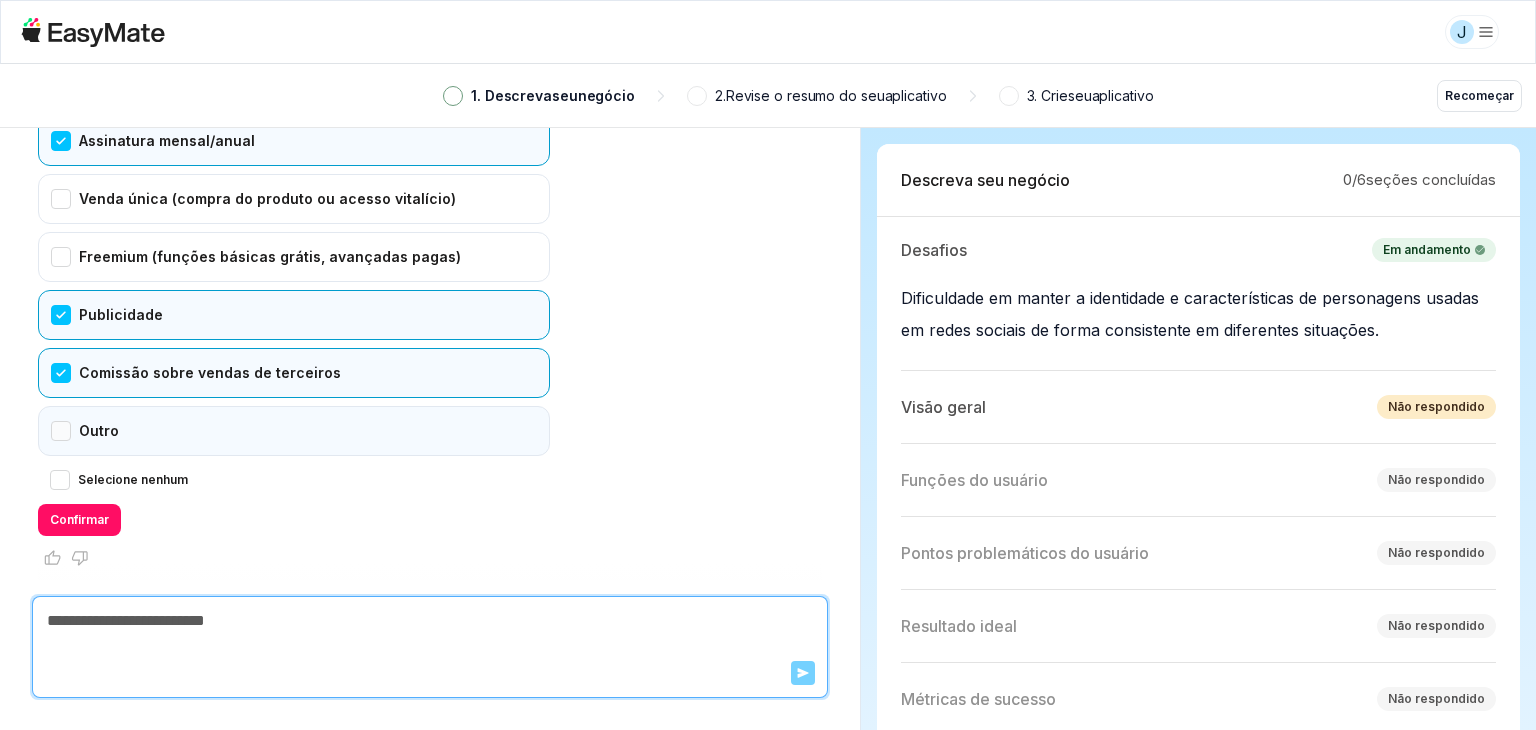 click on "Outro" at bounding box center [294, 431] 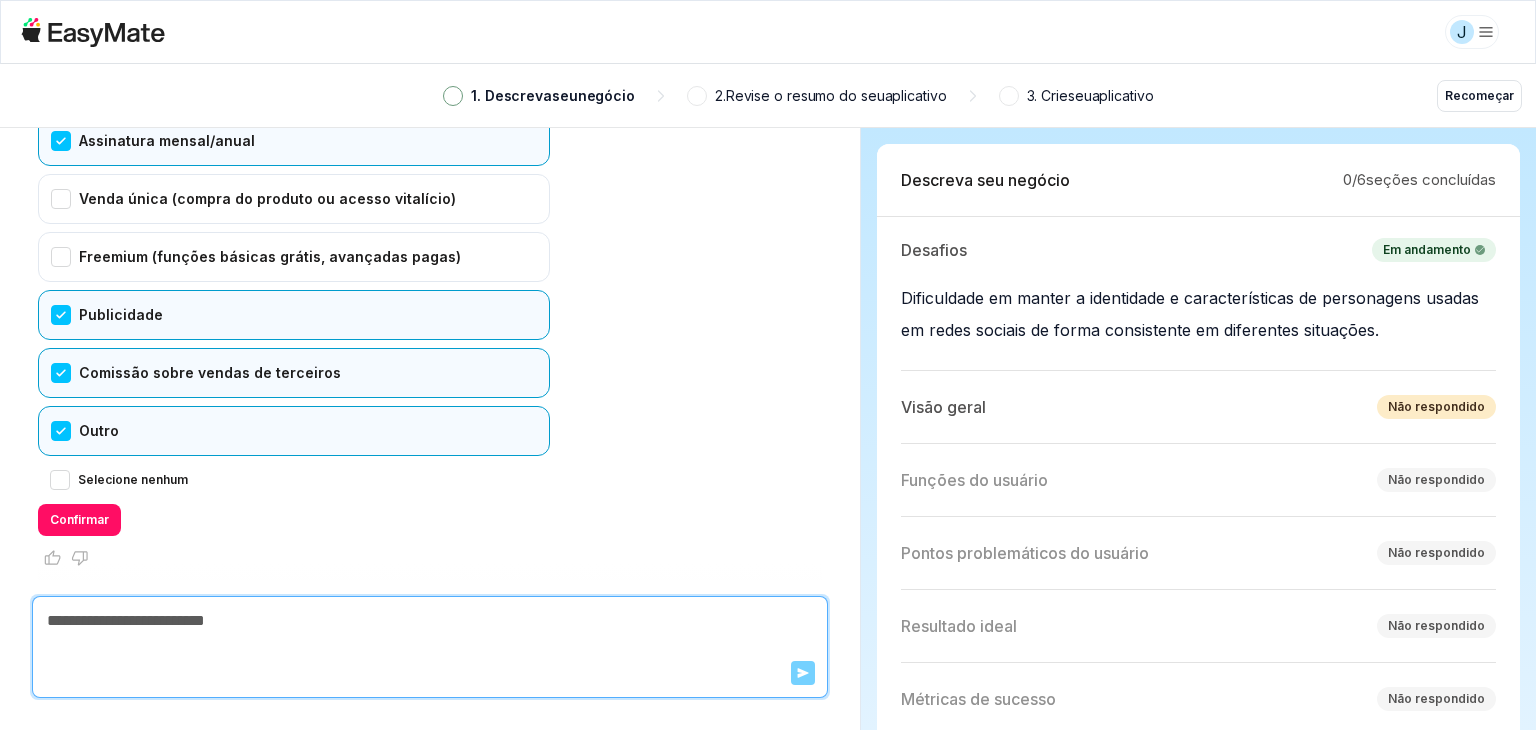 drag, startPoint x: 66, startPoint y: 369, endPoint x: 66, endPoint y: 353, distance: 16 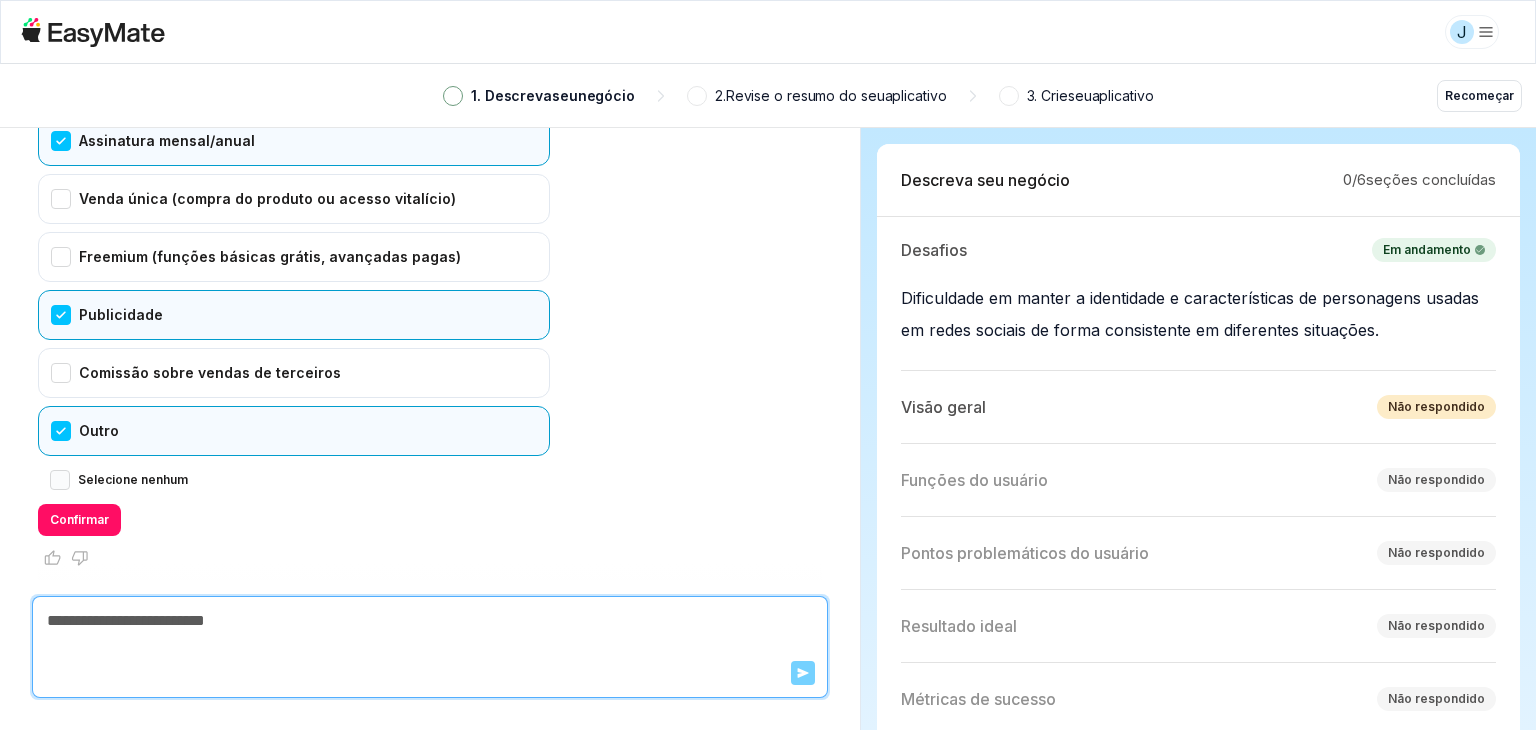 click on "Selecione nenhum" at bounding box center (60, 480) 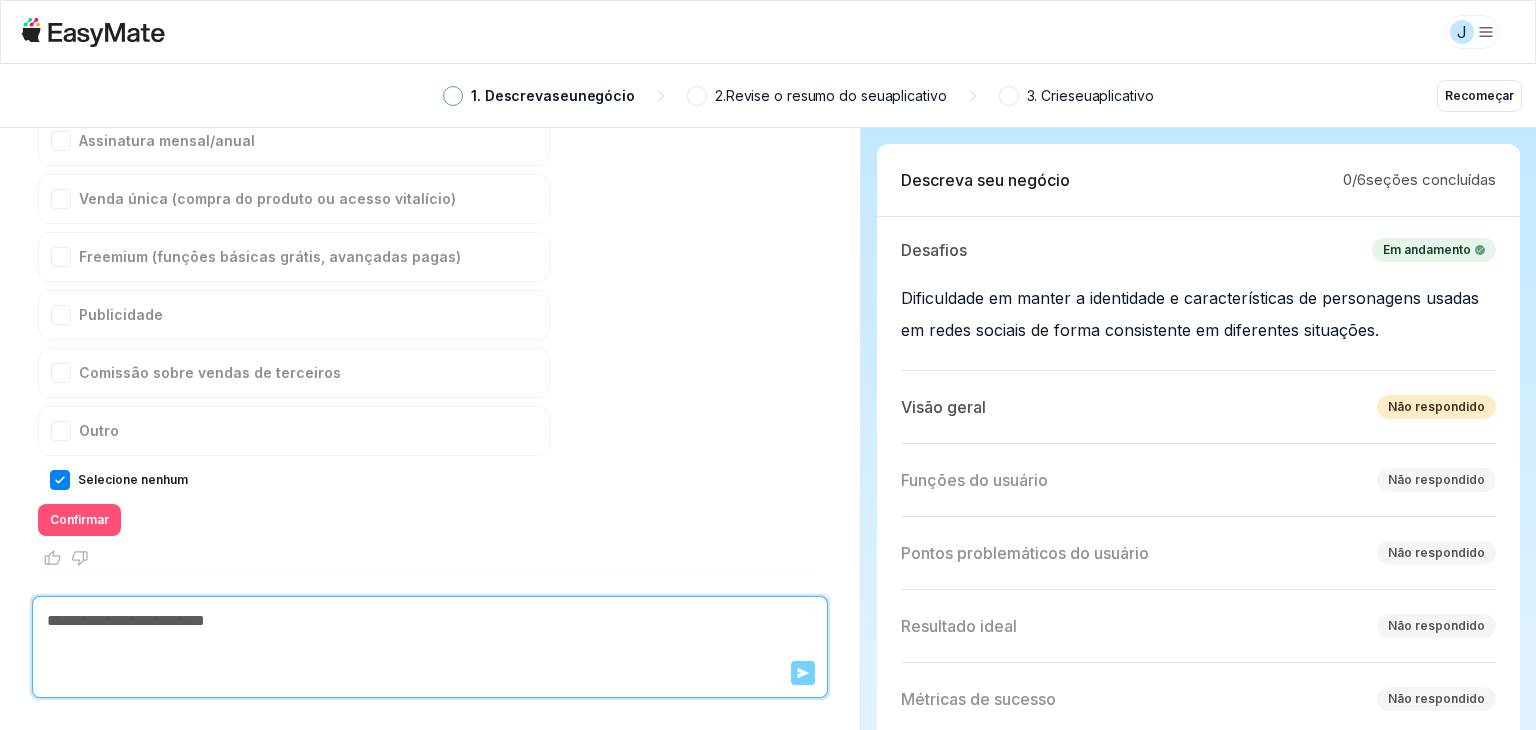 click on "Confirmar" at bounding box center (79, 519) 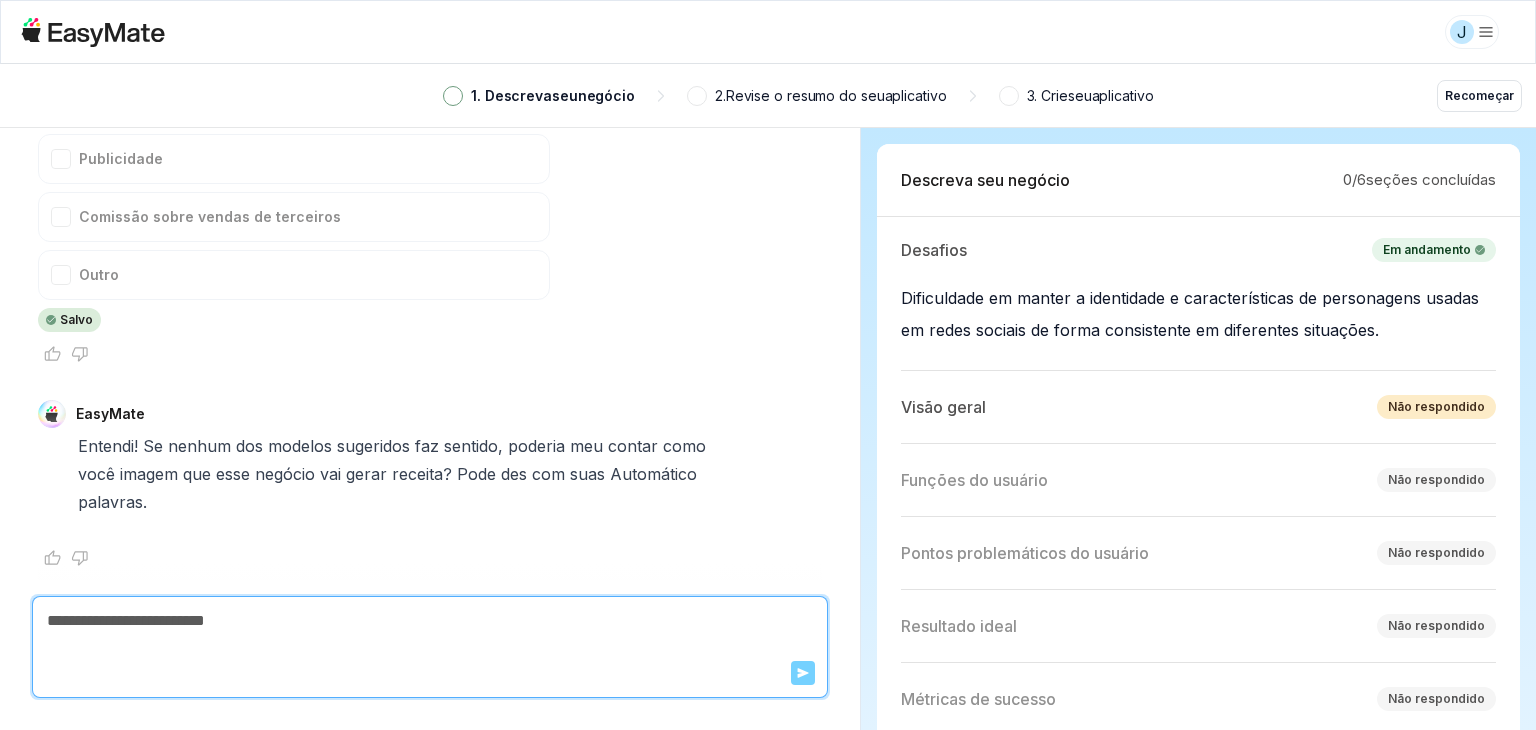 scroll, scrollTop: 2408, scrollLeft: 0, axis: vertical 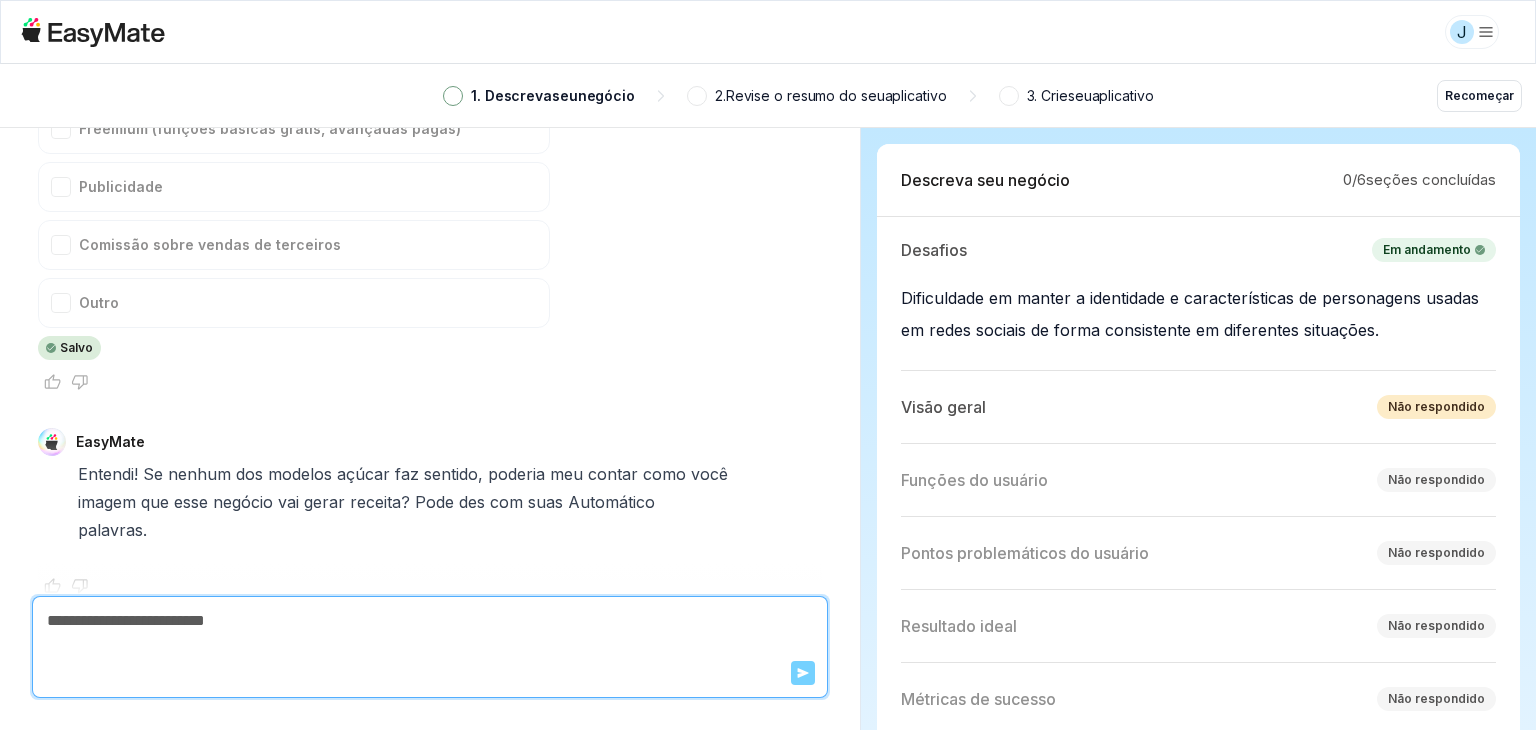click at bounding box center (430, 621) 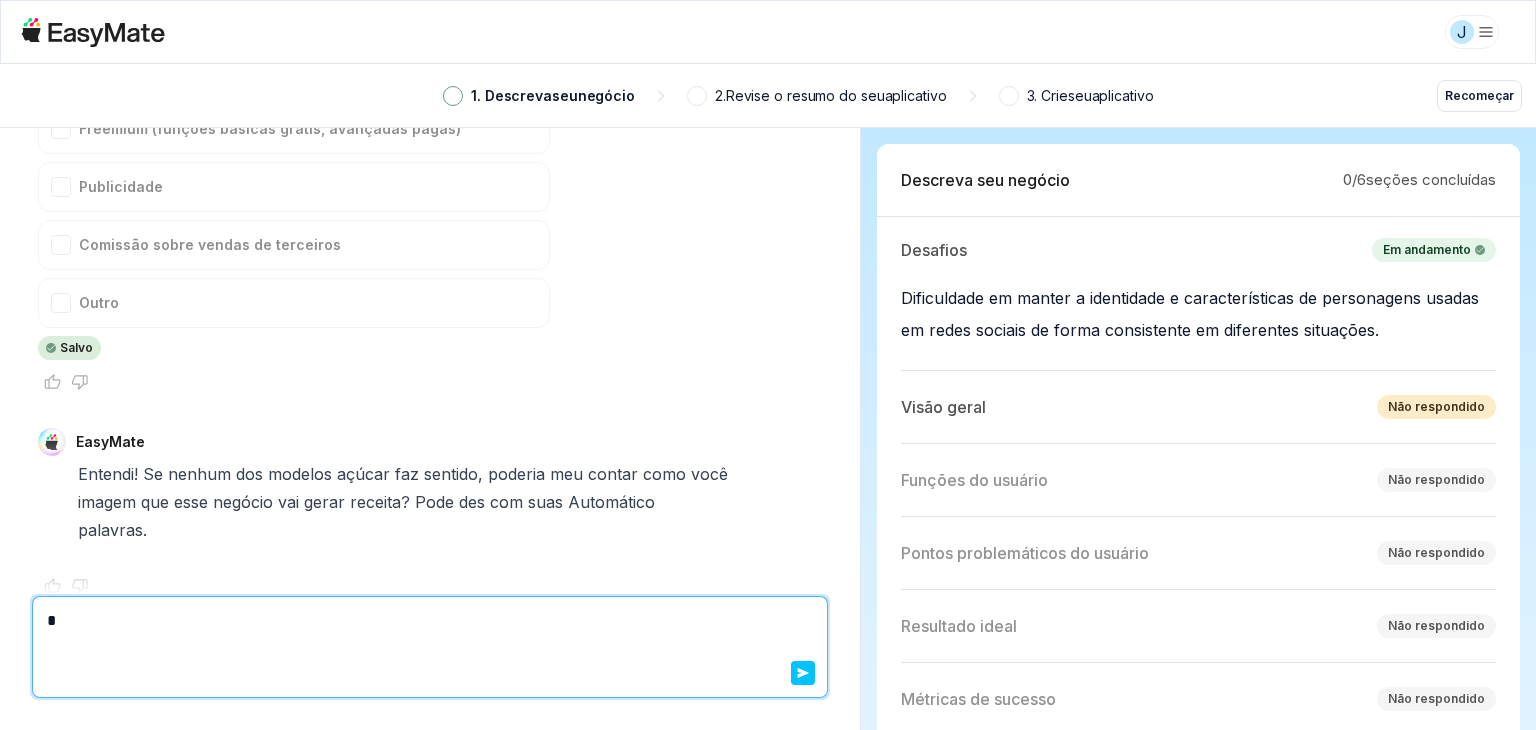 type on "*" 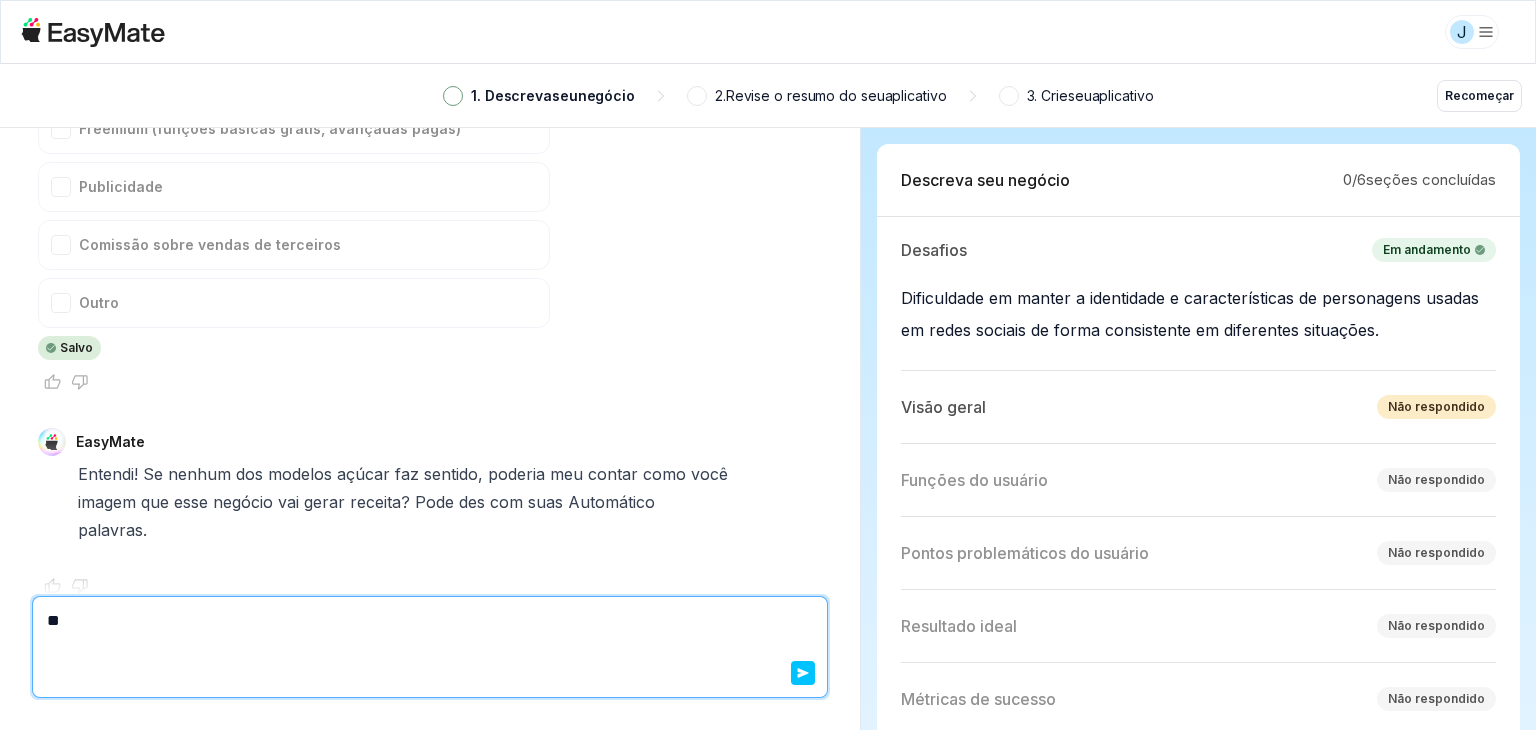 type on "*" 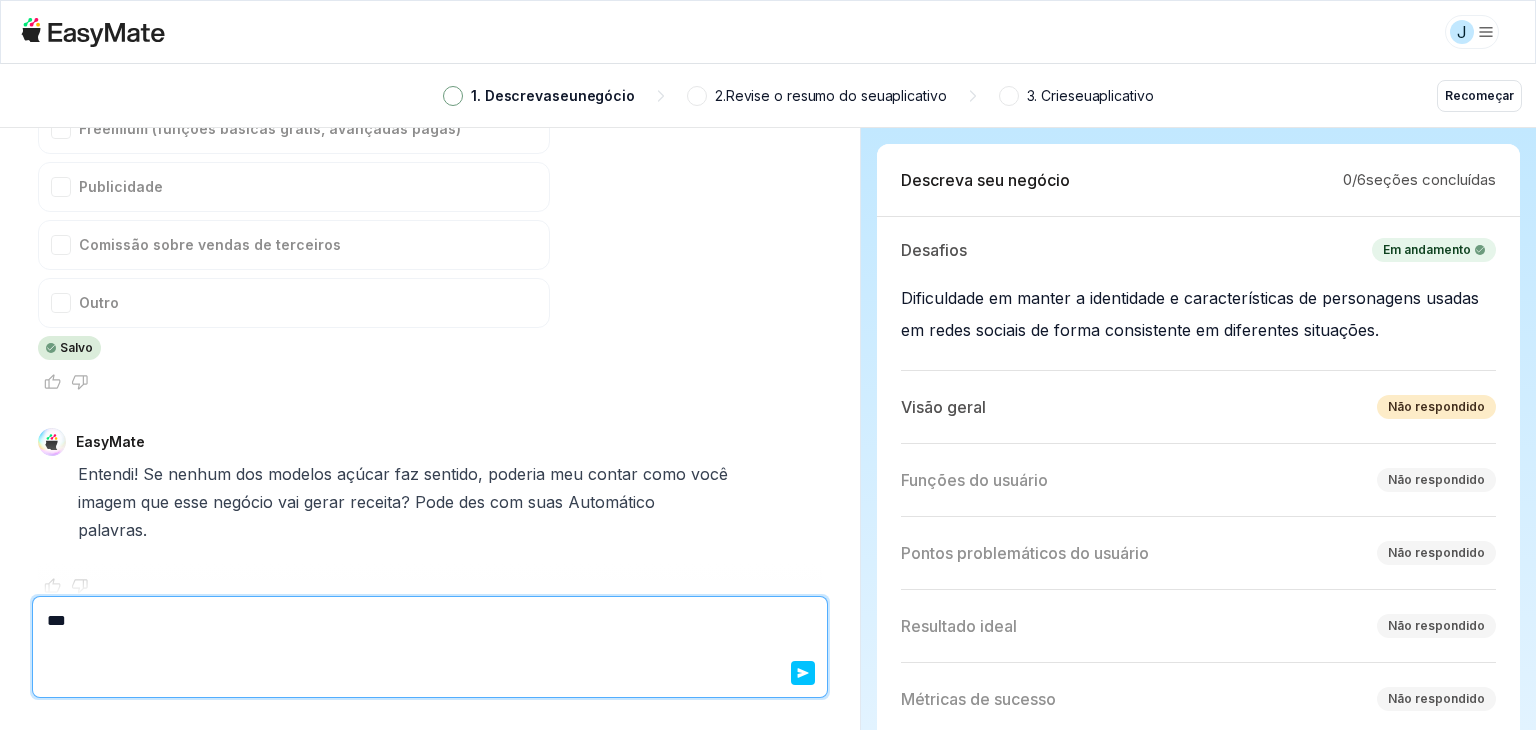 type on "*" 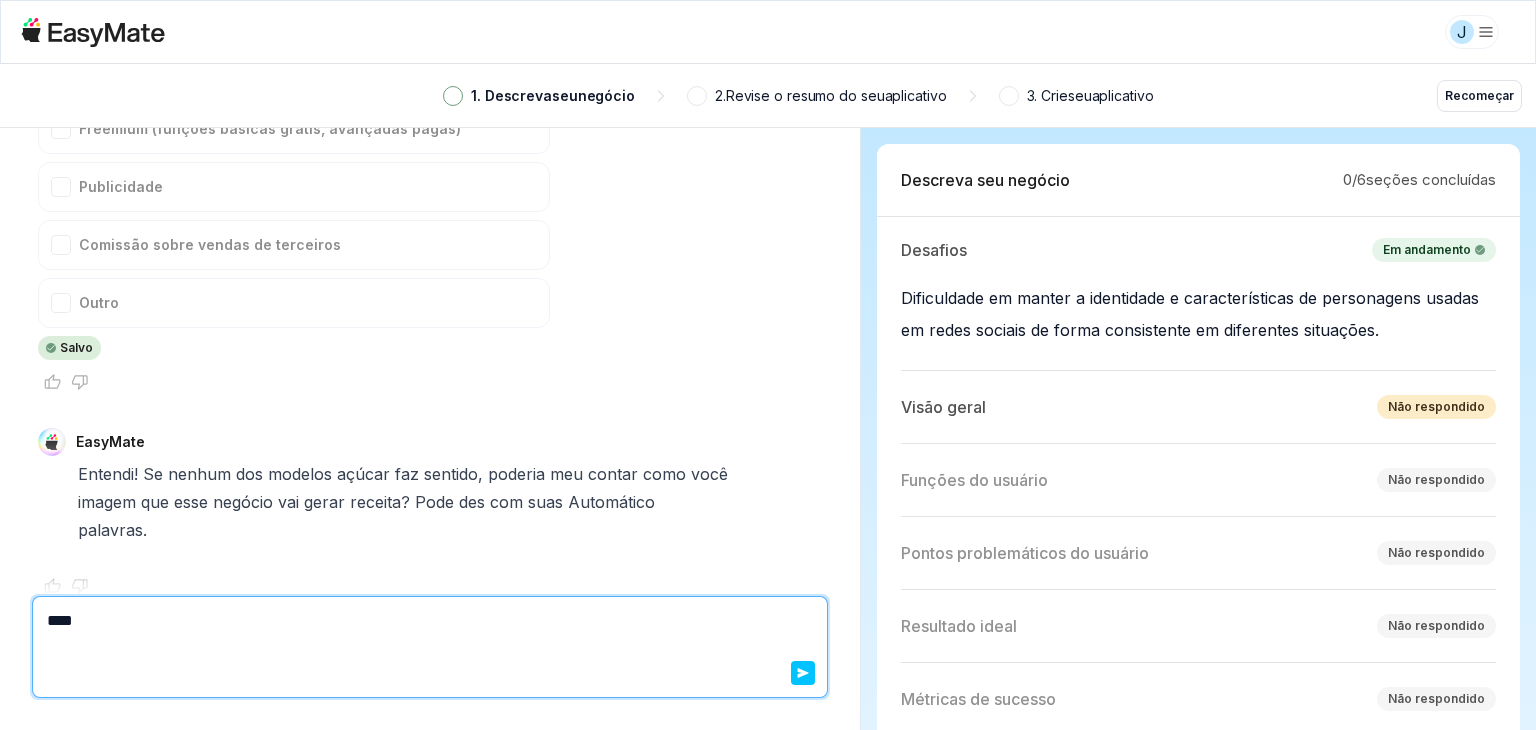 type on "*" 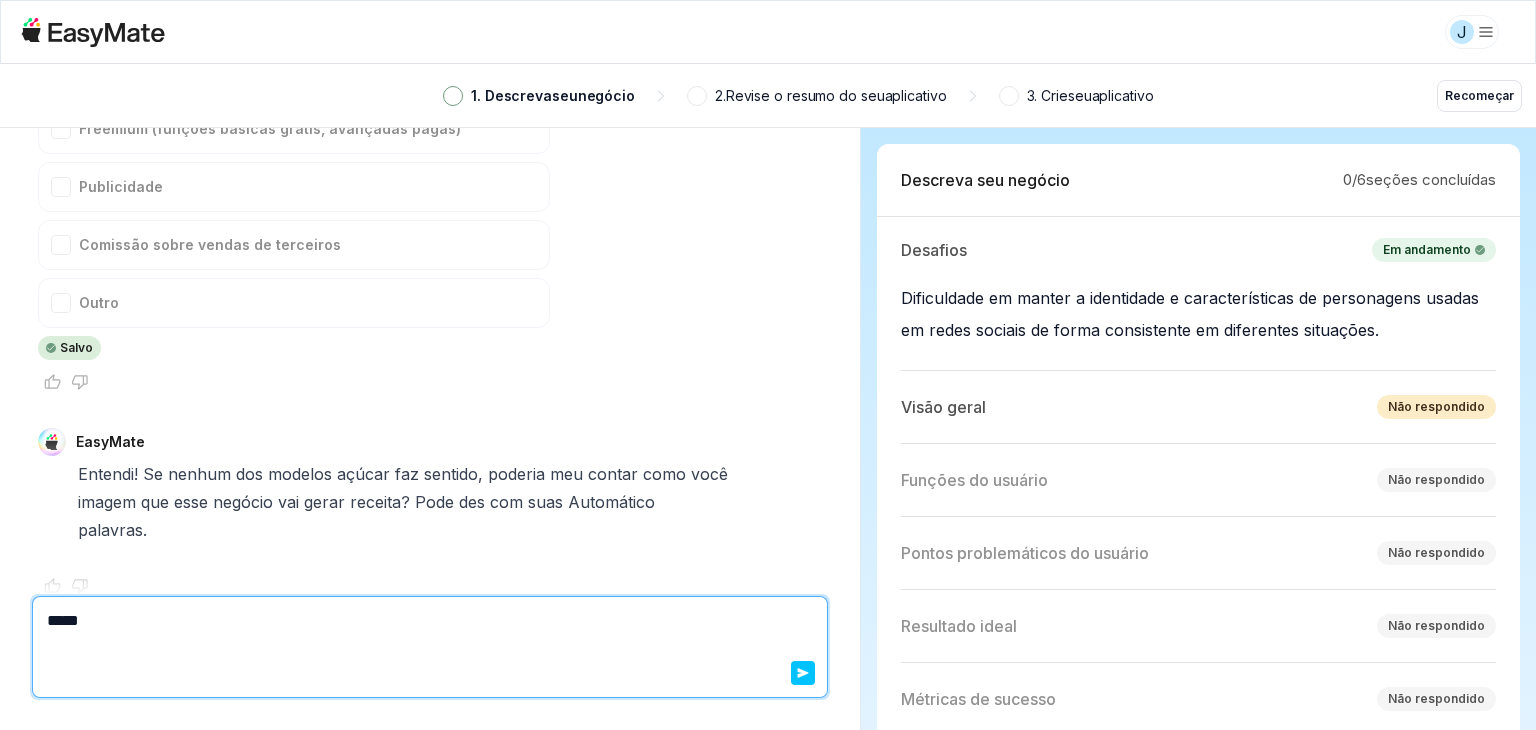 type on "*" 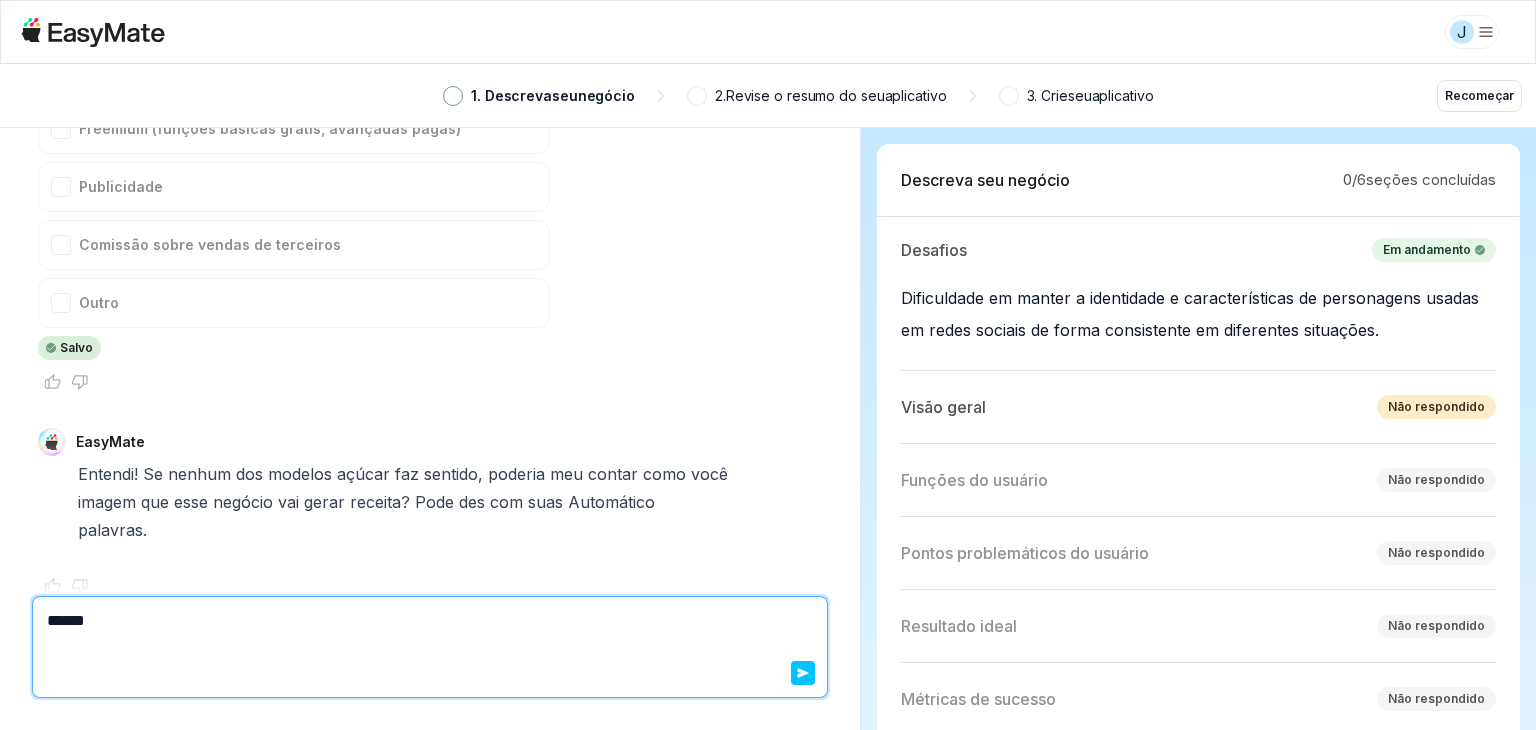 type on "*" 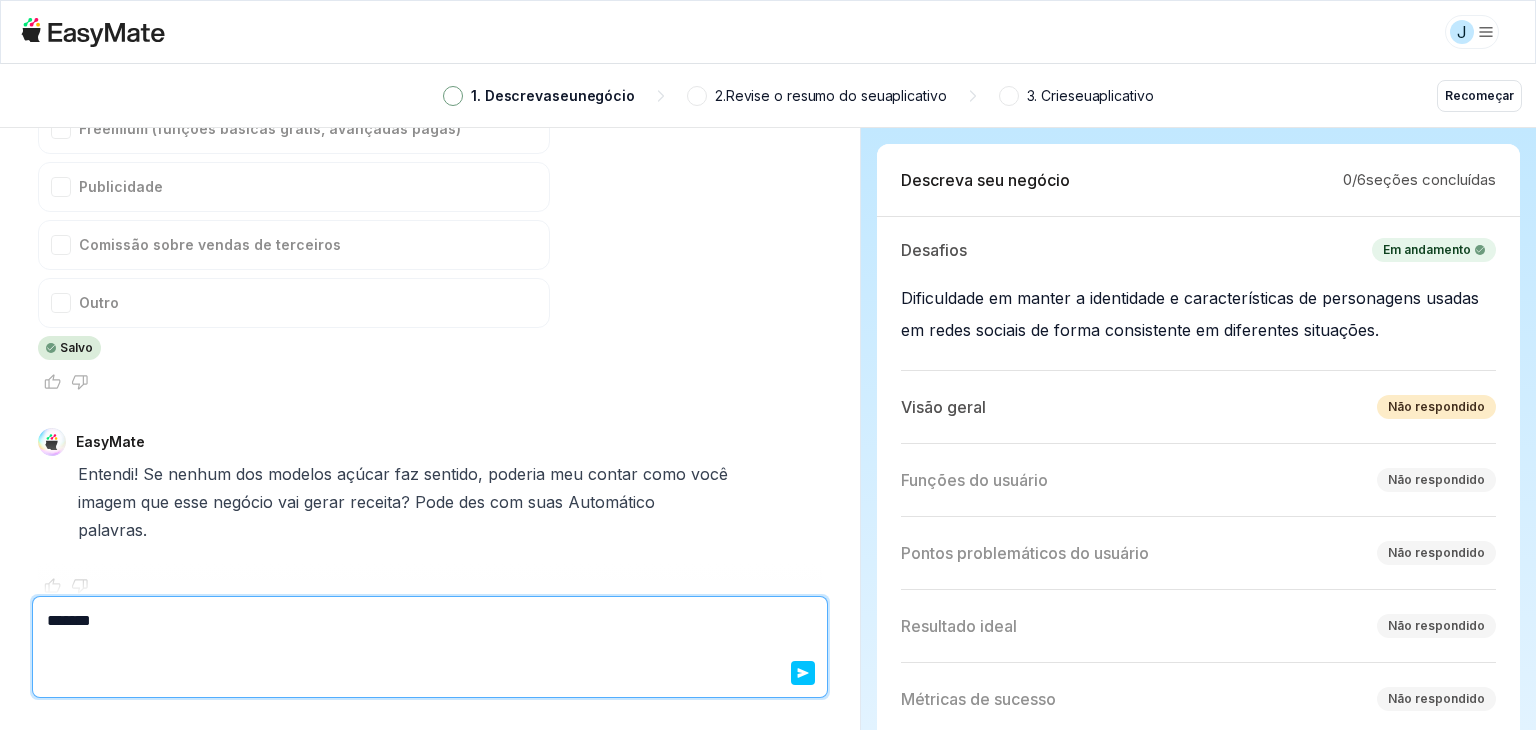 type on "*" 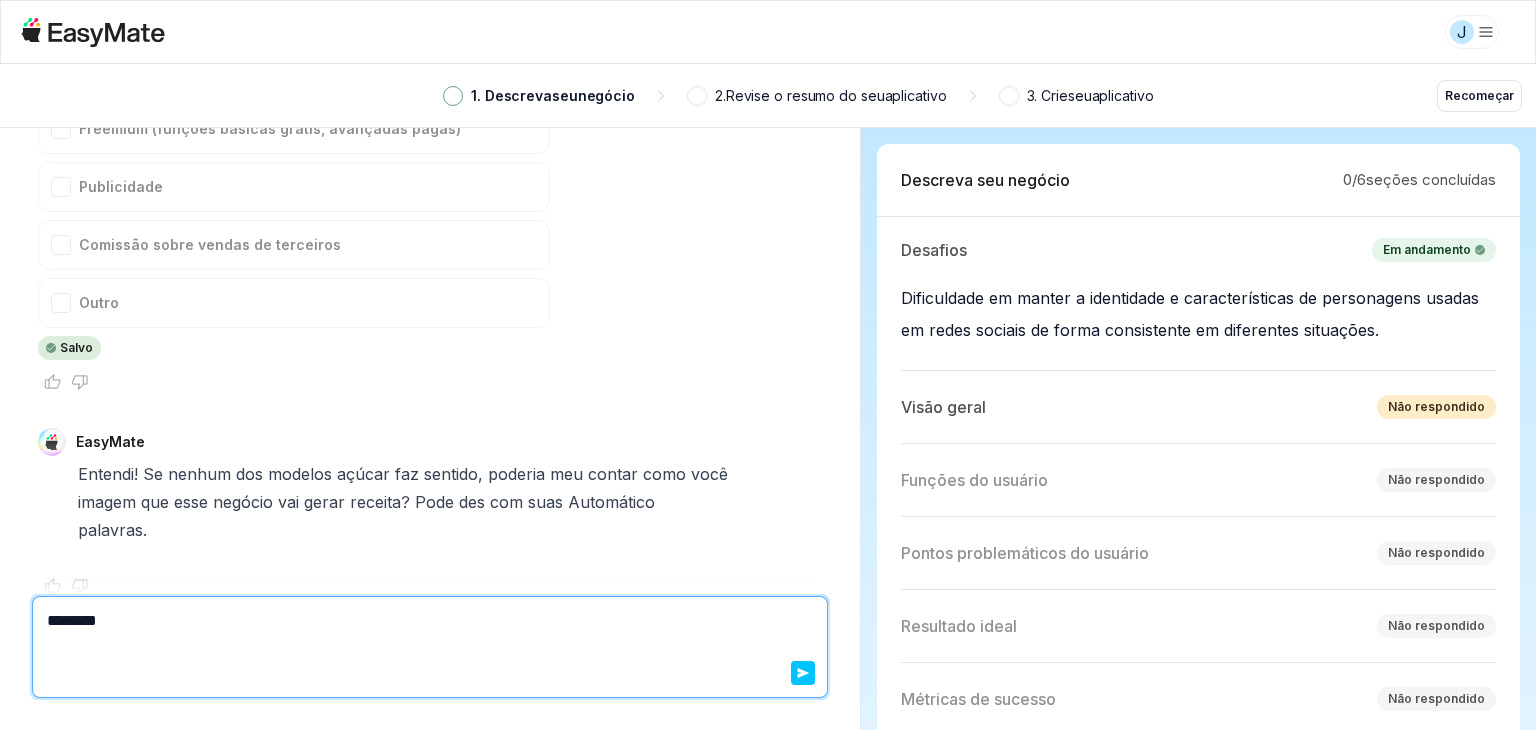 type on "*" 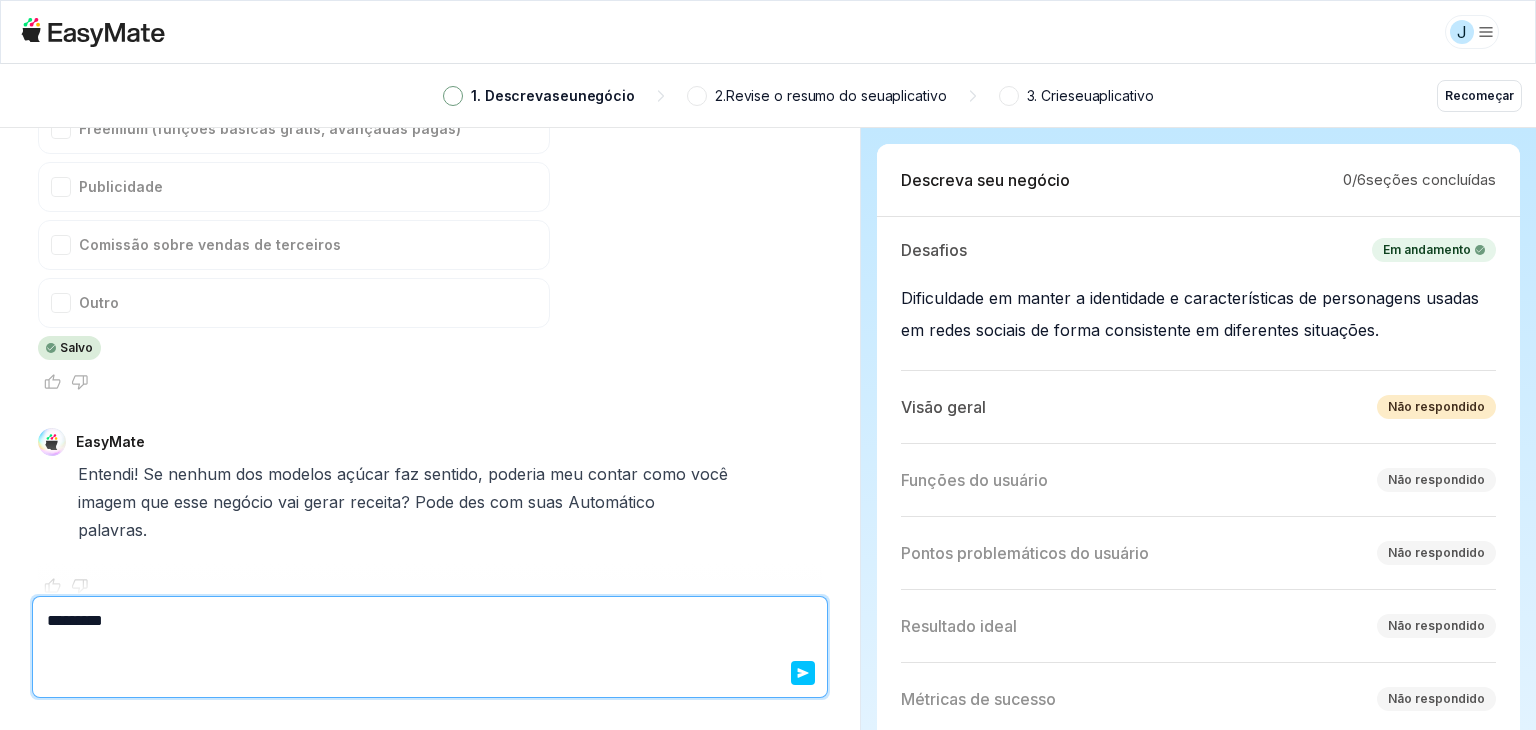 type on "*" 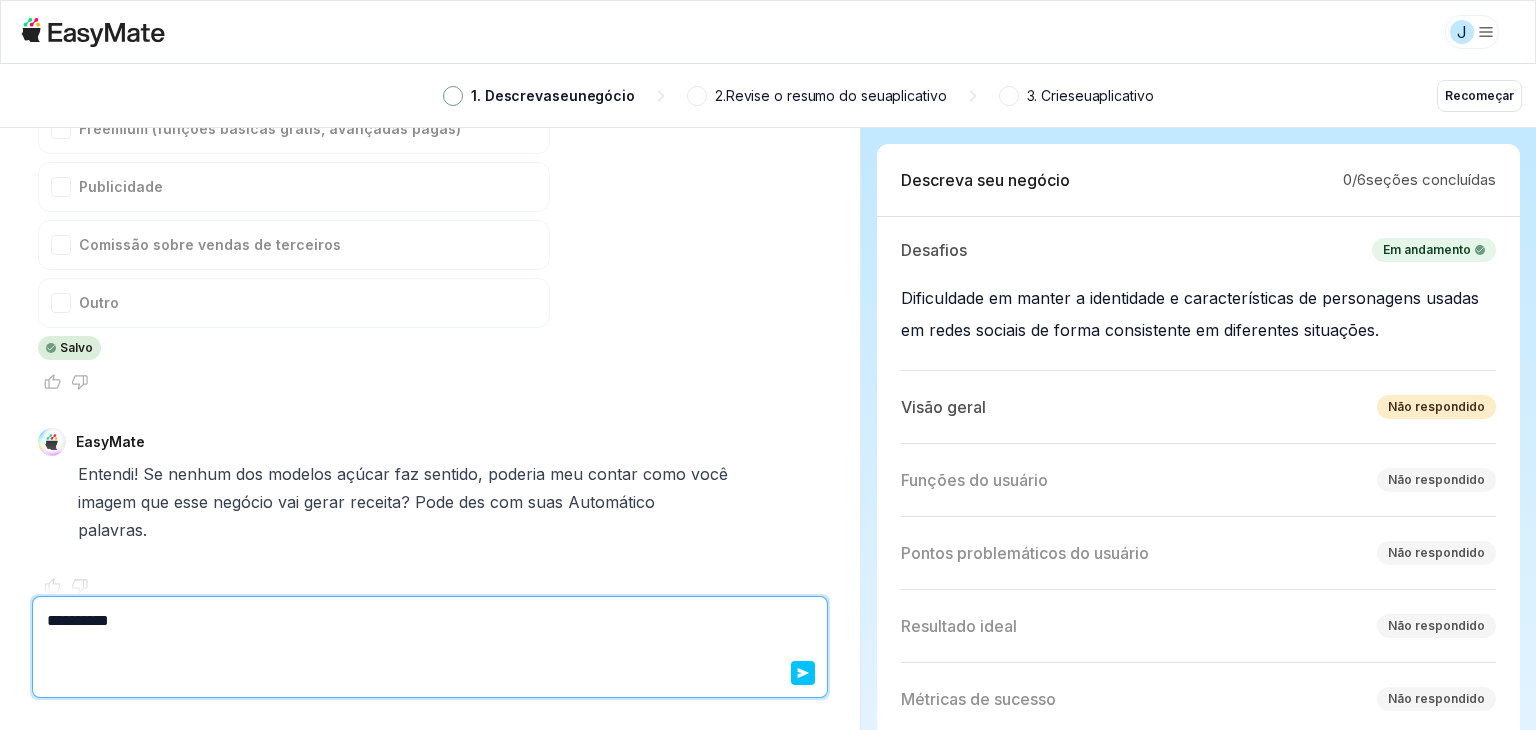 type on "**********" 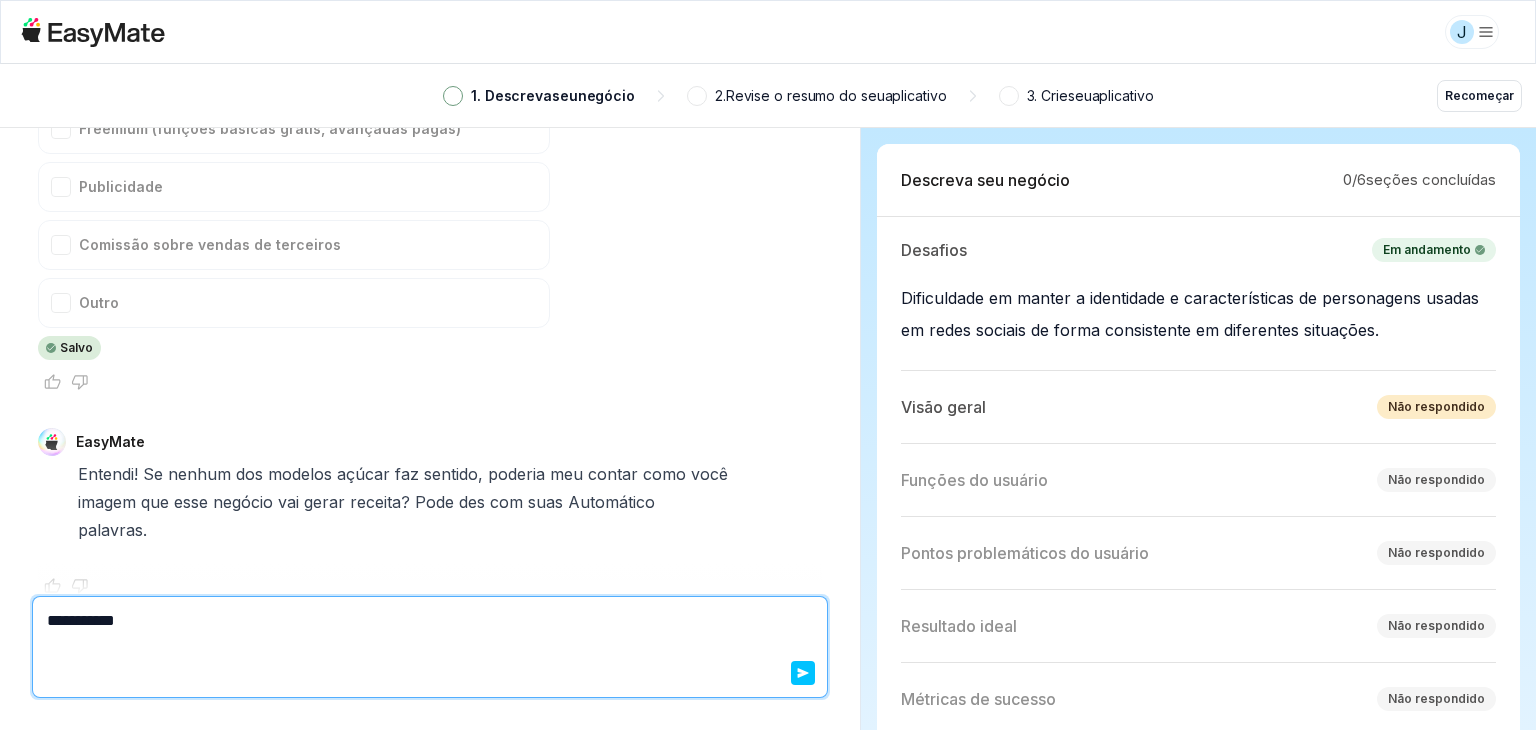 type on "*" 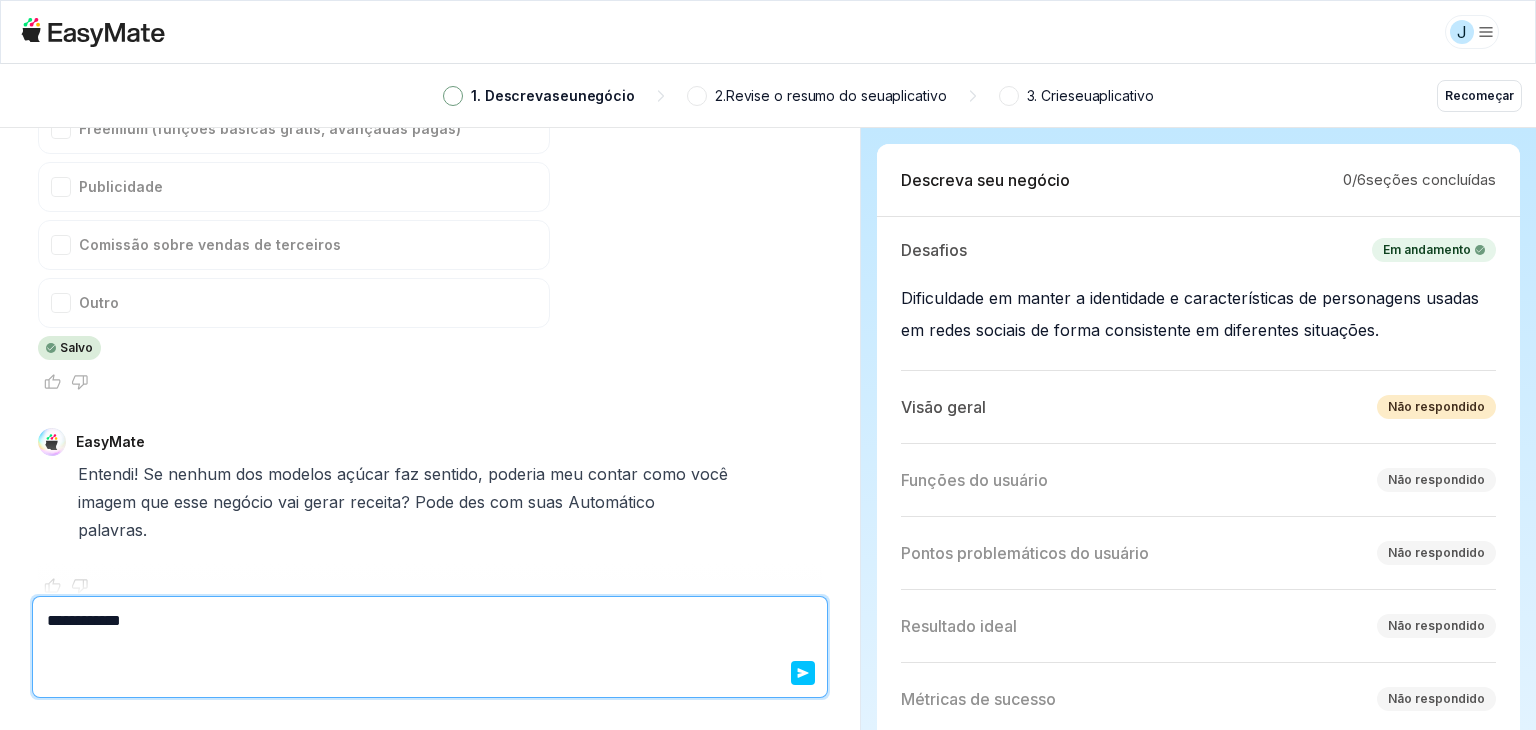 type on "*" 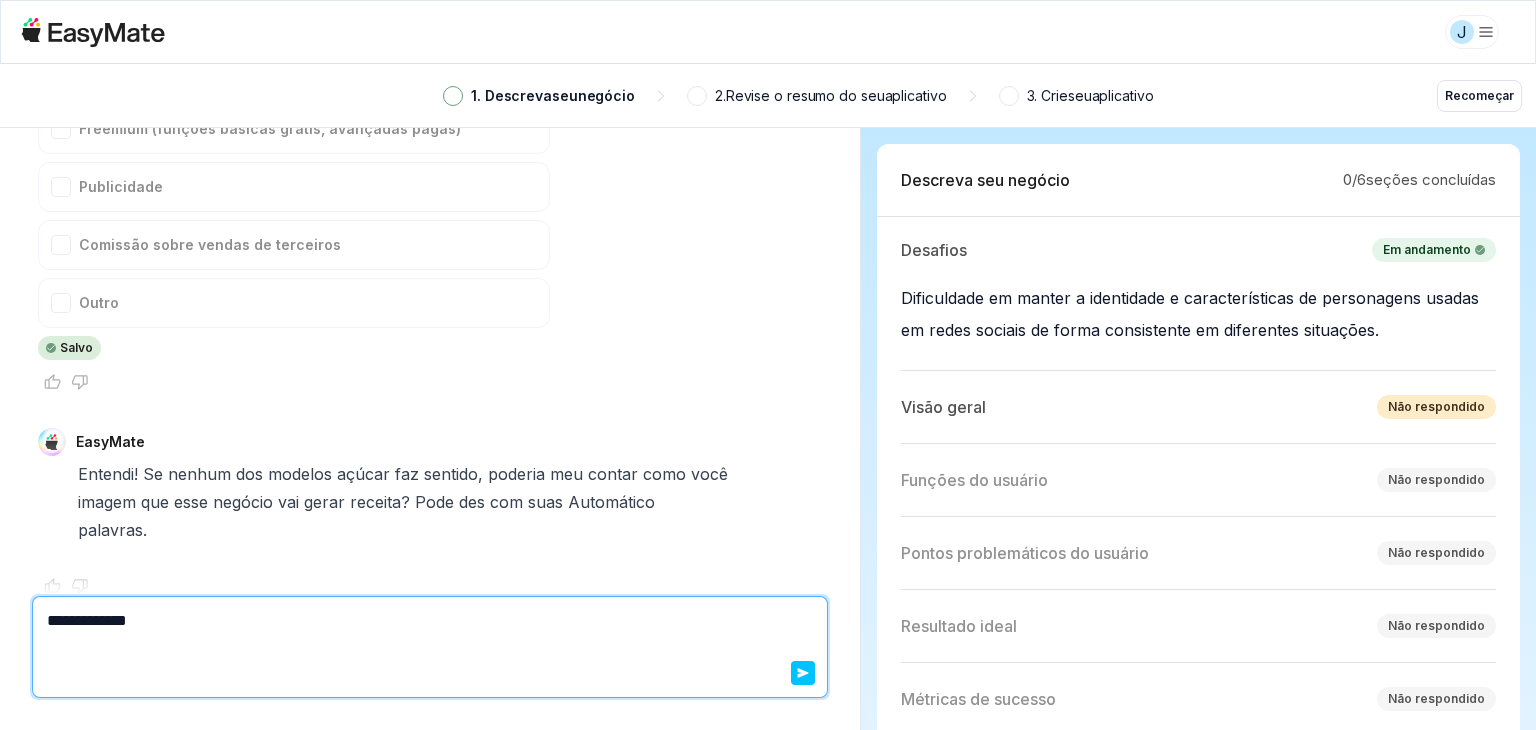type on "*" 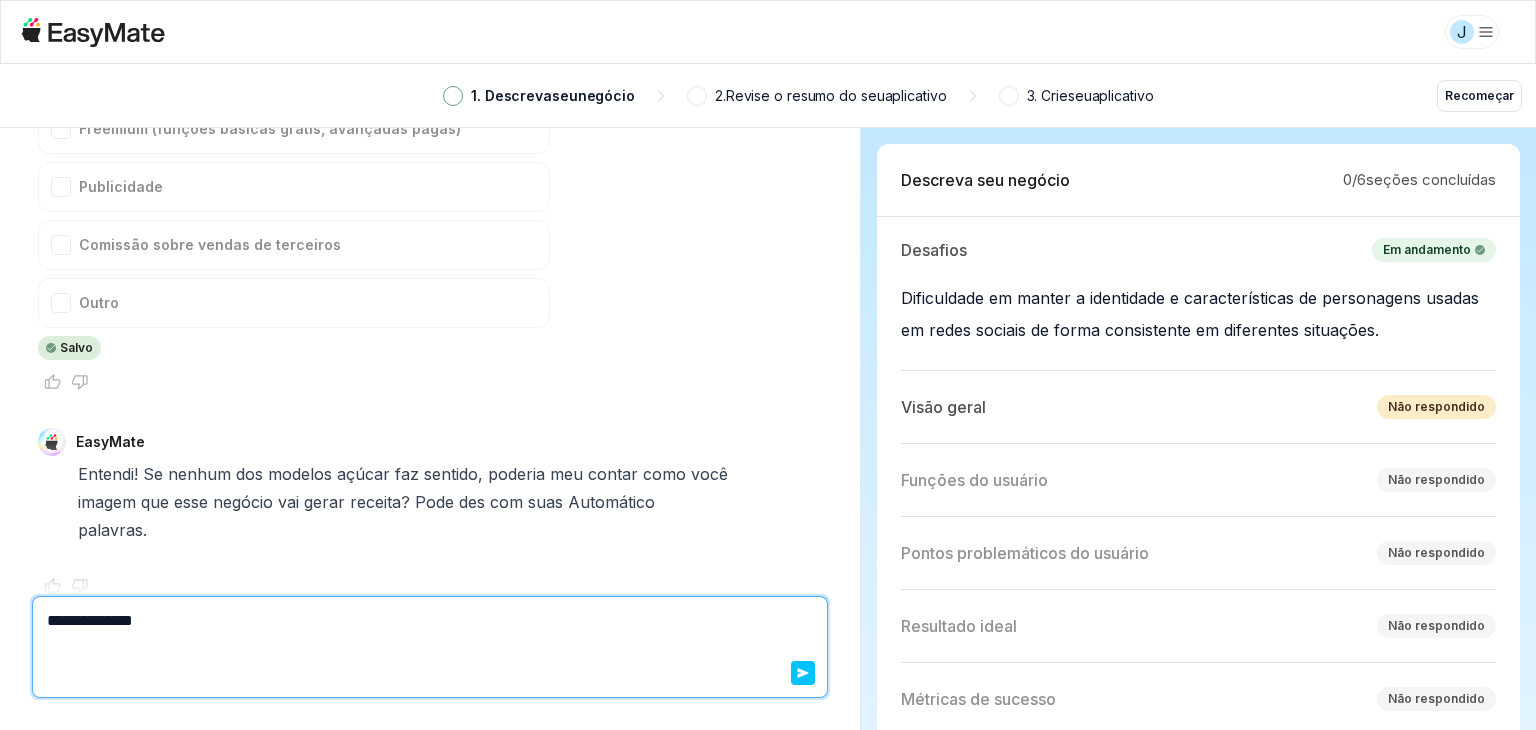 type on "*" 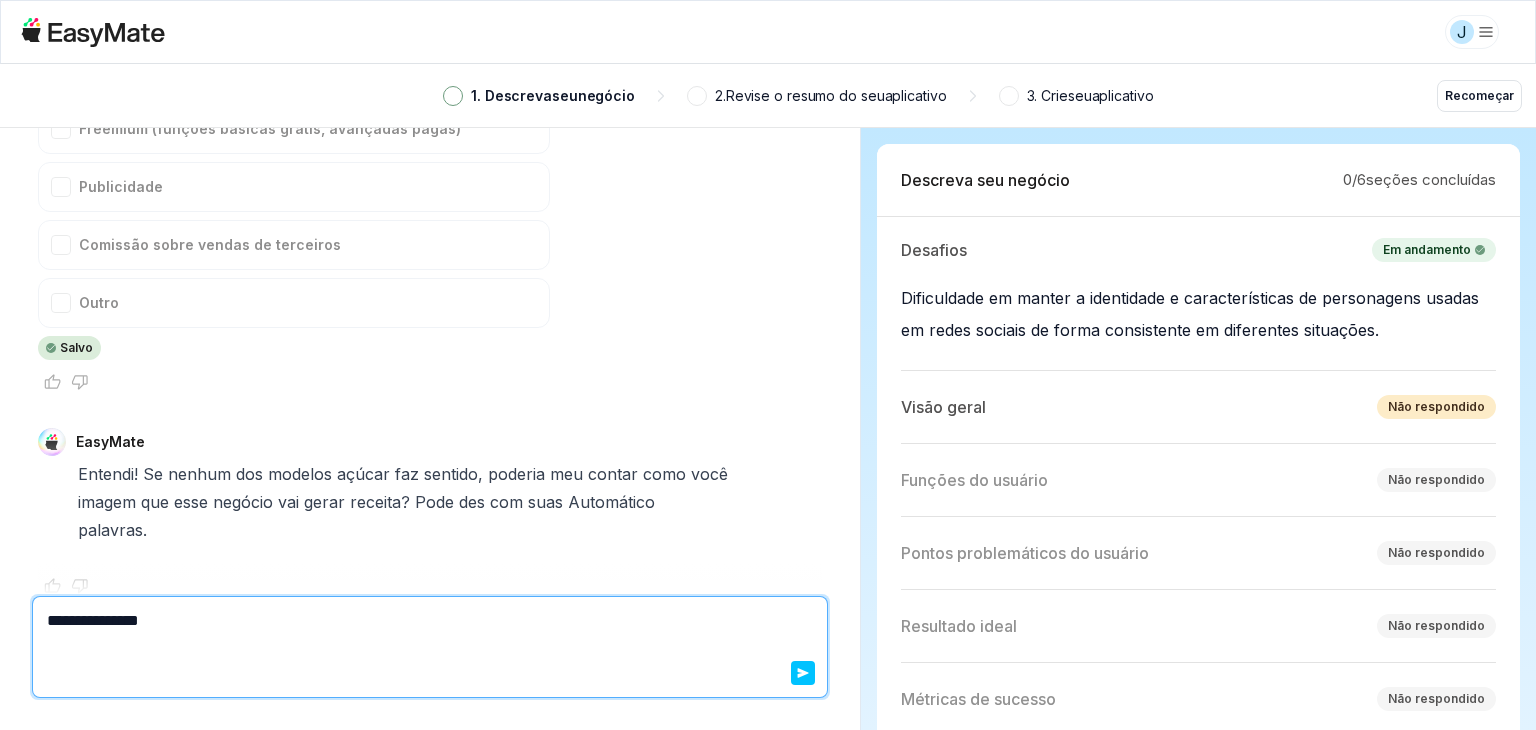 type on "*" 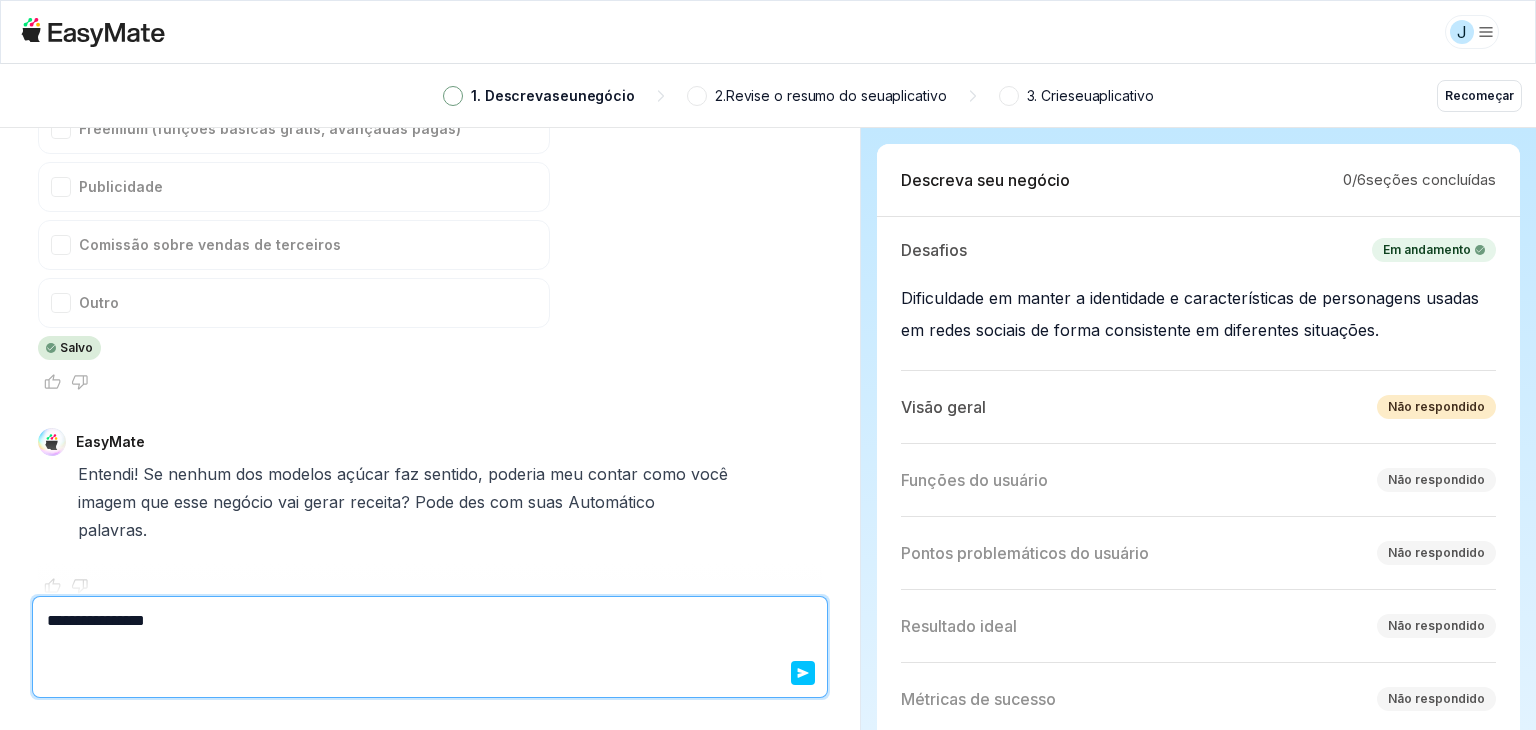 type on "*" 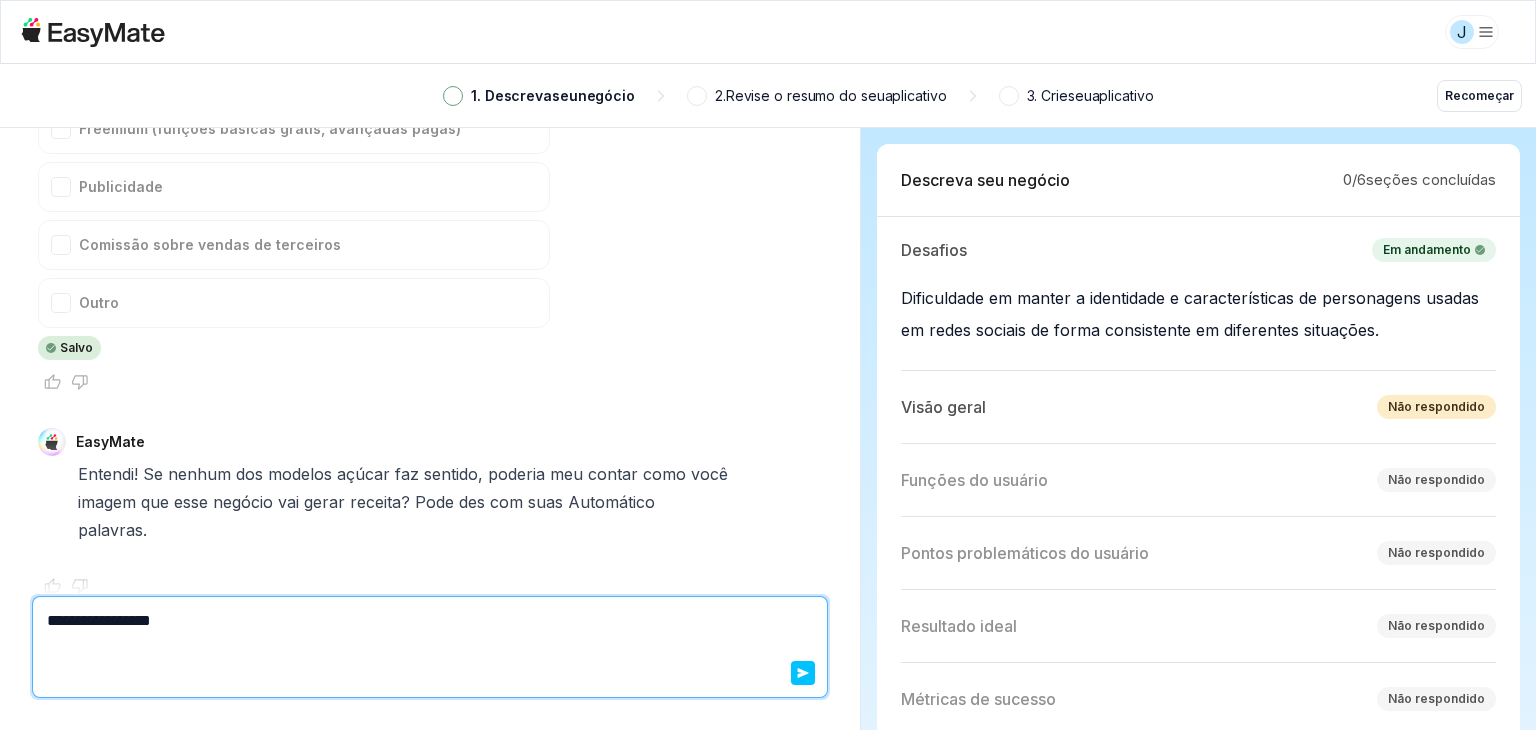type on "*" 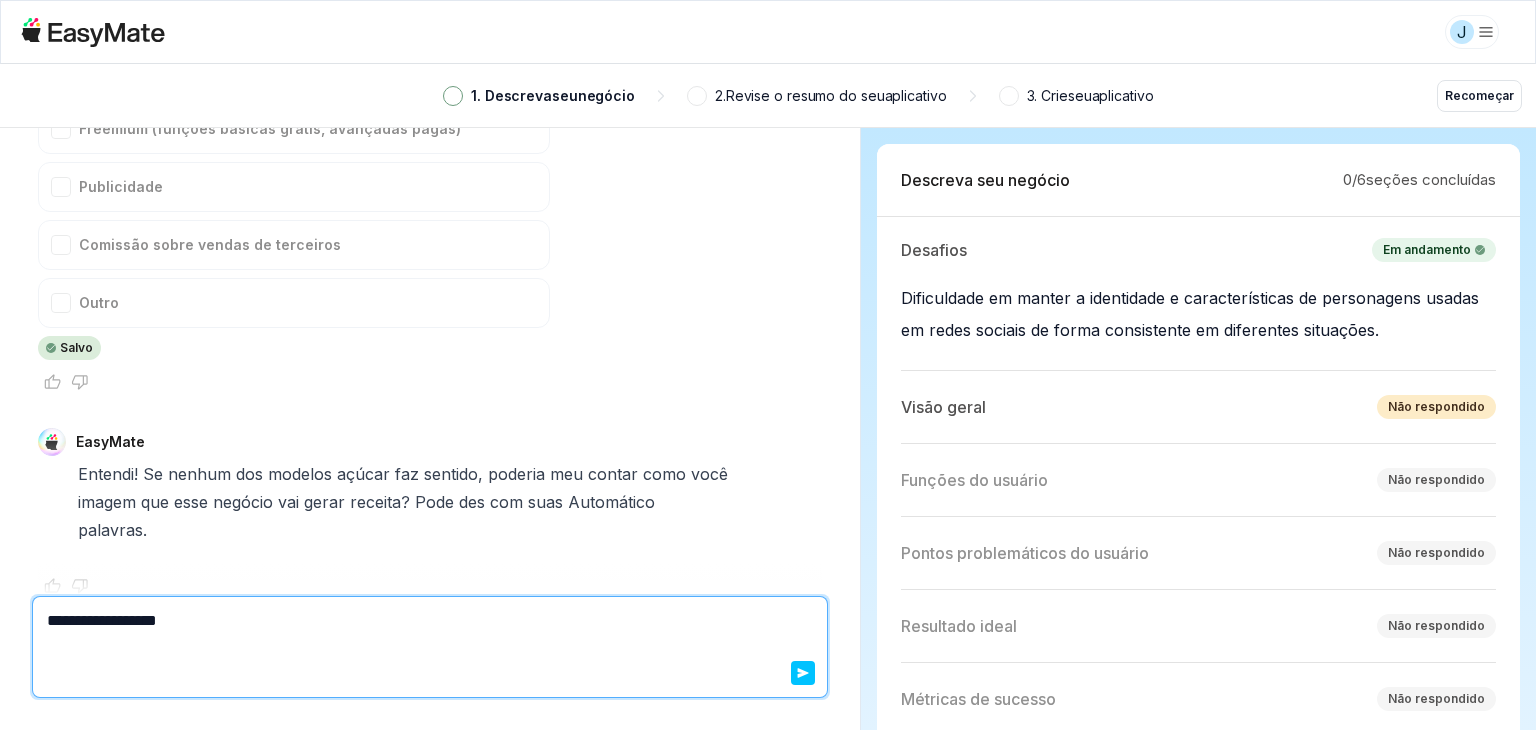 type on "*" 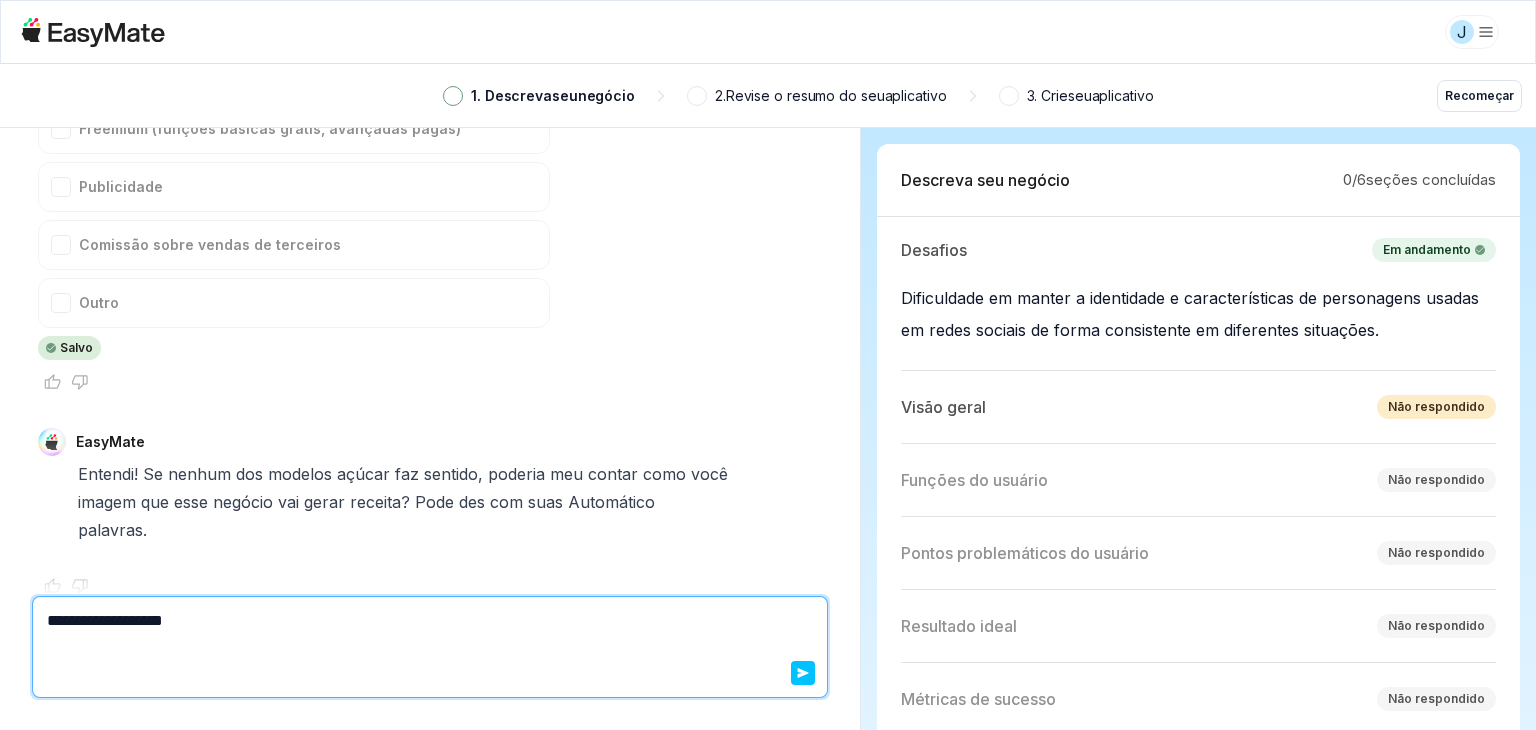 type on "*" 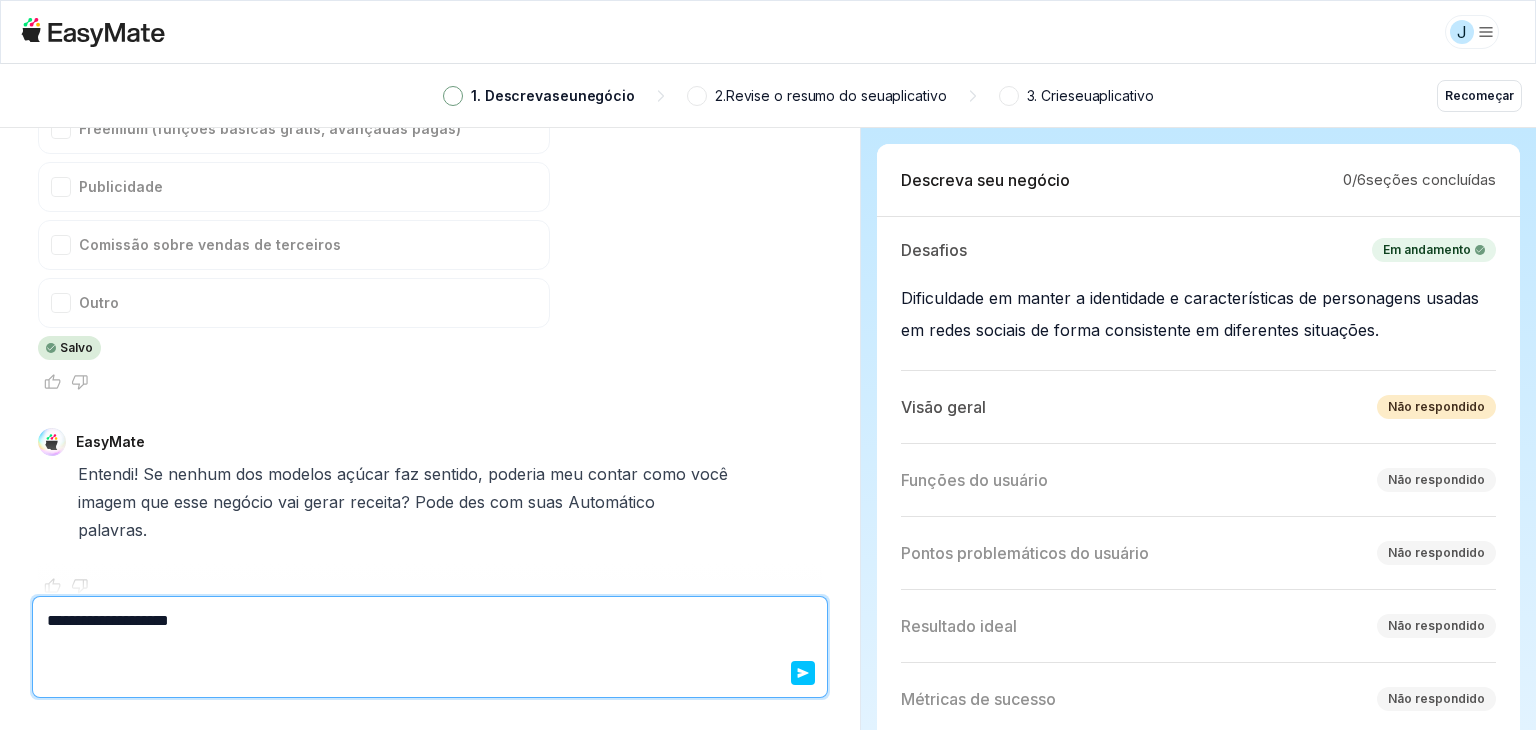 type 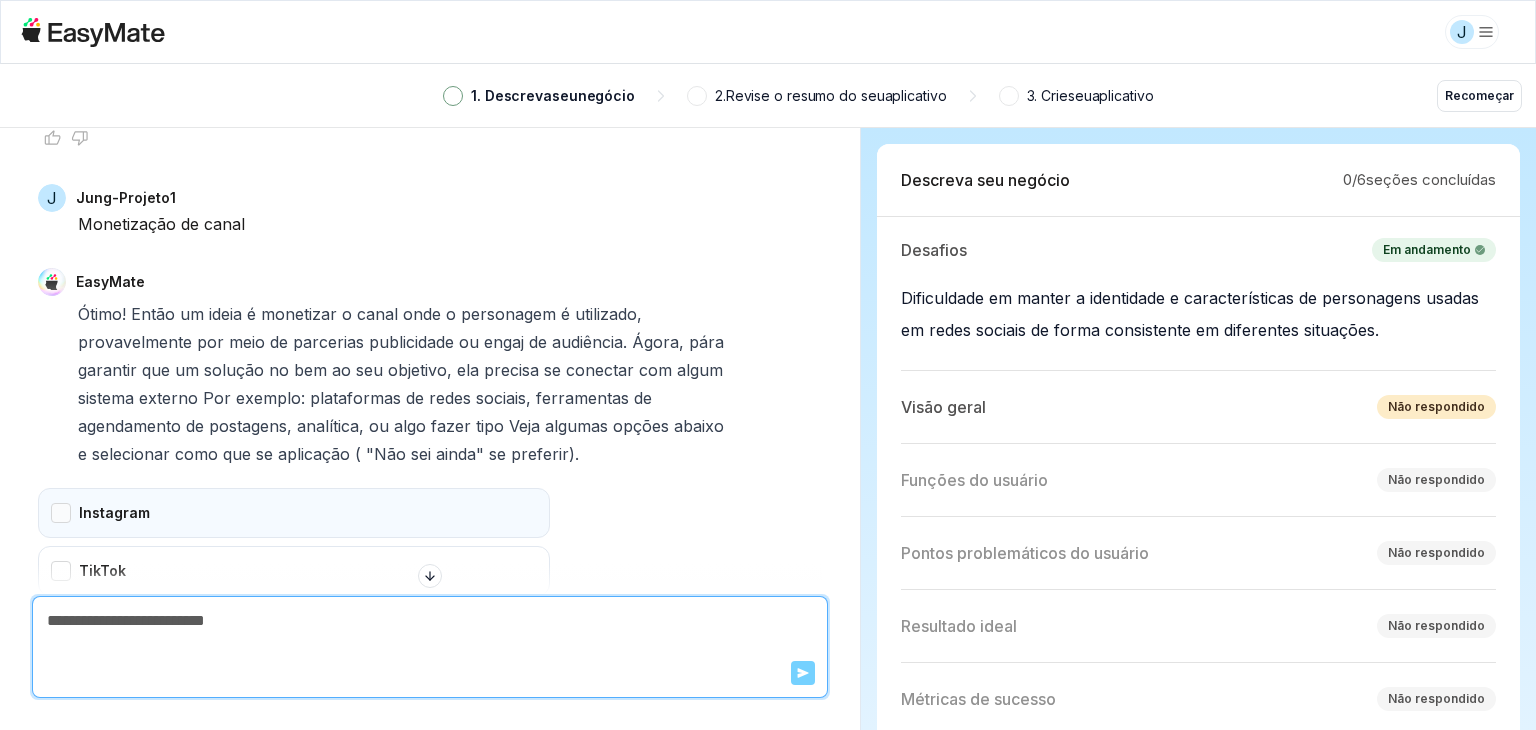 scroll, scrollTop: 2956, scrollLeft: 0, axis: vertical 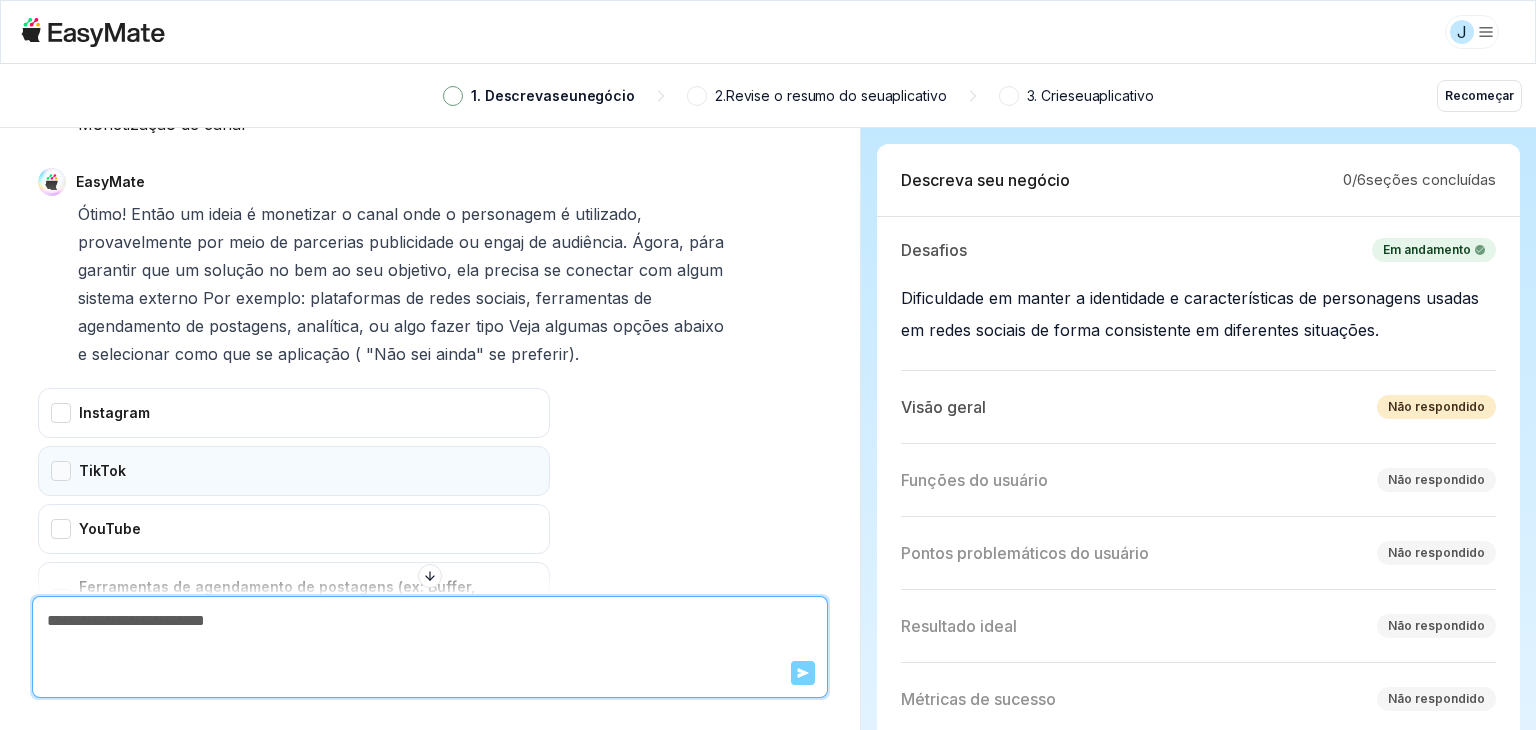 click on "TikTok" at bounding box center [294, 471] 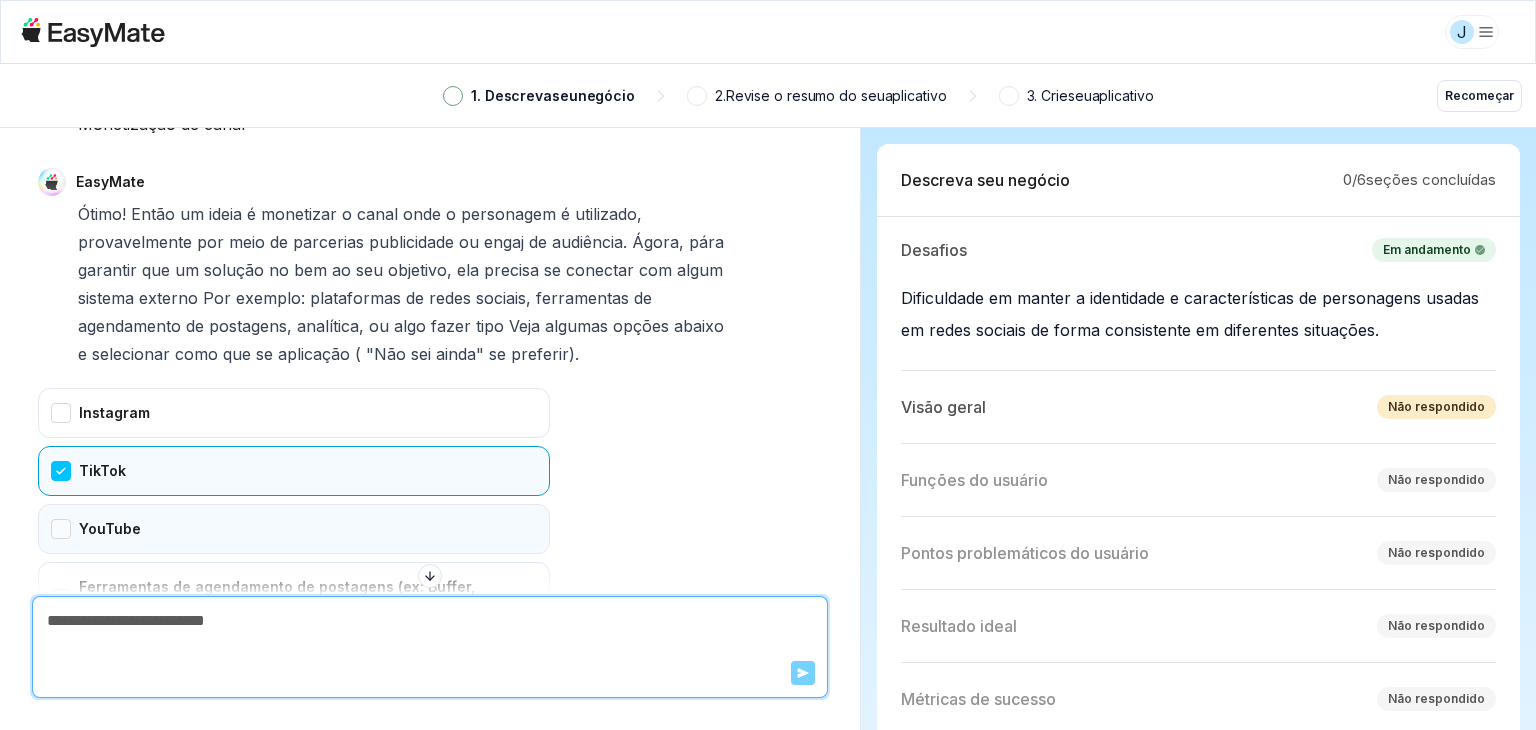 click on "YouTube" at bounding box center [294, 529] 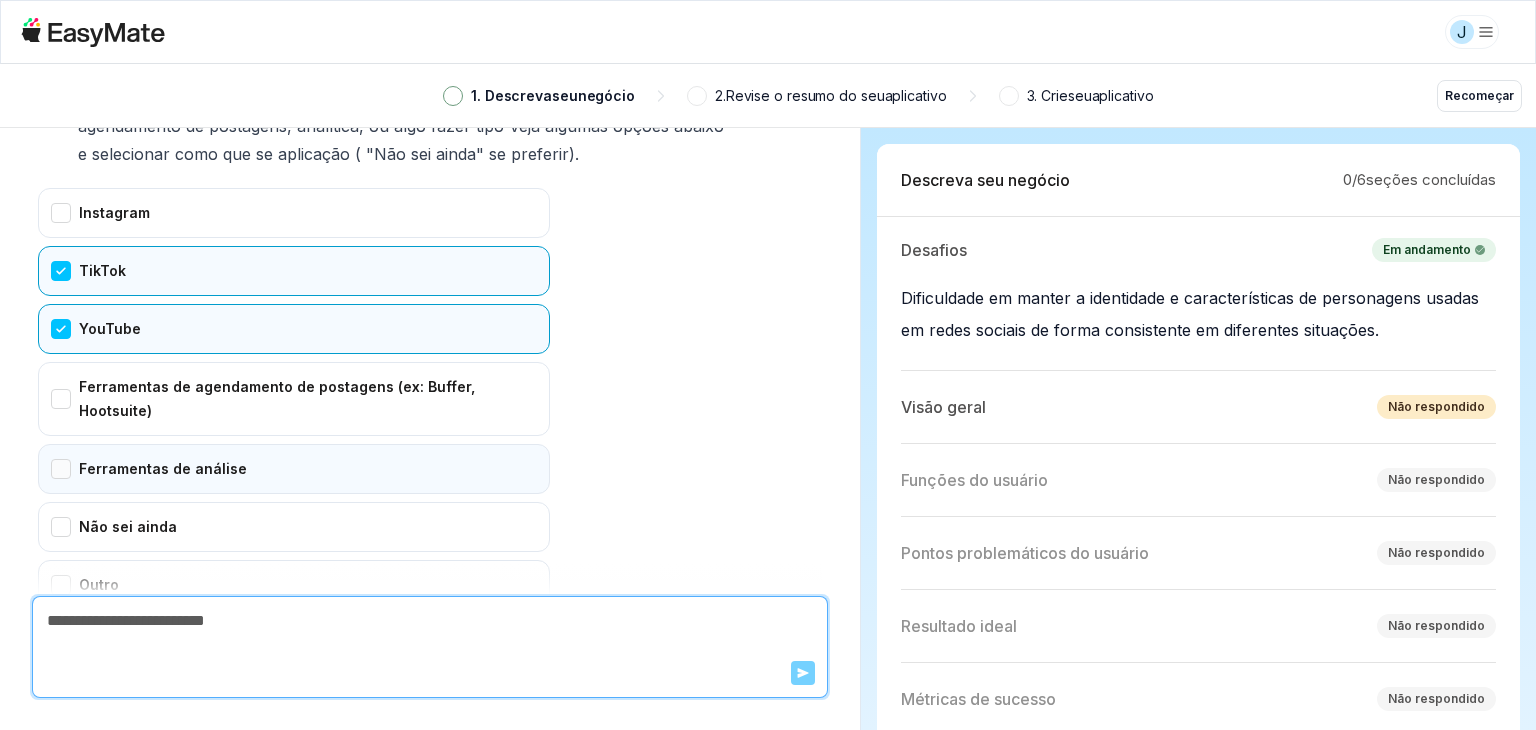 scroll, scrollTop: 3256, scrollLeft: 0, axis: vertical 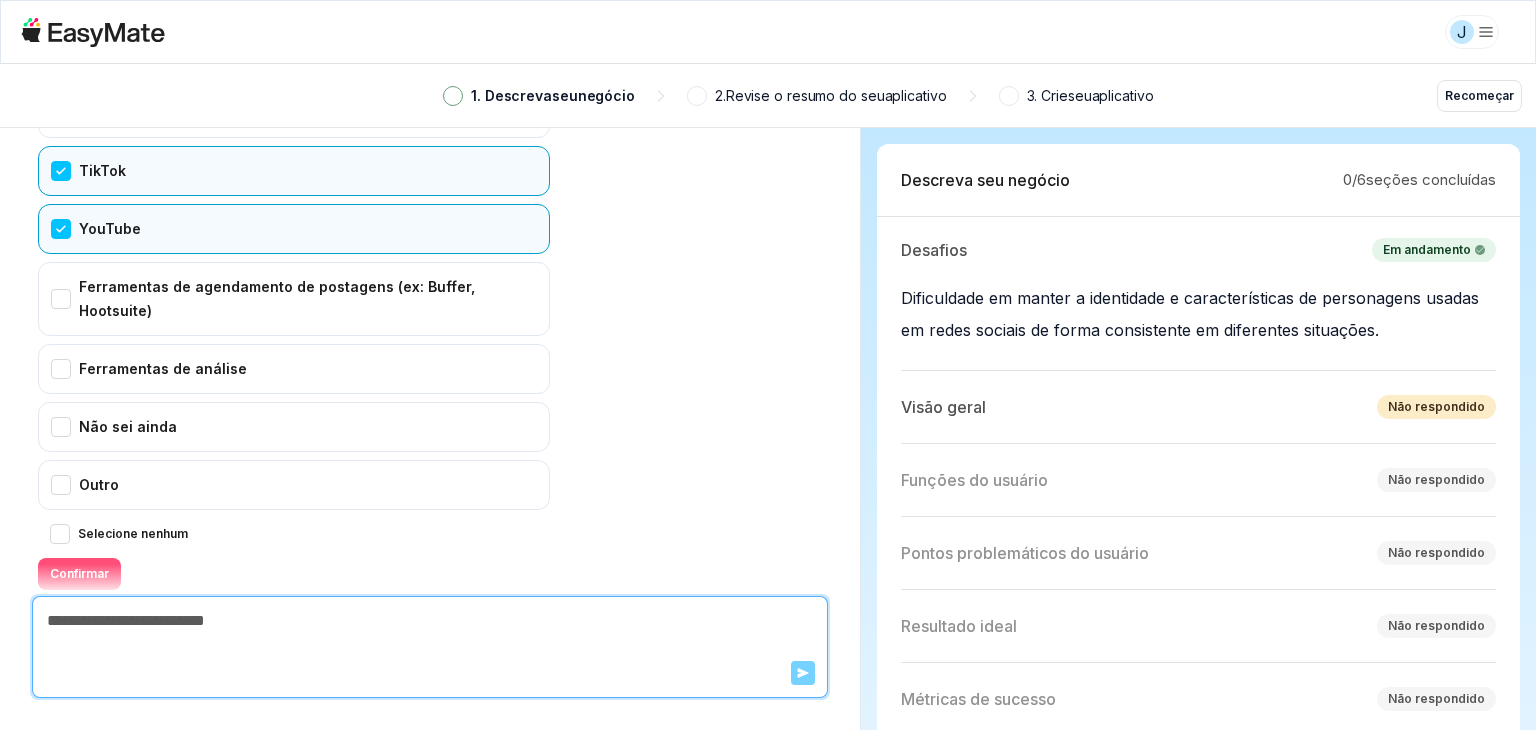 click on "Confirmar" at bounding box center [79, 573] 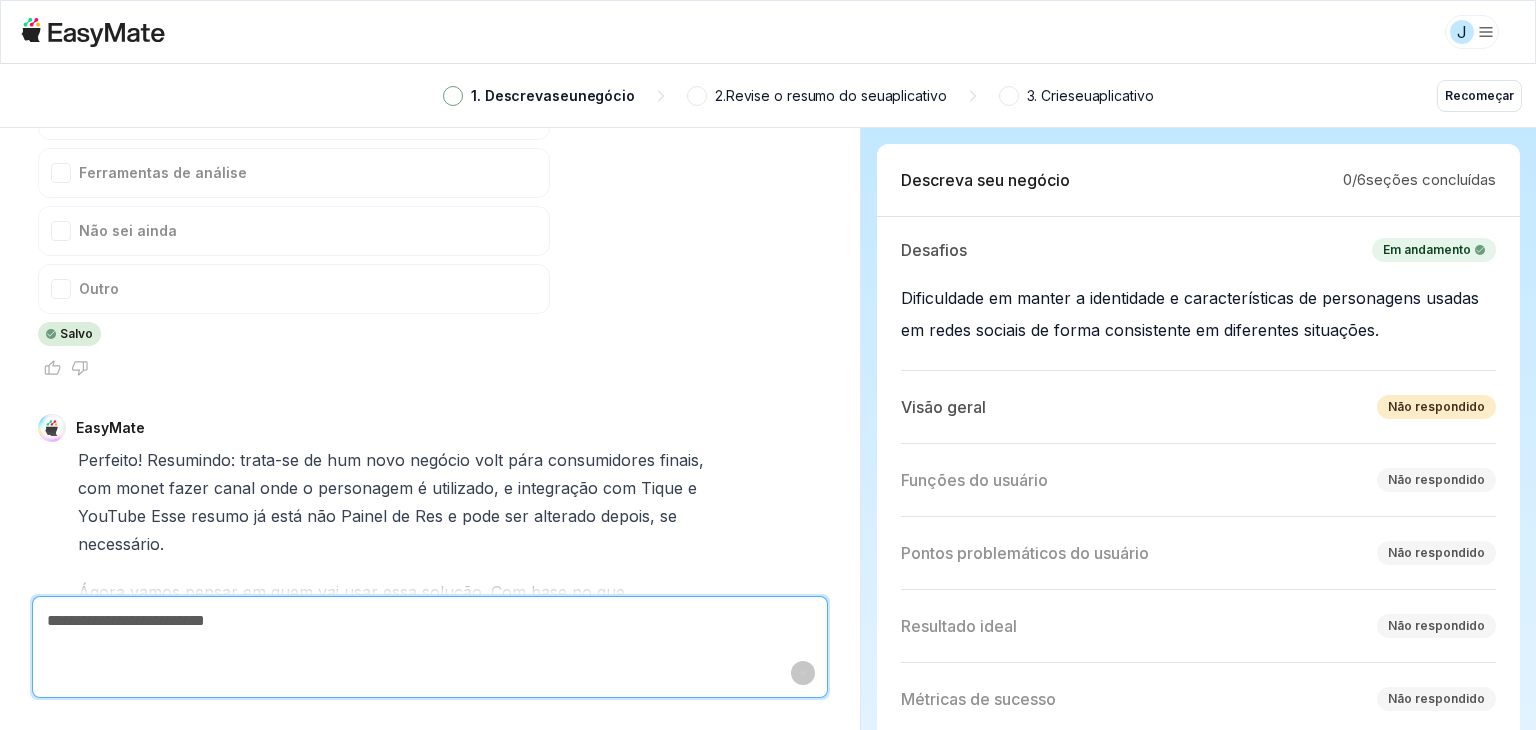 scroll, scrollTop: 3480, scrollLeft: 0, axis: vertical 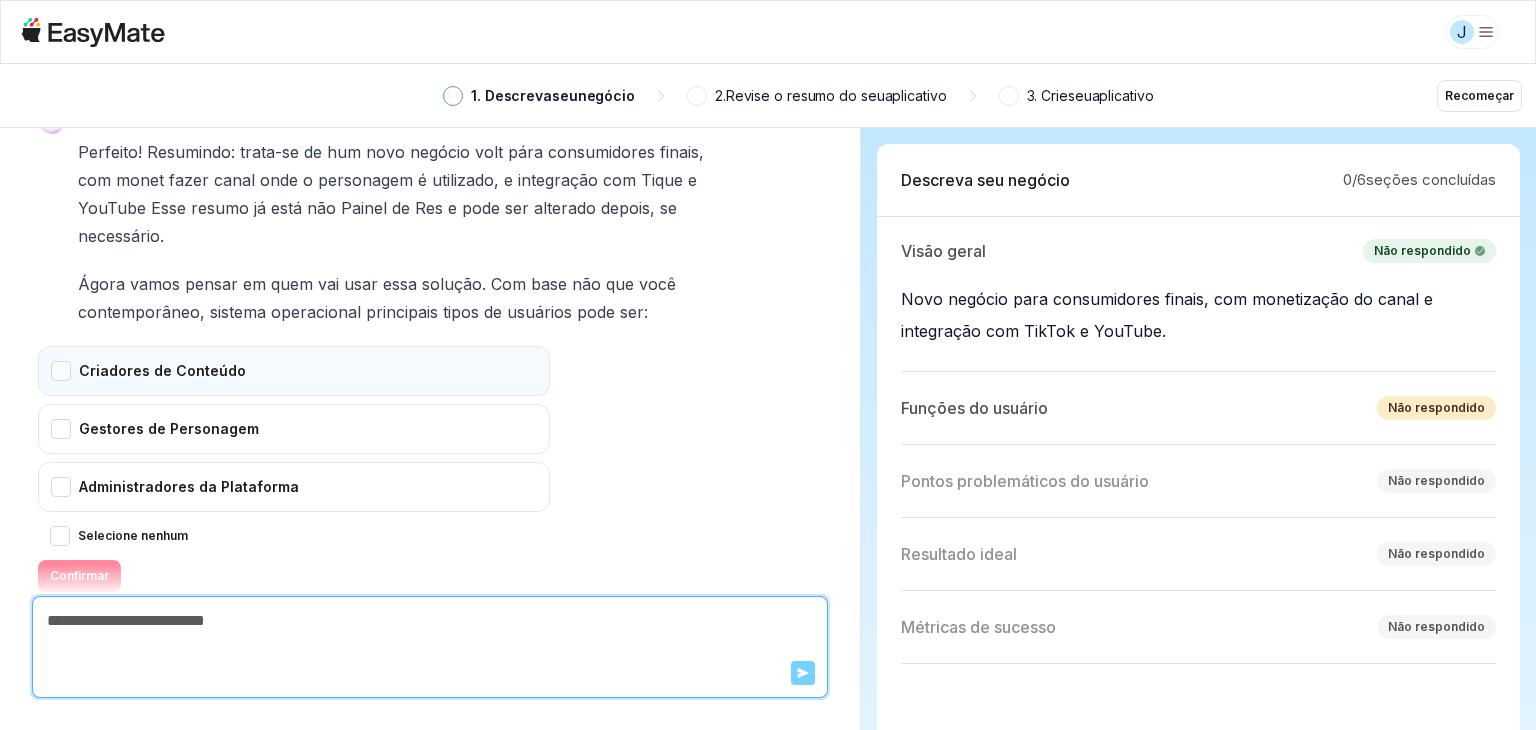 click on "Criadores de Conteúdo" at bounding box center (294, 371) 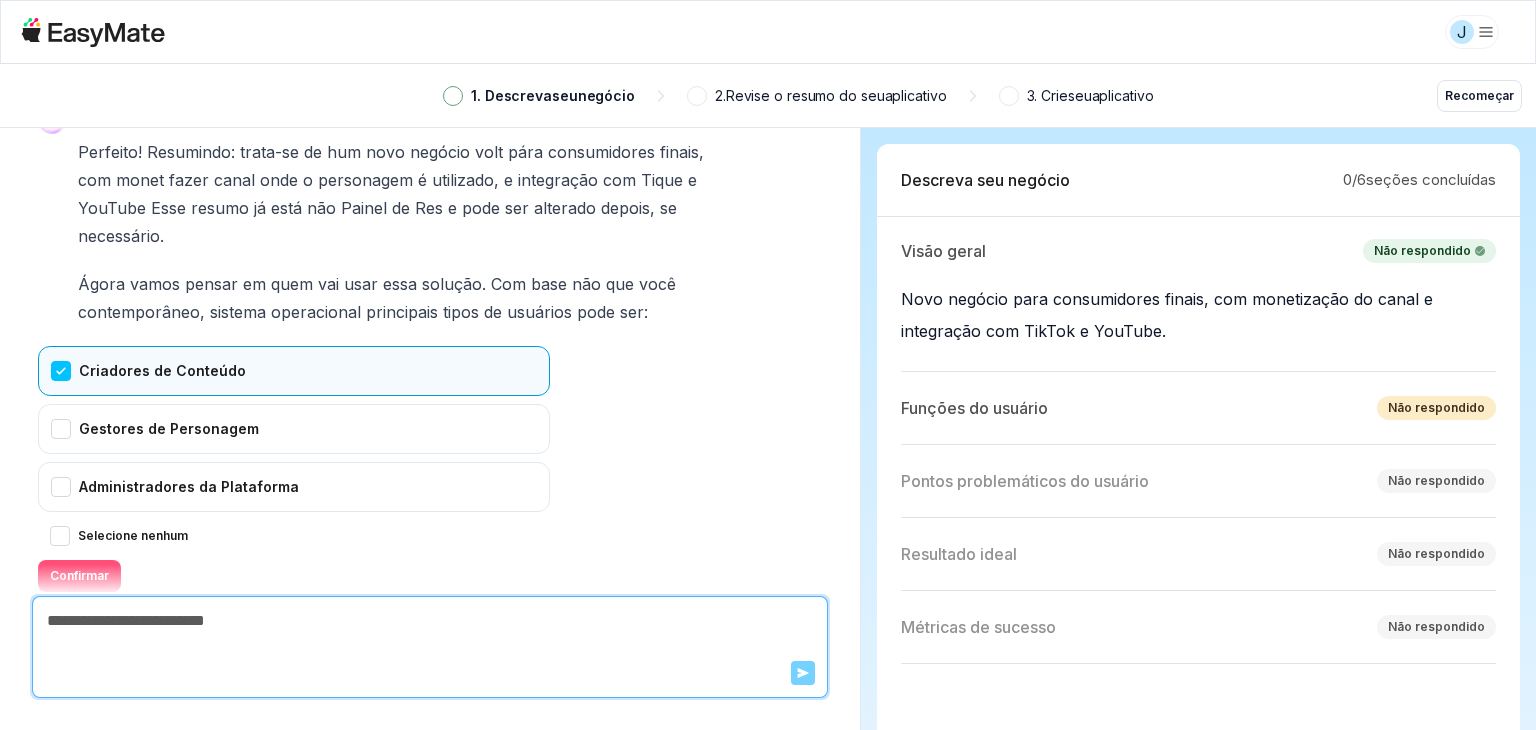 click on "Confirmar" at bounding box center (79, 575) 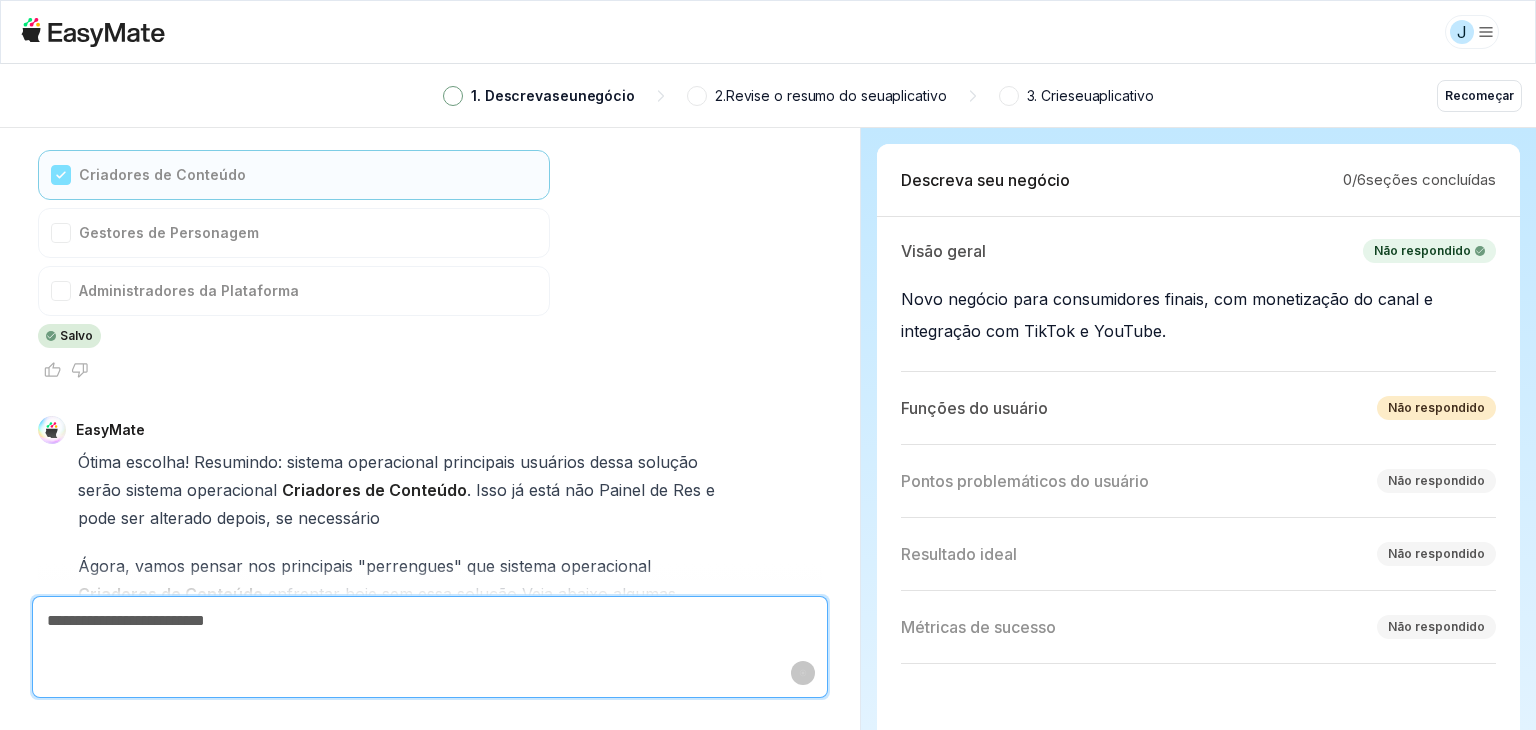 scroll, scrollTop: 3984, scrollLeft: 0, axis: vertical 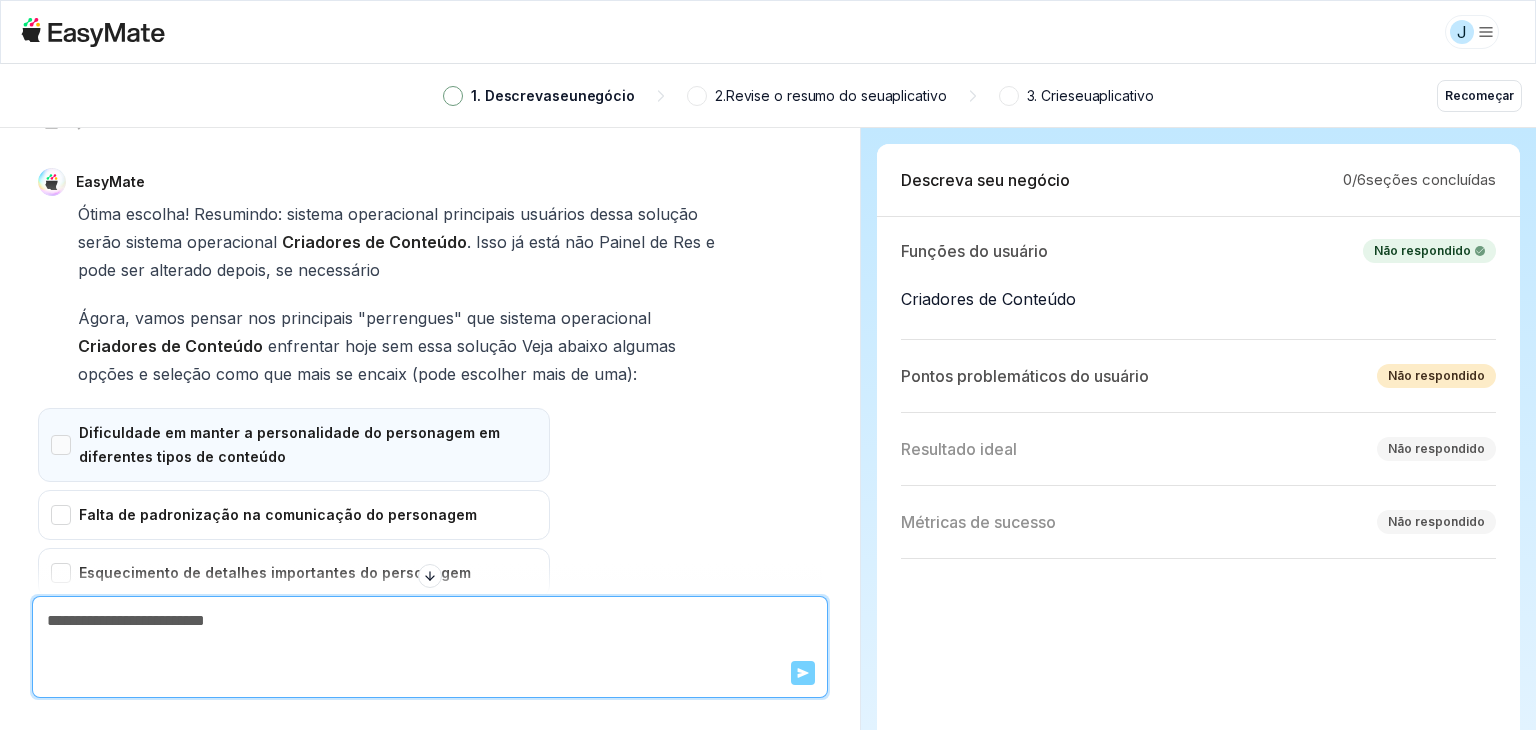 click on "Dificuldade em manter a personalidade do personagem em diferentes tipos de conteúdo" at bounding box center (294, 445) 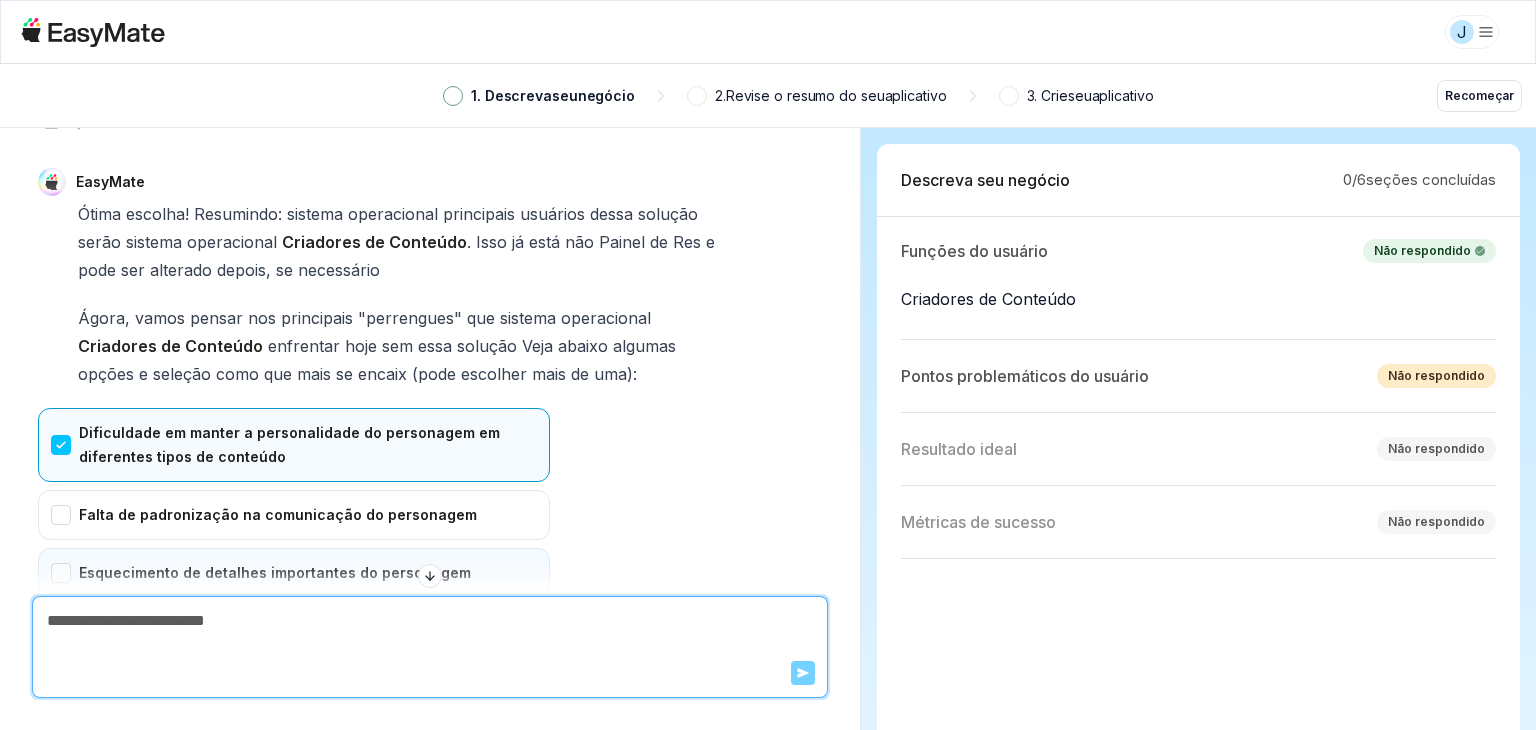 click on "Esquecimento de detalhes importantes do personagem" at bounding box center (294, 573) 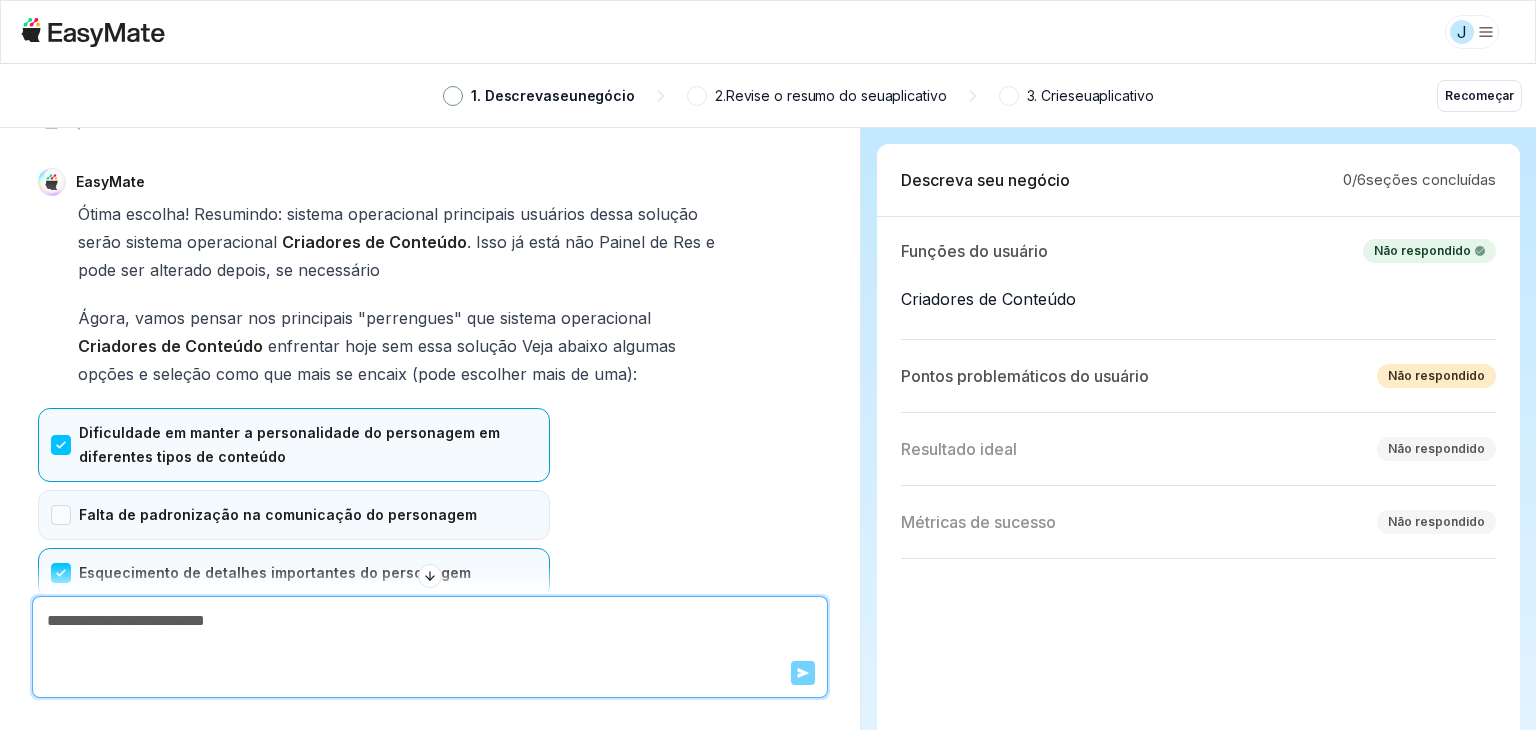 click on "Falta de padronização na comunicação do personagem" at bounding box center [294, 515] 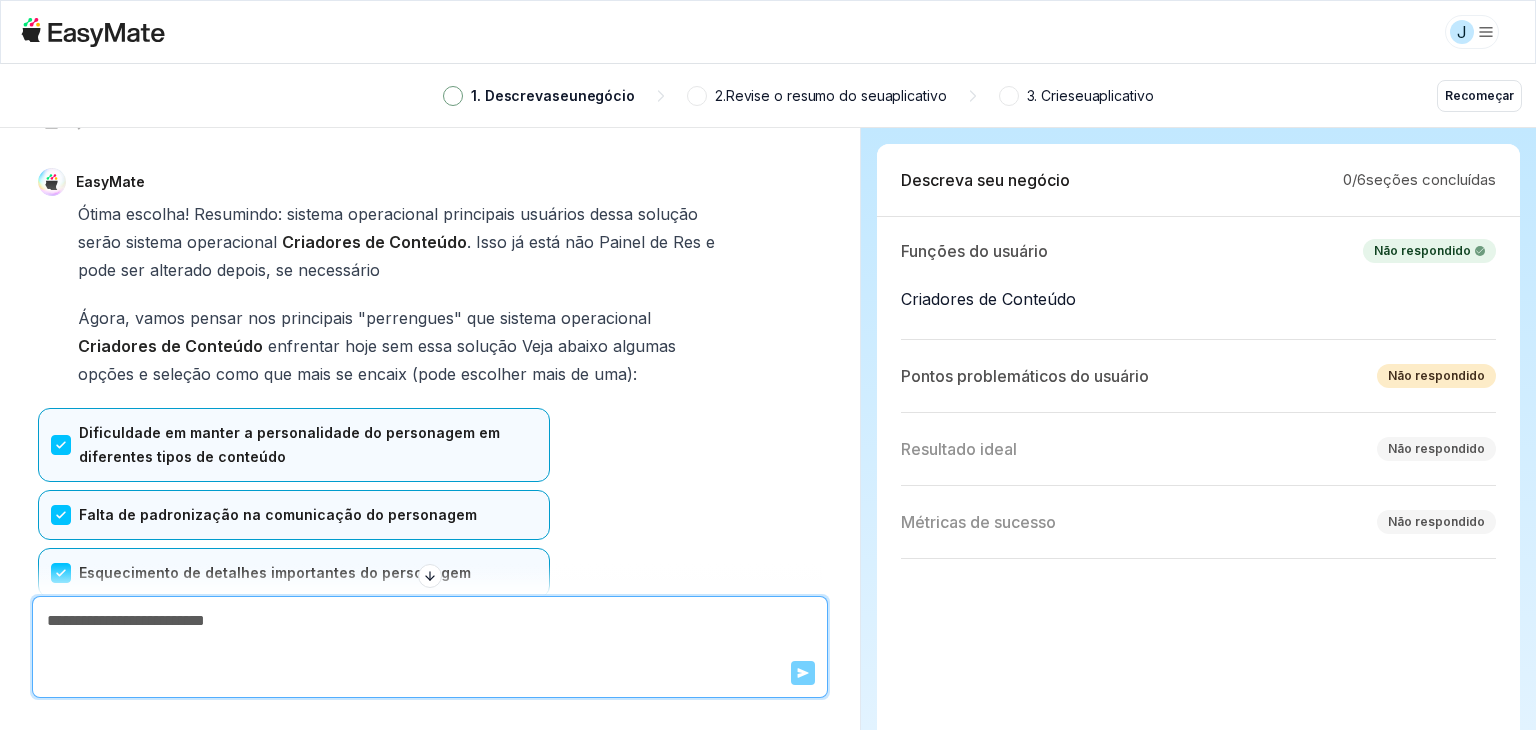 scroll, scrollTop: 4304, scrollLeft: 0, axis: vertical 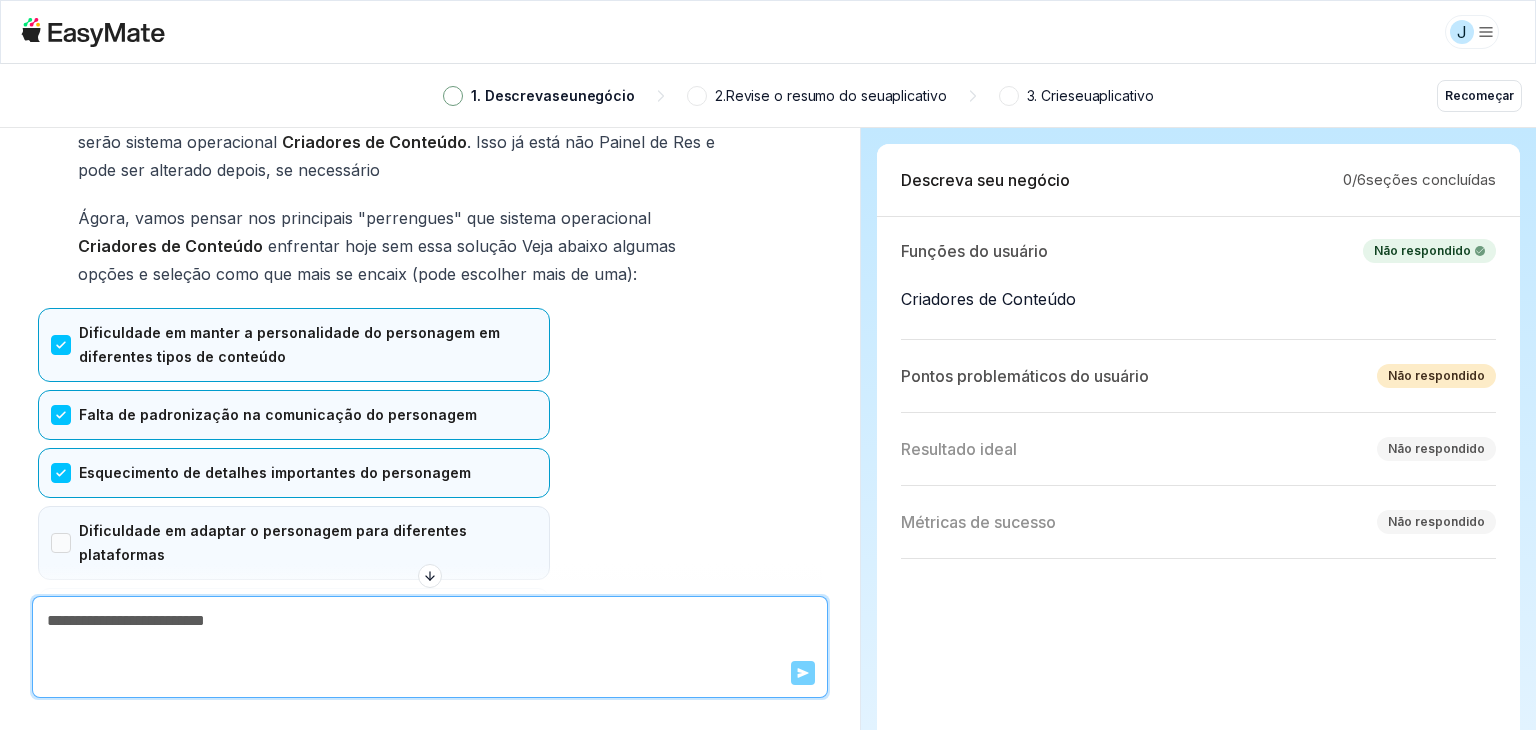 click on "Dificuldade em adaptar o personagem para diferentes plataformas" at bounding box center (294, 543) 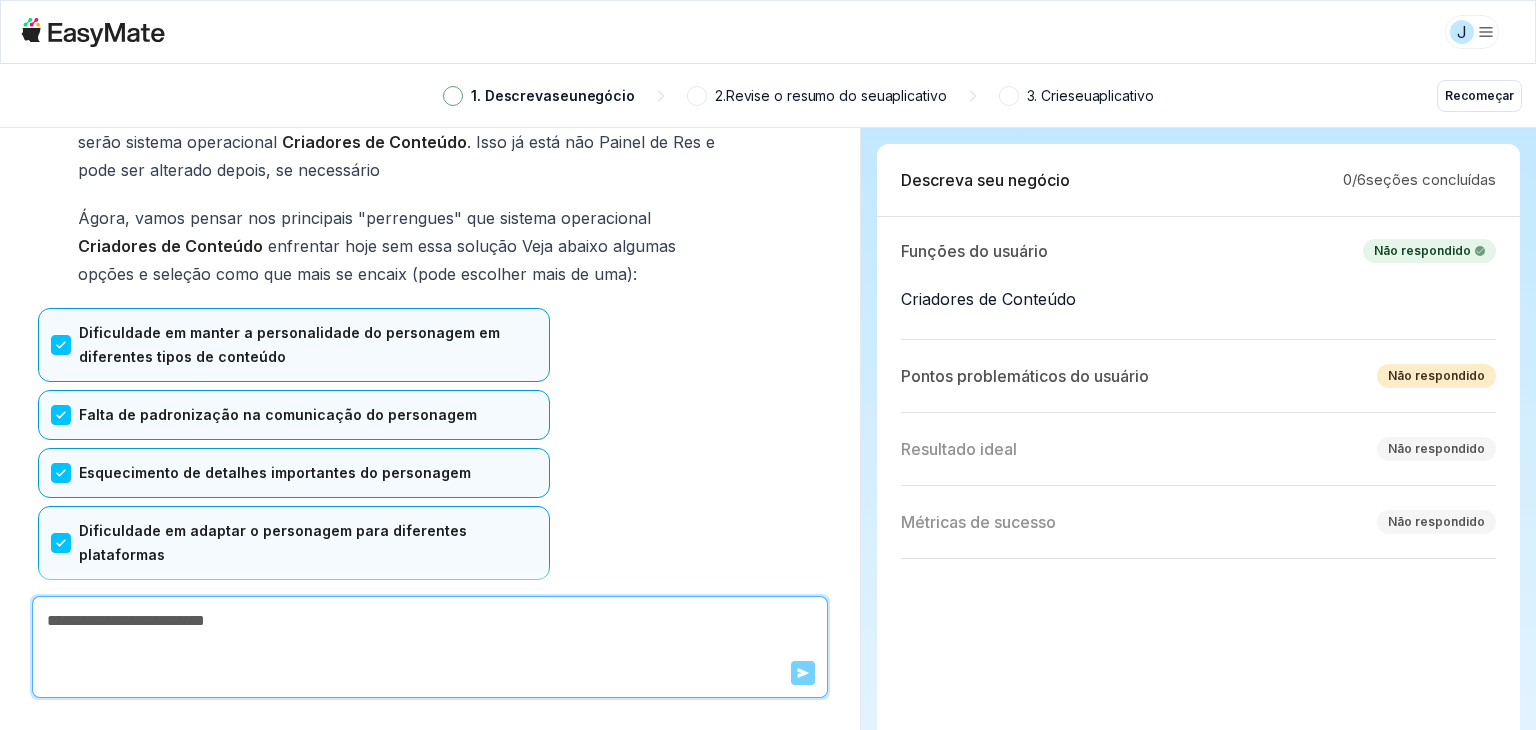 scroll, scrollTop: 4404, scrollLeft: 0, axis: vertical 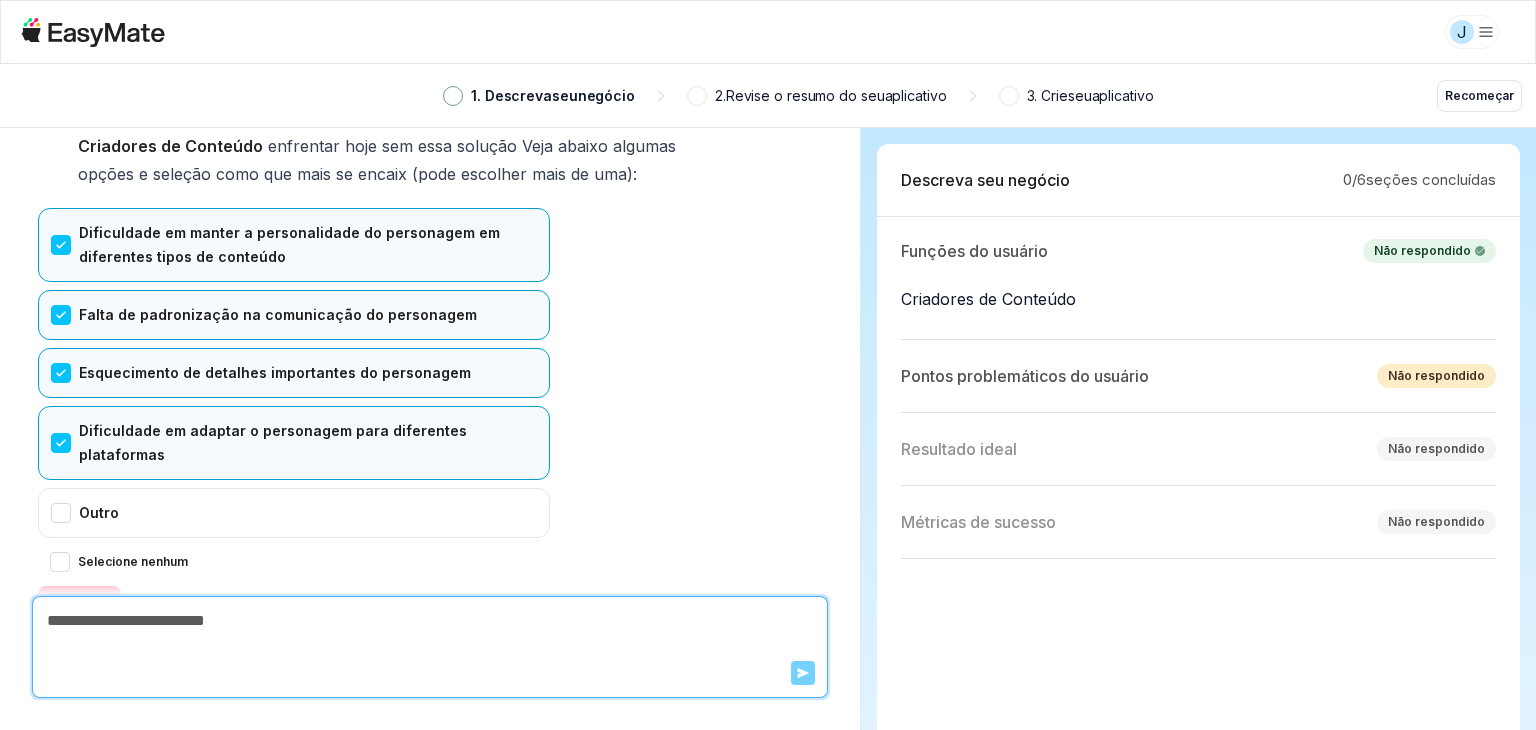 click on "Confirmar" at bounding box center (79, 601) 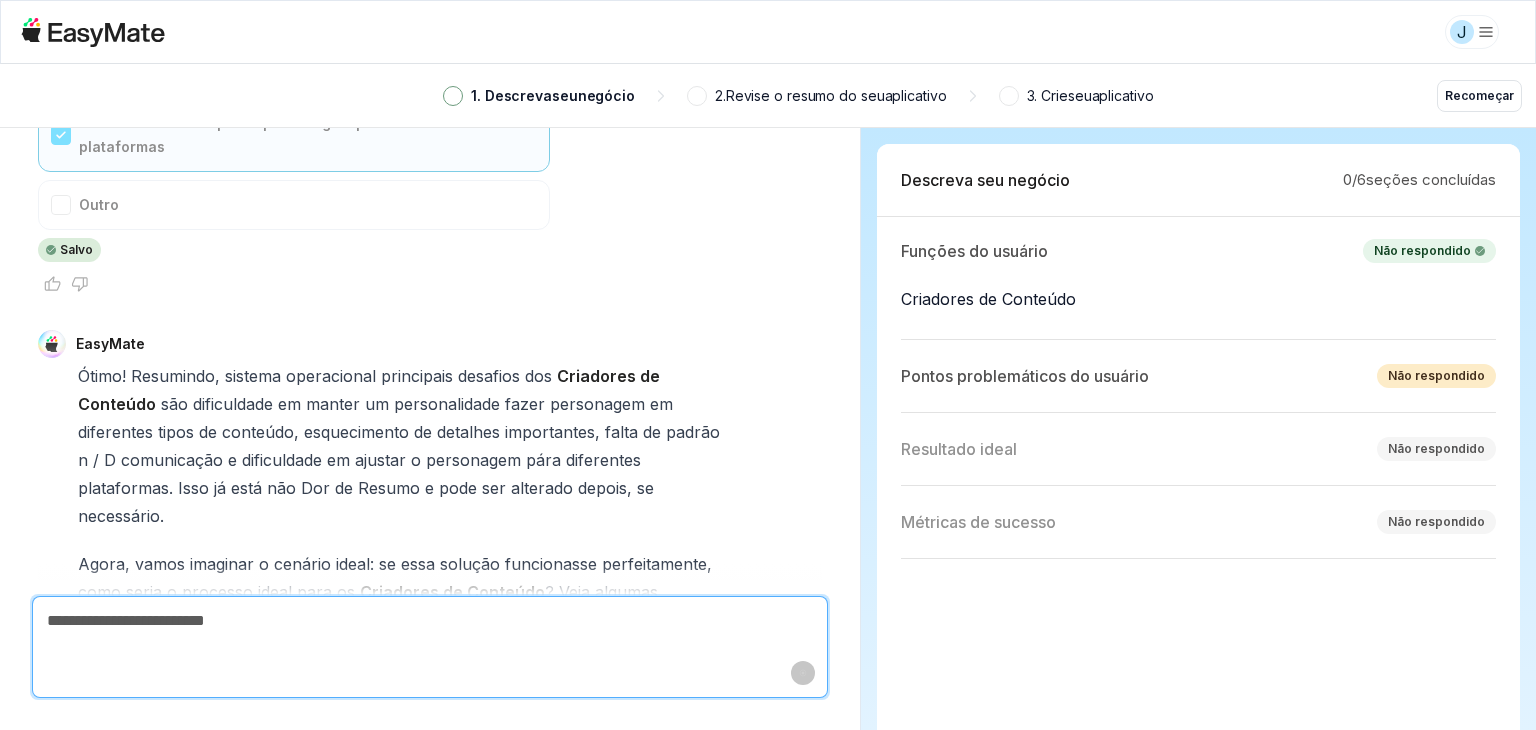 scroll, scrollTop: 4740, scrollLeft: 0, axis: vertical 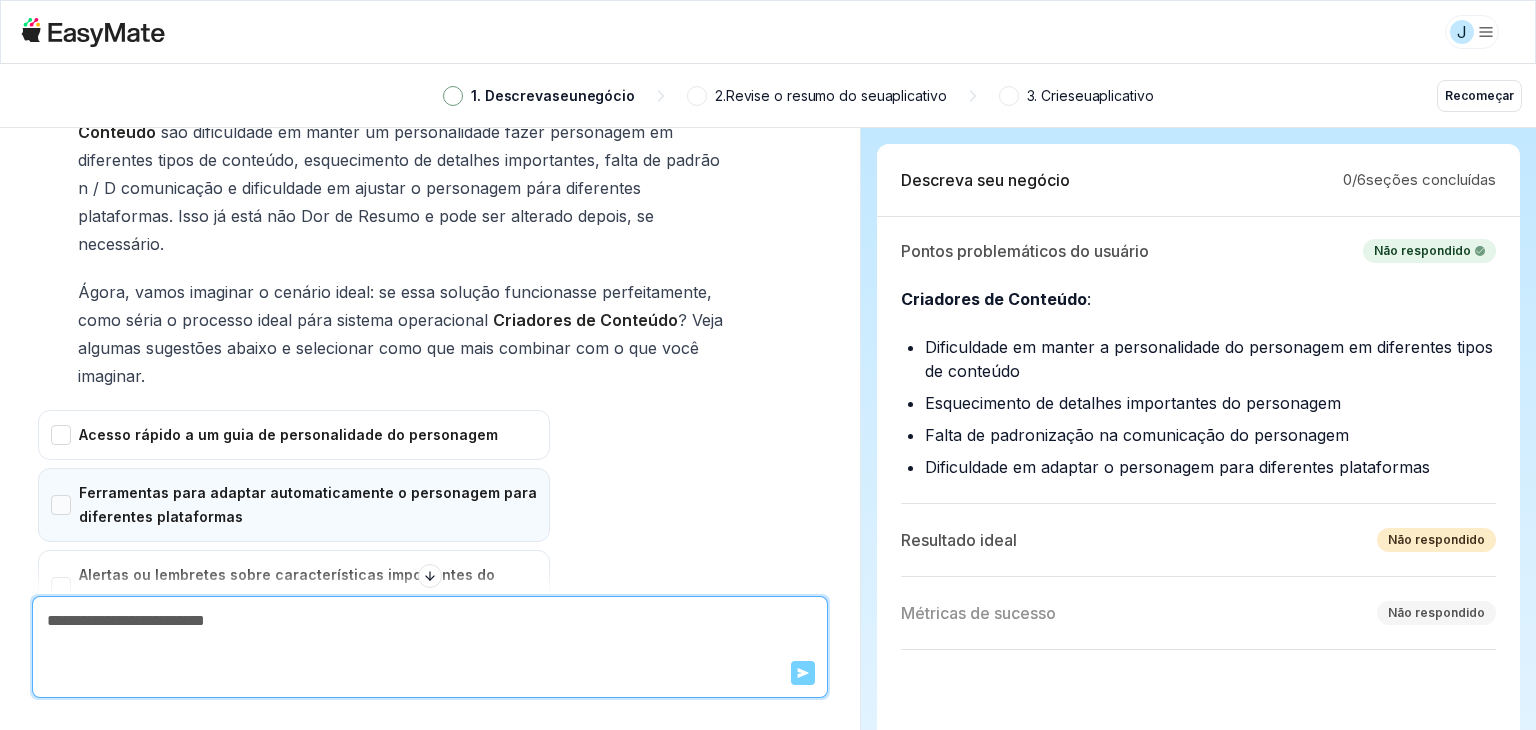 click on "Ferramentas para adaptar automaticamente o personagem para diferentes plataformas" at bounding box center [294, 505] 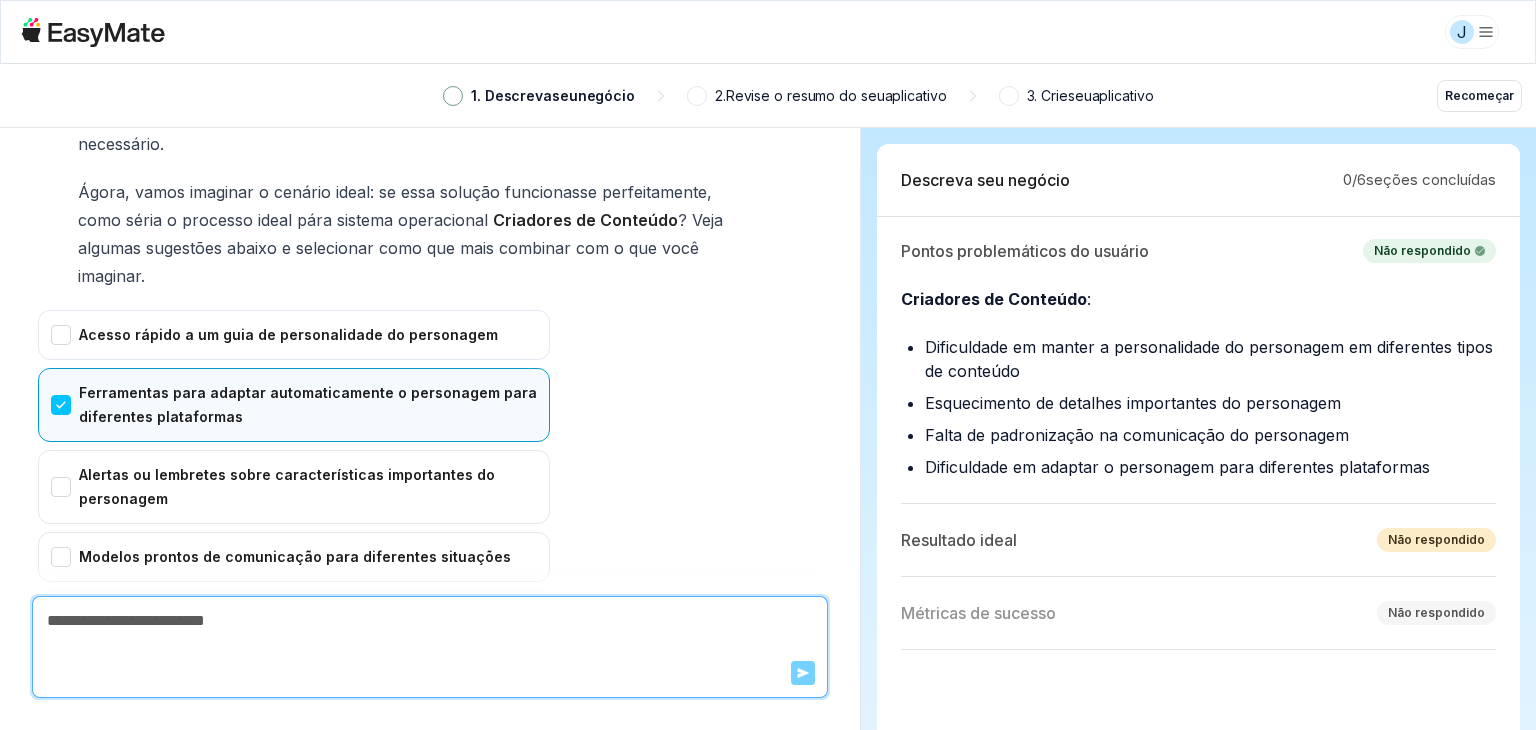 scroll, scrollTop: 5184, scrollLeft: 0, axis: vertical 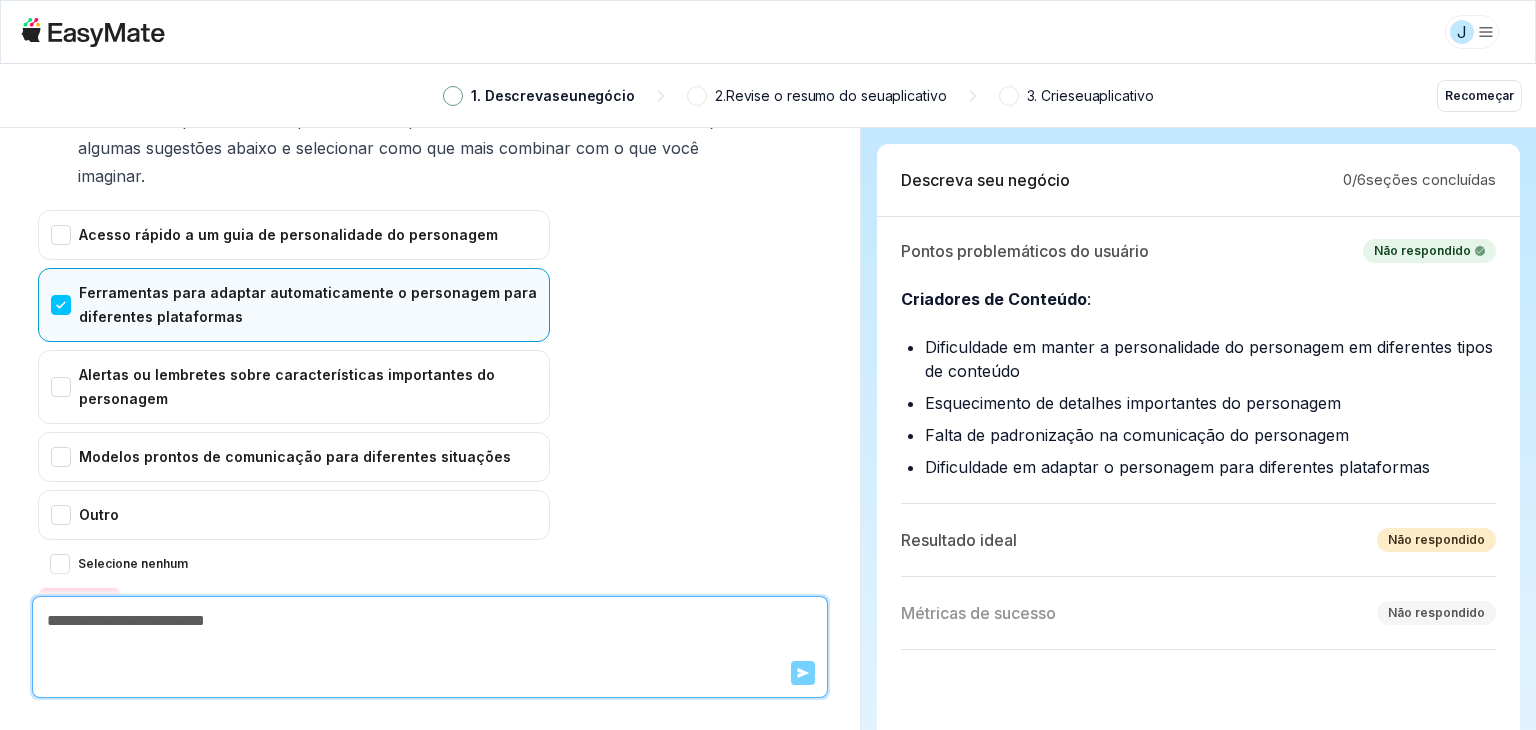click on "Confirmar" at bounding box center (79, 603) 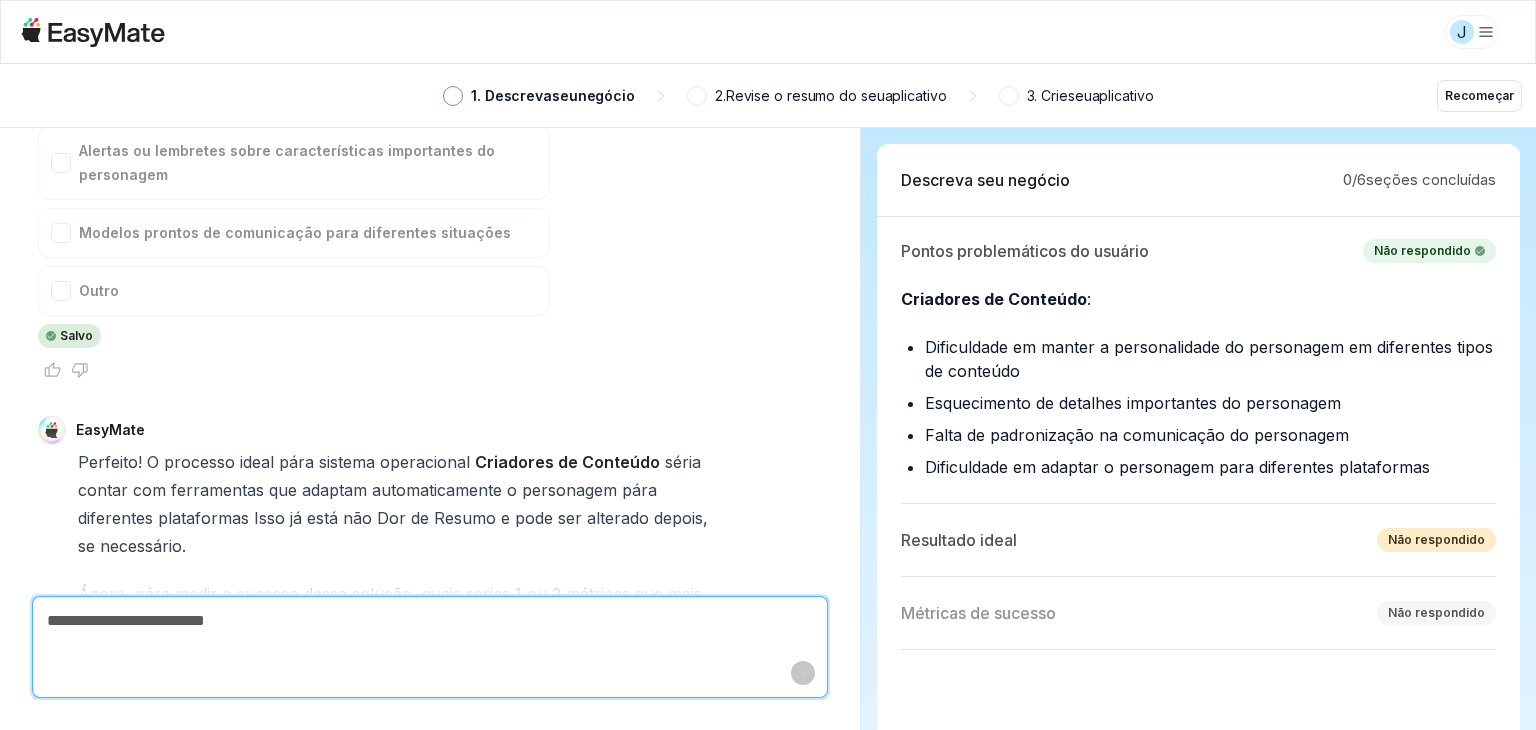 scroll, scrollTop: 5436, scrollLeft: 0, axis: vertical 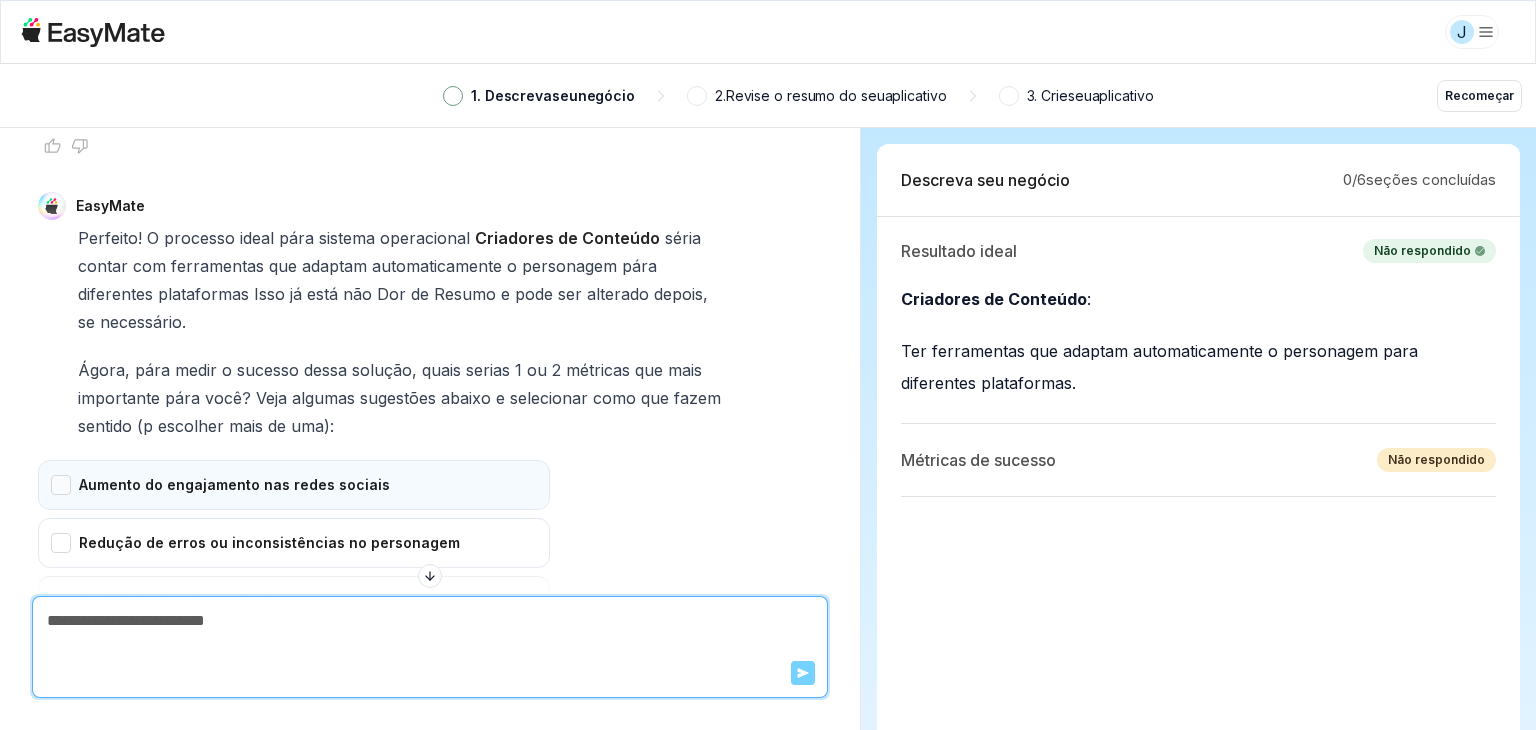 click on "Aumento do engajamento nas redes sociais" at bounding box center (294, 485) 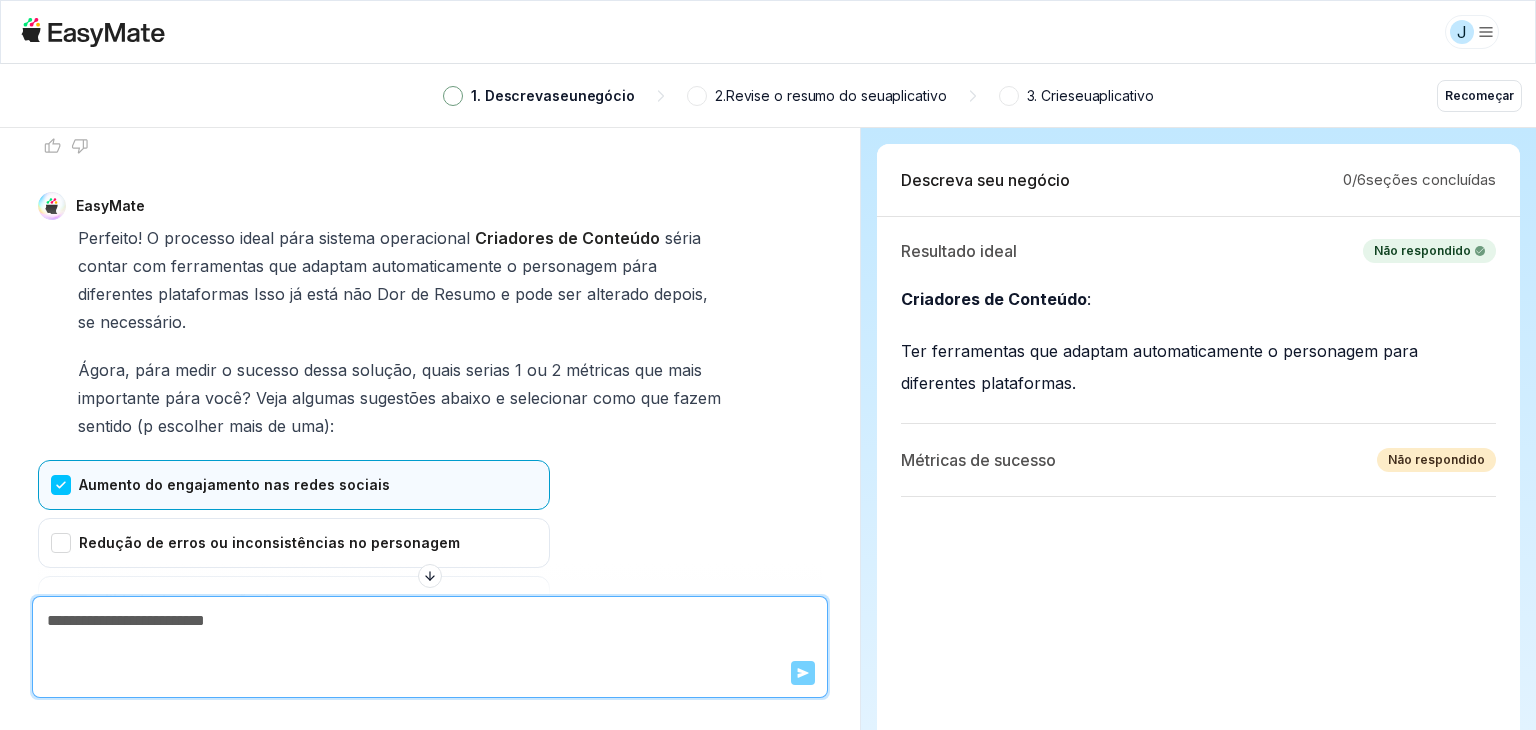 scroll, scrollTop: 5732, scrollLeft: 0, axis: vertical 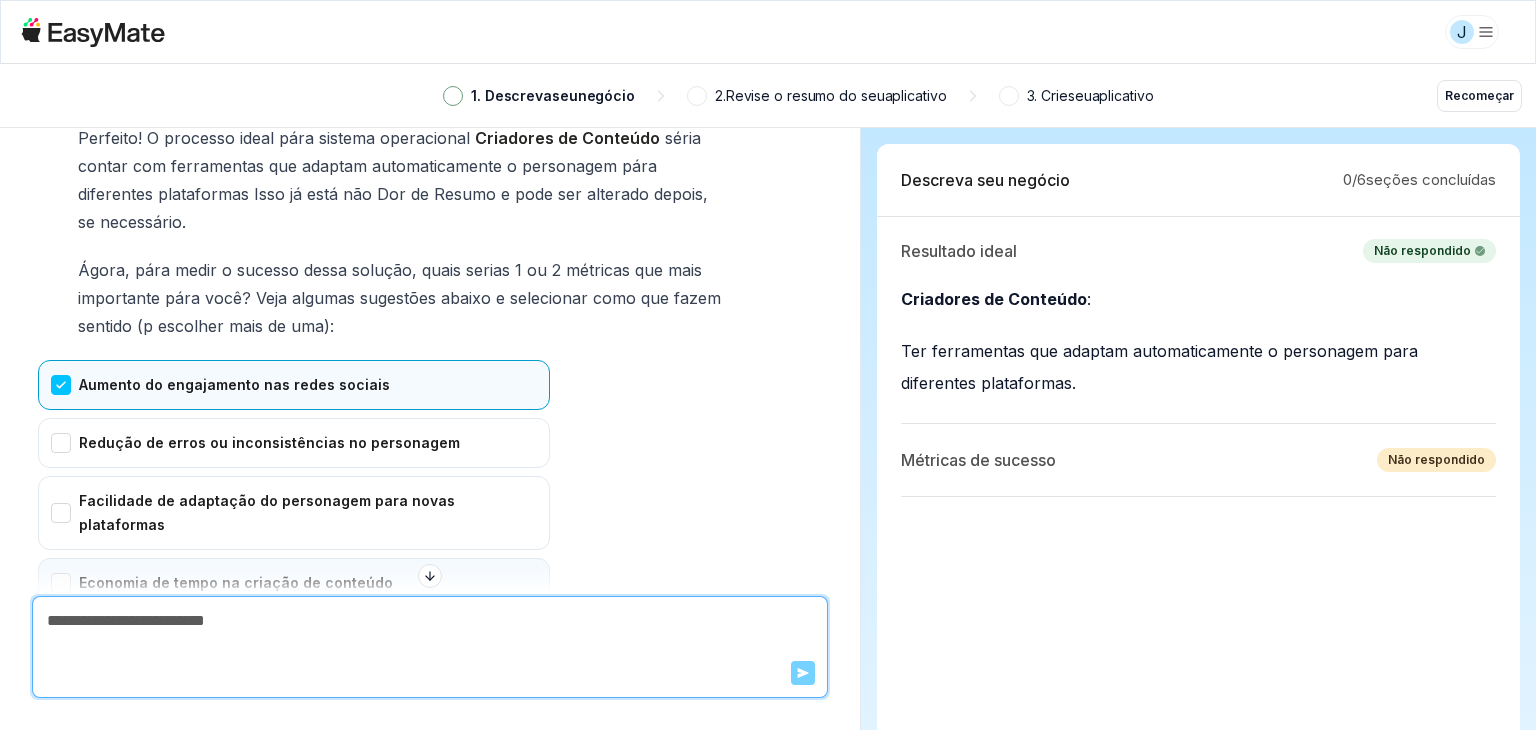 click on "Economia de tempo na criação de conteúdo" at bounding box center [294, 583] 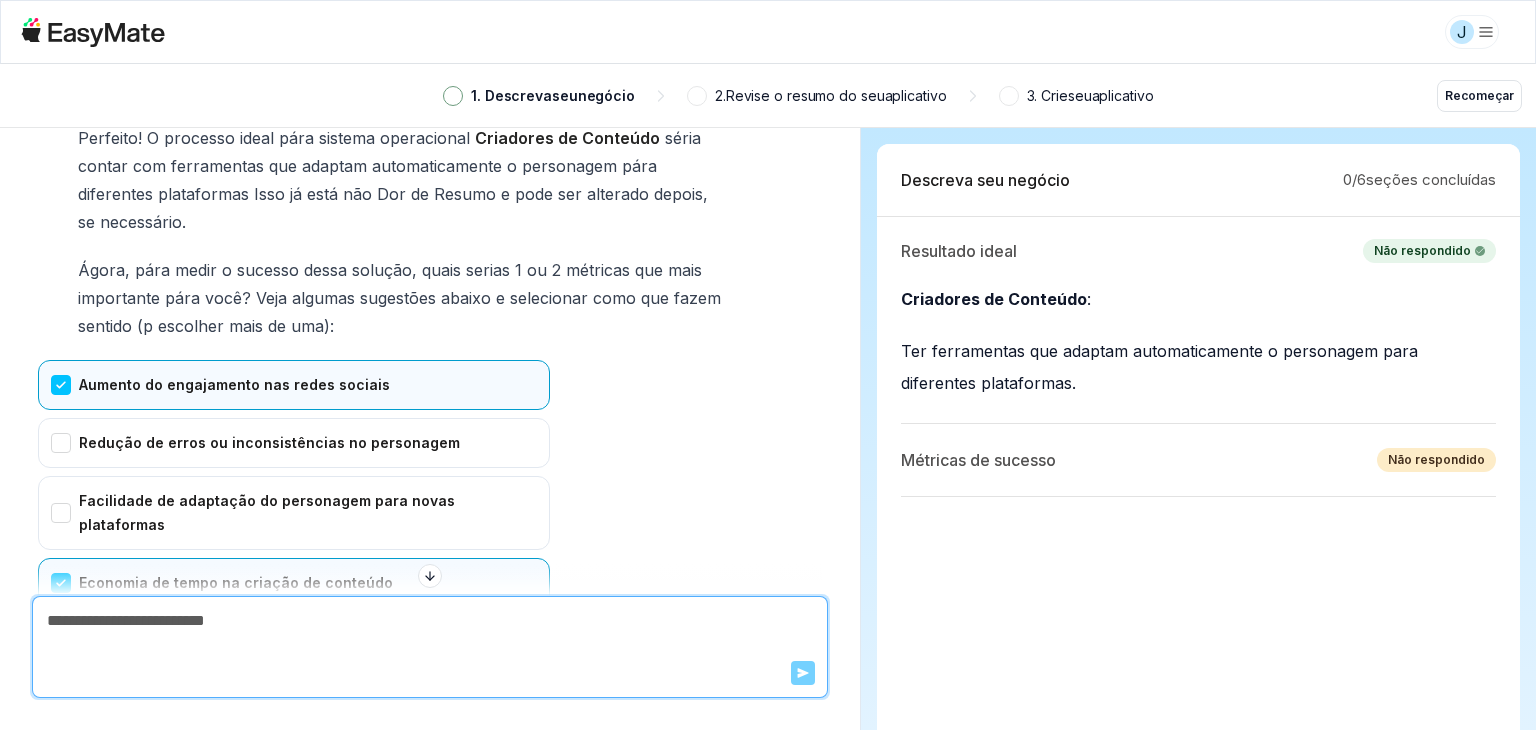 scroll, scrollTop: 5832, scrollLeft: 0, axis: vertical 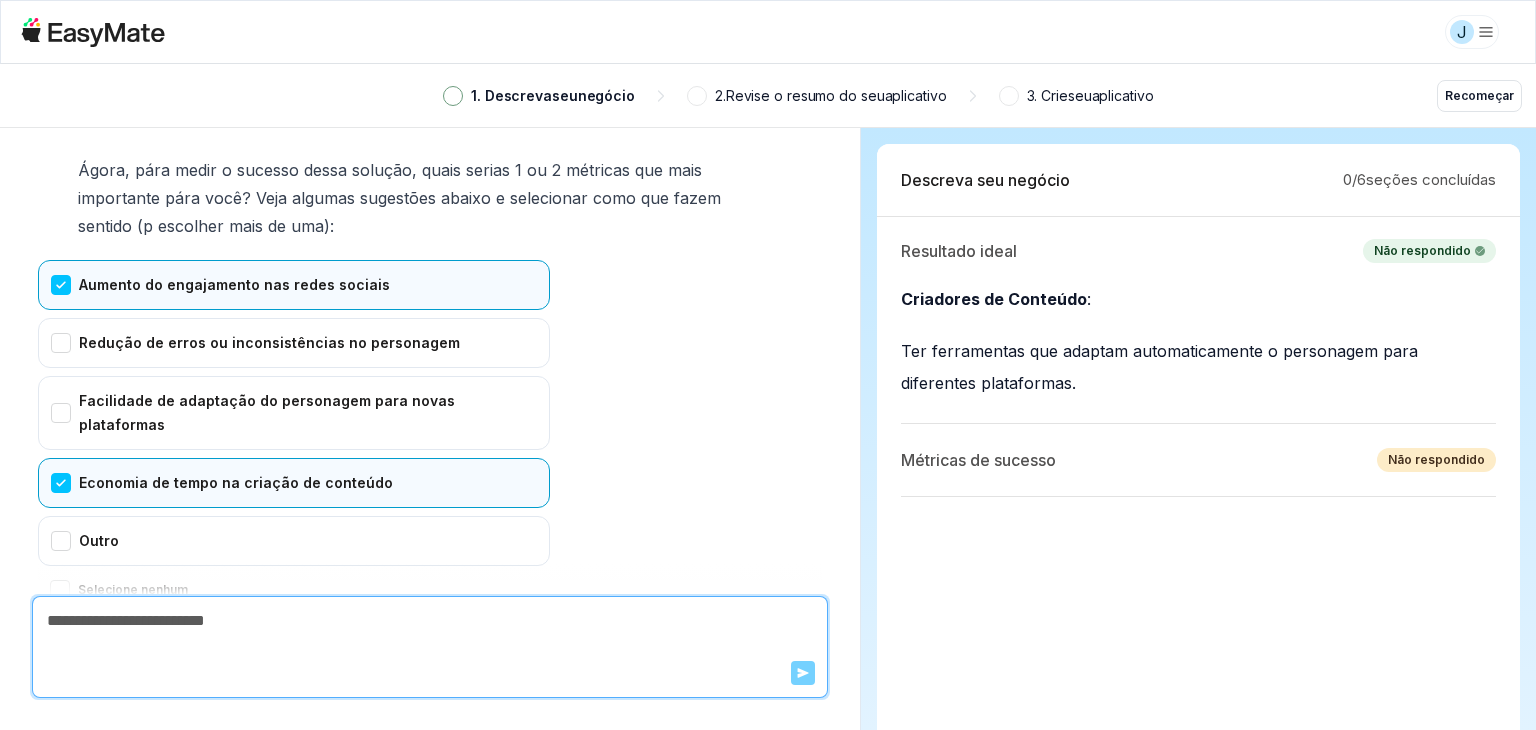 click on "Confirmar" at bounding box center (79, 630) 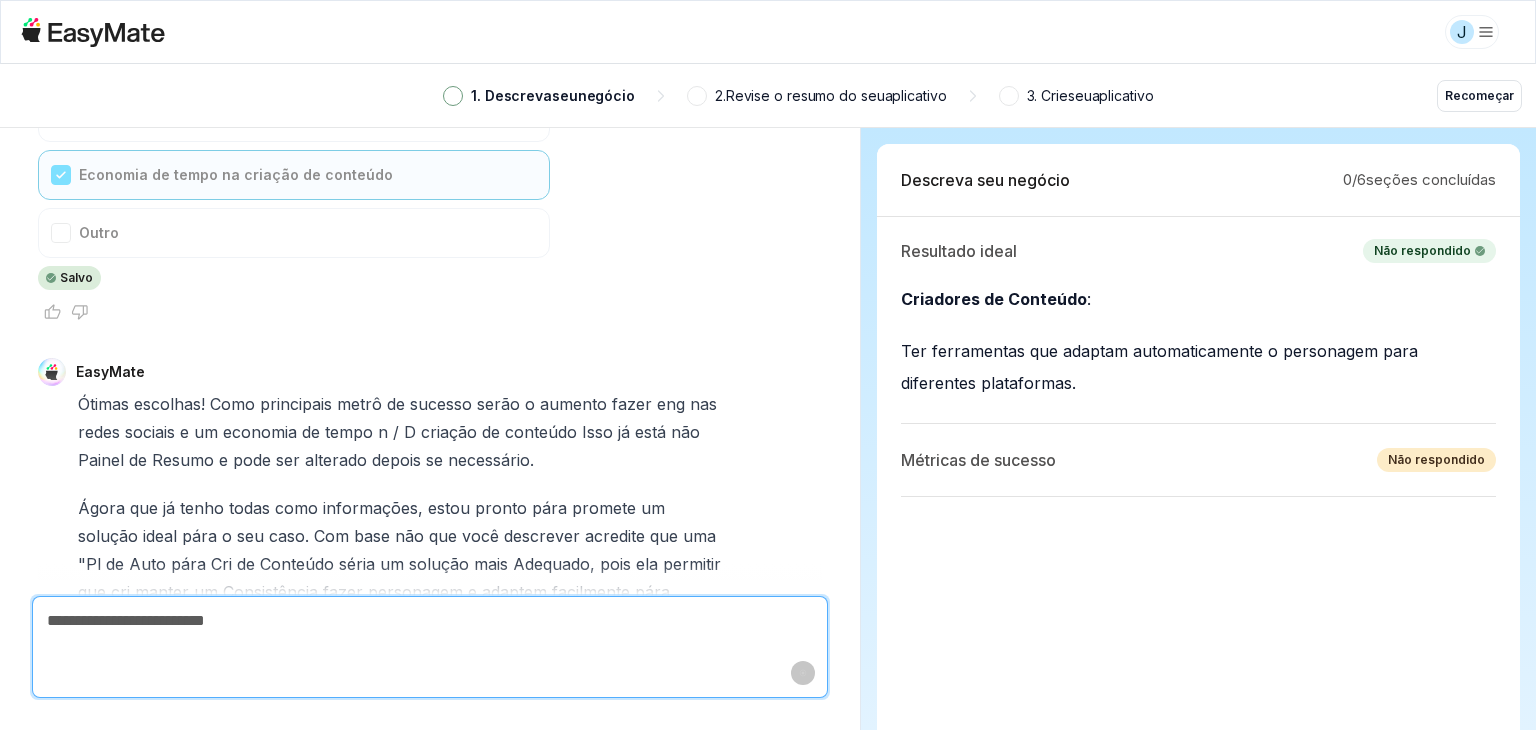 scroll, scrollTop: 6168, scrollLeft: 0, axis: vertical 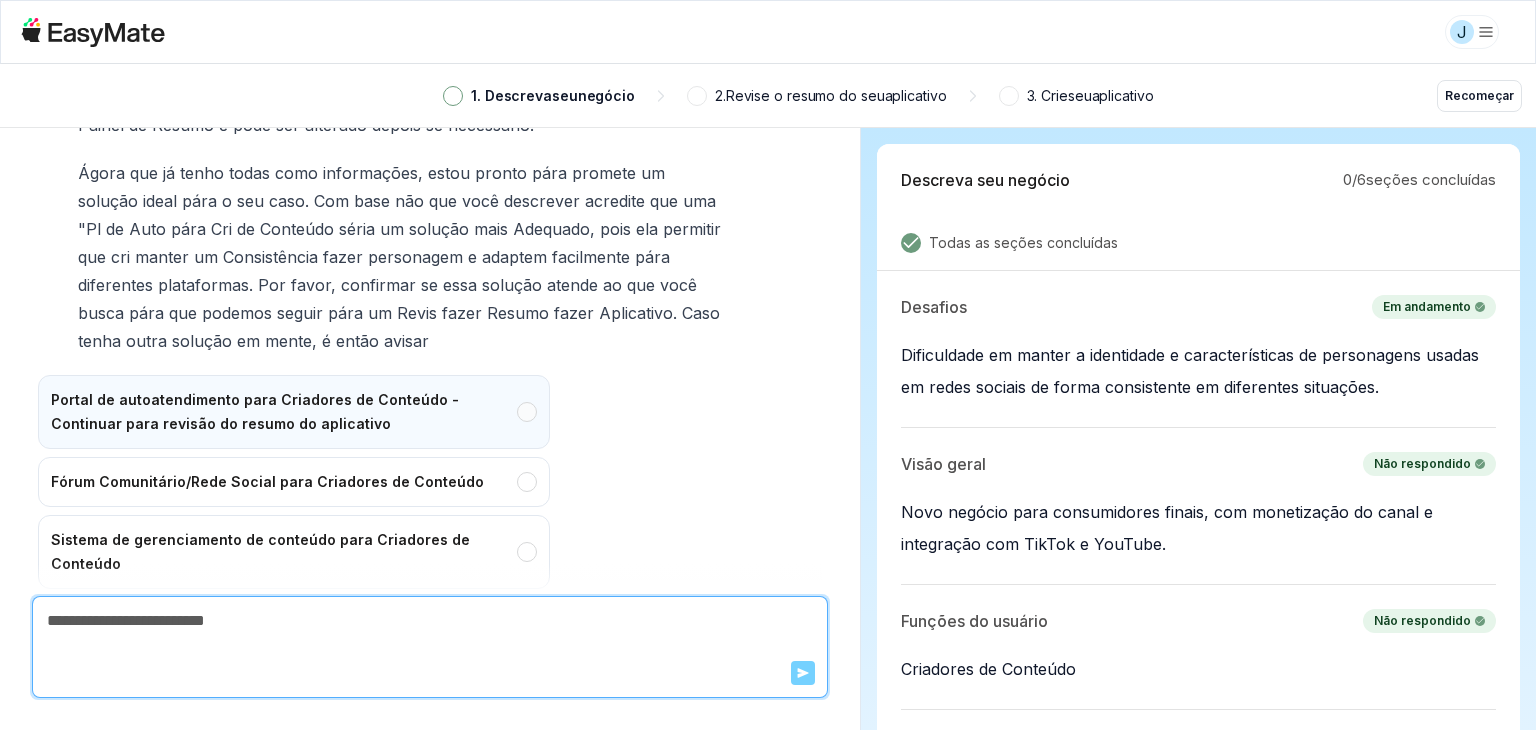 click on "Portal de autoatendimento para Criadores de Conteúdo - Continuar para revisão do resumo do aplicativo" at bounding box center [294, 412] 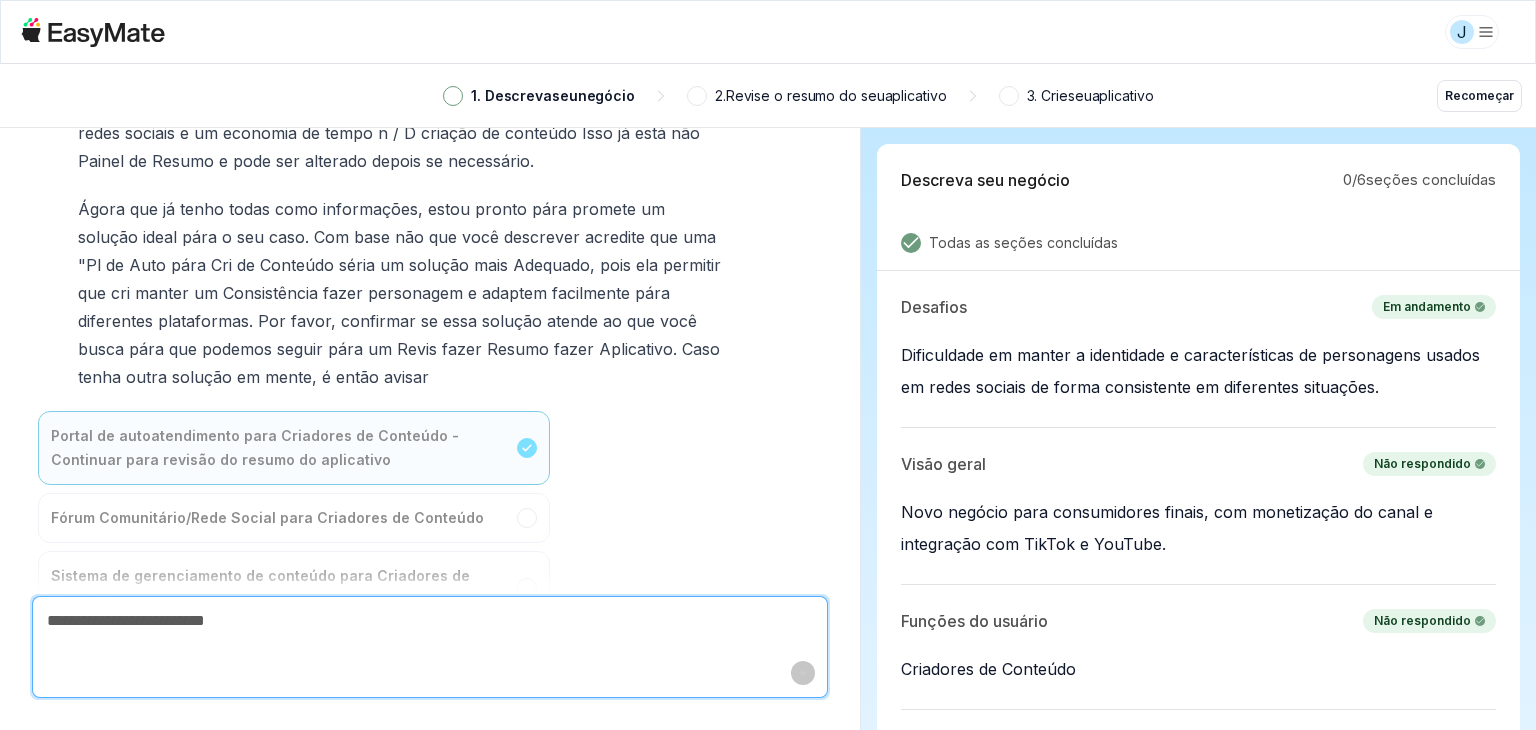 type on "*" 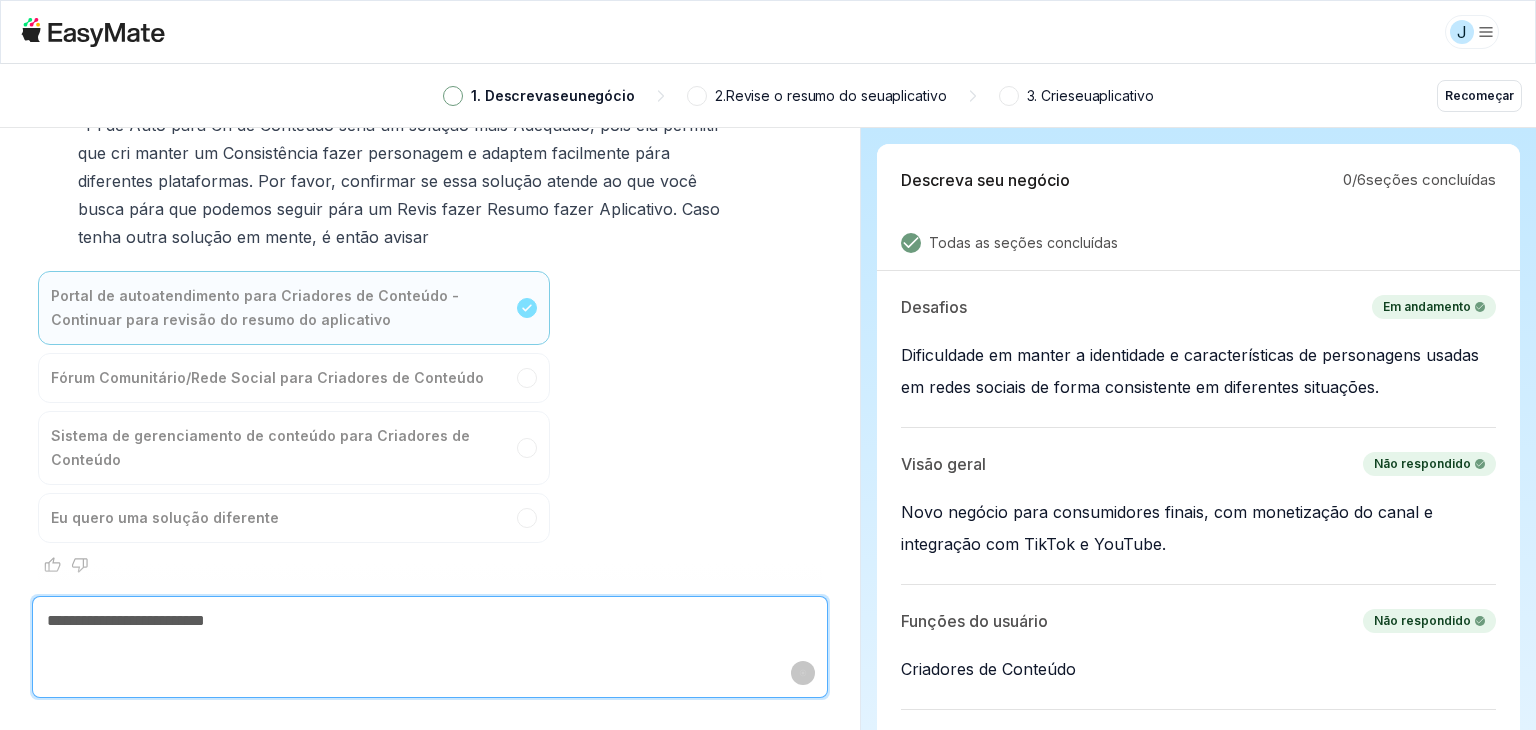 scroll, scrollTop: 6587, scrollLeft: 0, axis: vertical 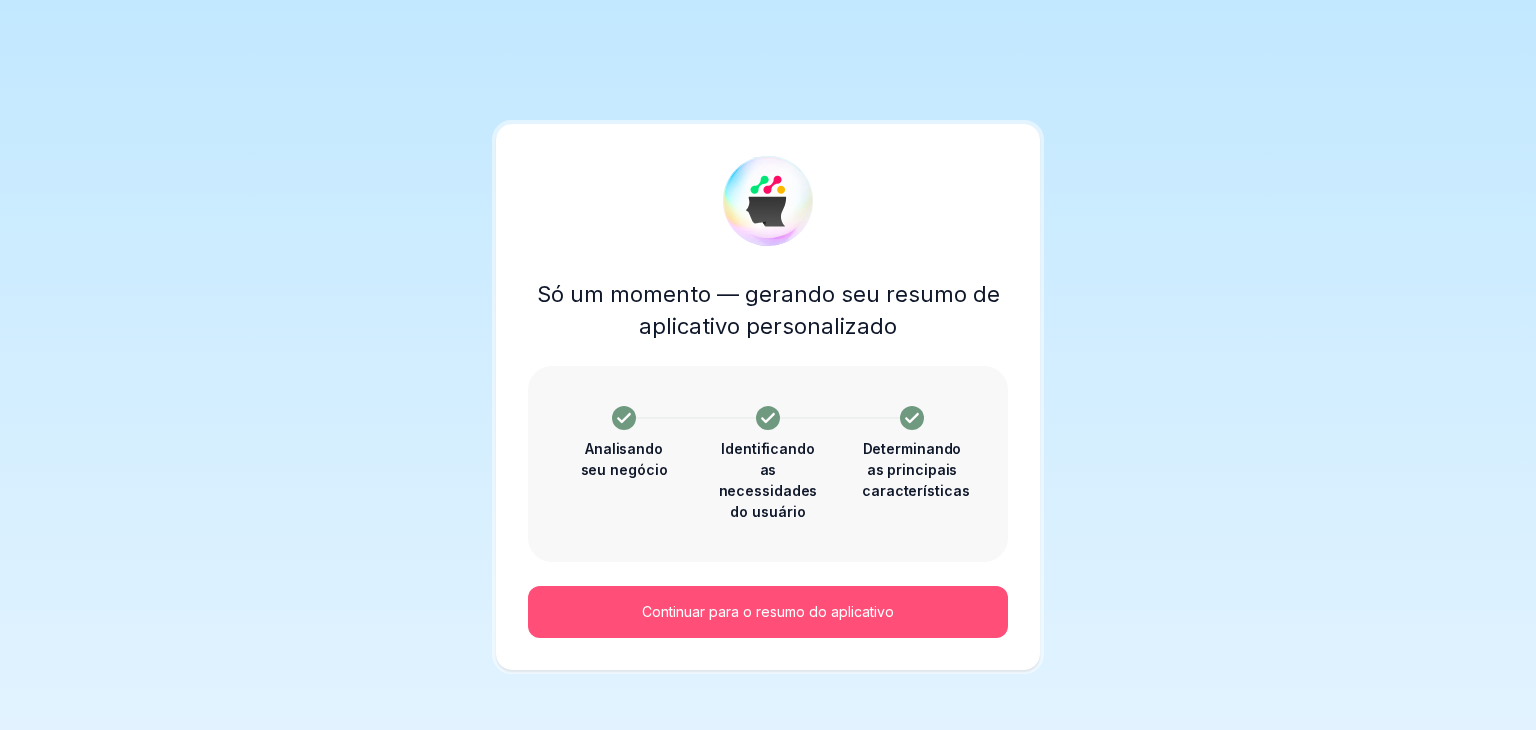 click on "Continuar para o resumo do aplicativo" at bounding box center (768, 611) 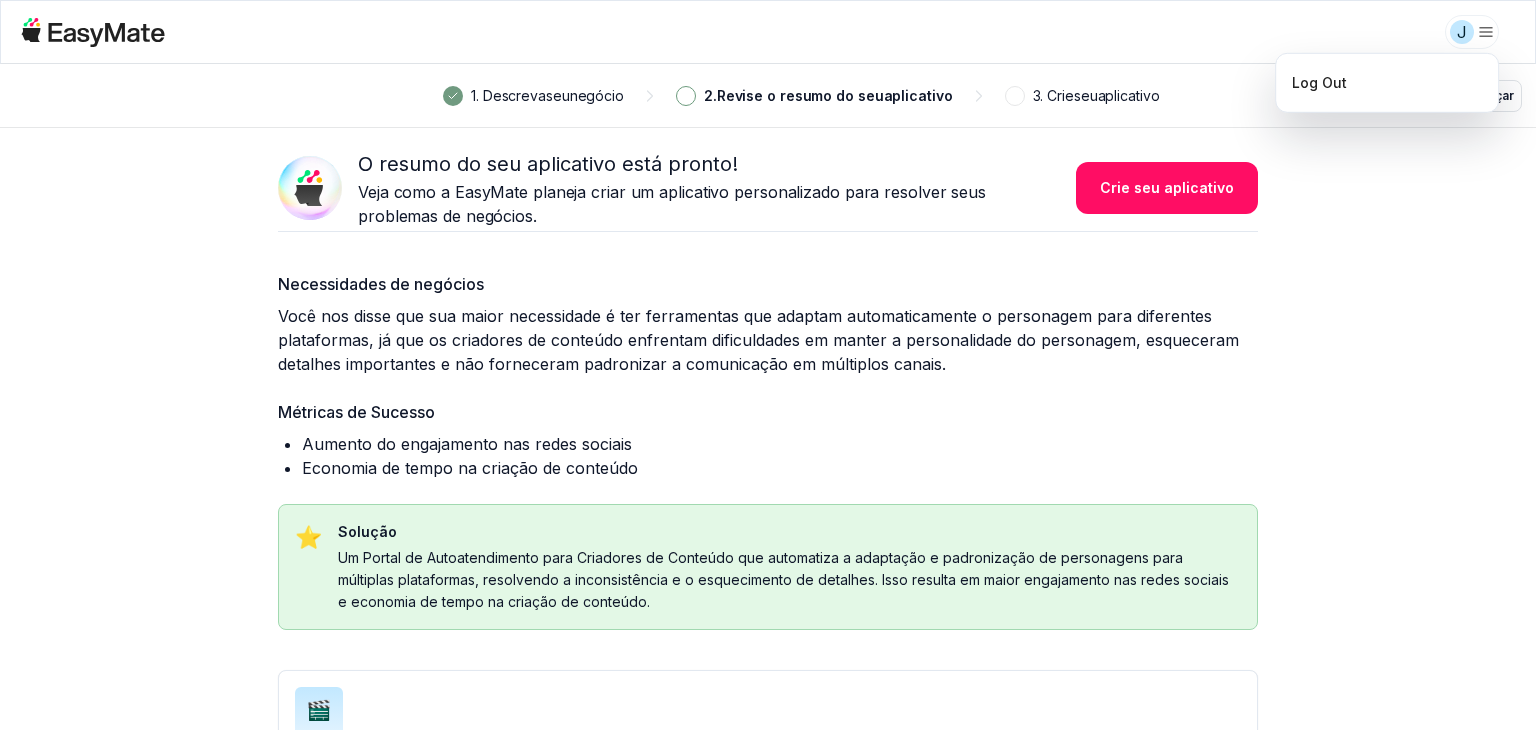 click on "J [NUMBER] de [NUMBER] concluídos. Crie seu aplicativo Recomeçar O resumo do seu aplicativo está pronto! Veja como a EasyMate planeja criar um aplicativo personalizado para resolver seus problemas de negócios. Crie seu aplicativo Necessidades de negócios Você nos disse que sua maior necessidade é ter ferramentas que adaptam automaticamente o personagem para diferentes plataformas, já que os criadores de conteúdo enfrentam dificuldades em manter a personalidade do personagem, esqueceram detalhes importantes e não forneceram padronizar a comunicação em múltiplos canais. Métricas de Sucesso
Aumento do engajamento nas redes sociais
Economia de tempo na criação de conteúdo
⭐️ Solução 🎬 Criadores de Conteúdo Precisam manter a personalidade e detalhes do personagem de forma consistente e adaptada para cada plataforma, evitando esquecimentos e falta de padronização. Cadastrar e configurar personagens com suas características principais" at bounding box center [768, 365] 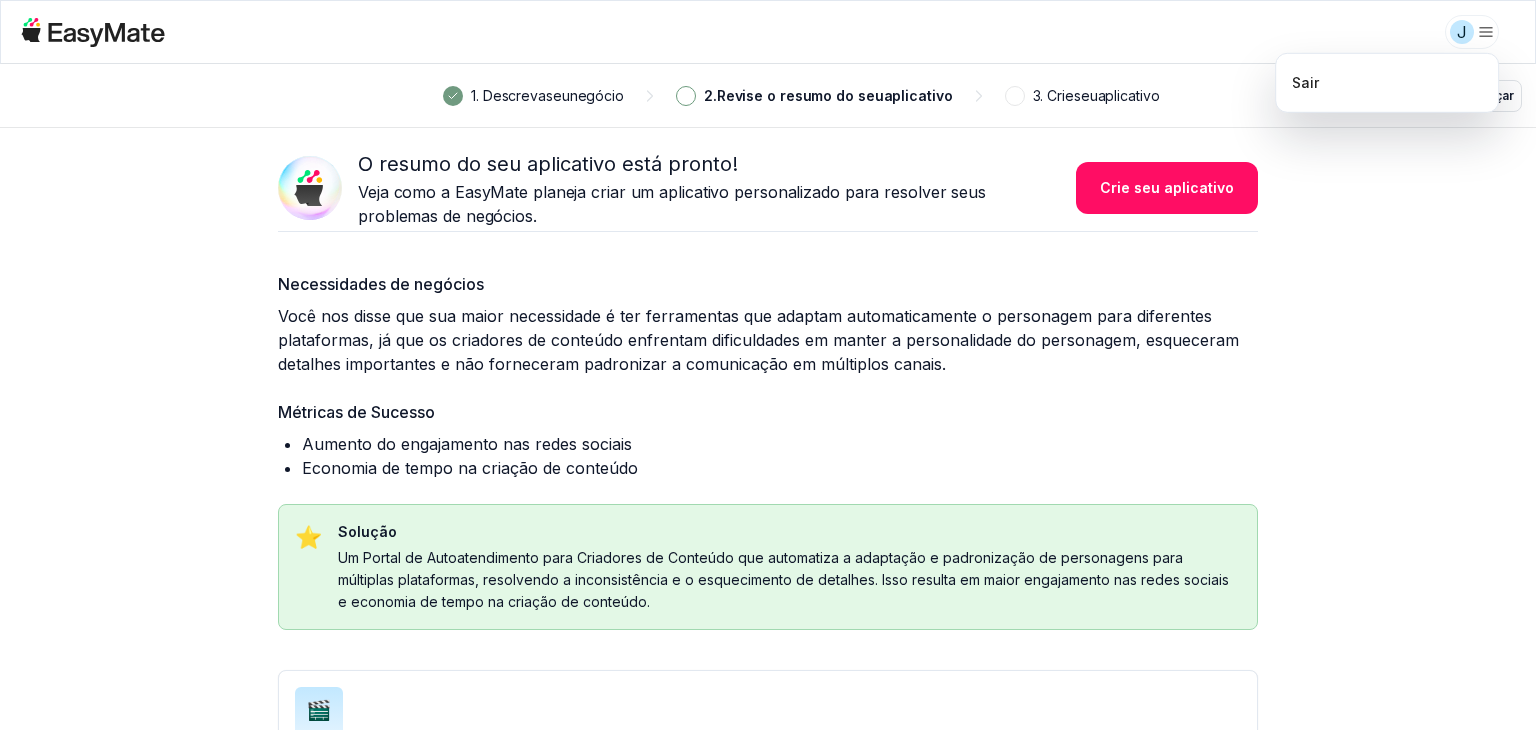 click on "J [NUMBER] de [NUMBER] concluídos. Crie seu aplicativo Recomeçar O resumo do seu aplicativo está pronto! Veja como a EasyMate planeja criar um aplicativo personalizado para resolver seus problemas de negócios. Crie seu aplicativo Necessidades de negócios Você nos disse que sua maior necessidade é ter ferramentas que adaptam automaticamente o personagem para diferentes plataformas, já que os criadores de conteúdo enfrentam dificuldades em manter a personalidade do personagem, esqueceram detalhes importantes e não forneceram padronizar a comunicação em múltiplos canais. Métricas de Sucesso
Aumento do engajamento nas redes sociais
Economia de tempo na criação de conteúdo
⭐️ Solução 🎬 Criadores de Conteúdo Precisam manter a personalidade e detalhes do personagem de forma consistente e adaptada para cada plataforma, evitando esquecimentos e falta de padronização. Cadastrar e configurar personagens com suas características principais" at bounding box center (768, 365) 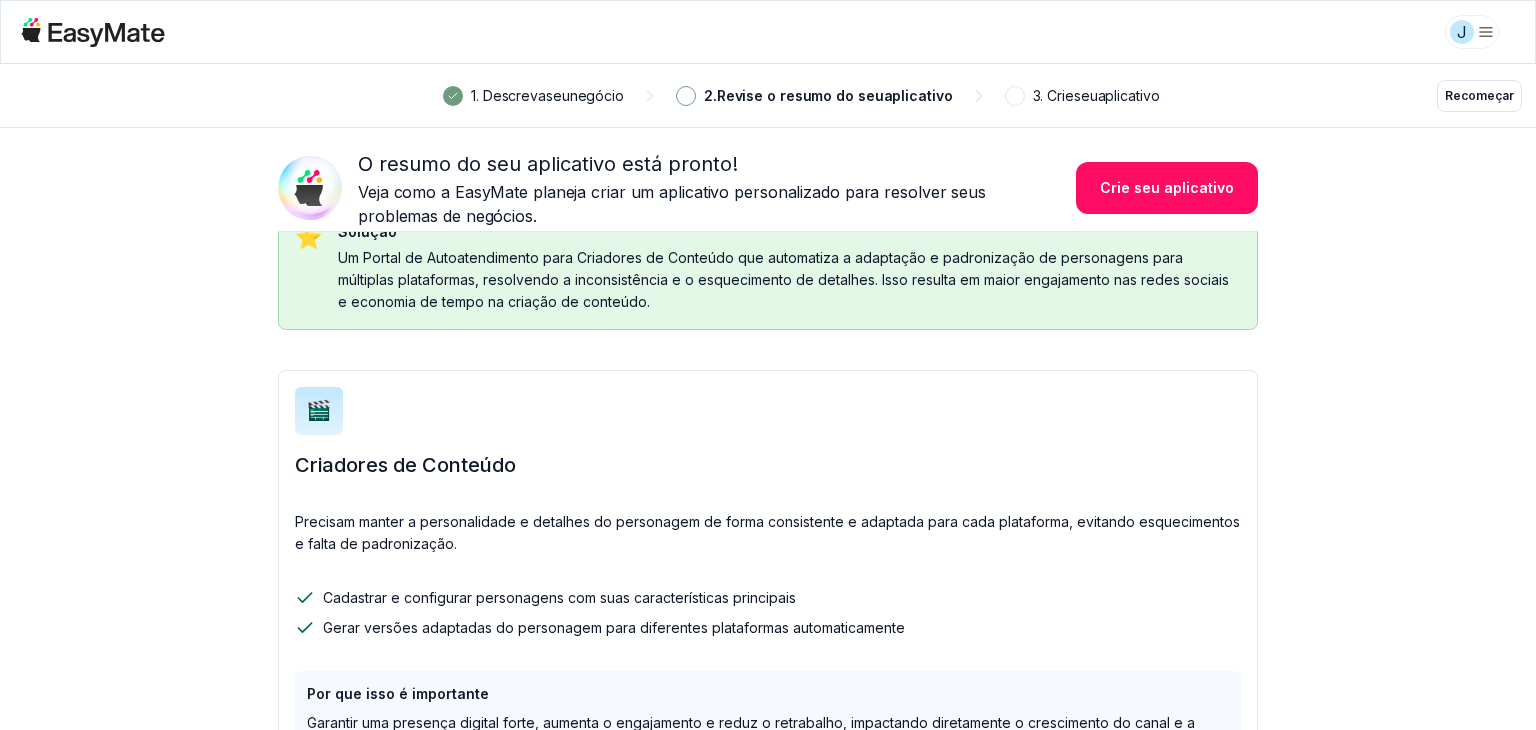 scroll, scrollTop: 392, scrollLeft: 0, axis: vertical 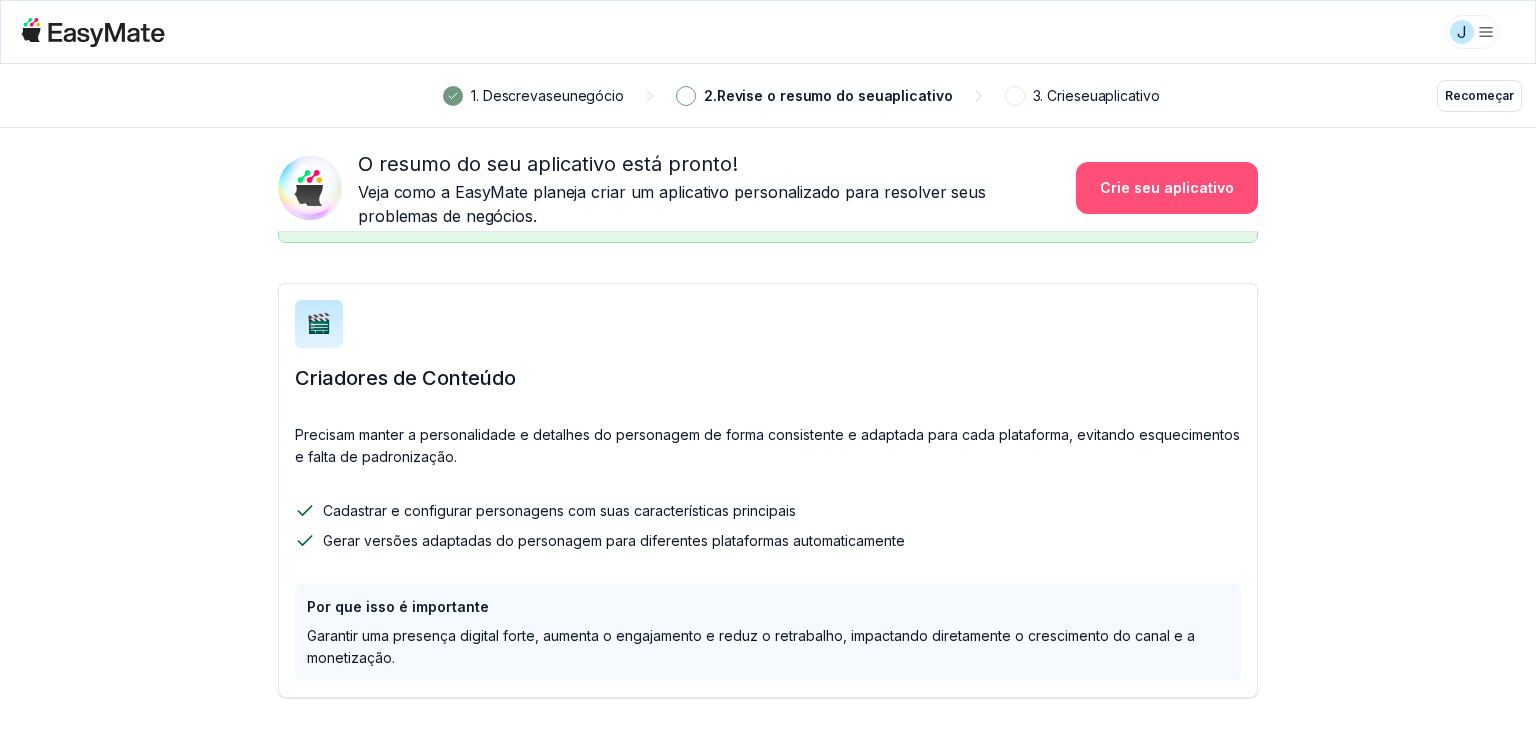 click on "Crie seu aplicativo" at bounding box center (1167, 187) 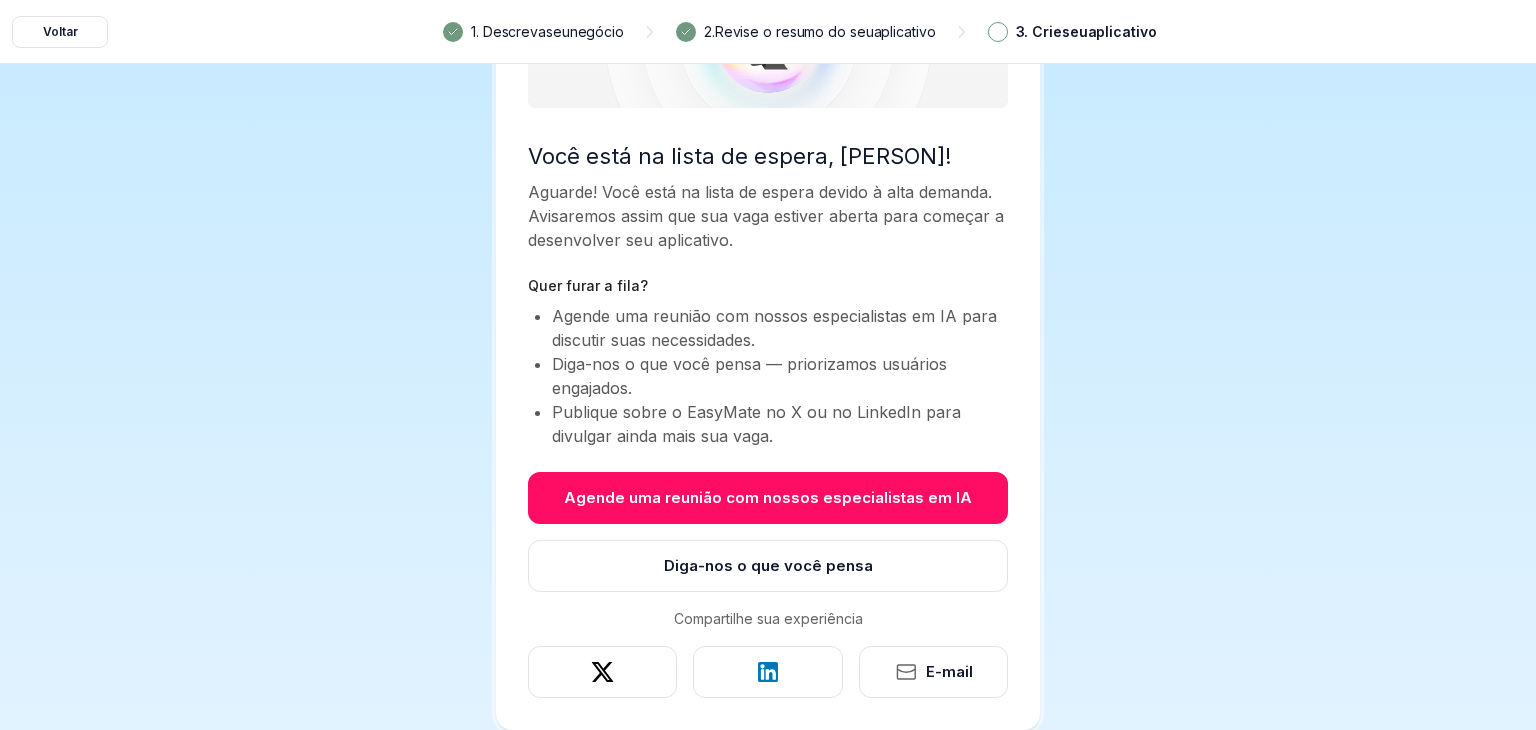 scroll, scrollTop: 0, scrollLeft: 0, axis: both 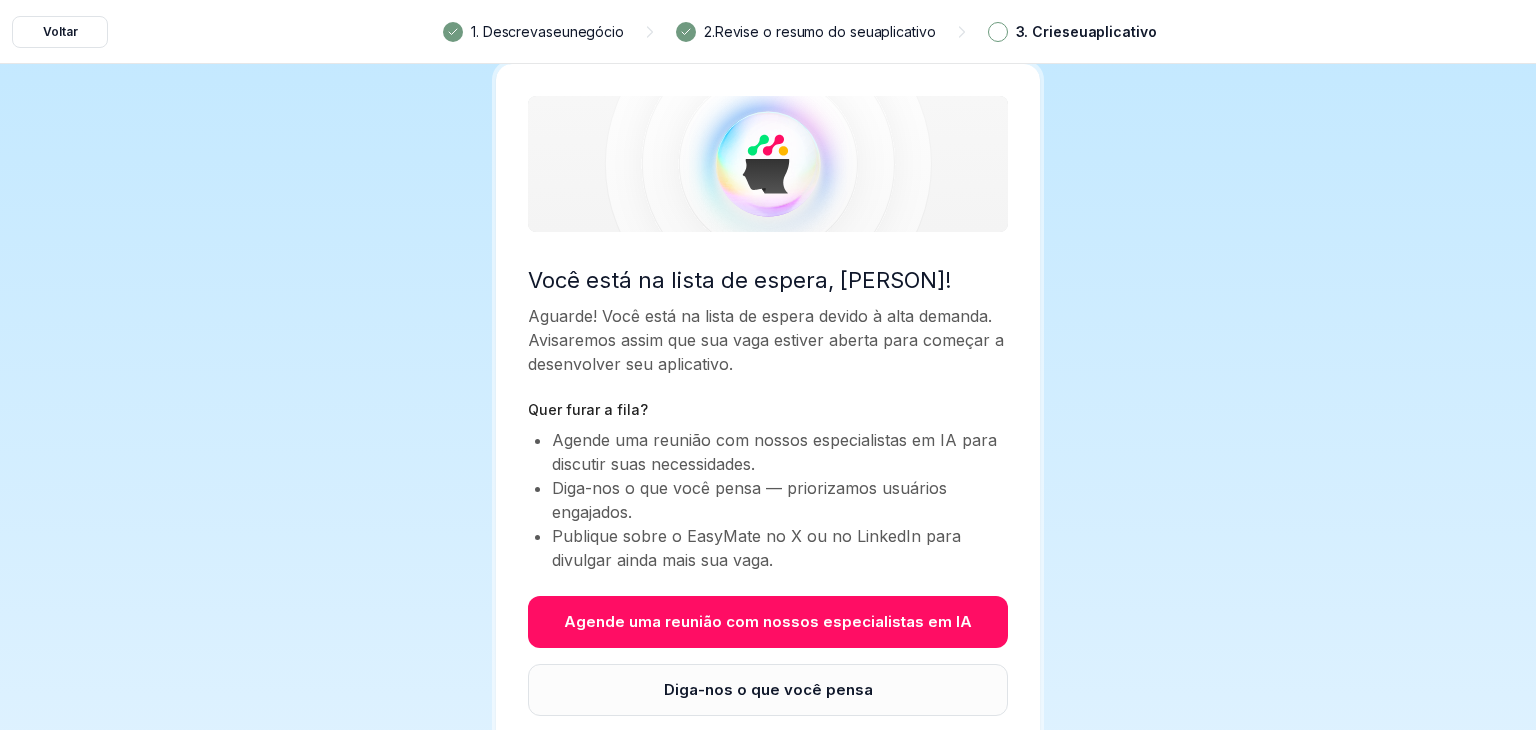 click on "Diga-nos o que você pensa" at bounding box center (768, 689) 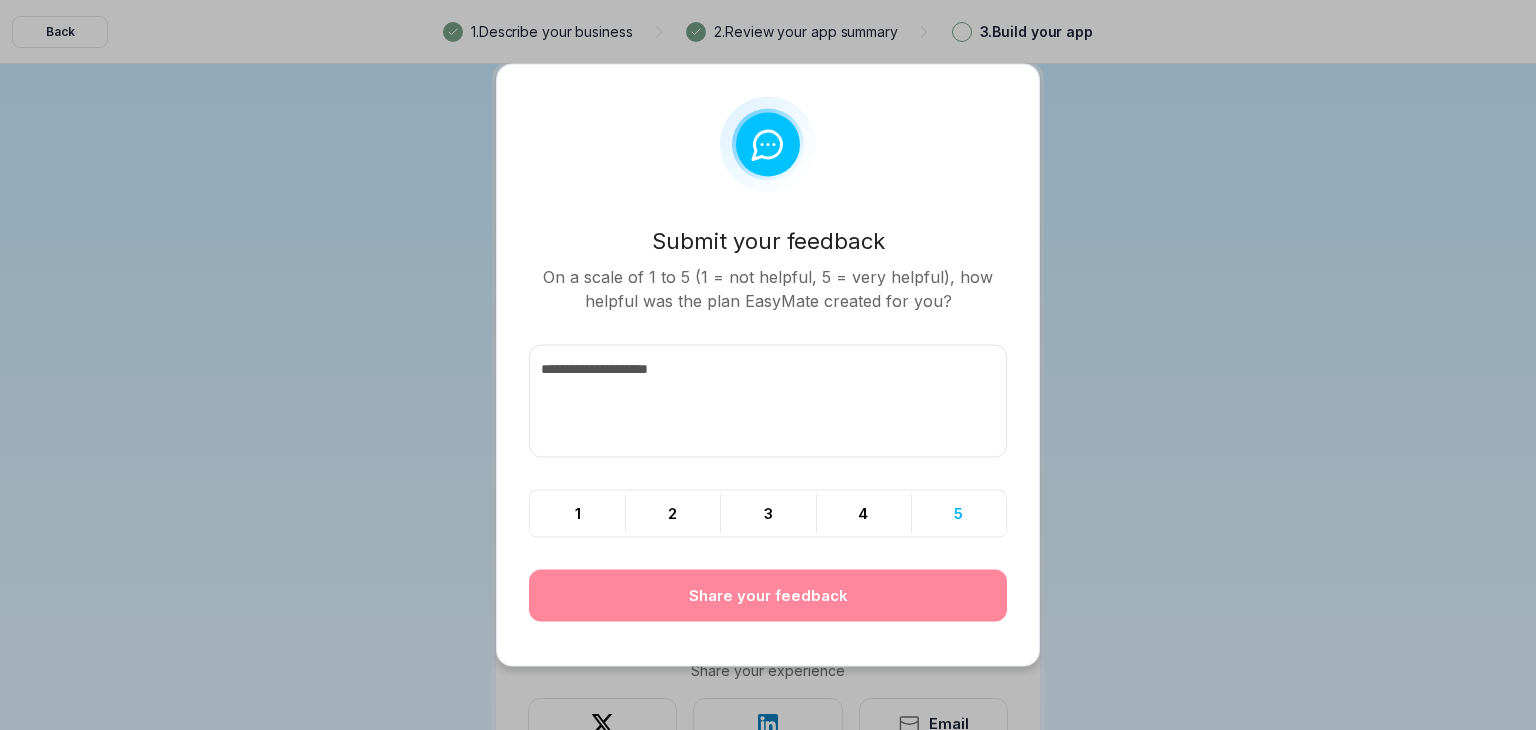 click on "5" at bounding box center [958, 514] 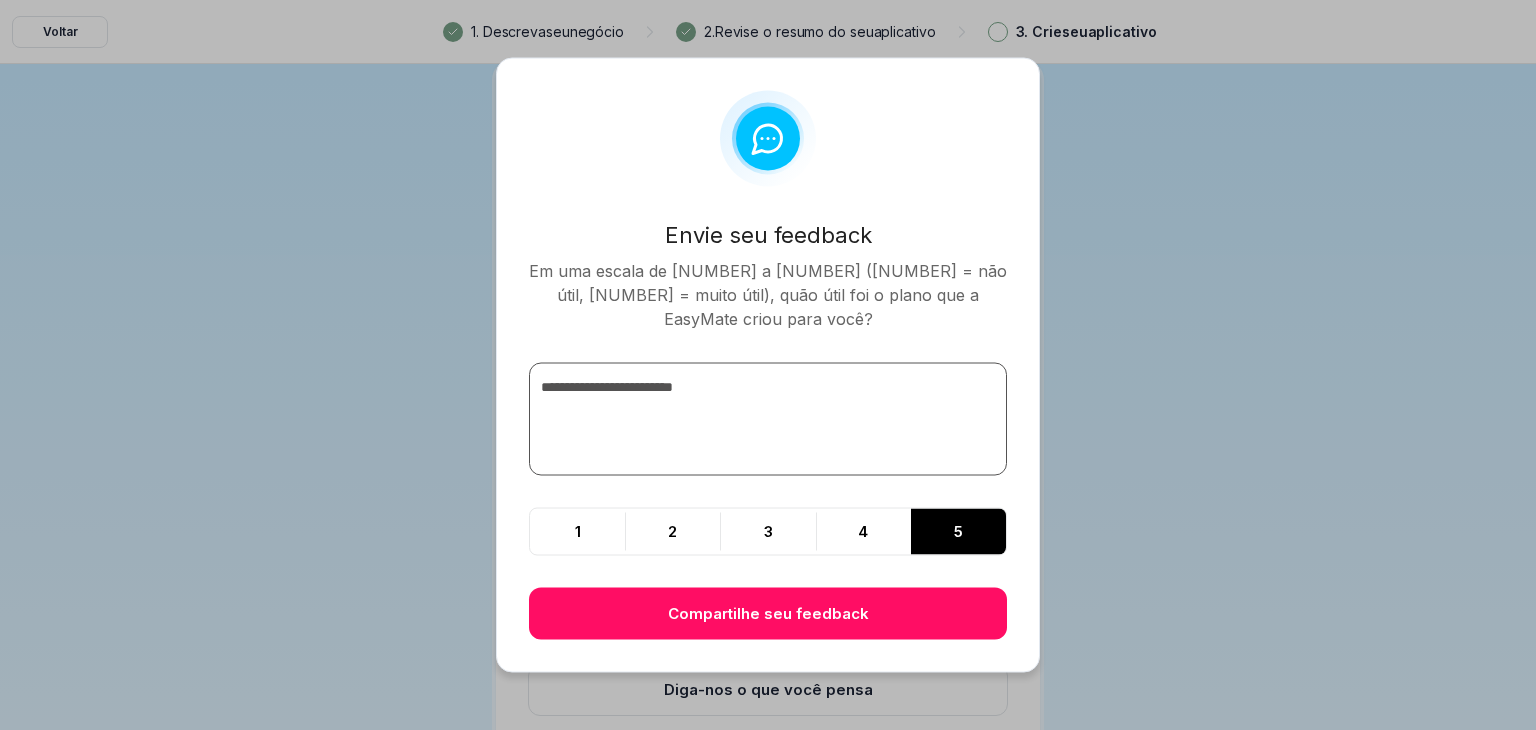 click at bounding box center (768, 419) 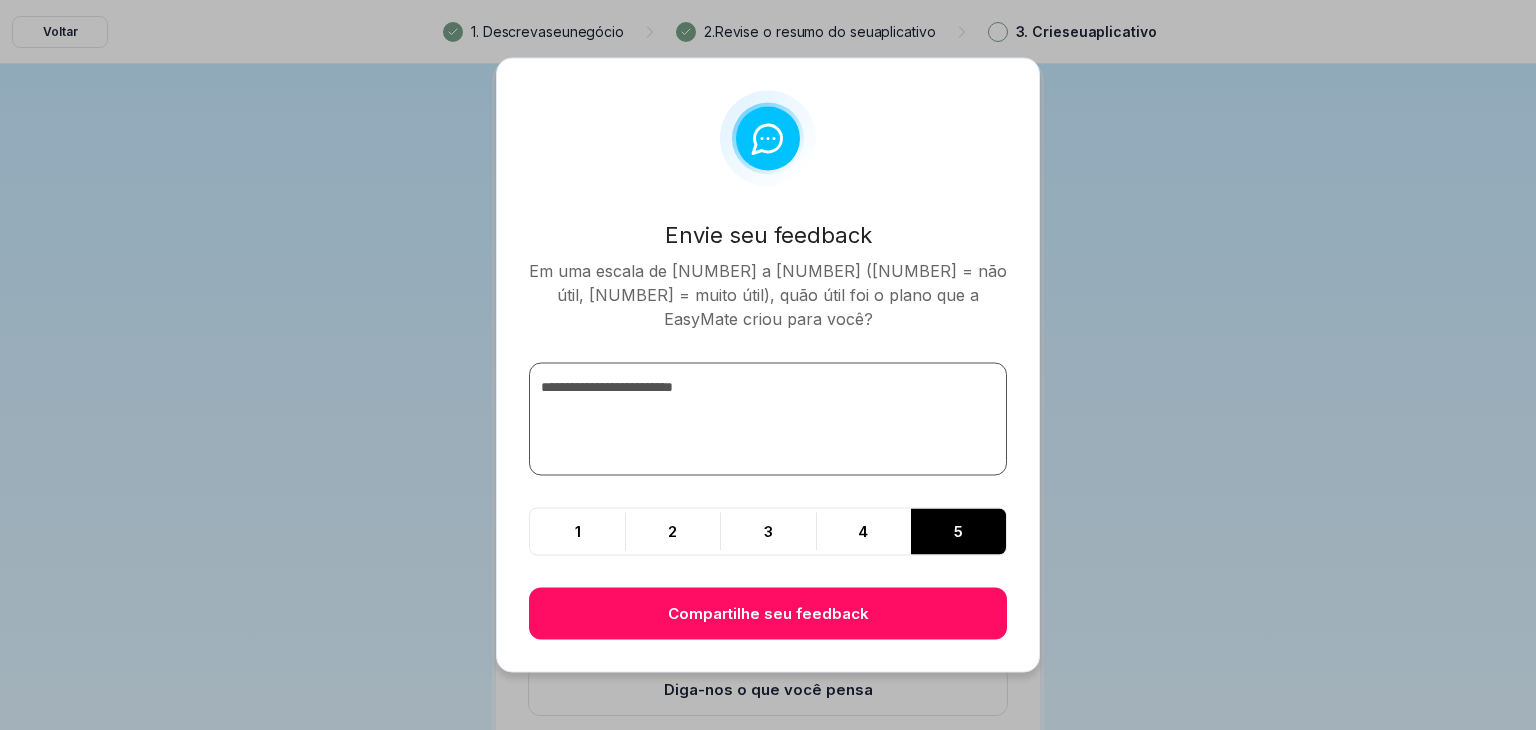 type on "*" 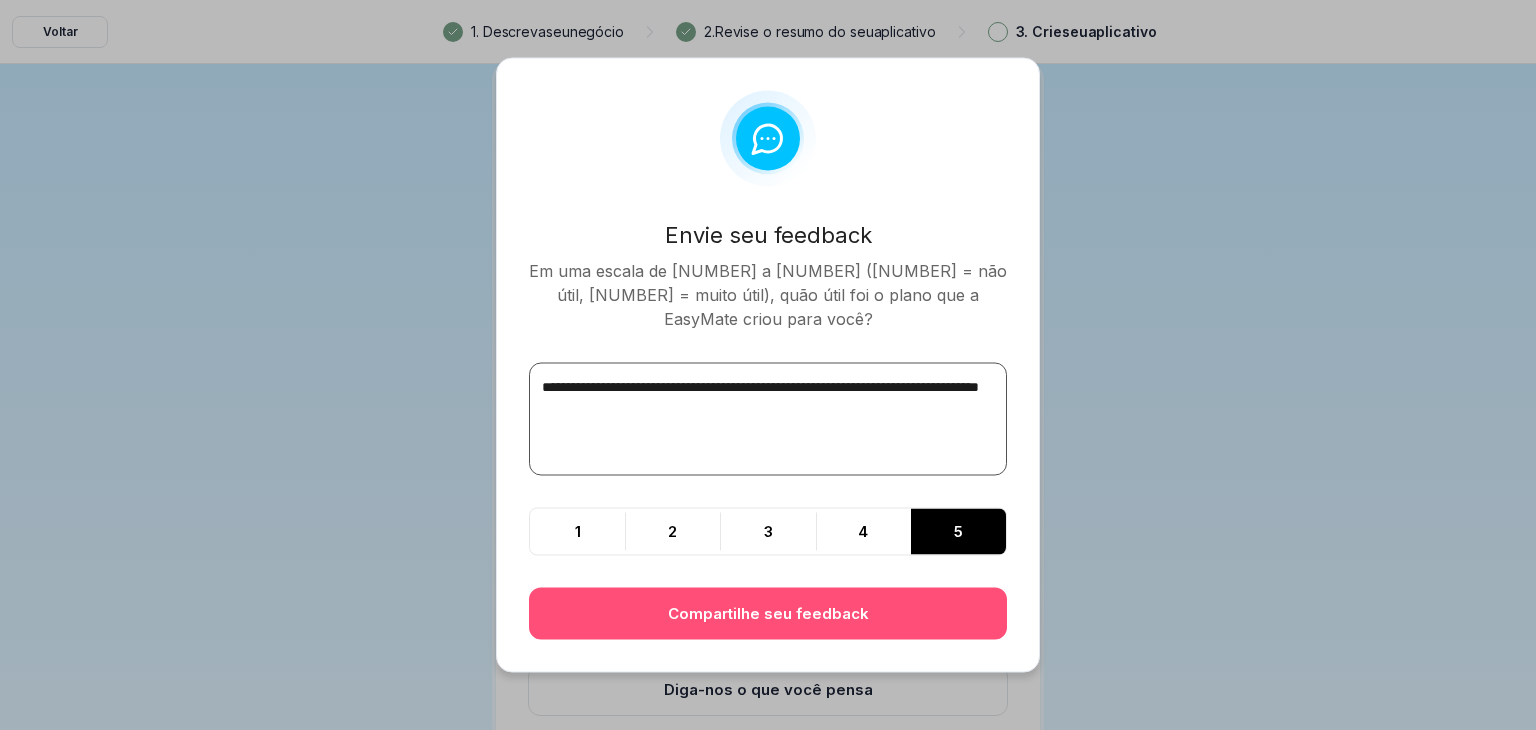 type on "**********" 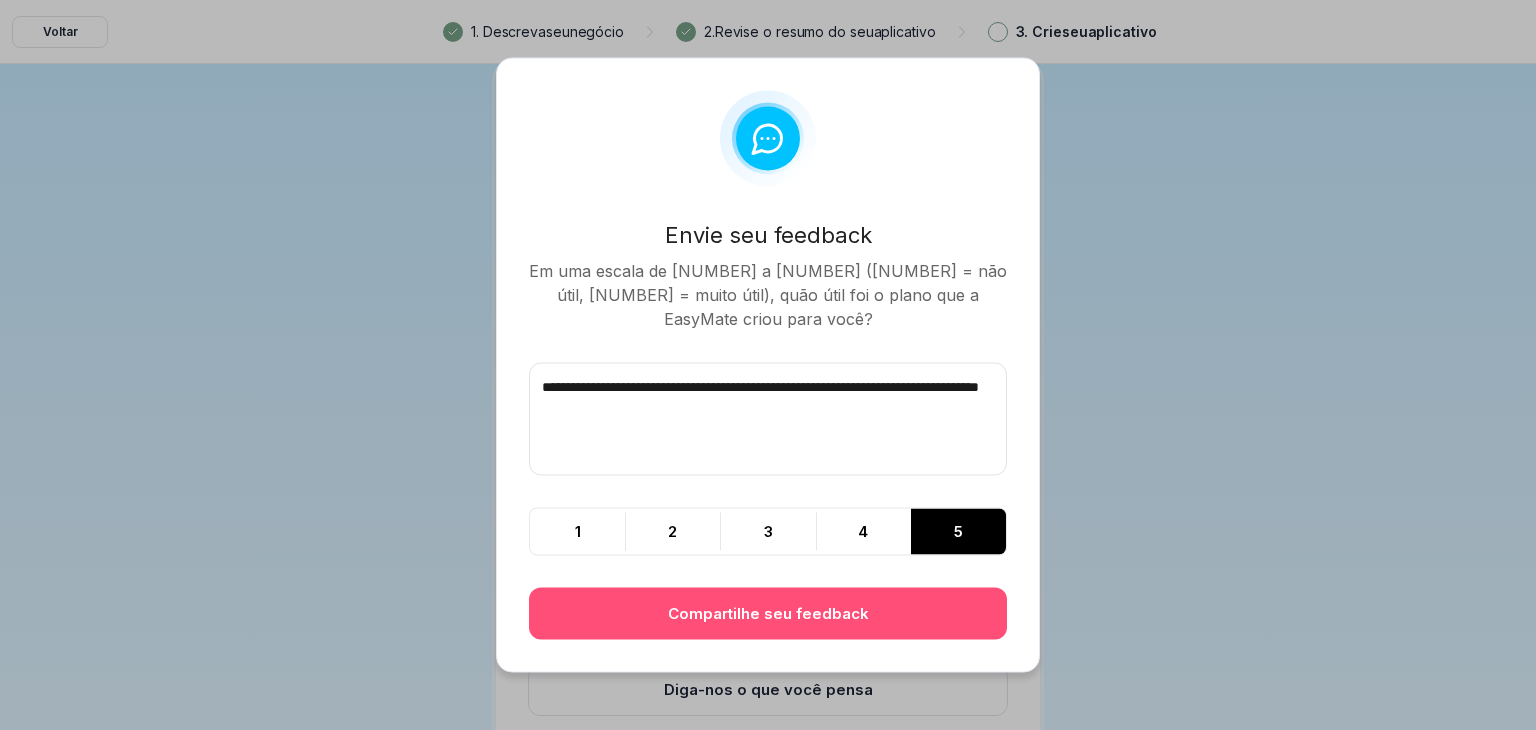 click on "Compartilhe seu feedback" at bounding box center (768, 613) 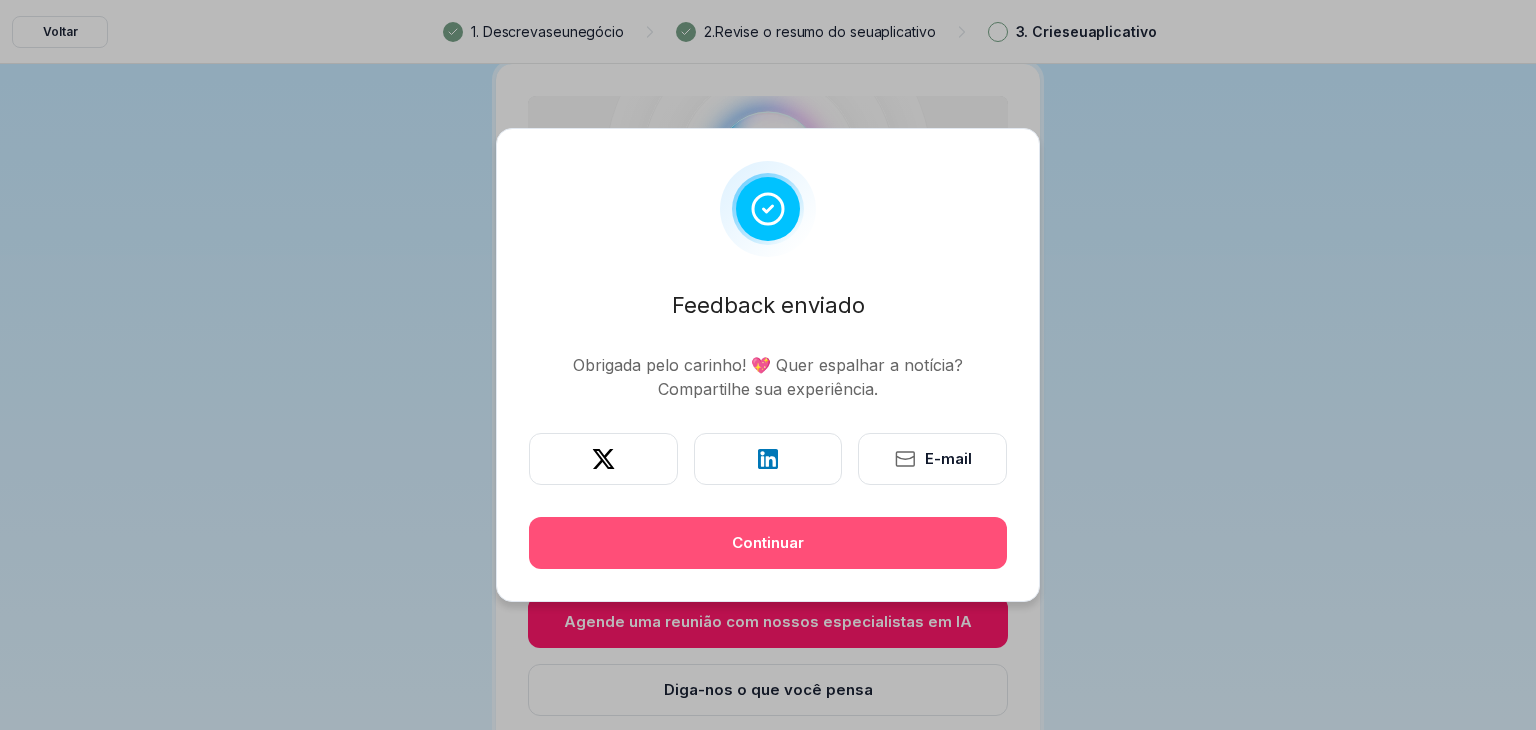 click on "Continuar" at bounding box center [768, 542] 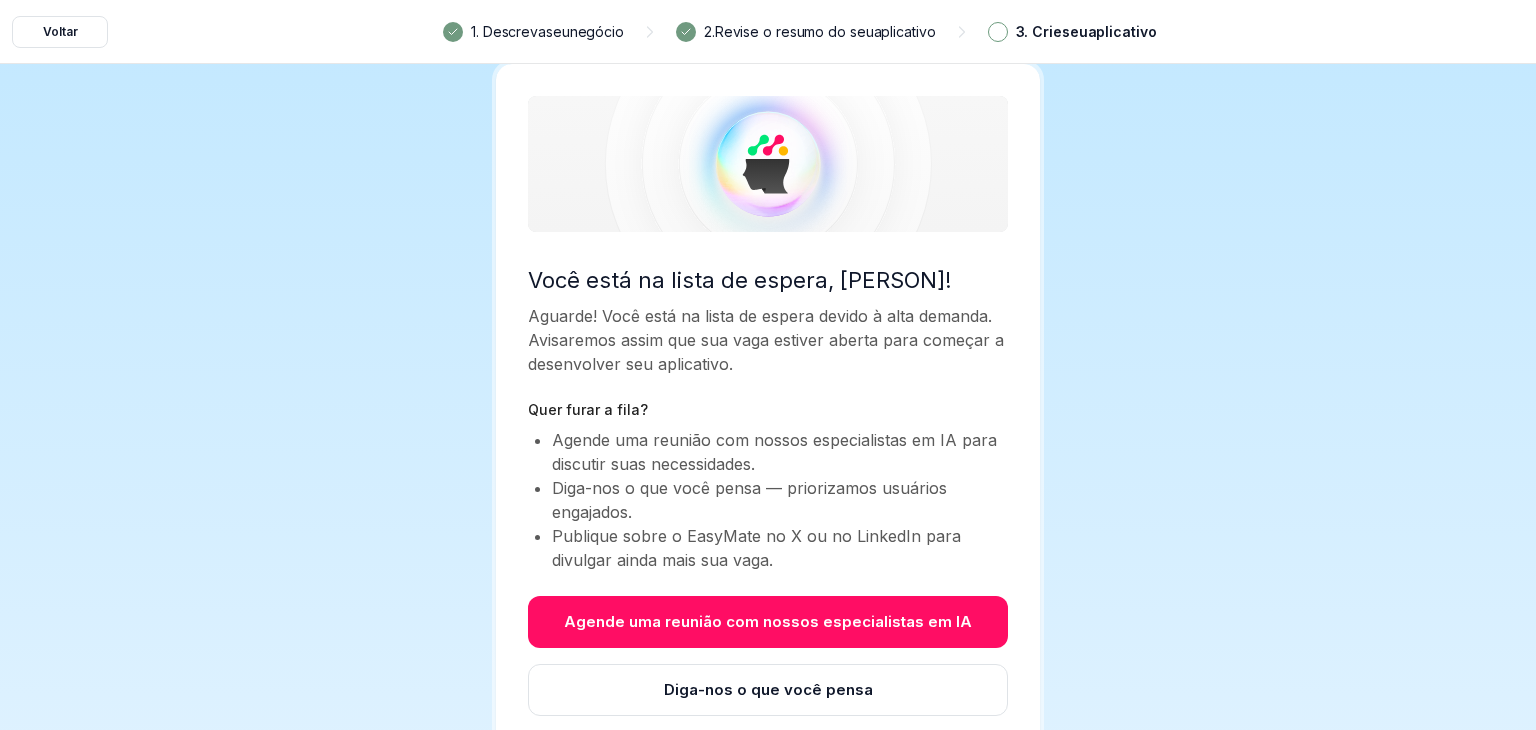 click at bounding box center [998, 32] 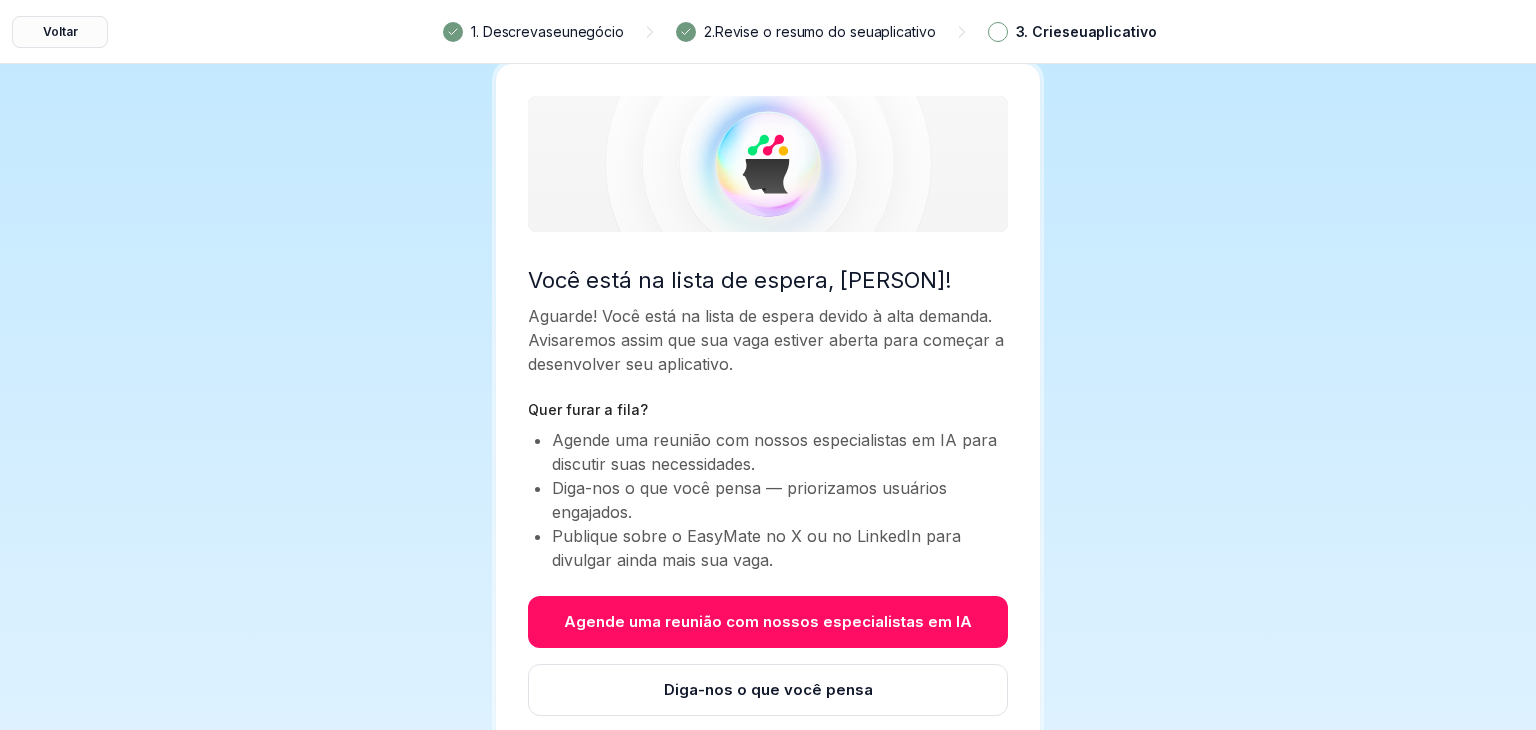 click on "Voltar" at bounding box center (60, 32) 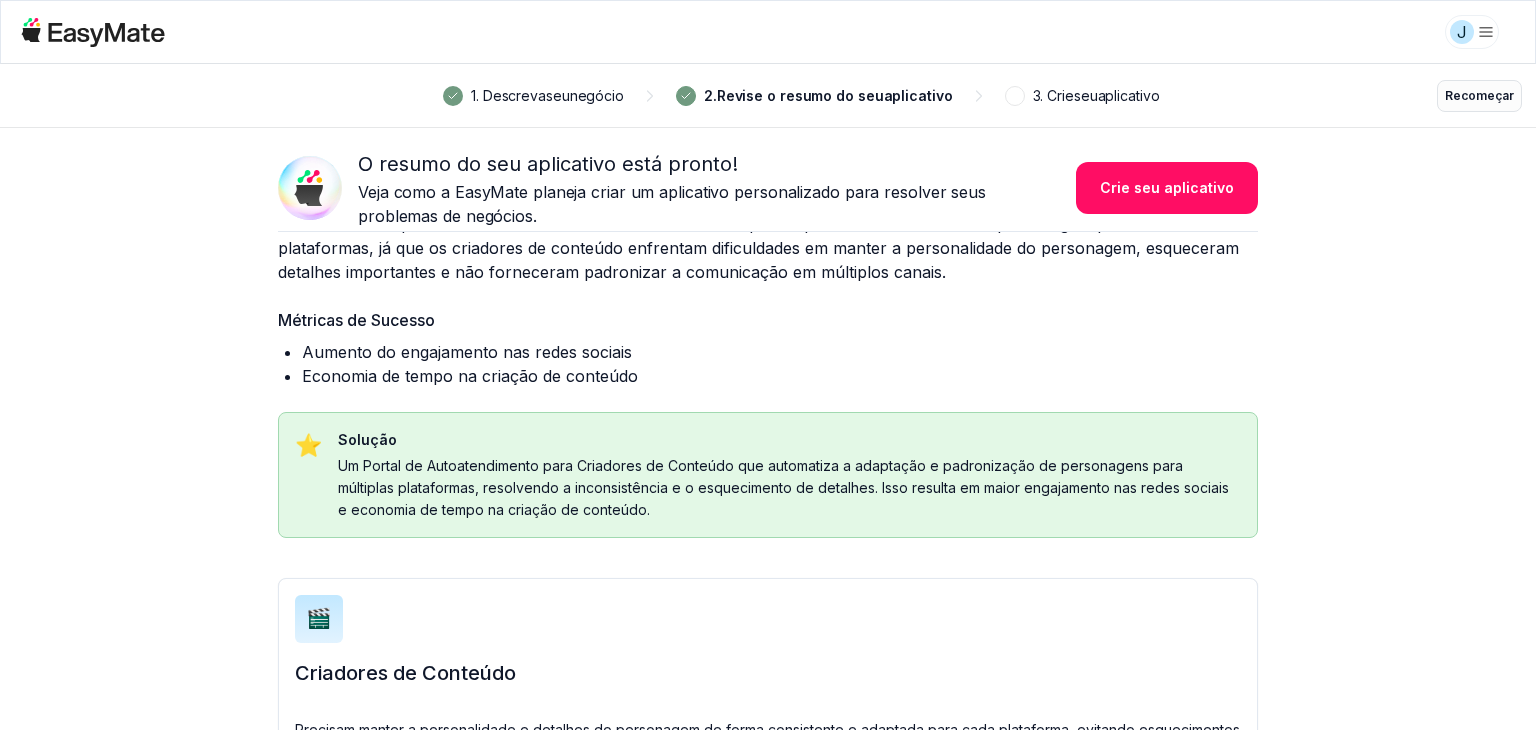 scroll, scrollTop: 0, scrollLeft: 0, axis: both 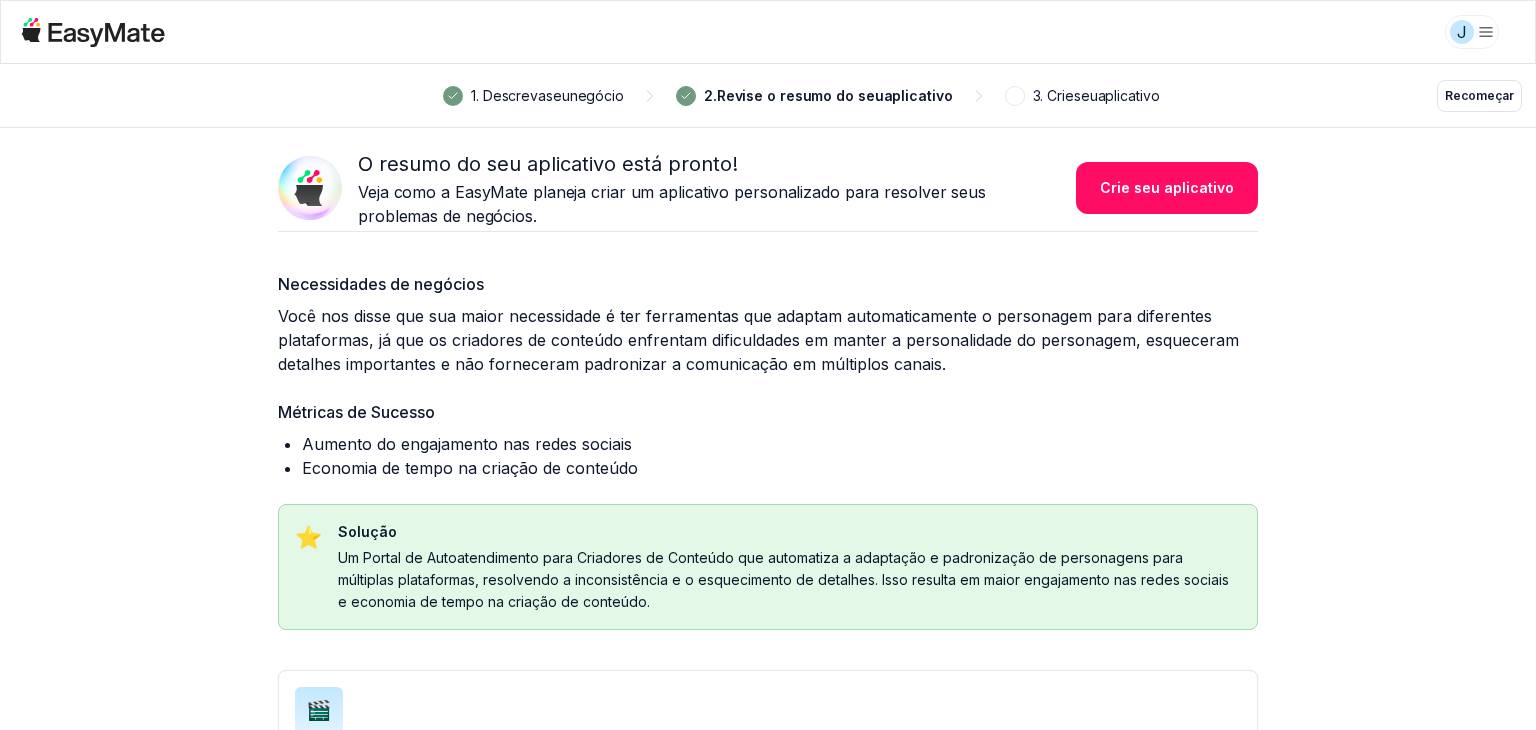 click on "J [NUMBER] de [NUMBER] concluídos. Crie seu aplicativo Recomeçar O resumo do seu aplicativo está pronto! Veja como a EasyMate planeja criar um aplicativo personalizado para resolver seus problemas de negócios. Crie seu aplicativo Necessidades de negócios Você nos disse que sua maior necessidade é ter ferramentas que adaptam automaticamente o personagem para diferentes plataformas, já que os criadores de conteúdo enfrentam dificuldades em manter a personalidade do personagem, esqueceram detalhes importantes e não forneceram padronizar a comunicação em múltiplos canais. Métricas de Sucesso
Aumento do engajamento nas redes sociais
Economia de tempo na criação de conteúdo
⭐️ Solução 🎬 Criadores de Conteúdo Precisam manter a personalidade e detalhes do personagem de forma consistente e adaptada para cada plataforma, evitando esquecimentos e falta de padronização. Cadastrar e configurar personagens com suas características principais" at bounding box center [768, 365] 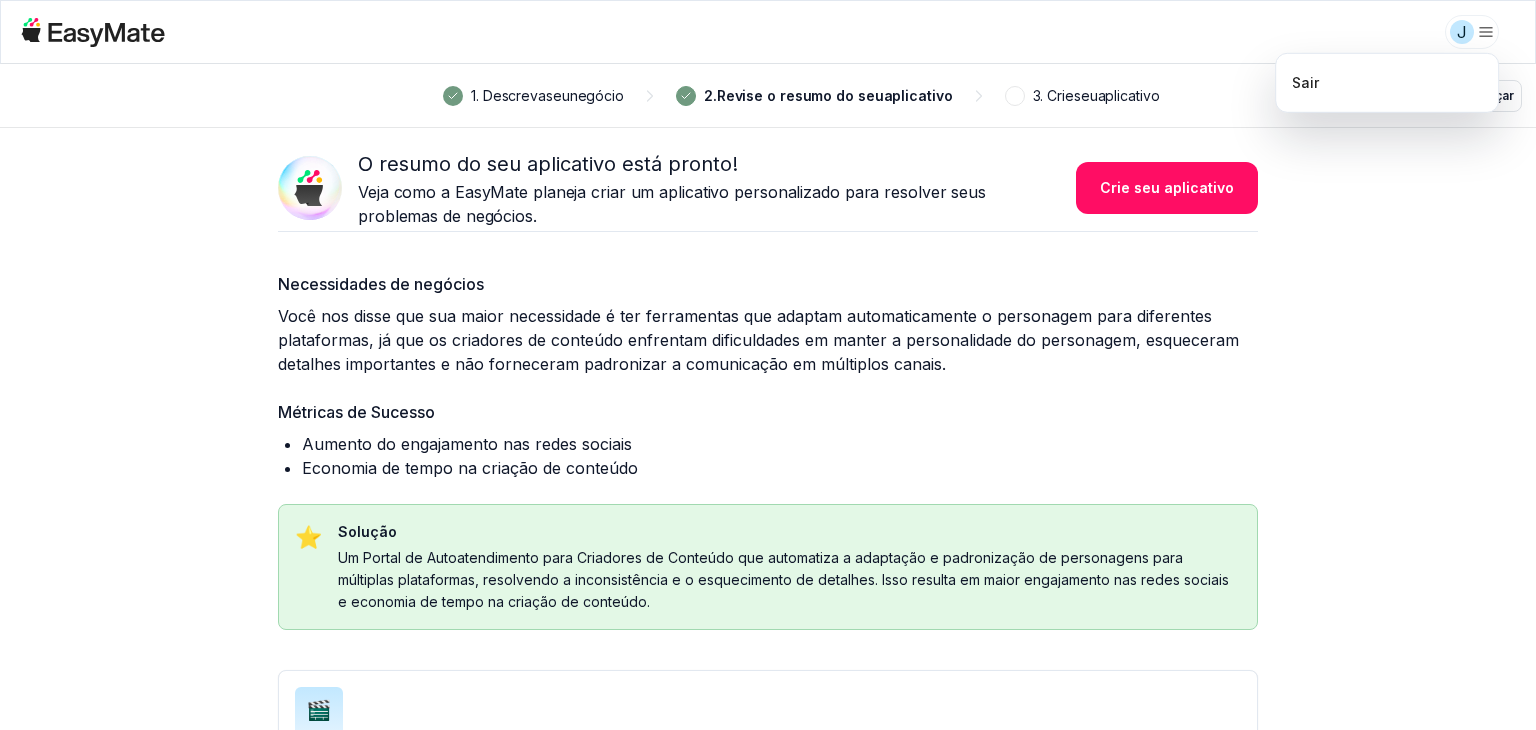 click on "J [NUMBER] de [NUMBER] concluídos. Crie seu aplicativo Recomeçar O resumo do seu aplicativo está pronto! Veja como a EasyMate planeja criar um aplicativo personalizado para resolver seus problemas de negócios. Crie seu aplicativo Necessidades de negócios Você nos disse que sua maior necessidade é ter ferramentas que adaptam automaticamente o personagem para diferentes plataformas, já que os criadores de conteúdo enfrentam dificuldades em manter a personalidade do personagem, esqueceram detalhes importantes e não forneceram padronizar a comunicação em múltiplos canais. Métricas de Sucesso
Aumento do engajamento nas redes sociais
Economia de tempo na criação de conteúdo
⭐️ Solução 🎬 Criadores de Conteúdo Precisam manter a personalidade e detalhes do personagem de forma consistente e adaptada para cada plataforma, evitando esquecimentos e falta de padronização. Cadastrar e configurar personagens com suas características principais" at bounding box center [768, 365] 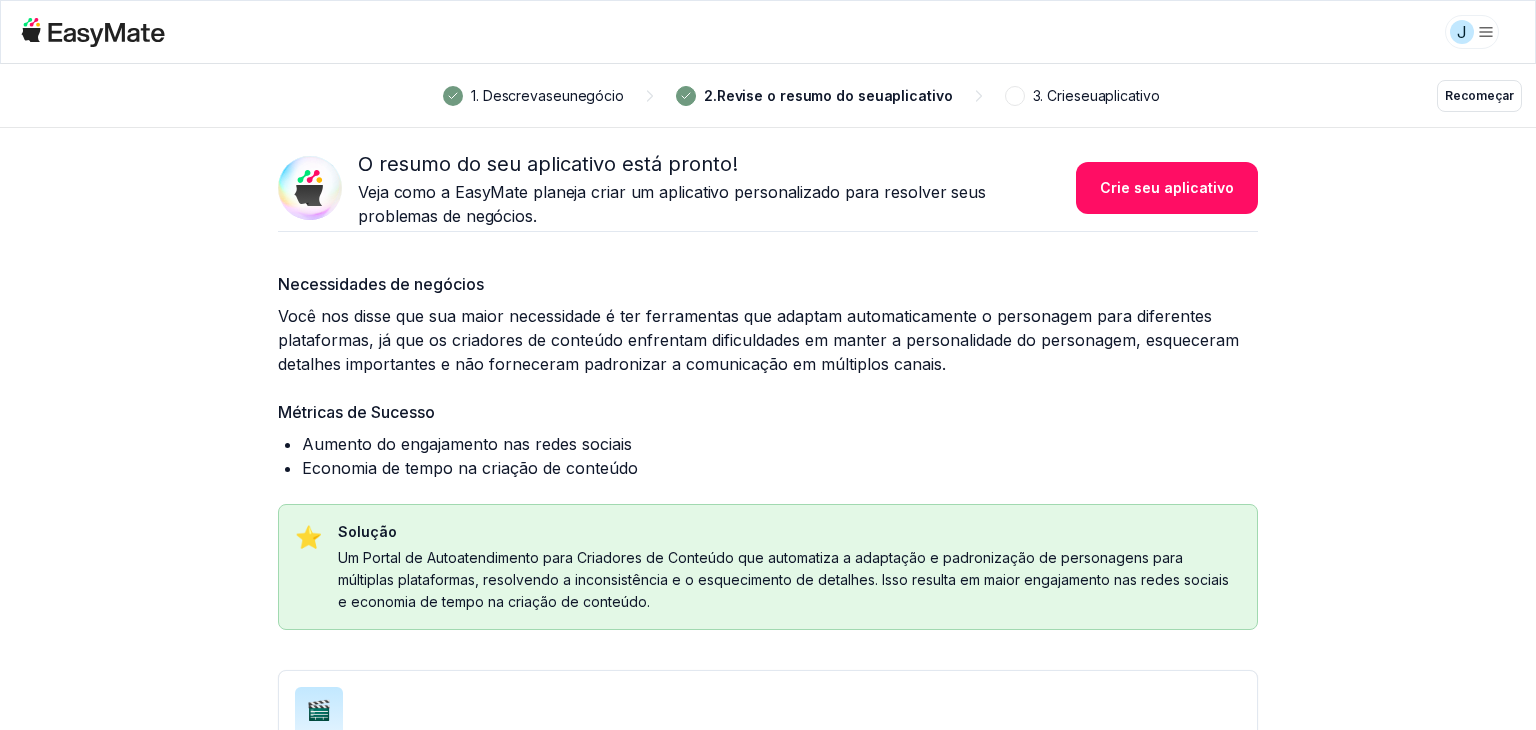 click on "O resumo do seu aplicativo está pronto! Veja como a EasyMate planeja criar um aplicativo personalizado para resolver seus problemas de negócios. Crie seu aplicativo" at bounding box center [768, 188] 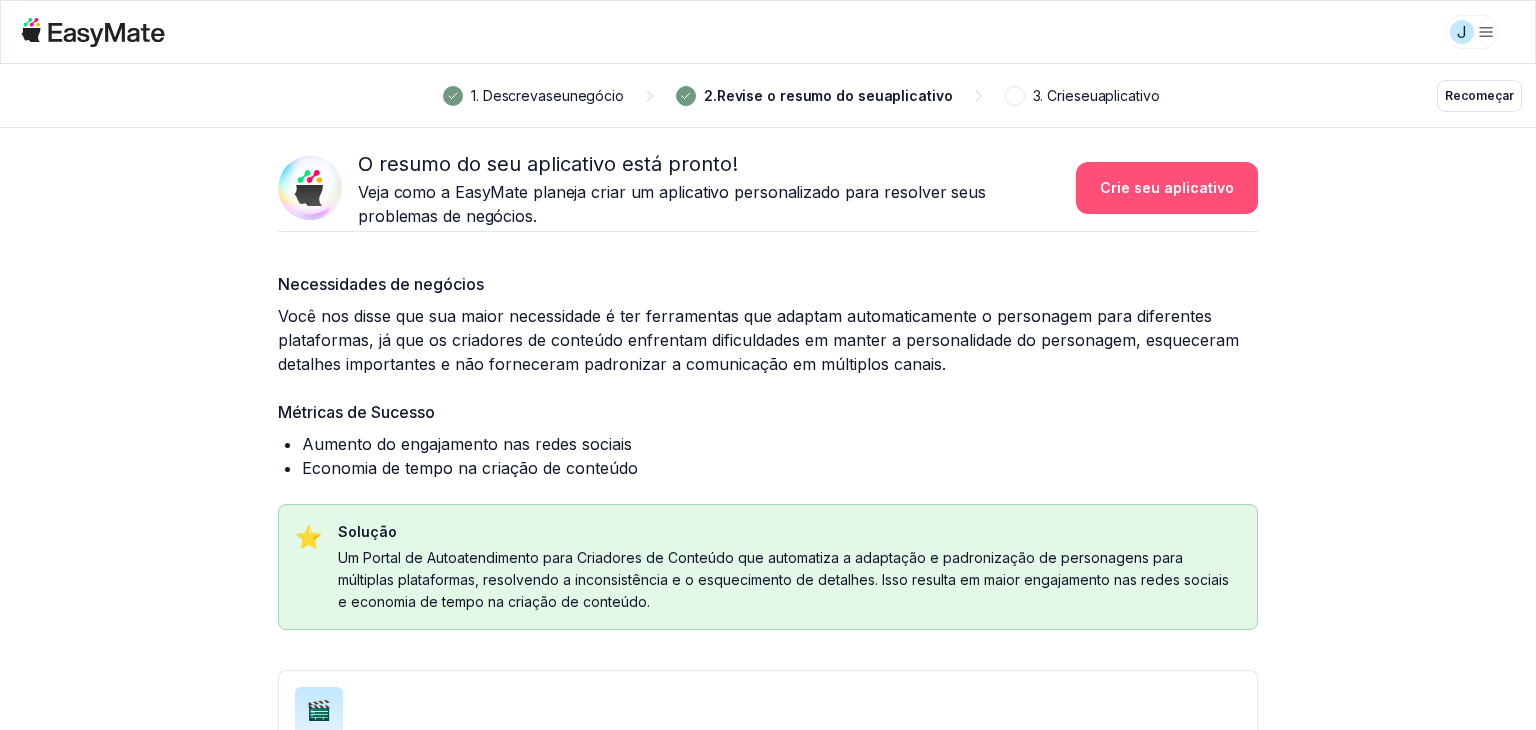 click on "Crie seu aplicativo" at bounding box center [1167, 187] 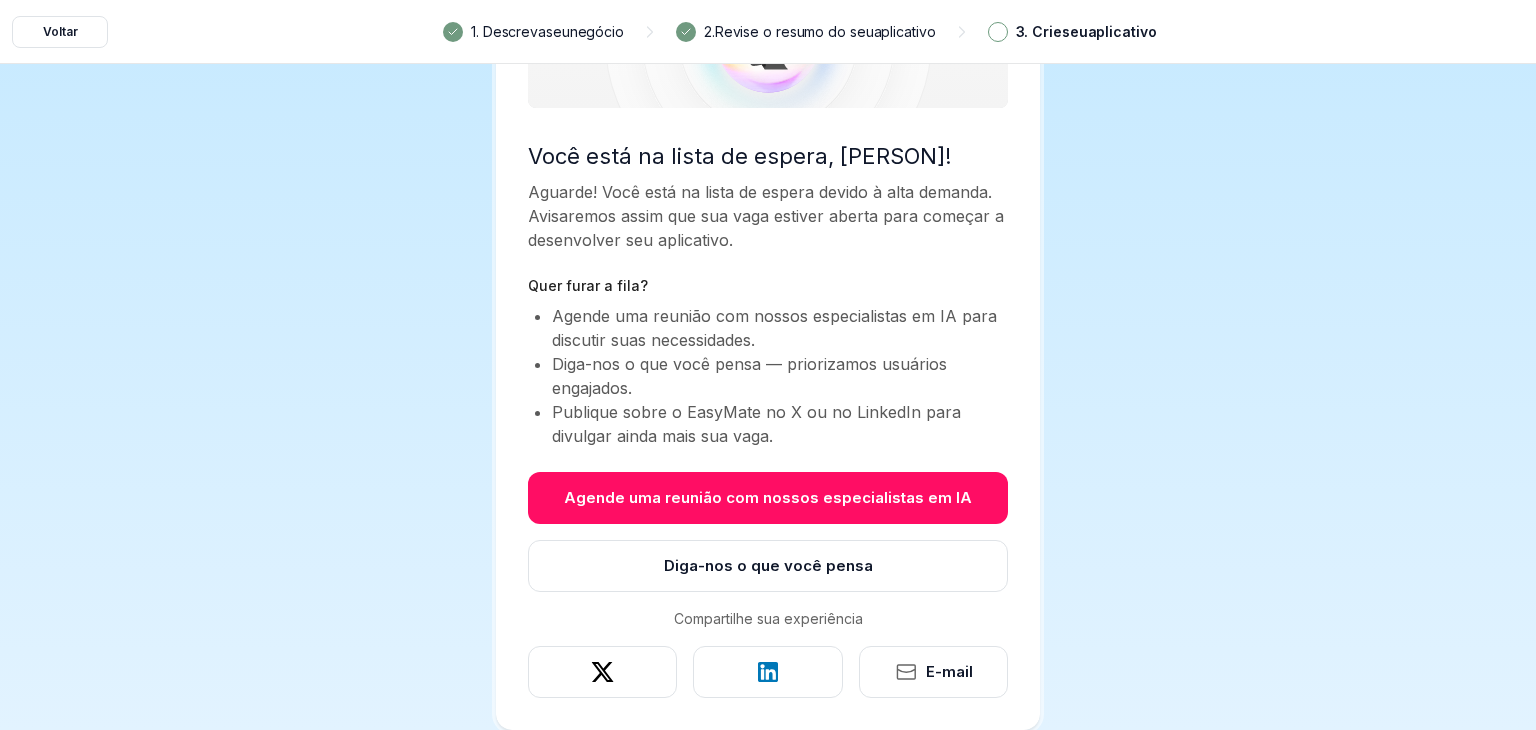 scroll, scrollTop: 0, scrollLeft: 0, axis: both 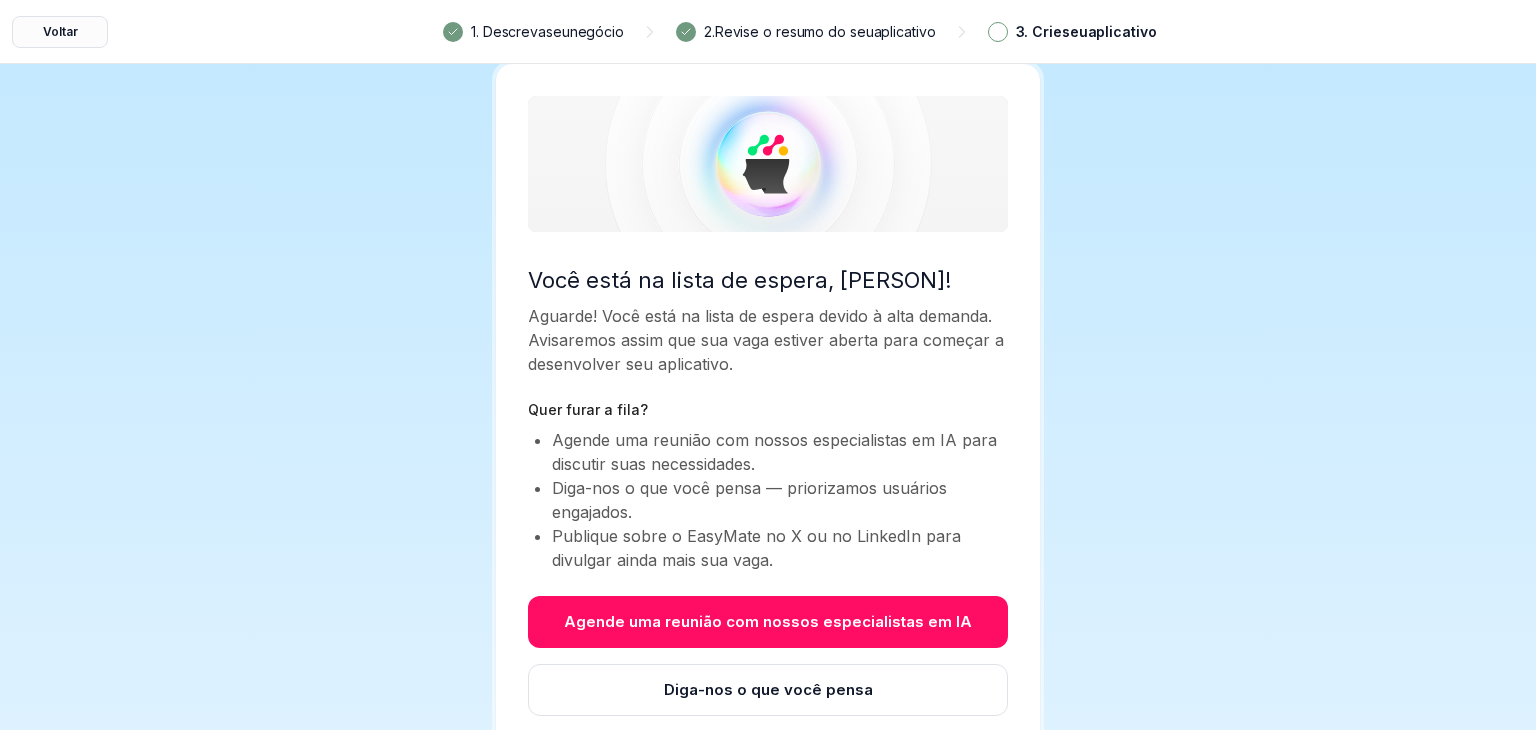 click on "Voltar" at bounding box center [60, 31] 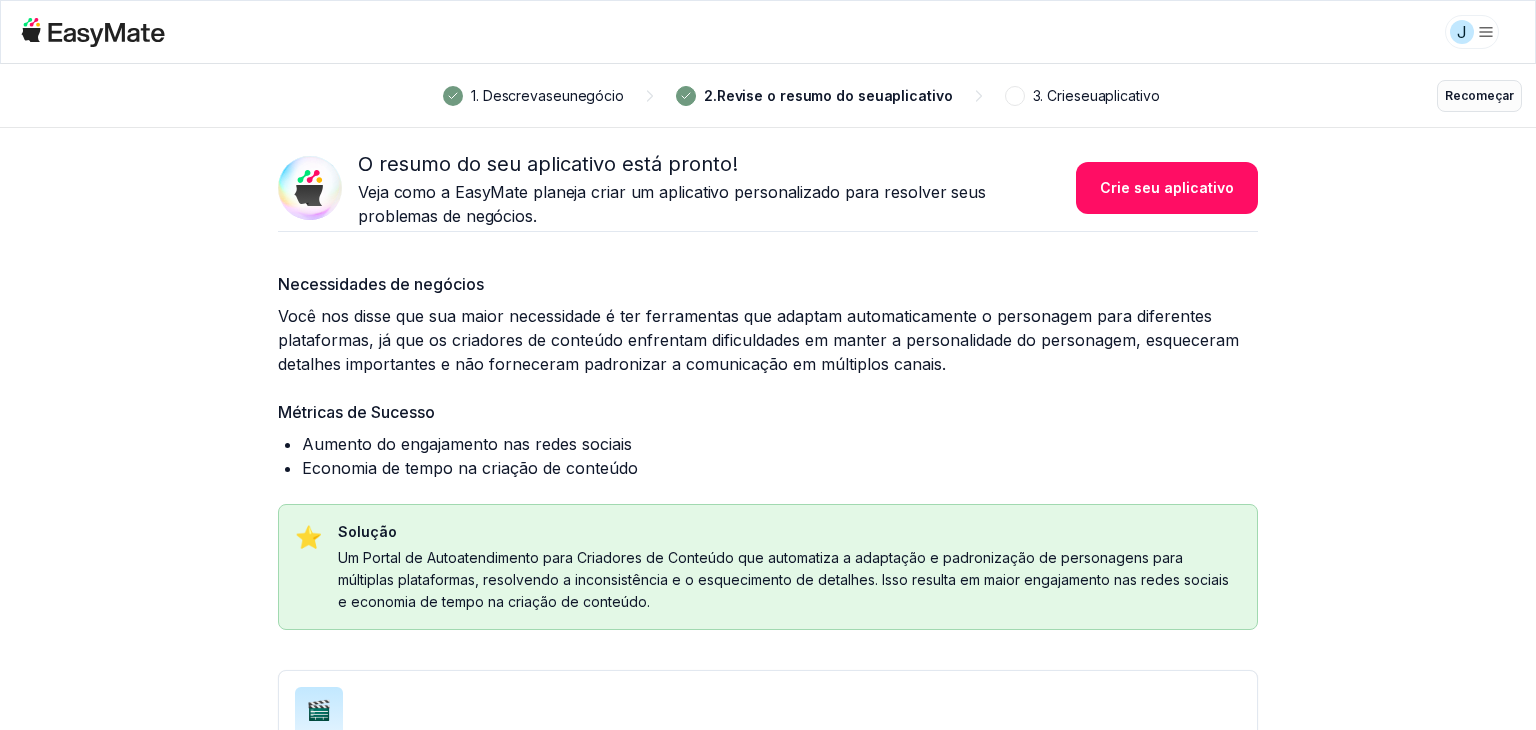 click on "Recomeçar" at bounding box center (1479, 95) 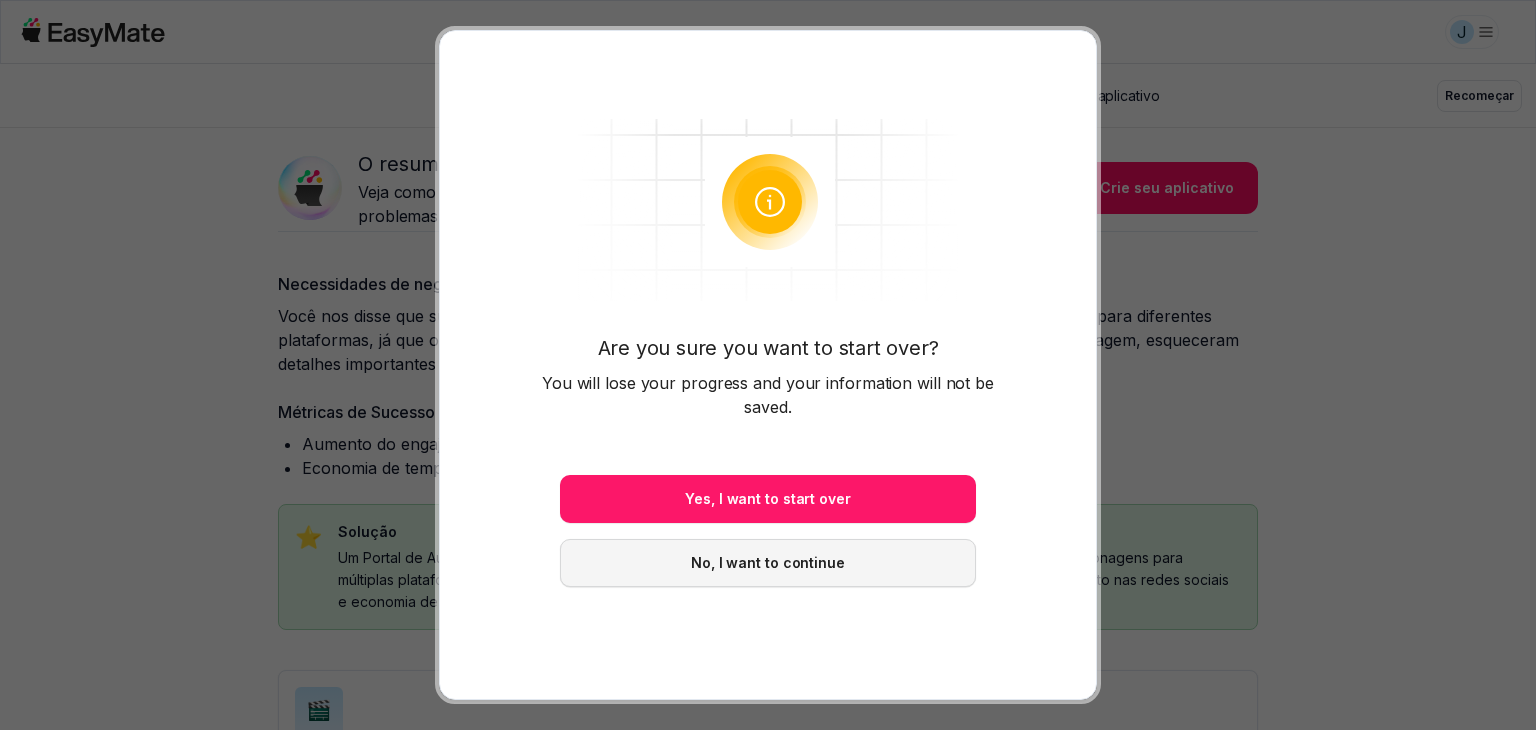 click on "No, I want to continue" at bounding box center [768, 563] 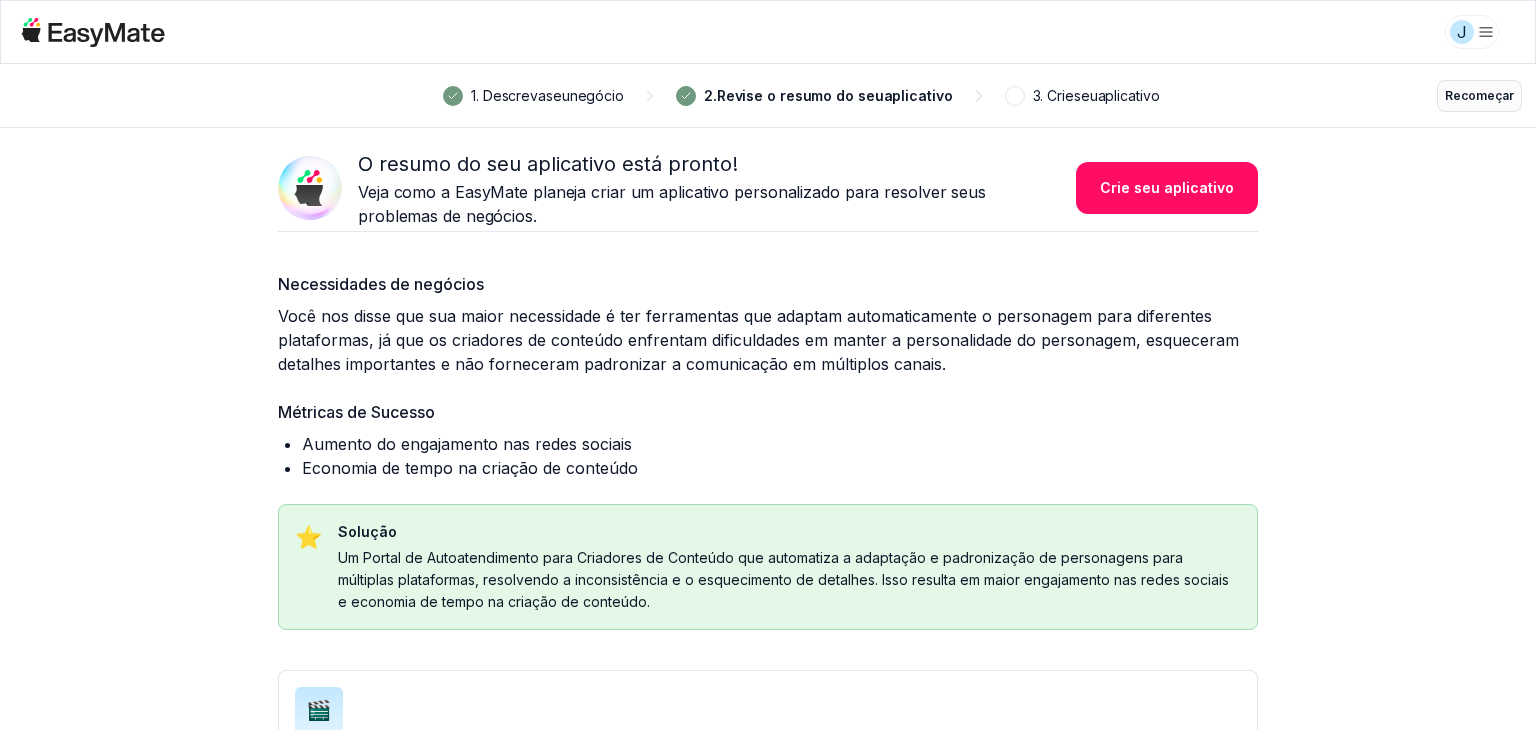 click on "Recomeçar" at bounding box center [1479, 95] 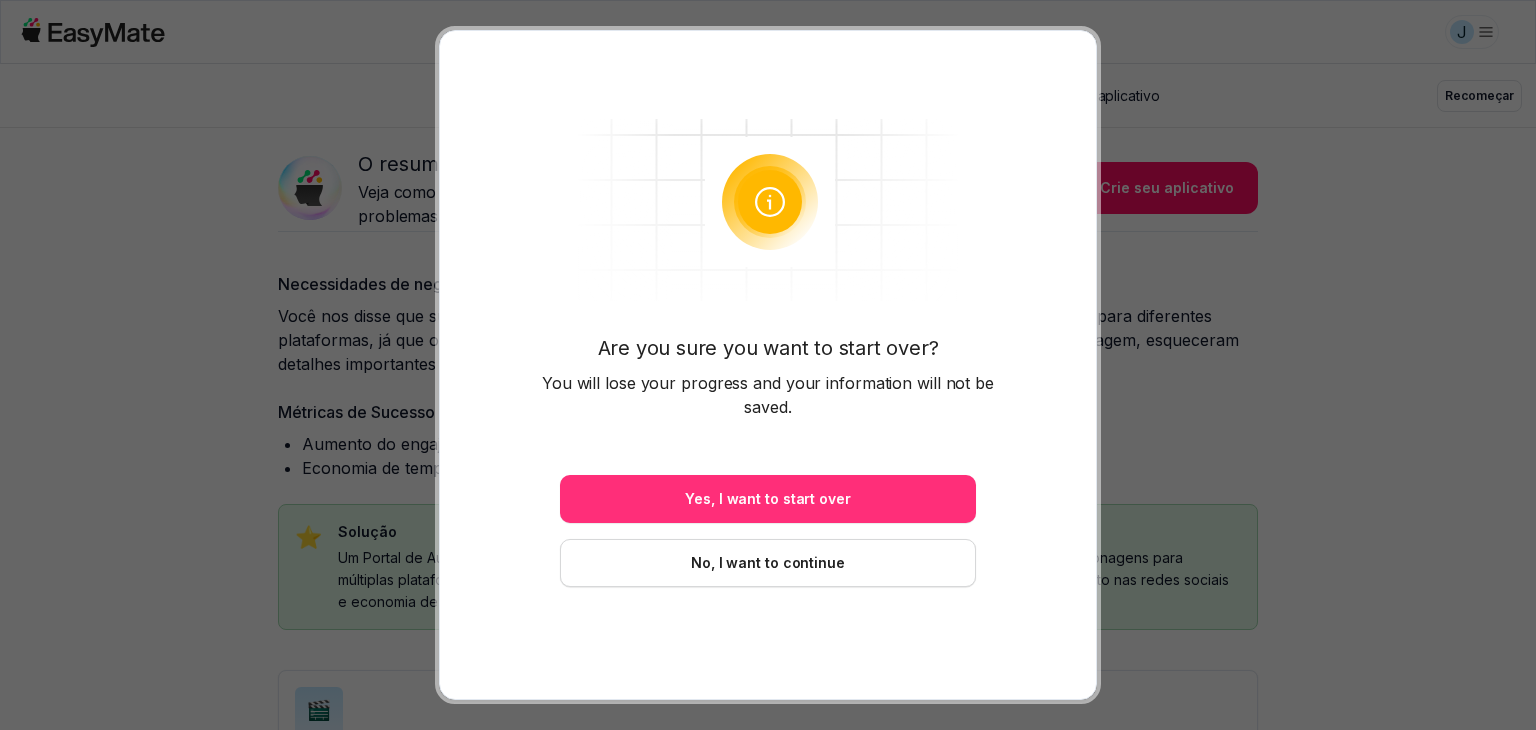 click on "Yes, I want to start over" at bounding box center [768, 499] 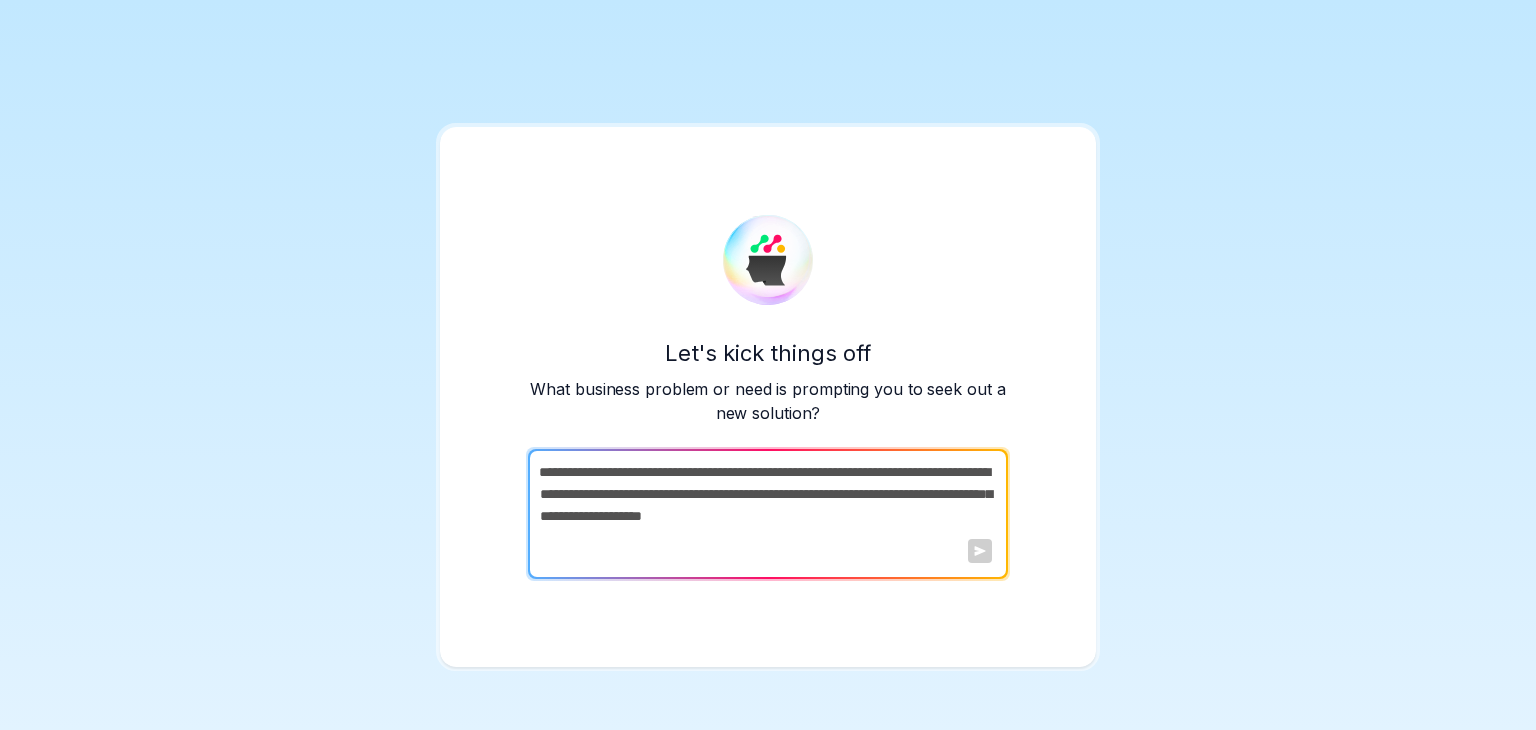 scroll, scrollTop: 0, scrollLeft: 0, axis: both 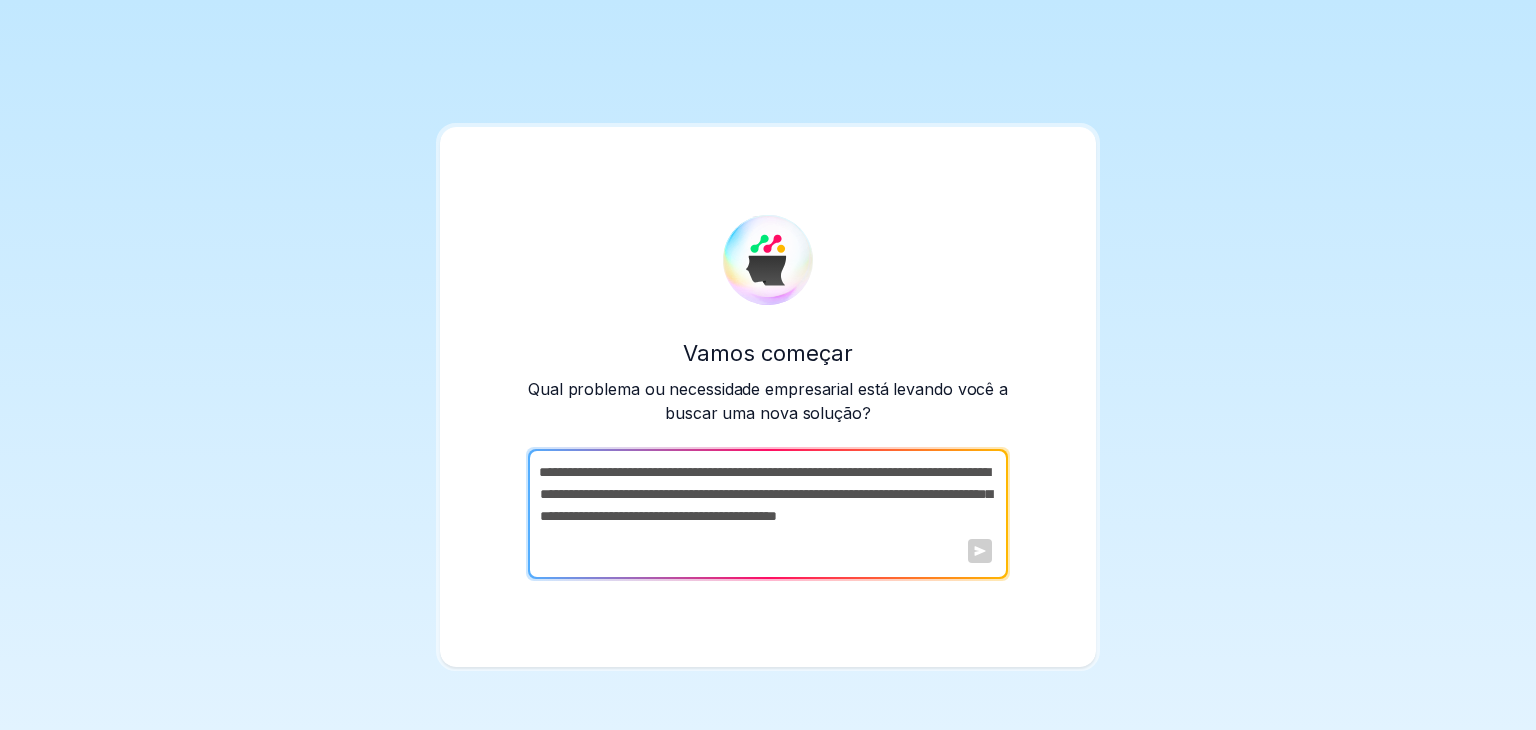 drag, startPoint x: 542, startPoint y: 471, endPoint x: 696, endPoint y: 515, distance: 160.16241 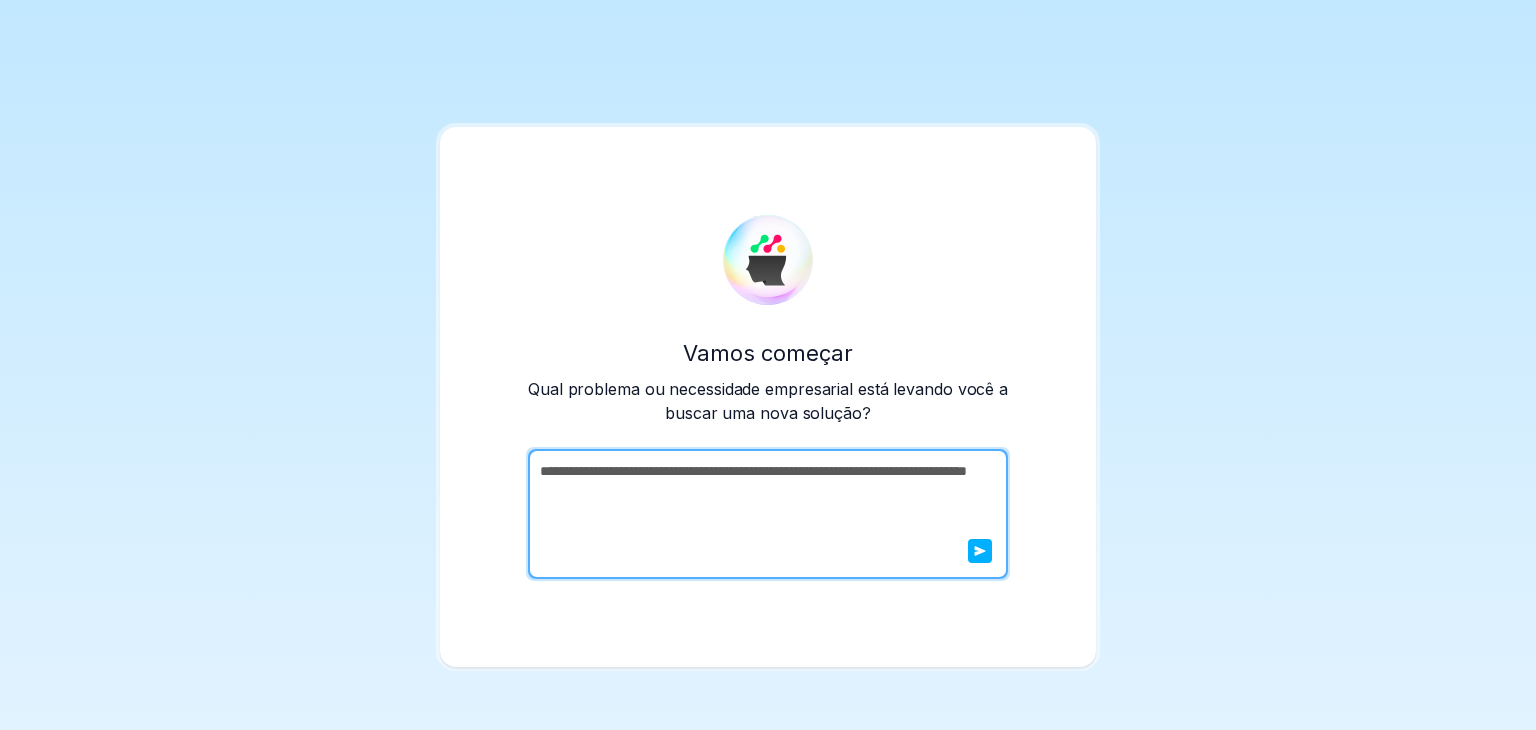 type on "**********" 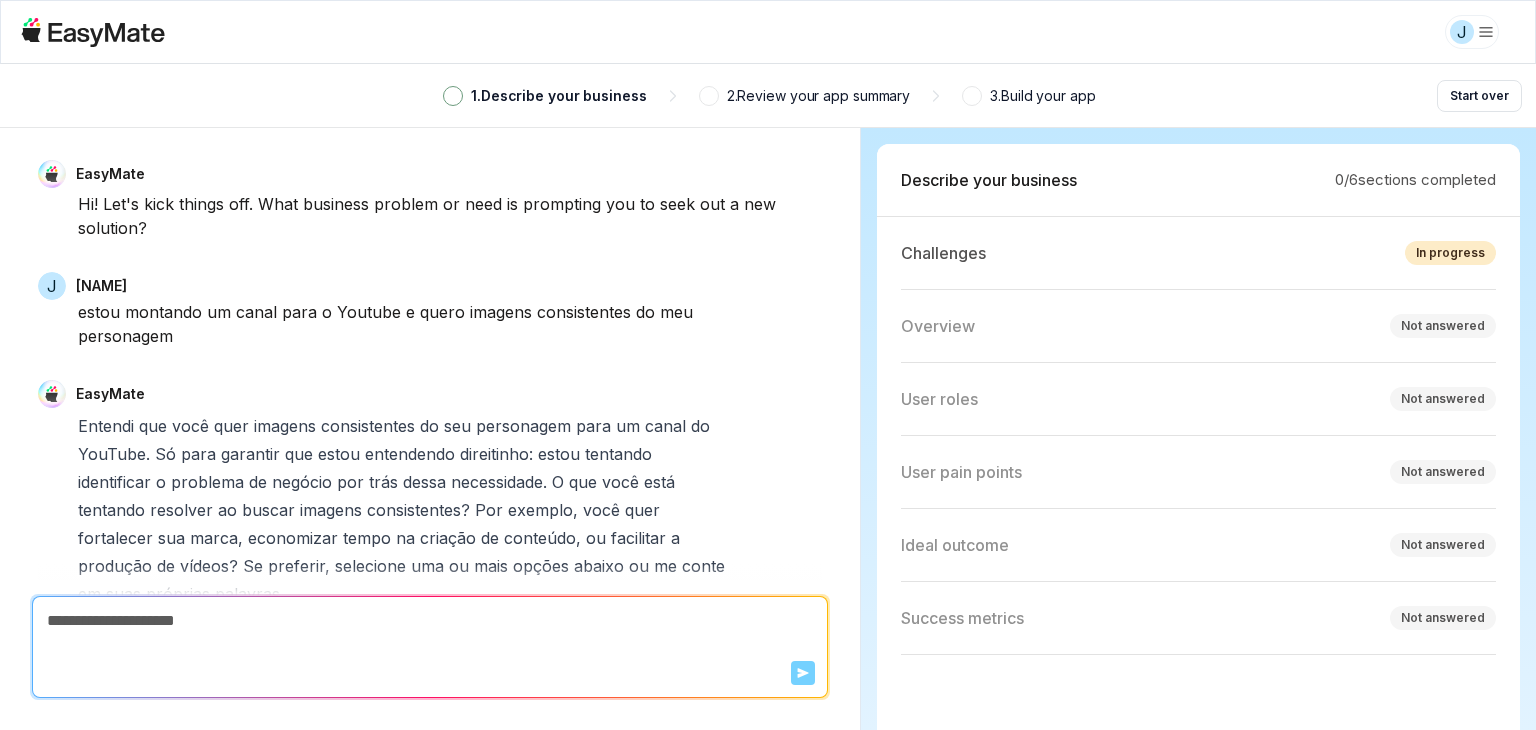 scroll, scrollTop: 460, scrollLeft: 0, axis: vertical 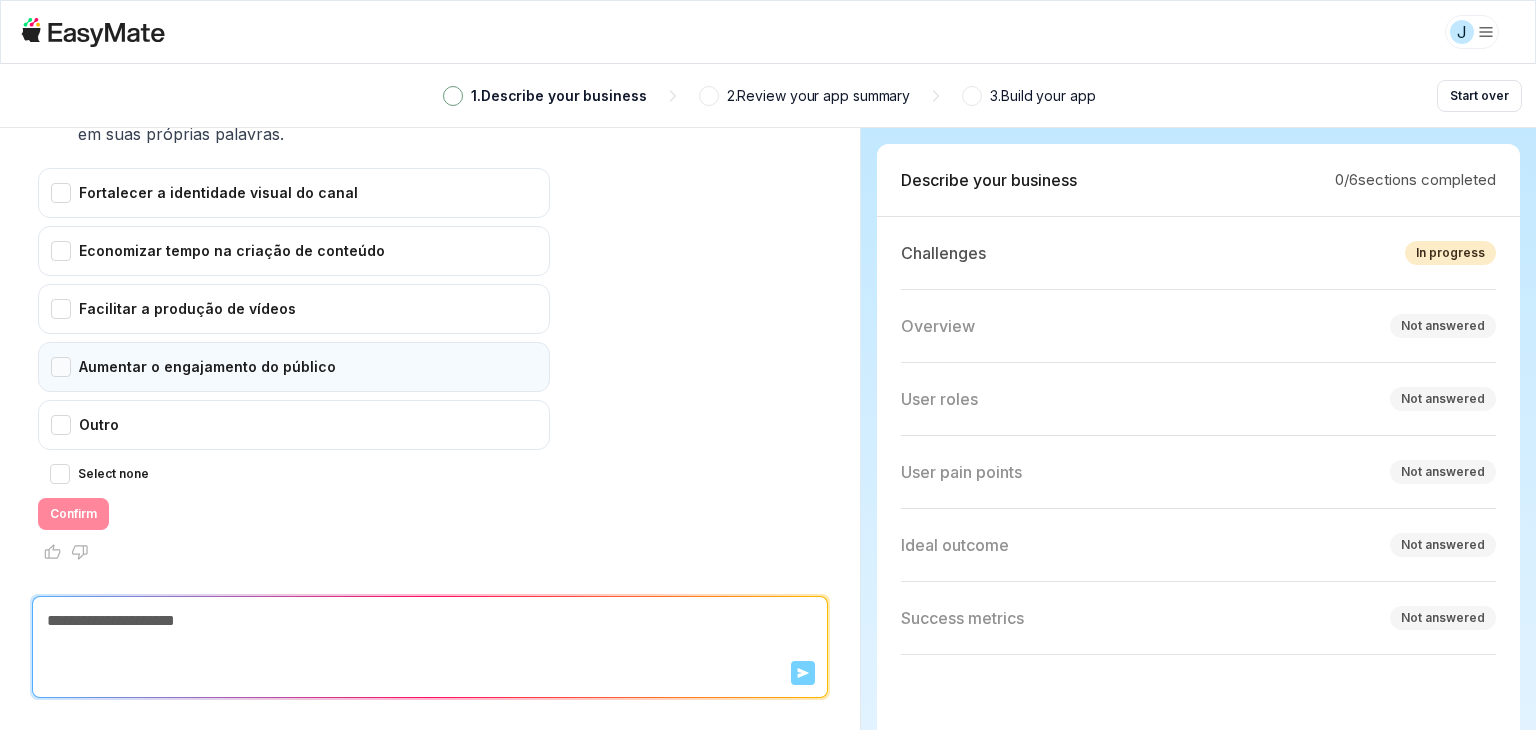 click on "Aumentar o engajamento do público" at bounding box center (294, 367) 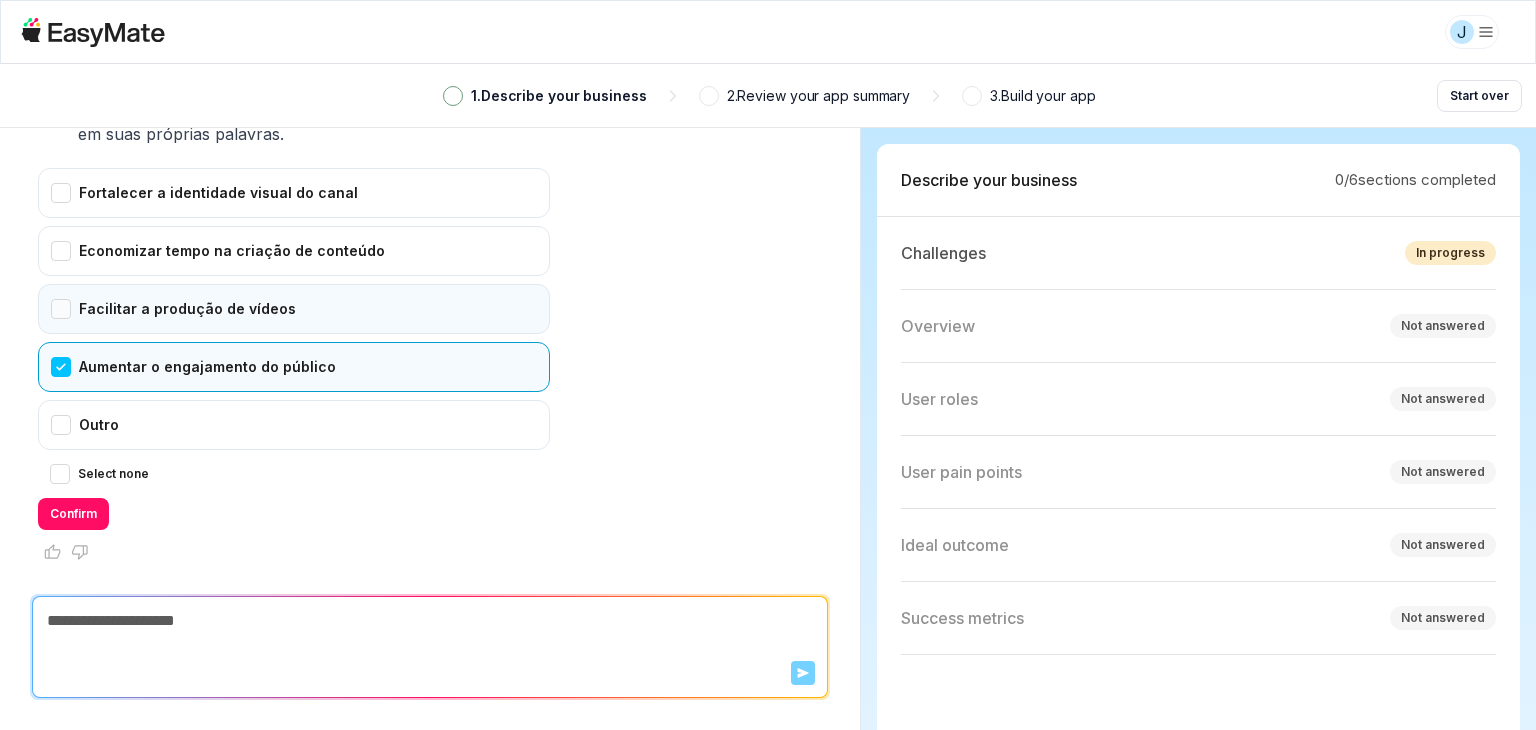 click on "Facilitar a produção de vídeos" at bounding box center [294, 309] 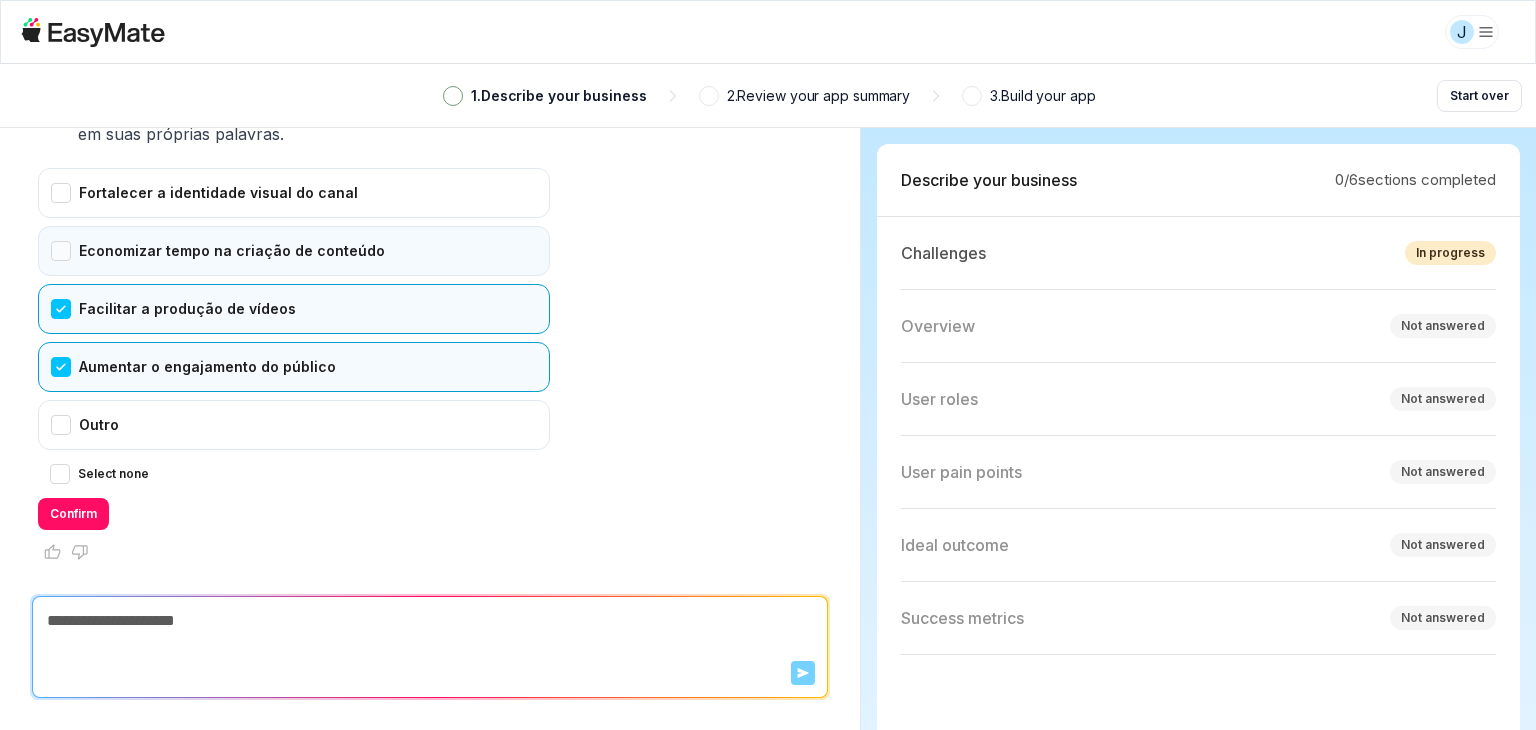 click on "Economizar tempo na criação de conteúdo" at bounding box center (294, 251) 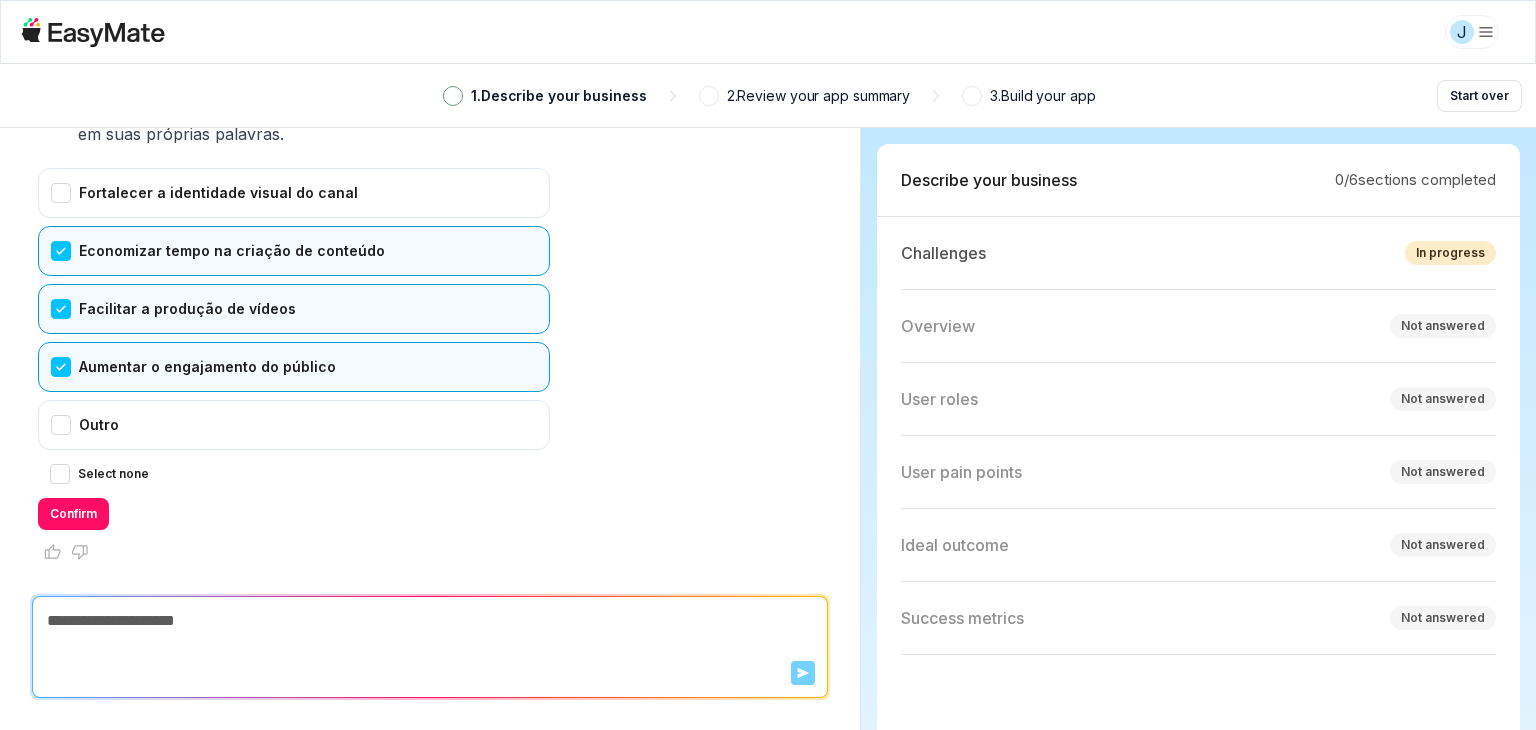 scroll, scrollTop: 360, scrollLeft: 0, axis: vertical 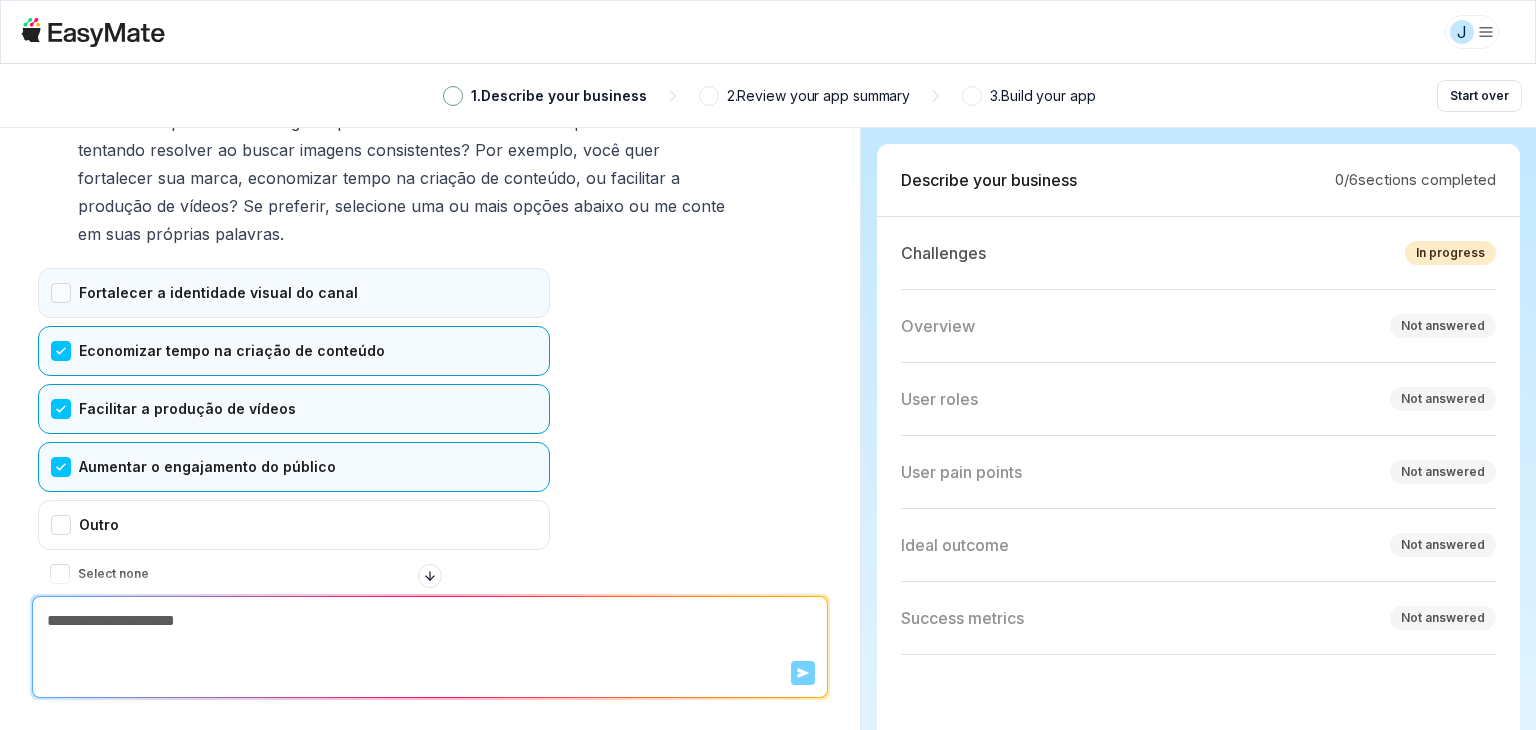 click on "Fortalecer a identidade visual do canal" at bounding box center [294, 293] 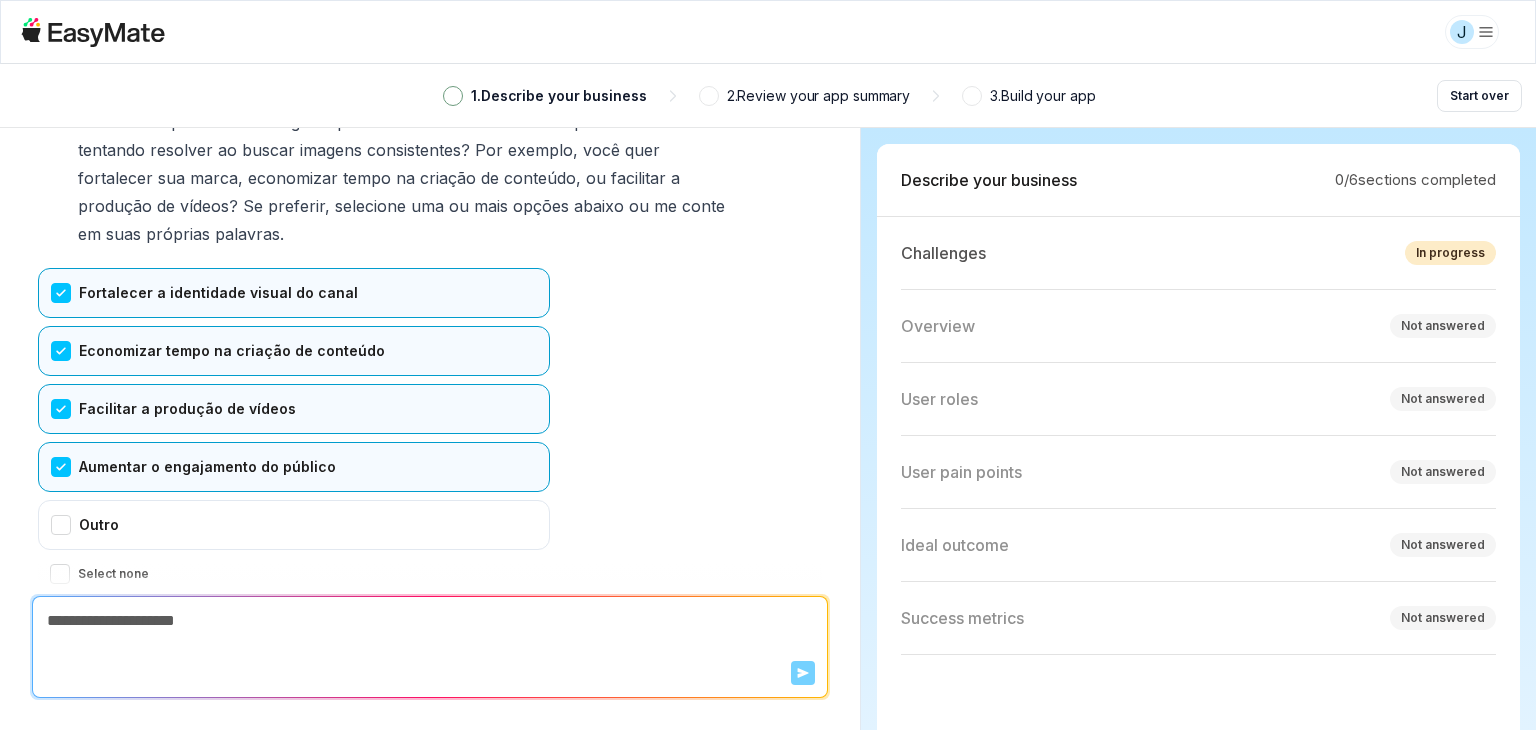 scroll, scrollTop: 460, scrollLeft: 0, axis: vertical 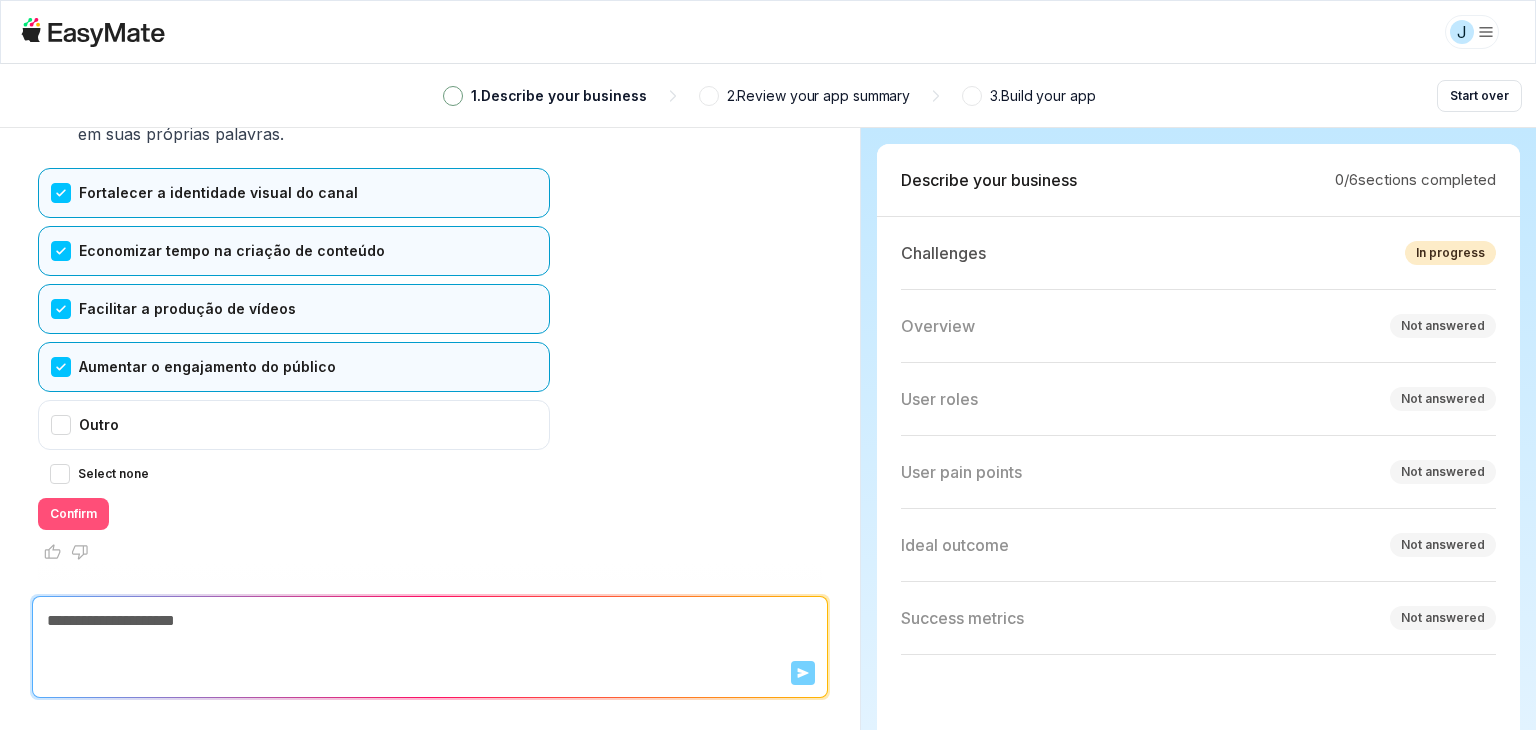 click on "Confirm" at bounding box center (73, 514) 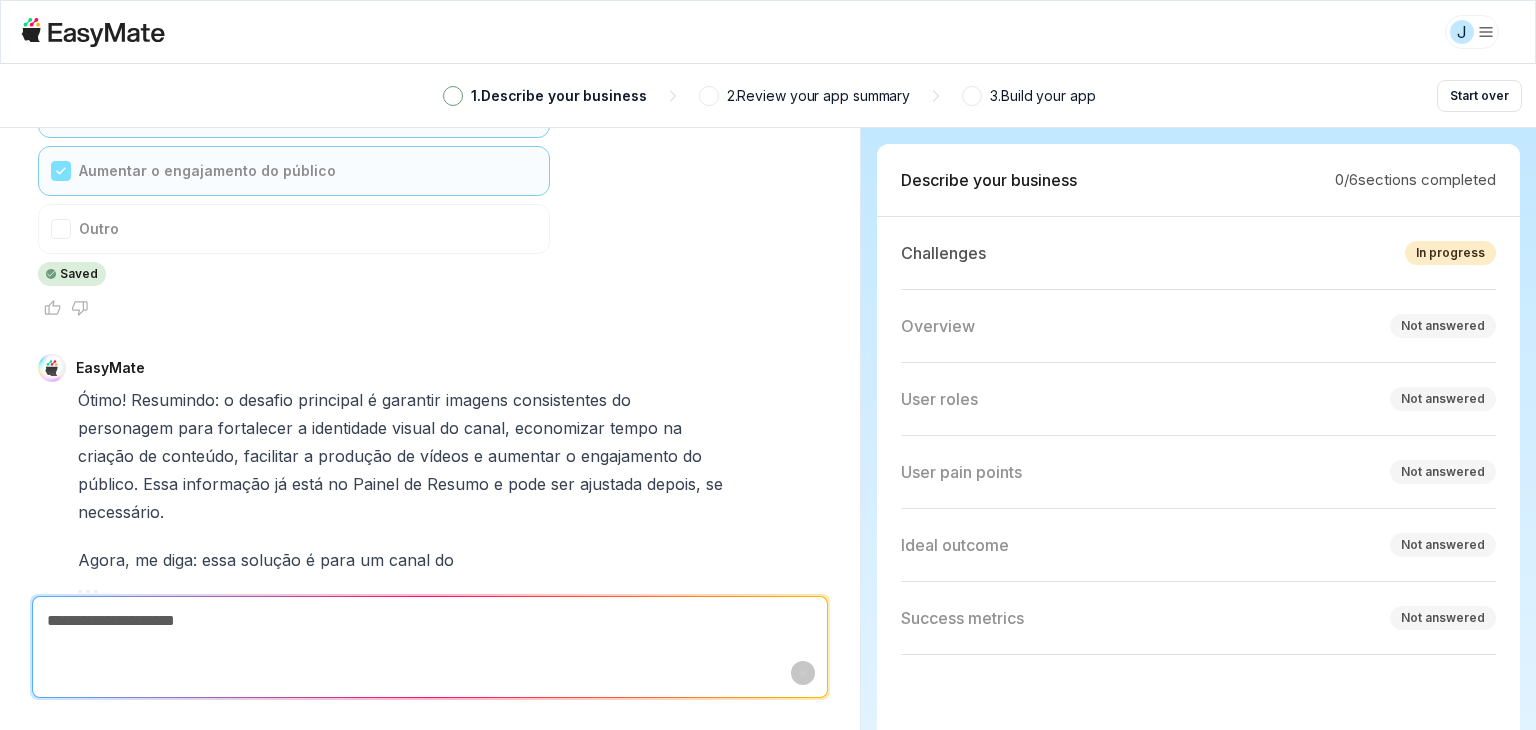 scroll, scrollTop: 684, scrollLeft: 0, axis: vertical 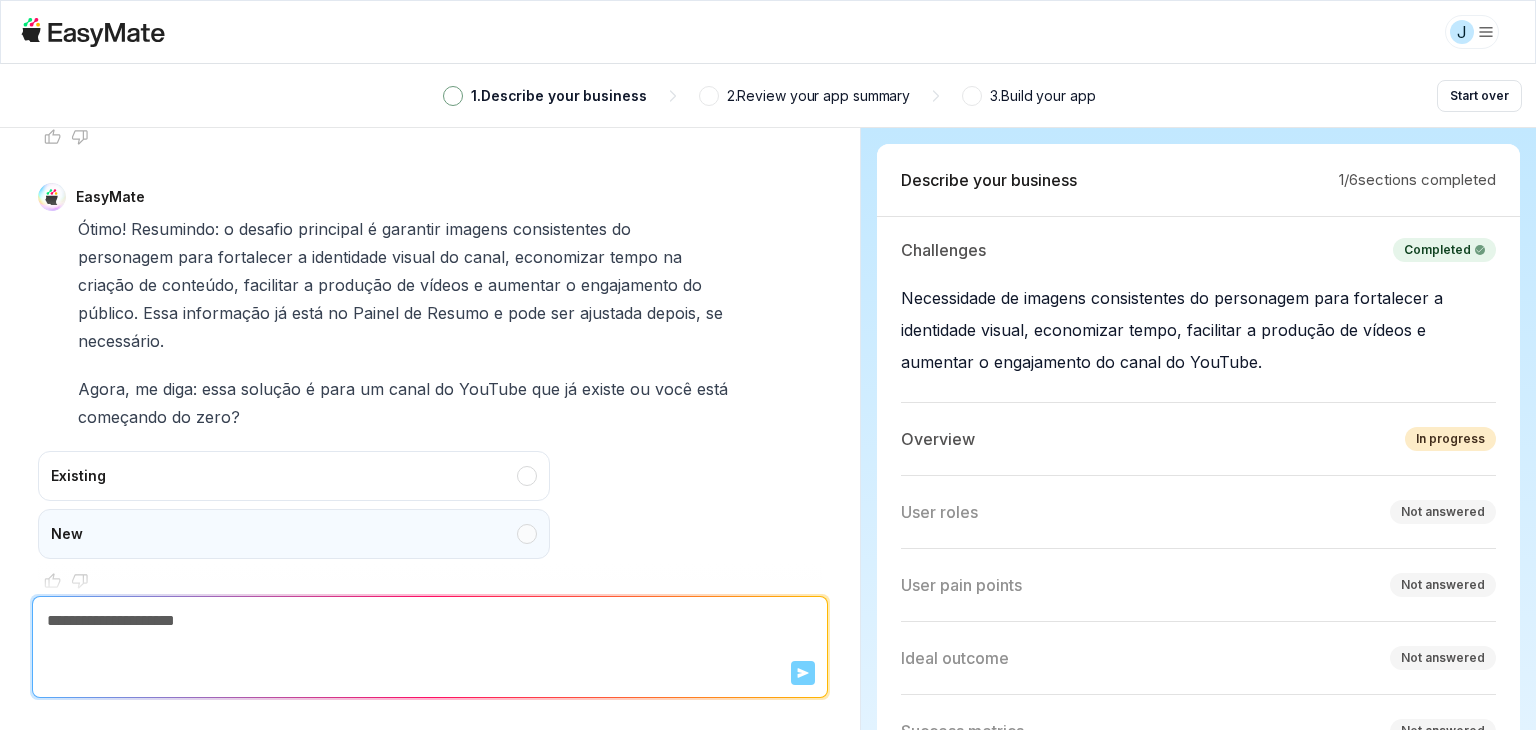 click on "New" at bounding box center [294, 534] 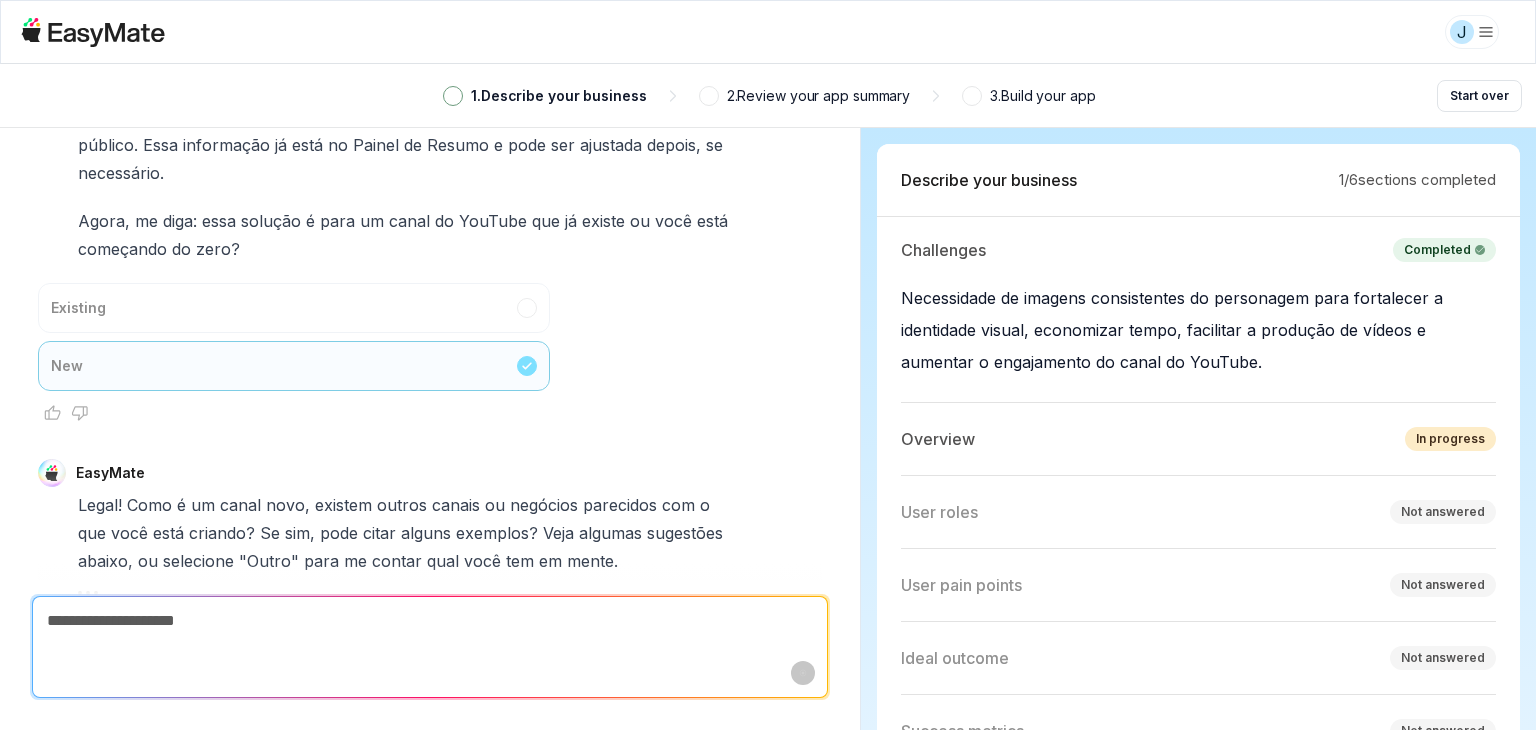 scroll, scrollTop: 1333, scrollLeft: 0, axis: vertical 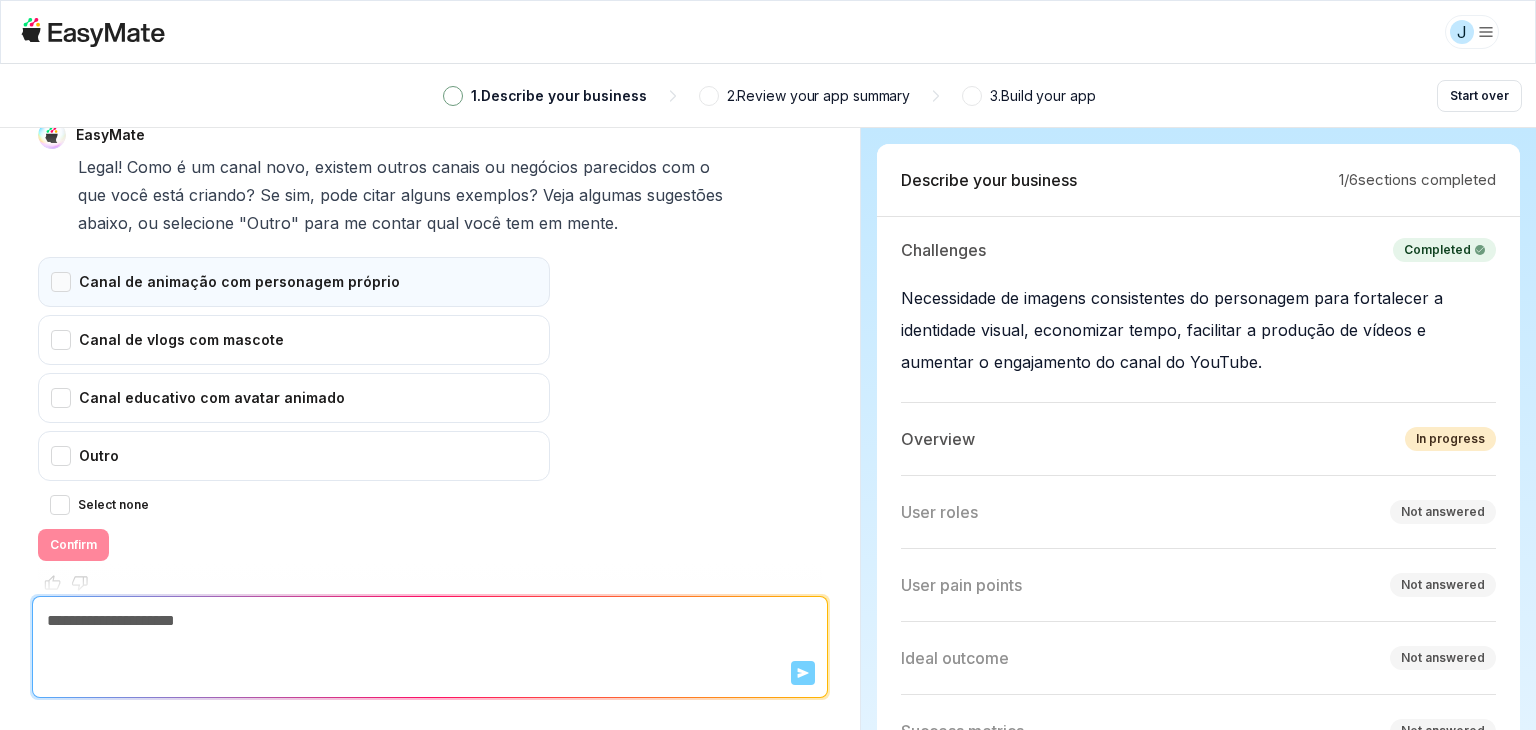 click on "Canal de animação com personagem próprio" at bounding box center [294, 282] 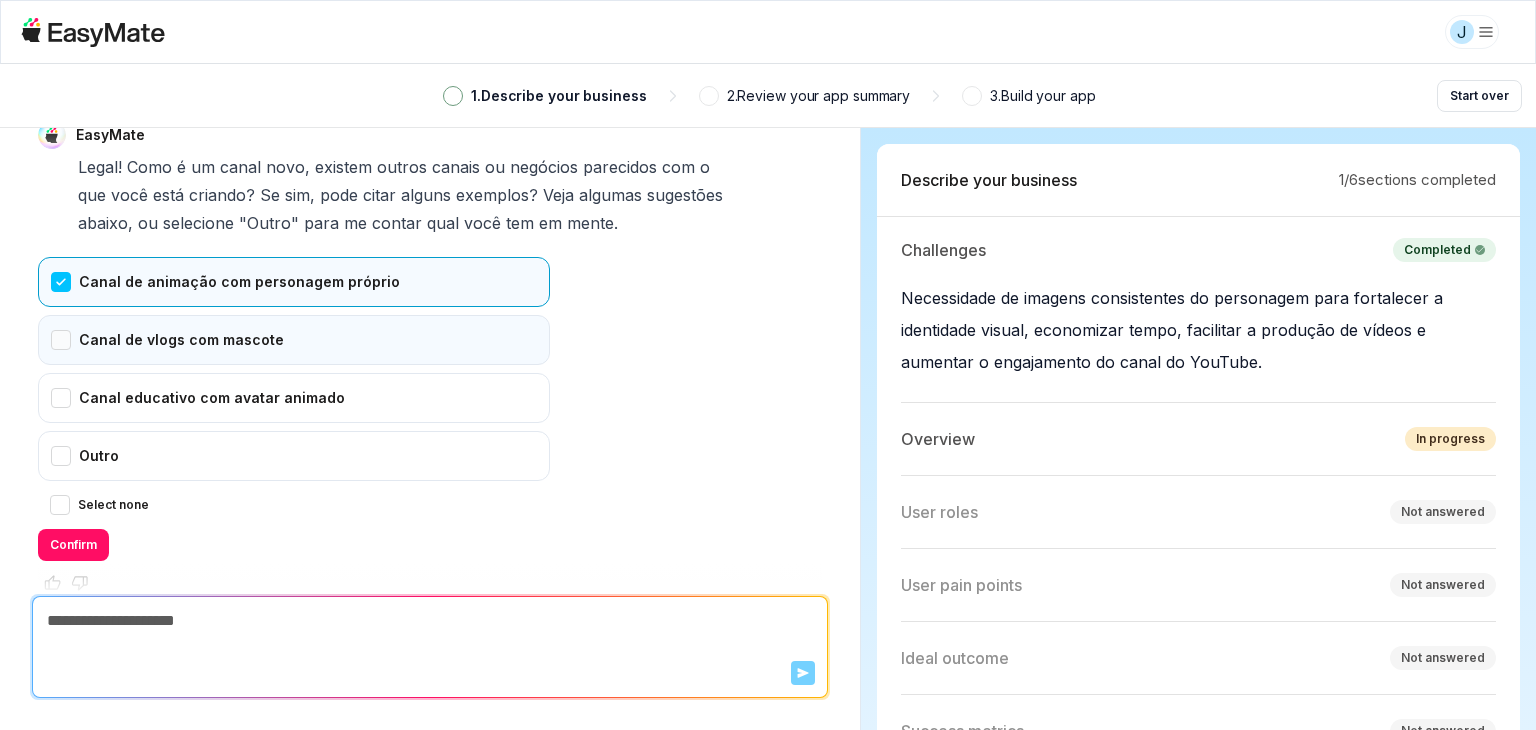 click on "Canal de vlogs com mascote" at bounding box center [294, 340] 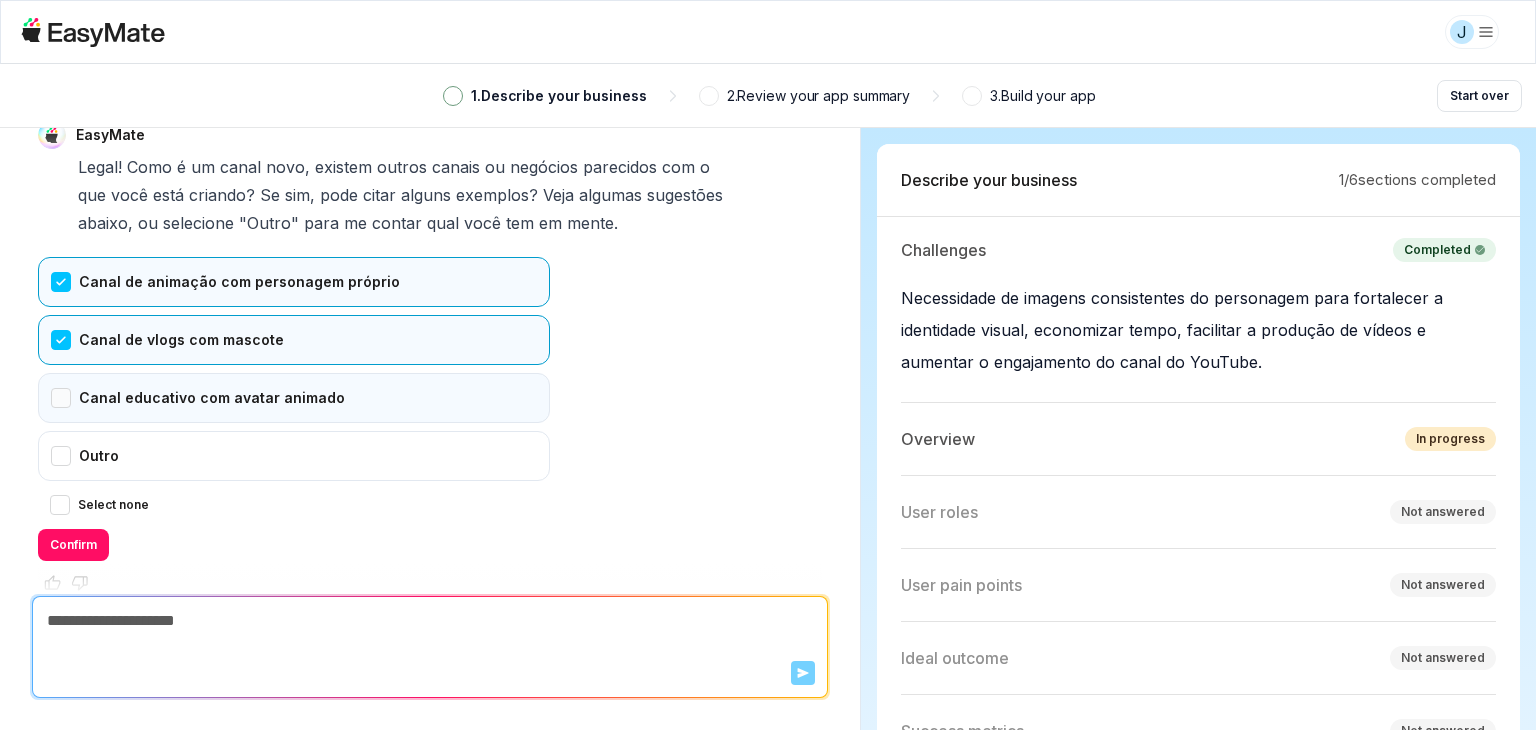 click on "Canal educativo com avatar animado" at bounding box center [294, 398] 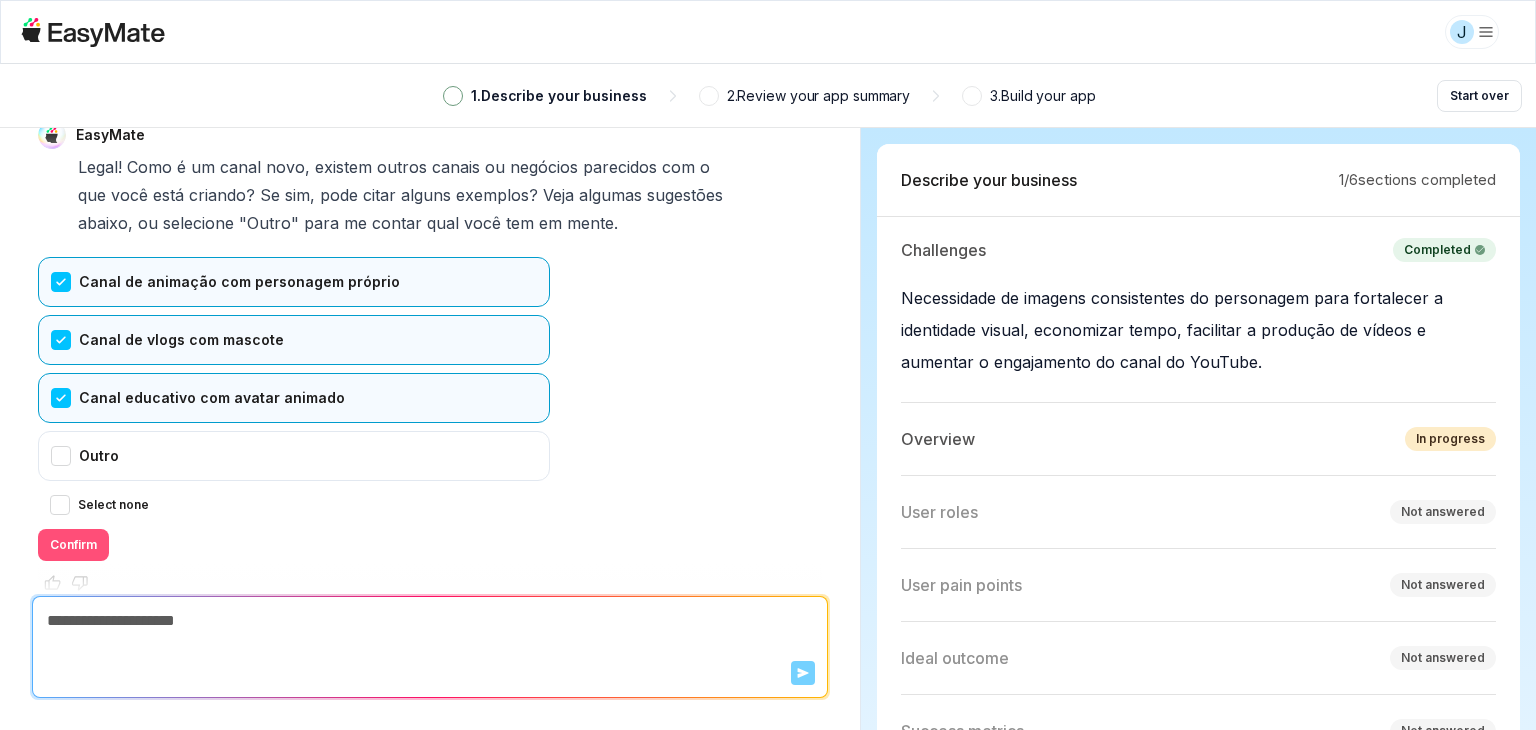 click on "Confirm" at bounding box center [73, 545] 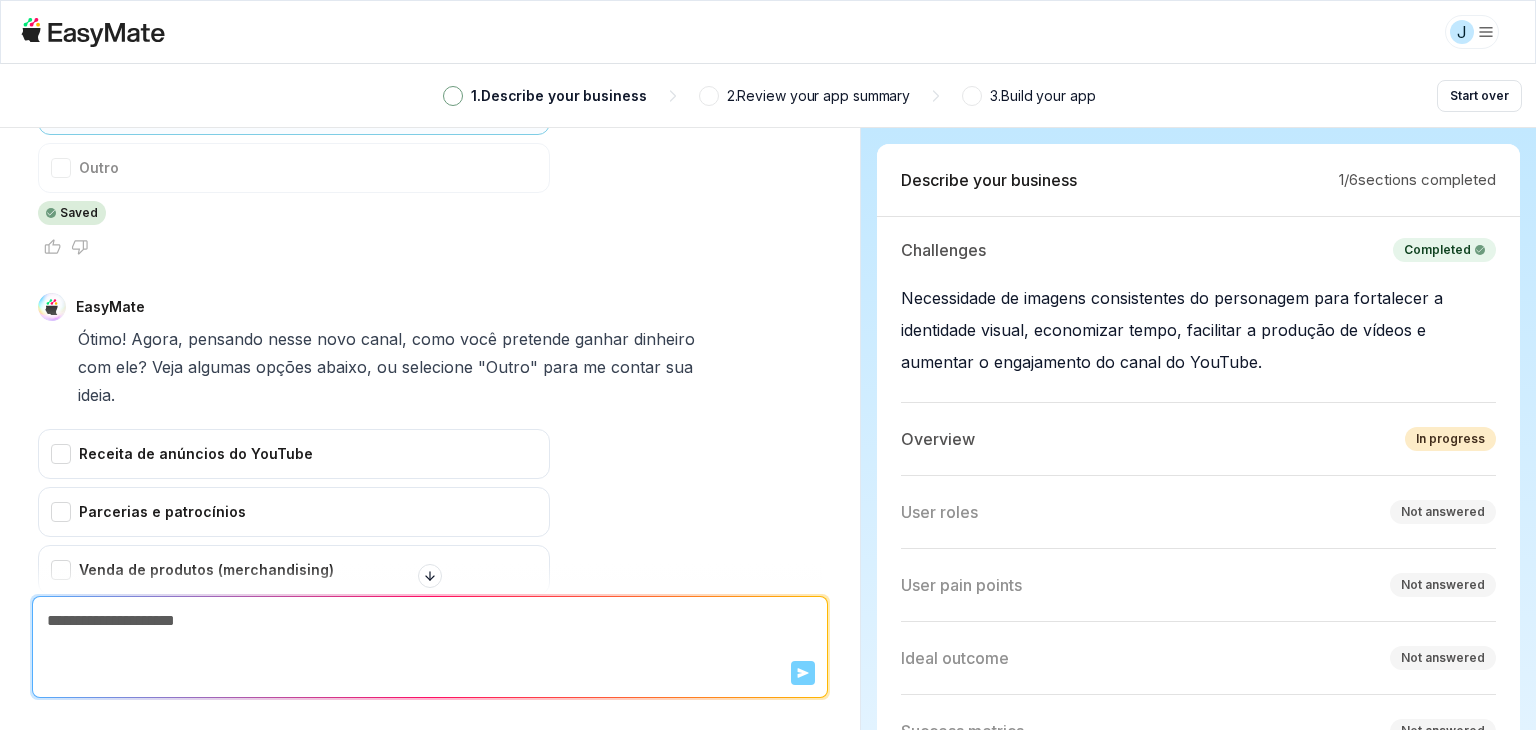 scroll, scrollTop: 1521, scrollLeft: 0, axis: vertical 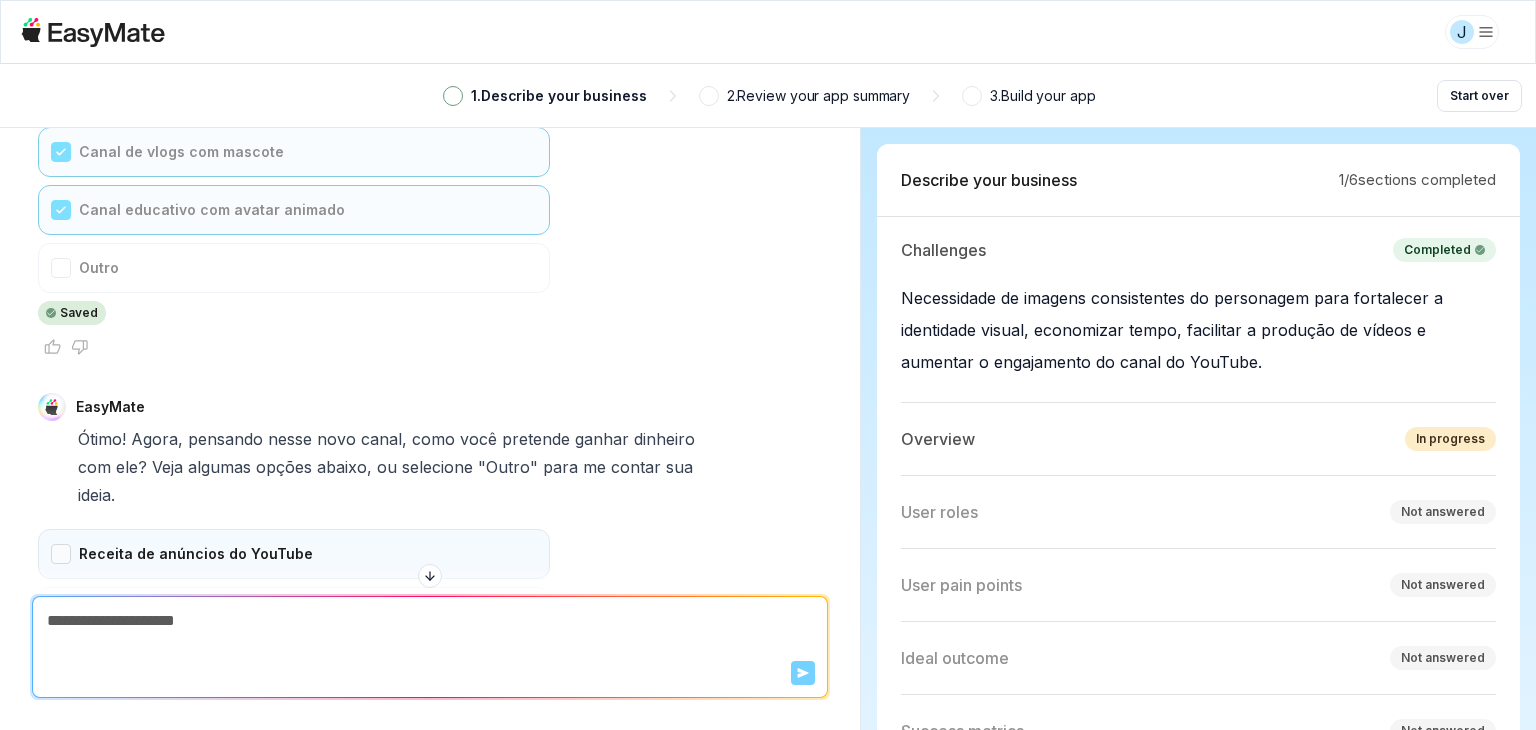 click on "Receita de anúncios do YouTube" at bounding box center [294, 554] 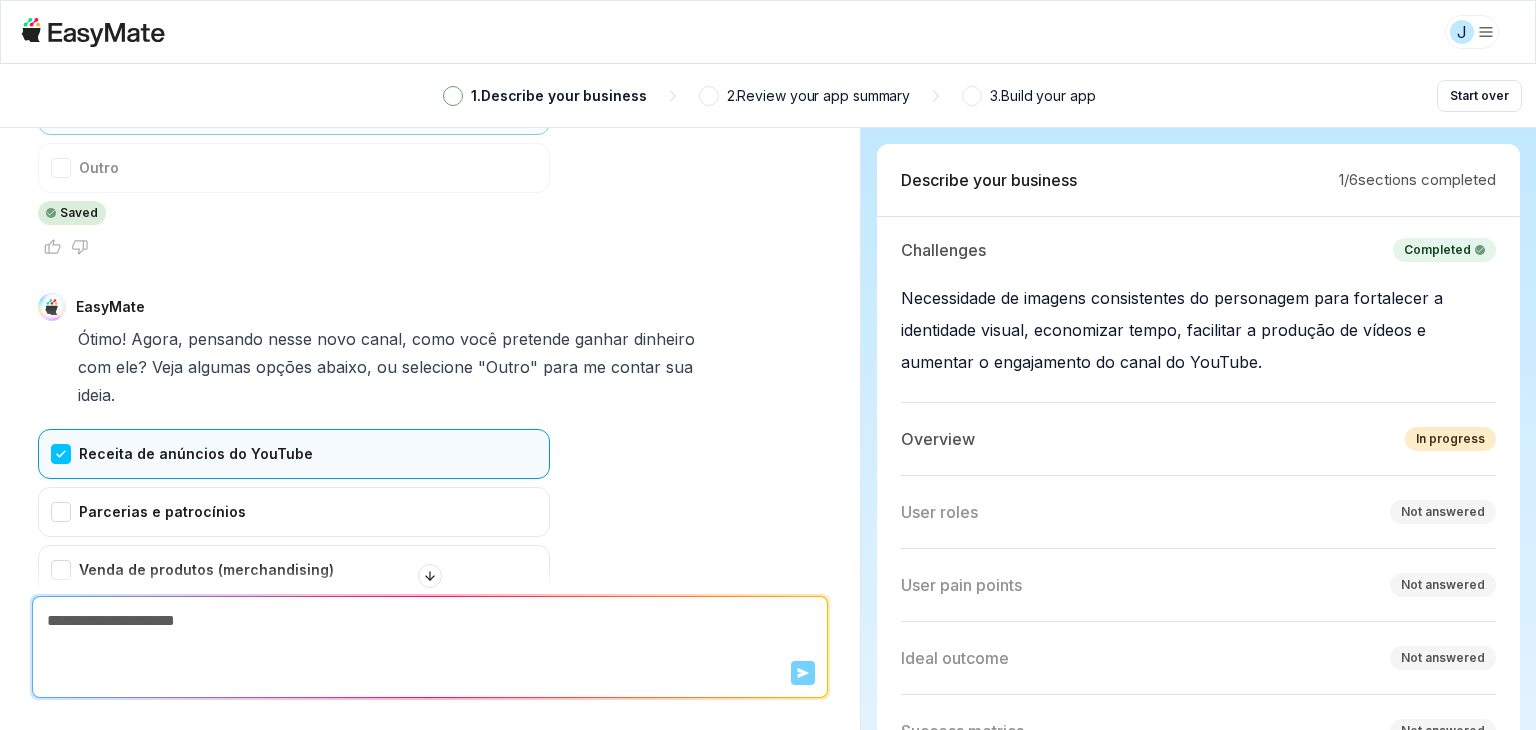 scroll, scrollTop: 1721, scrollLeft: 0, axis: vertical 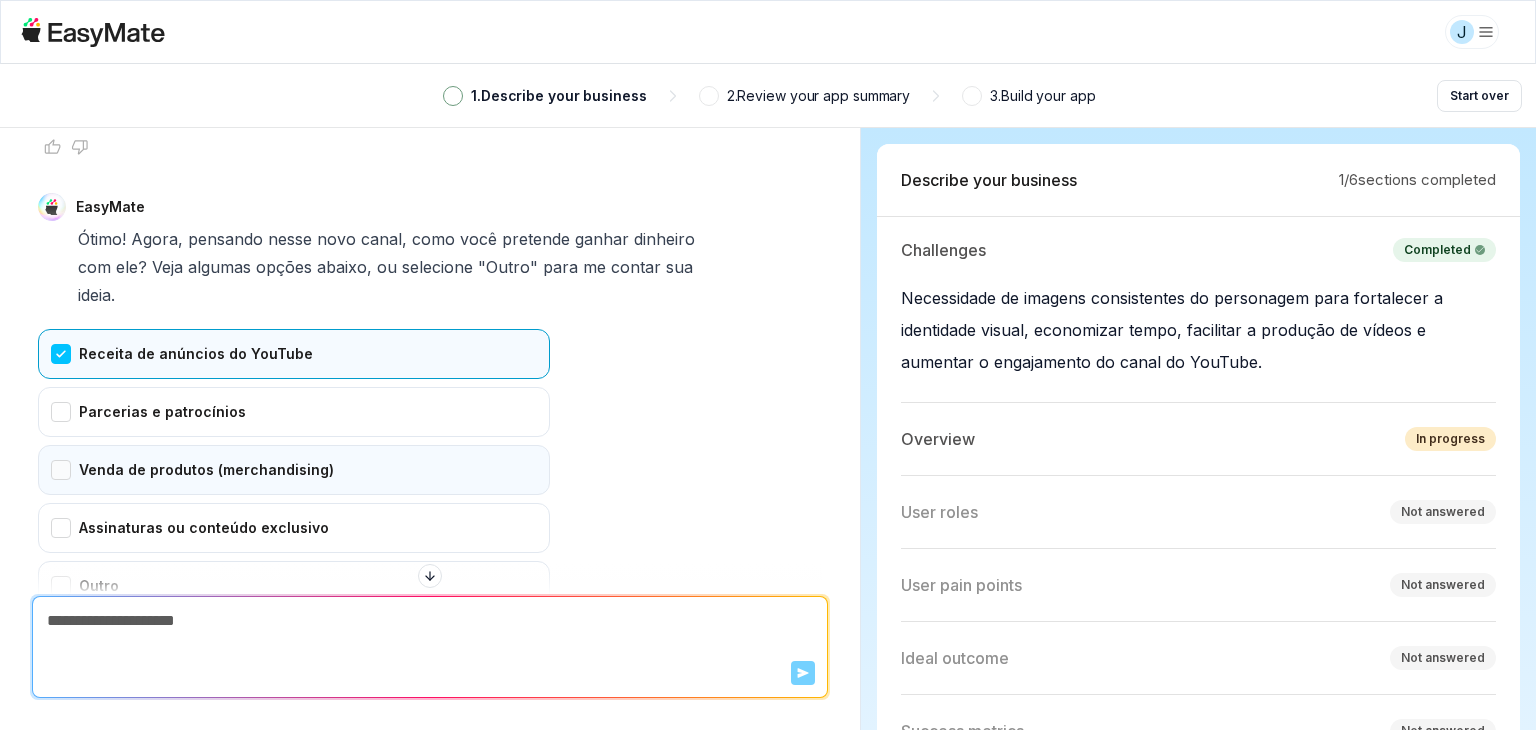 click on "Venda de produtos (merchandising)" at bounding box center [294, 470] 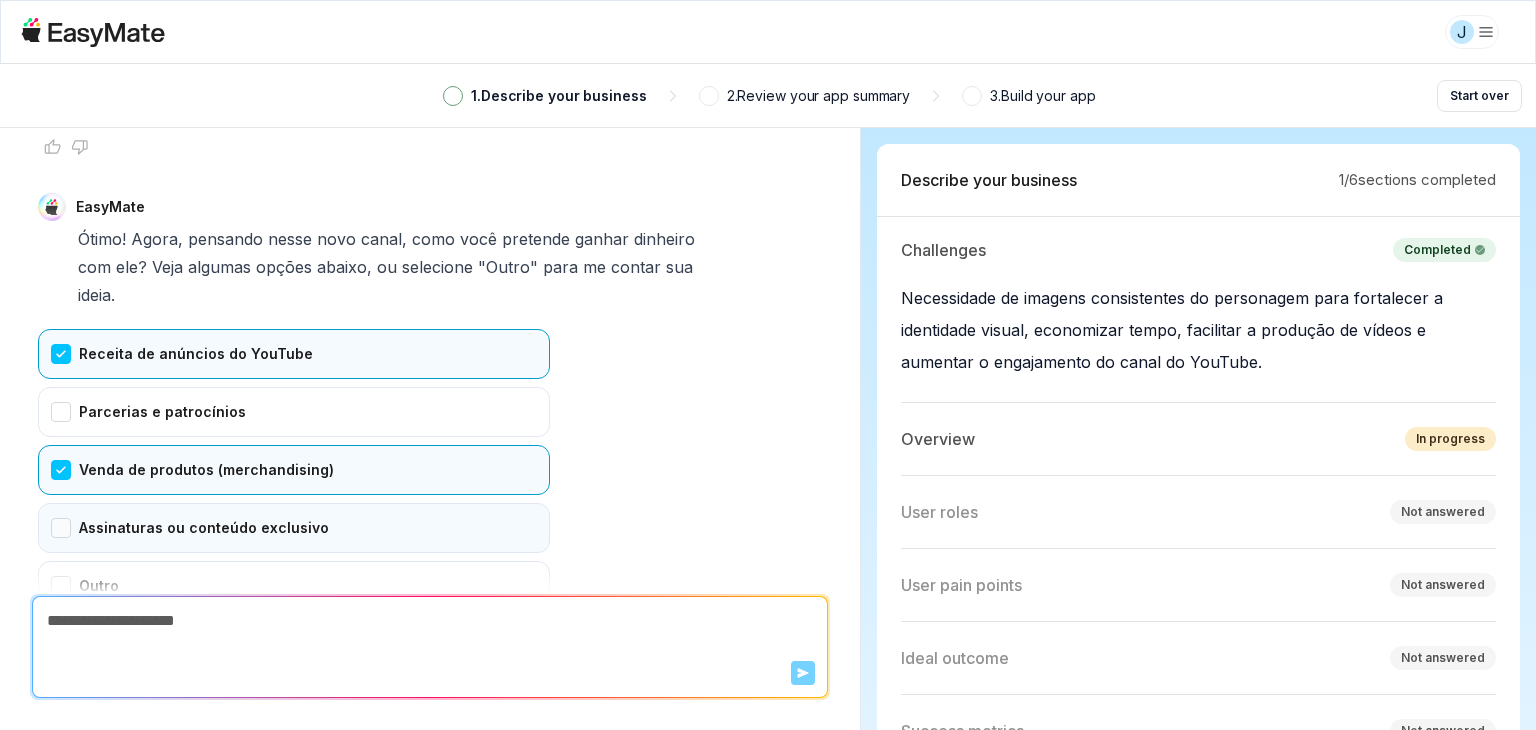 scroll, scrollTop: 1821, scrollLeft: 0, axis: vertical 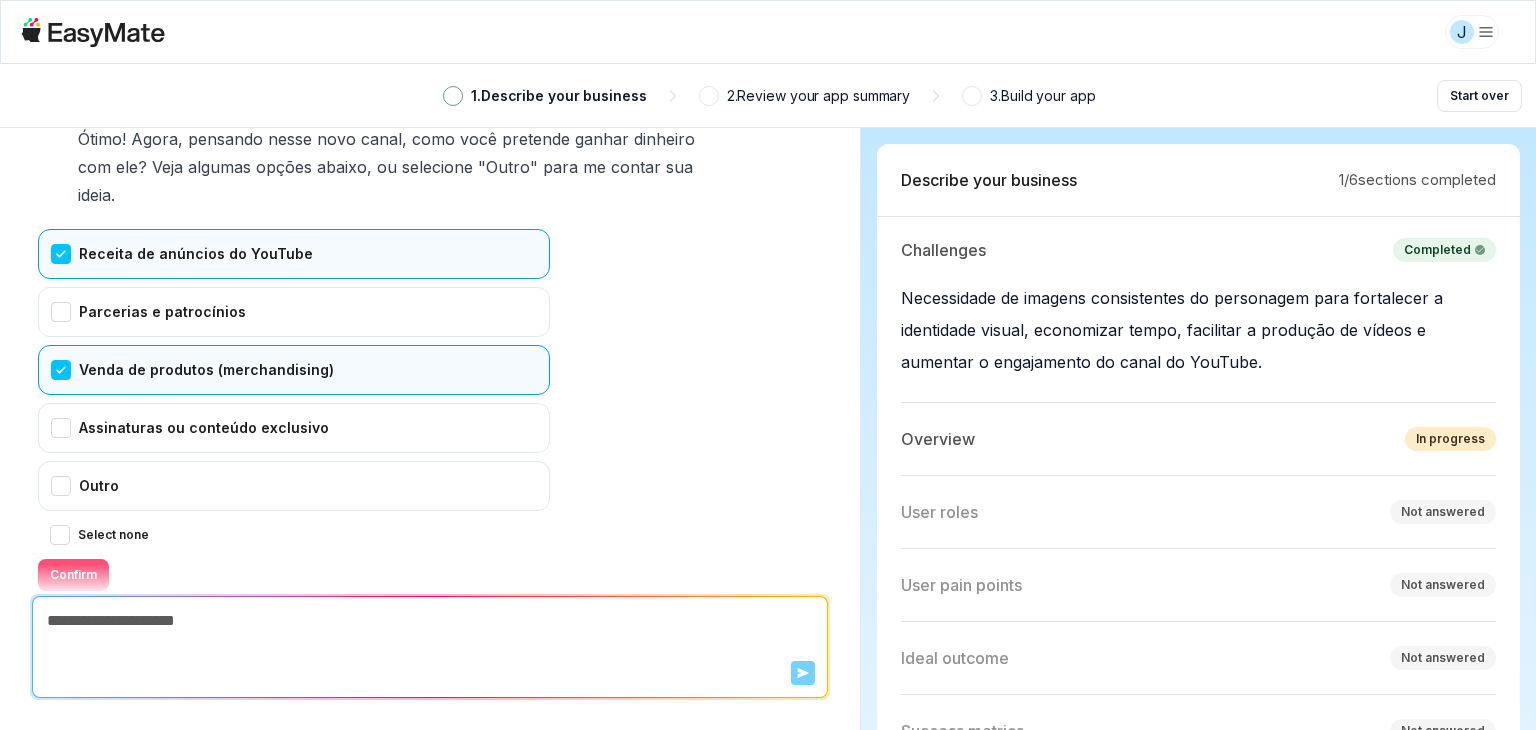 click on "Confirm" at bounding box center [73, 575] 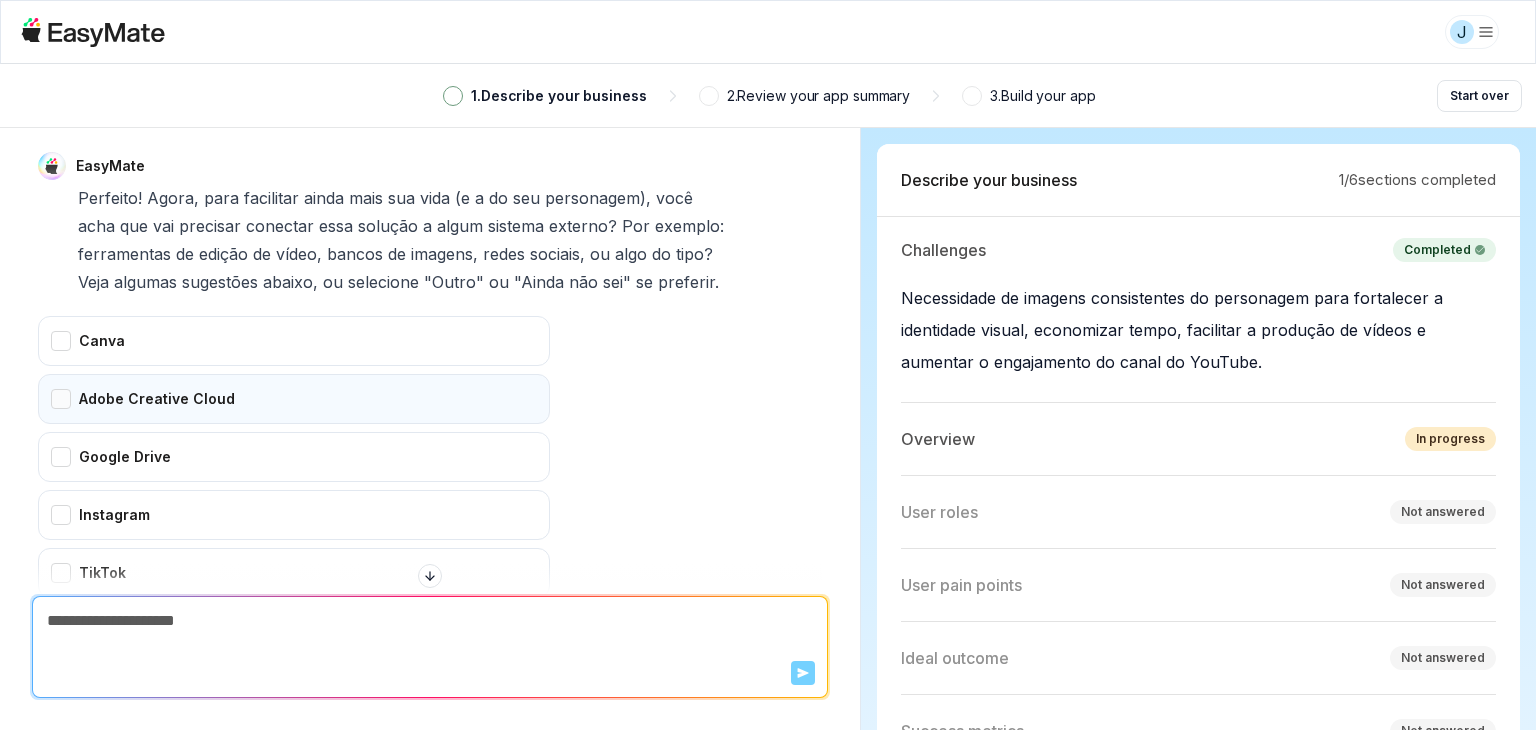 scroll, scrollTop: 2180, scrollLeft: 0, axis: vertical 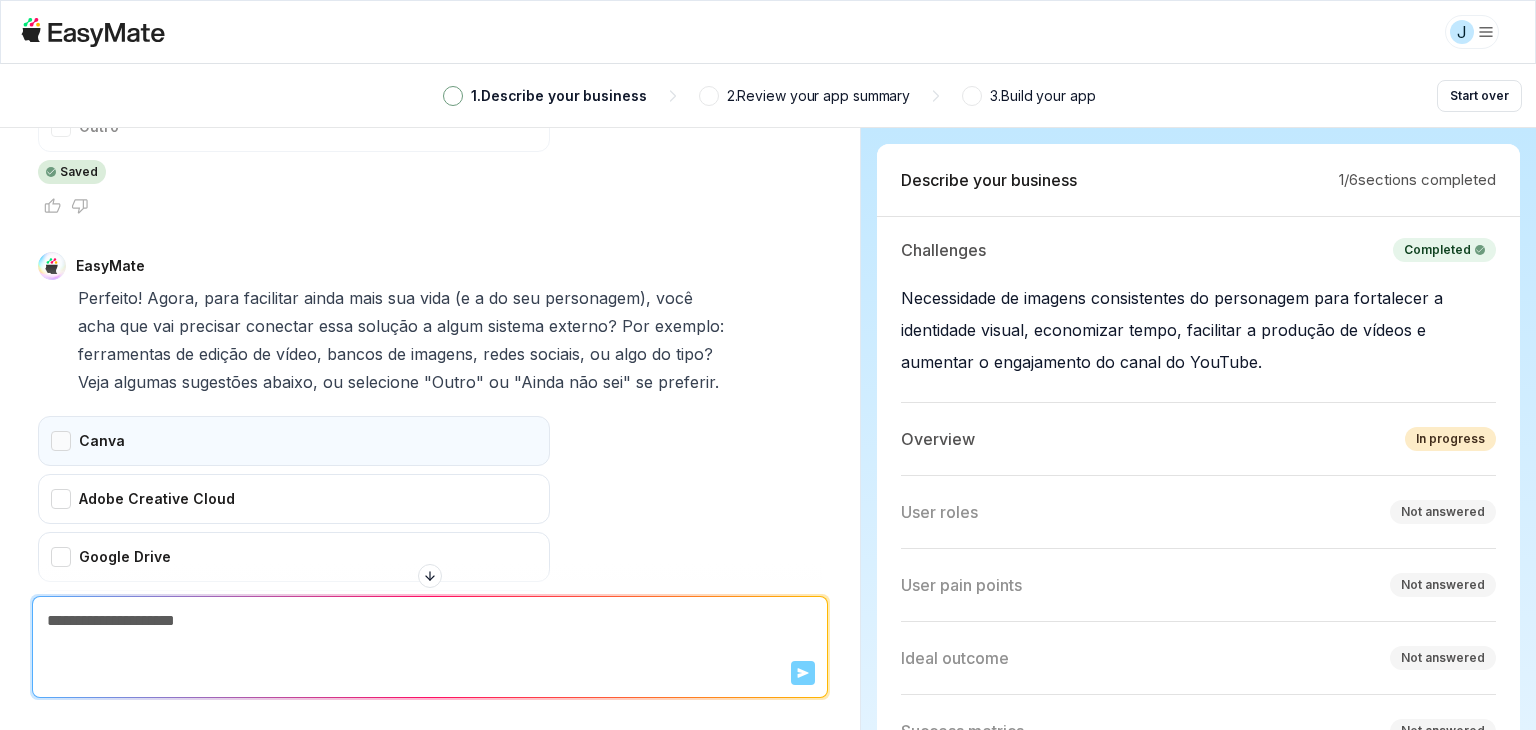 click on "Canva" at bounding box center (294, 441) 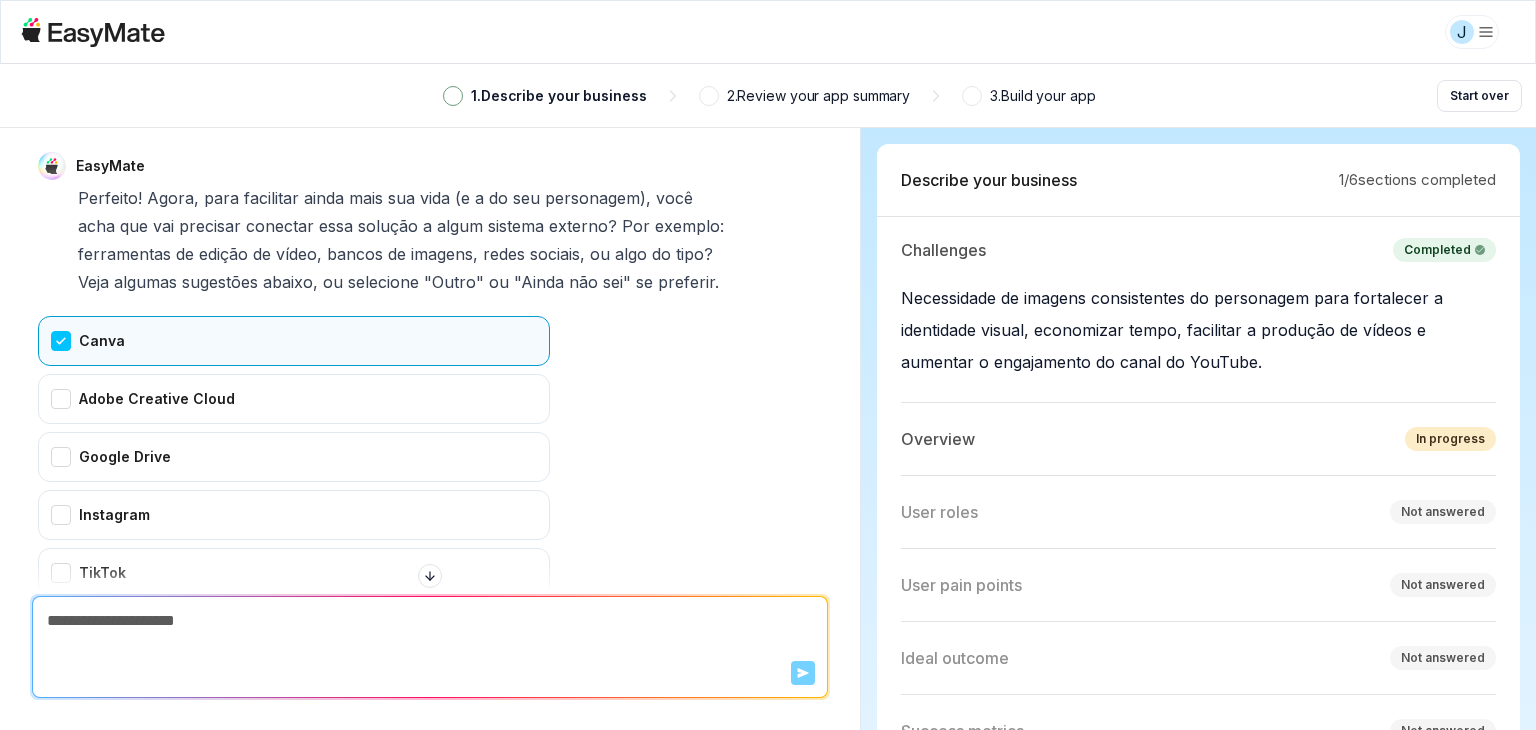 scroll, scrollTop: 2380, scrollLeft: 0, axis: vertical 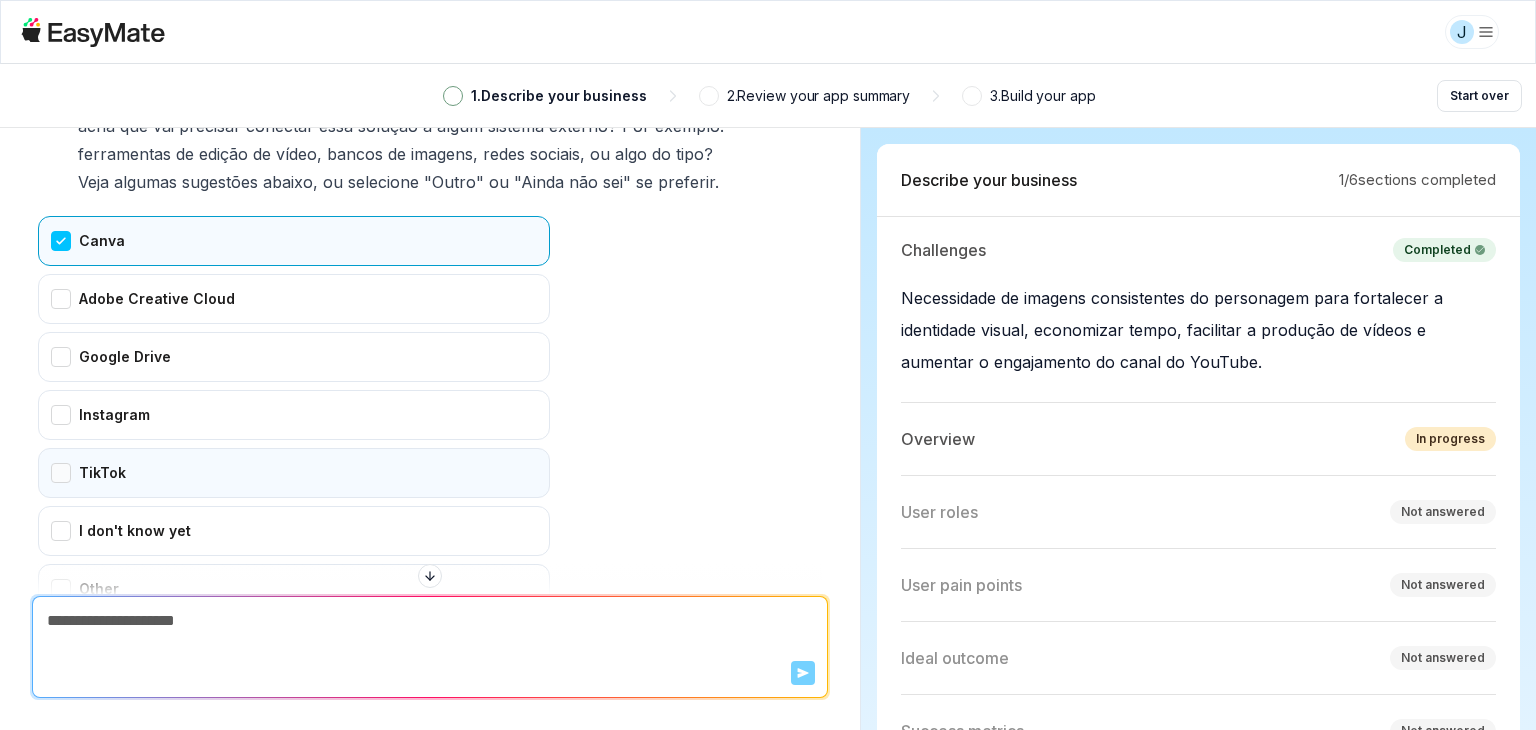 click on "TikTok" at bounding box center (294, 473) 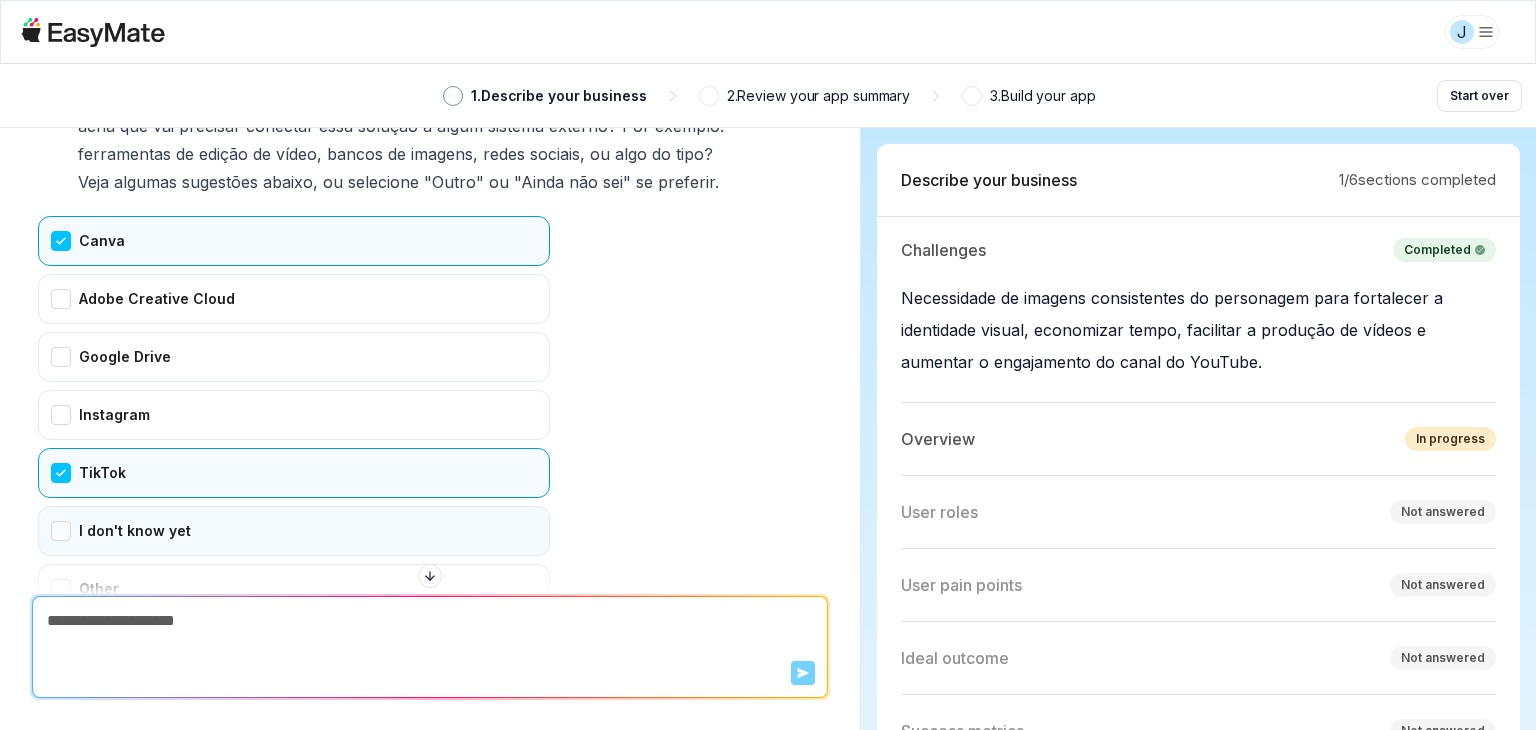 click on "I don't know yet" at bounding box center (294, 531) 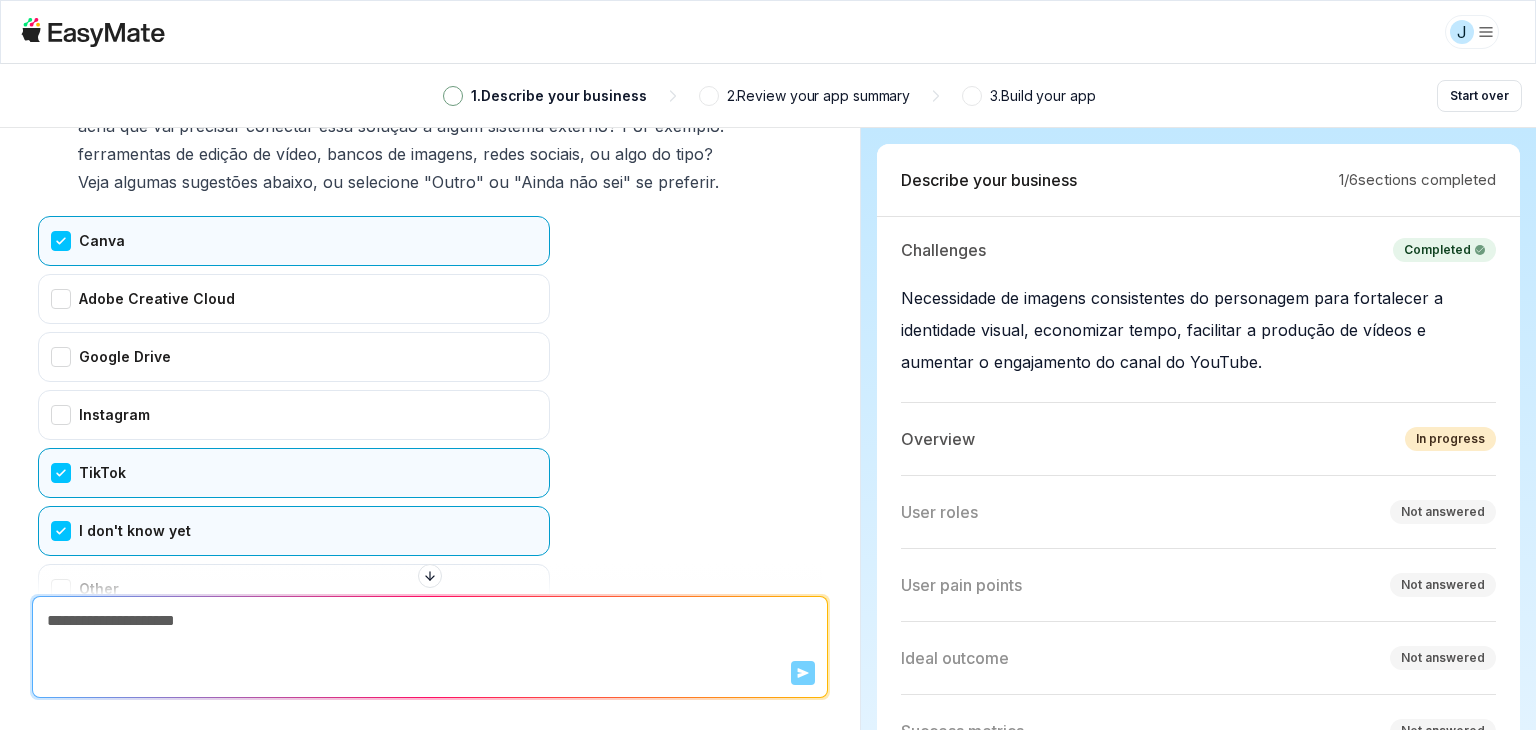 click on "I don't know yet" at bounding box center [294, 531] 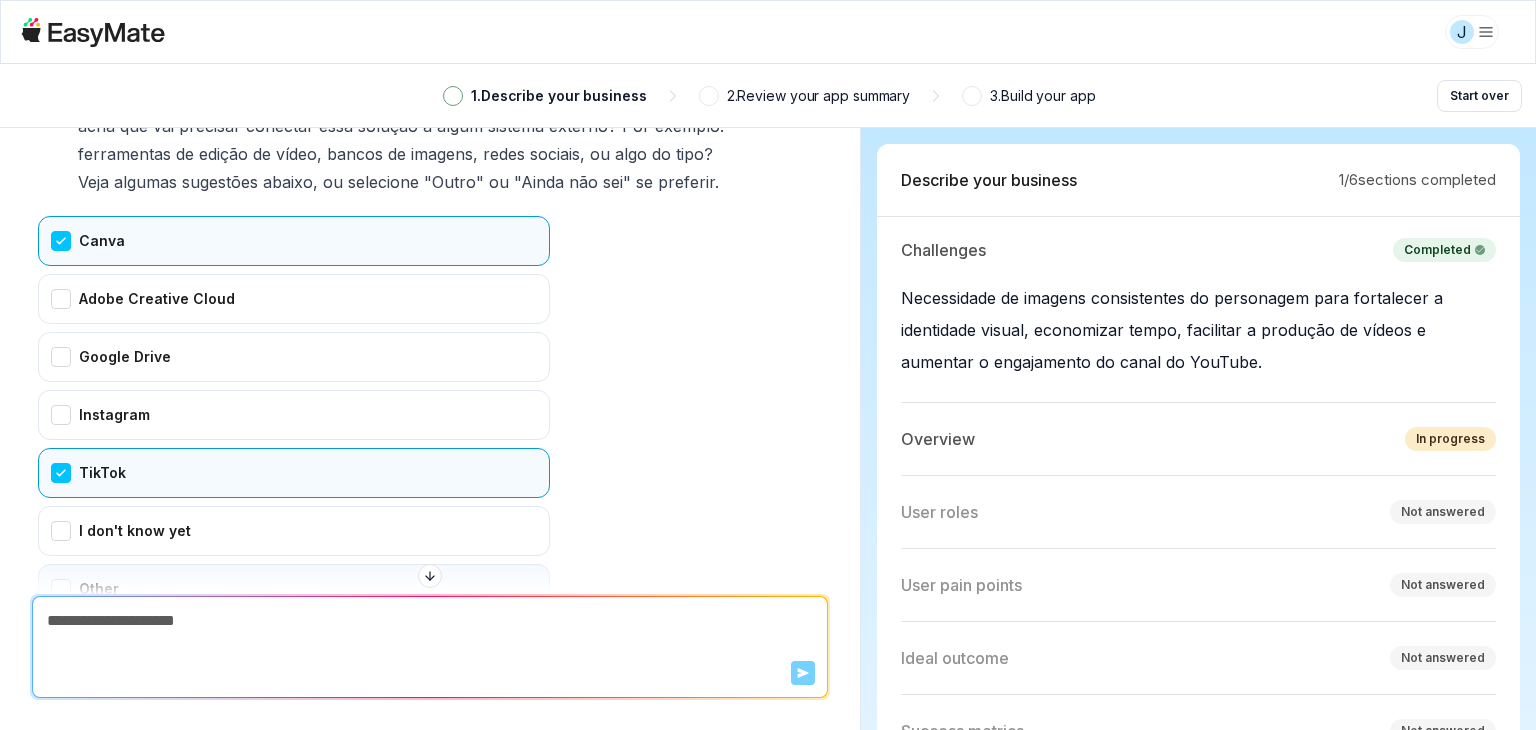 scroll, scrollTop: 2480, scrollLeft: 0, axis: vertical 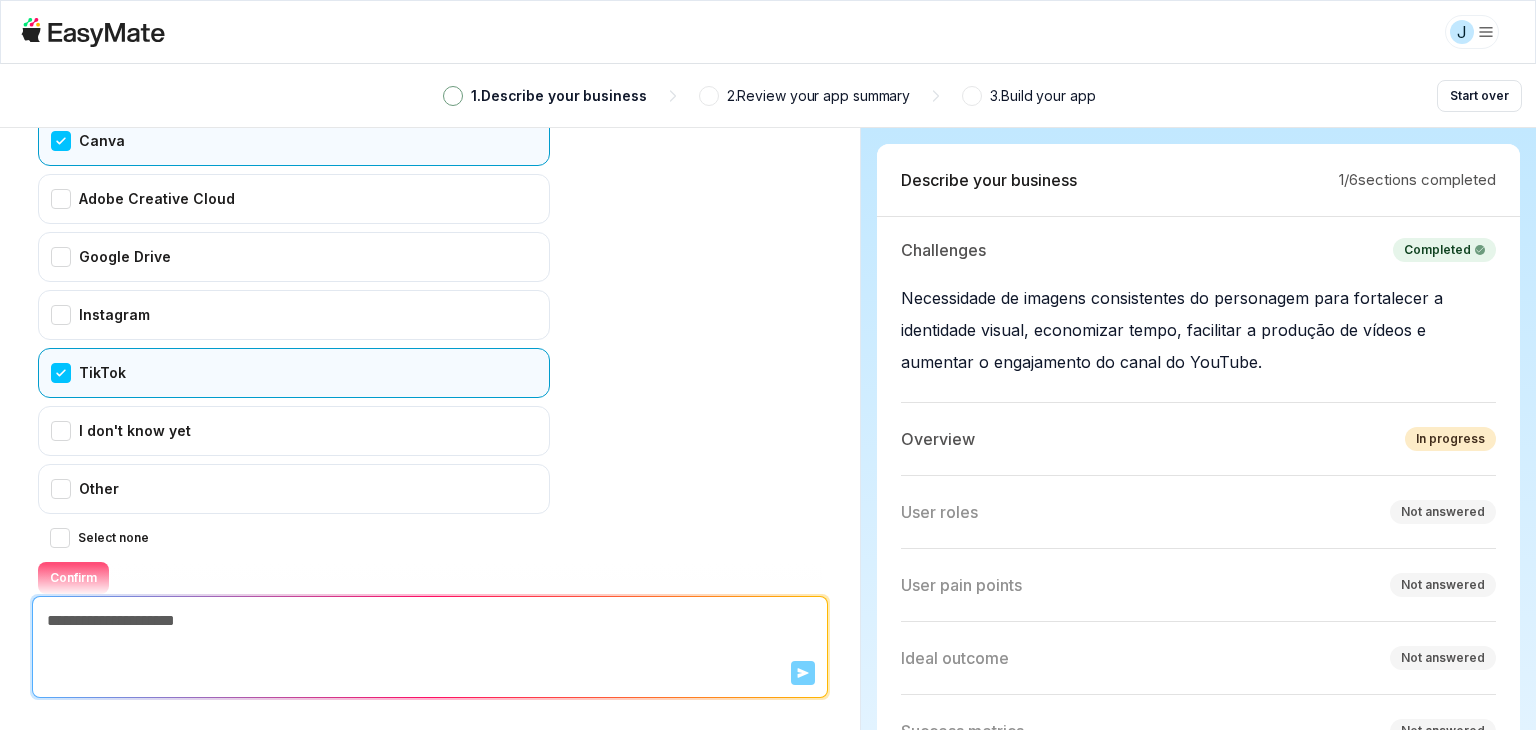 click on "Confirm" at bounding box center [73, 578] 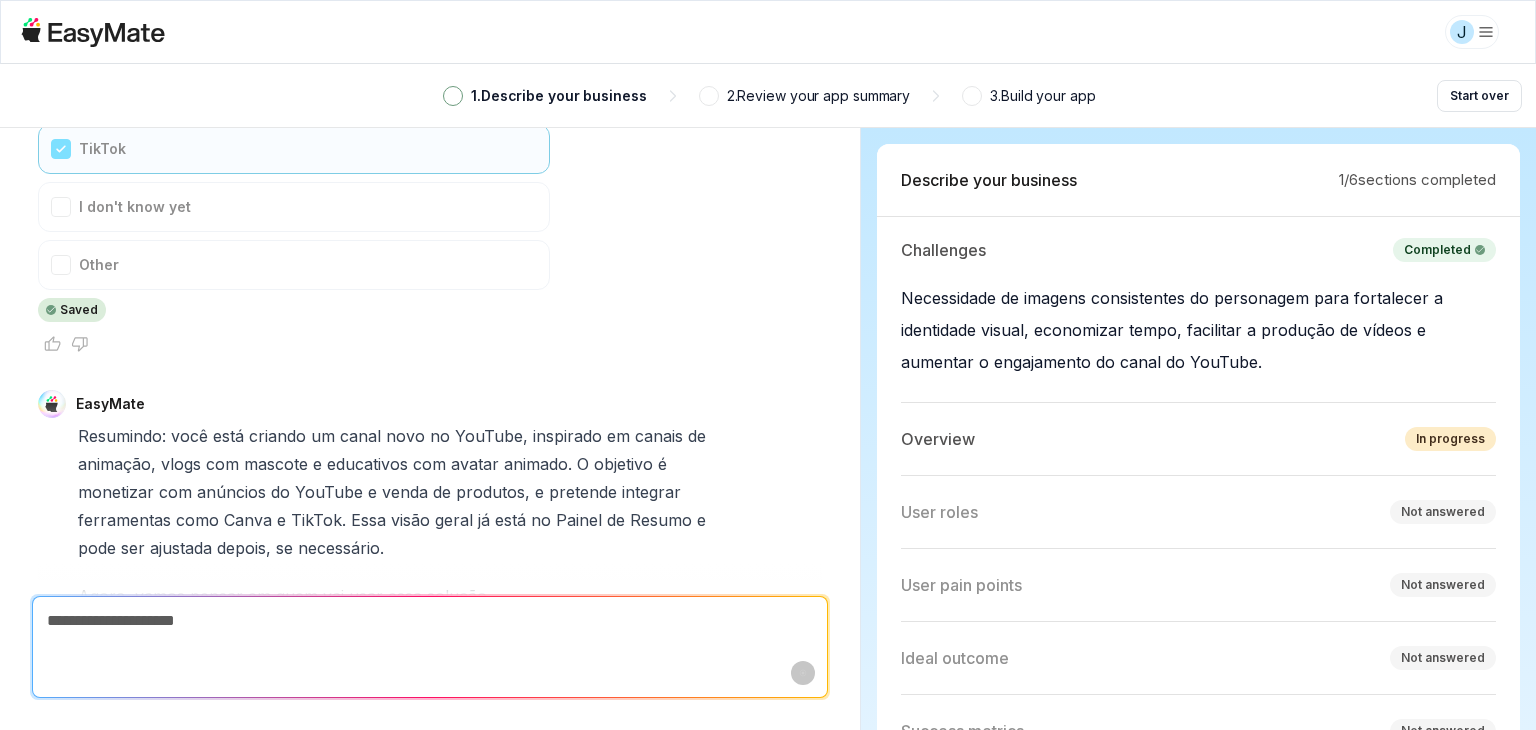 scroll, scrollTop: 2732, scrollLeft: 0, axis: vertical 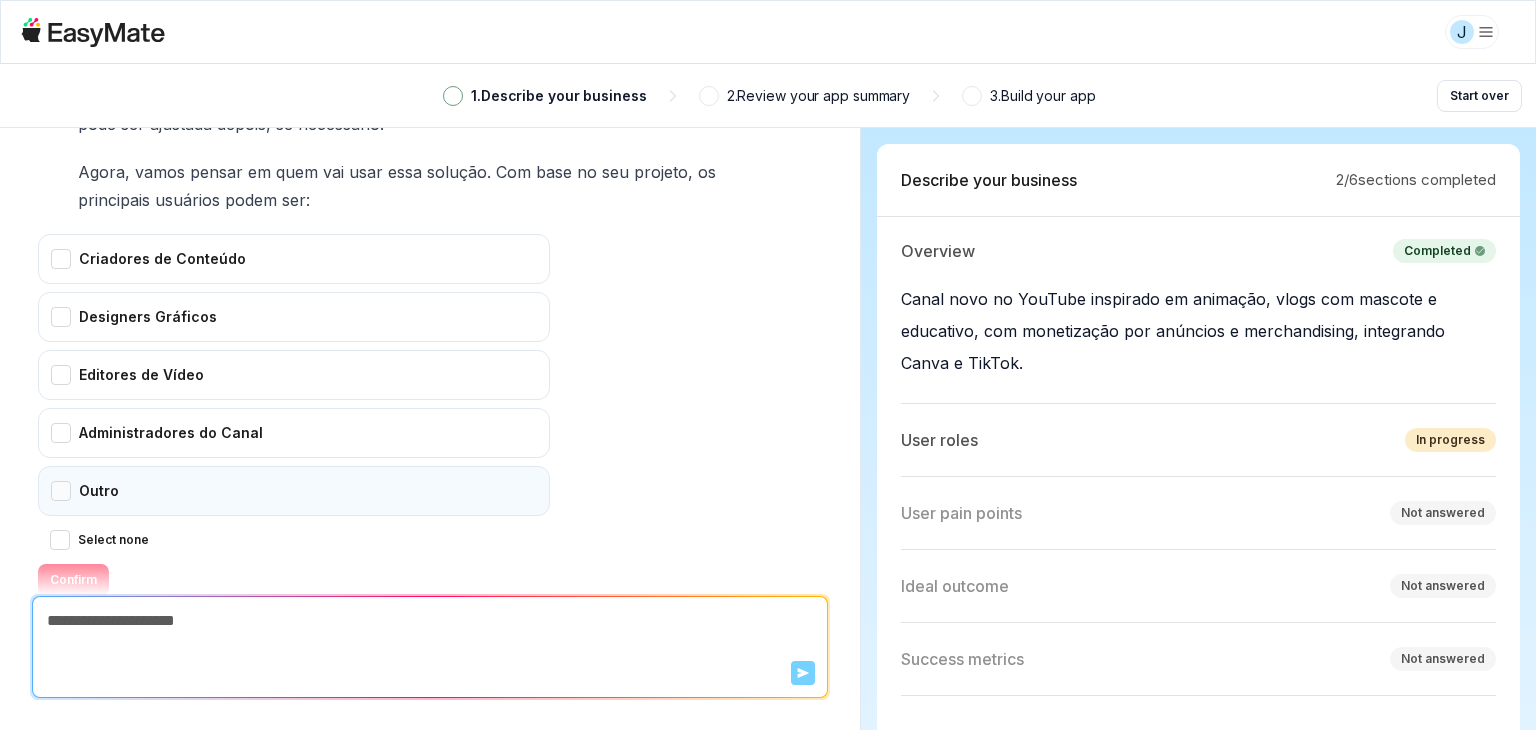 click on "Outro" at bounding box center [294, 491] 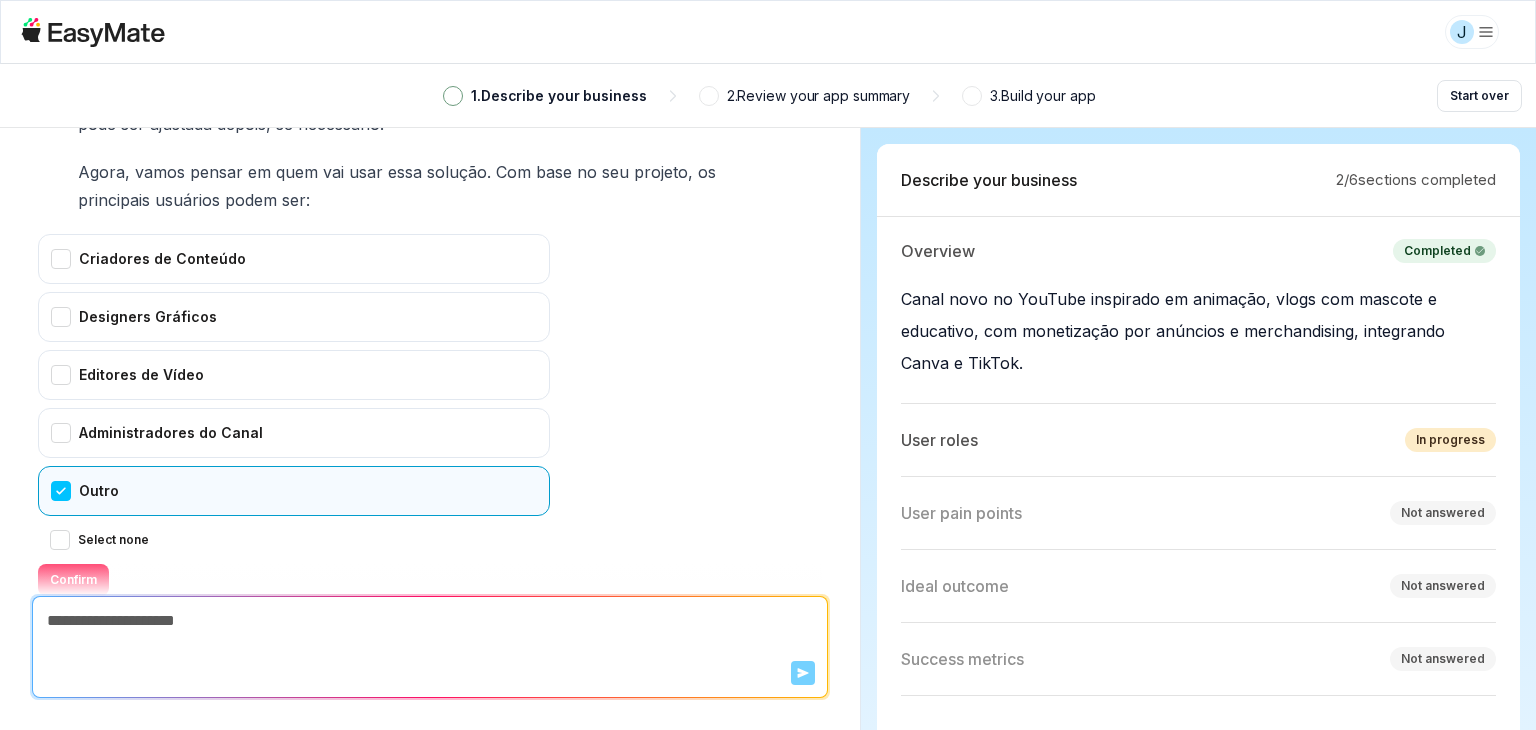 click on "Confirm" at bounding box center [73, 580] 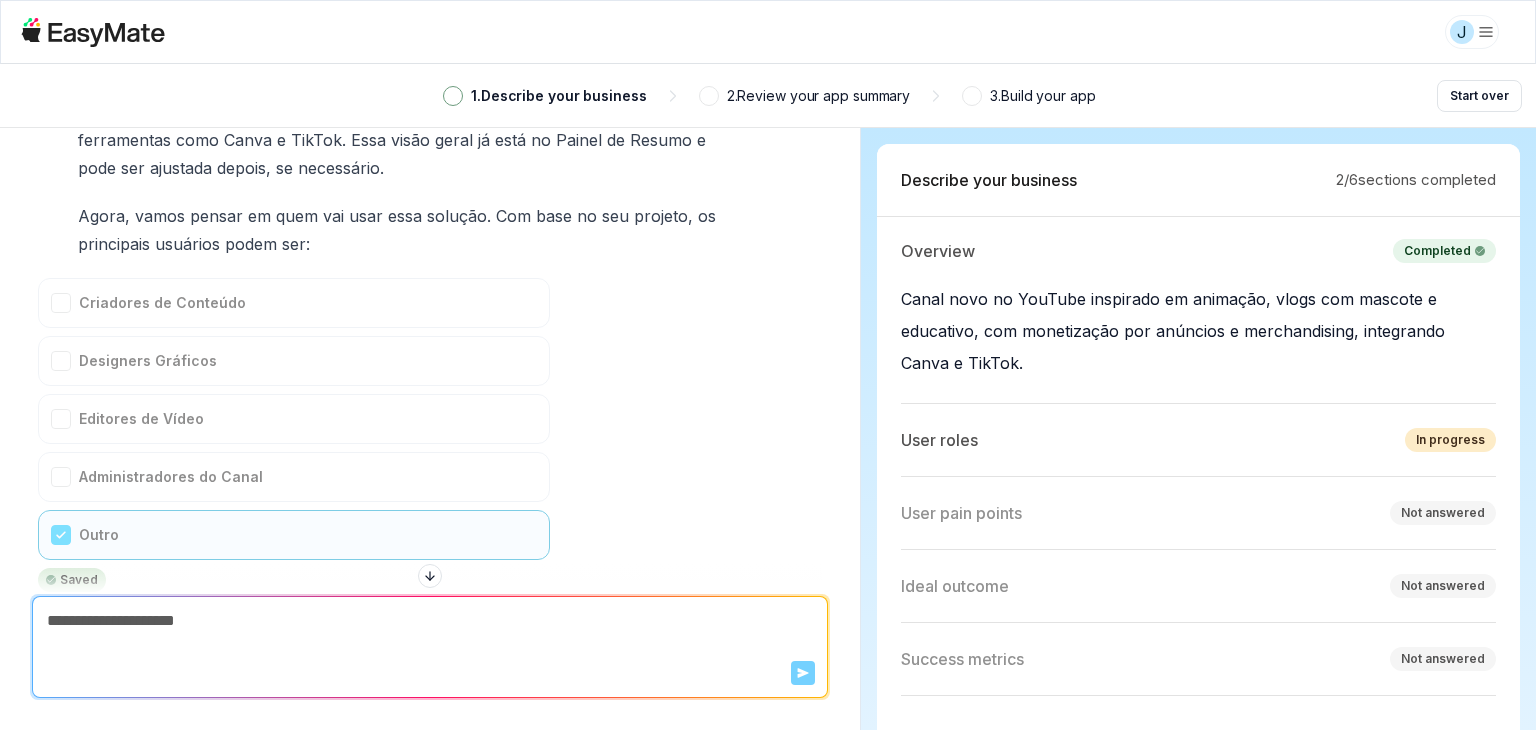 scroll, scrollTop: 2984, scrollLeft: 0, axis: vertical 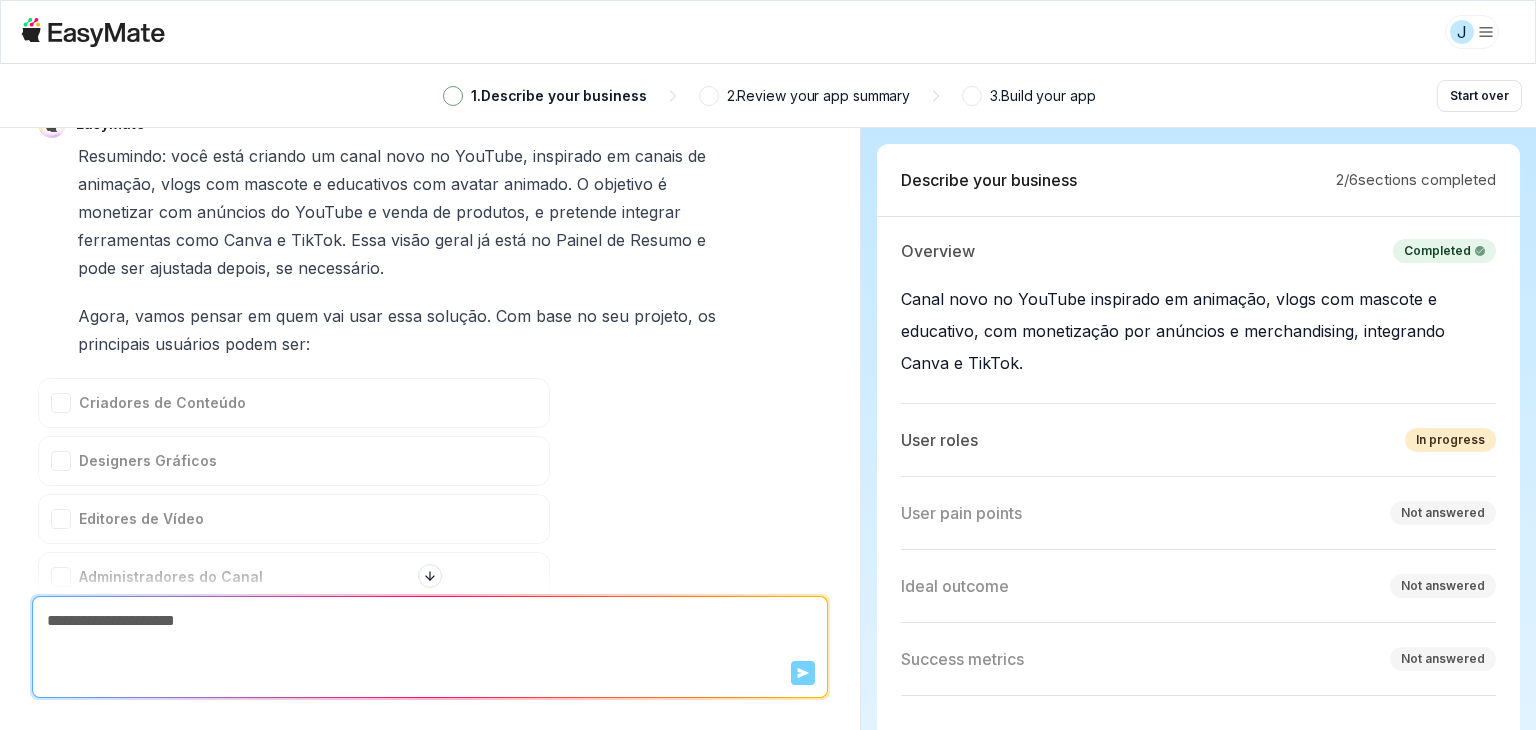 click at bounding box center (430, 580) 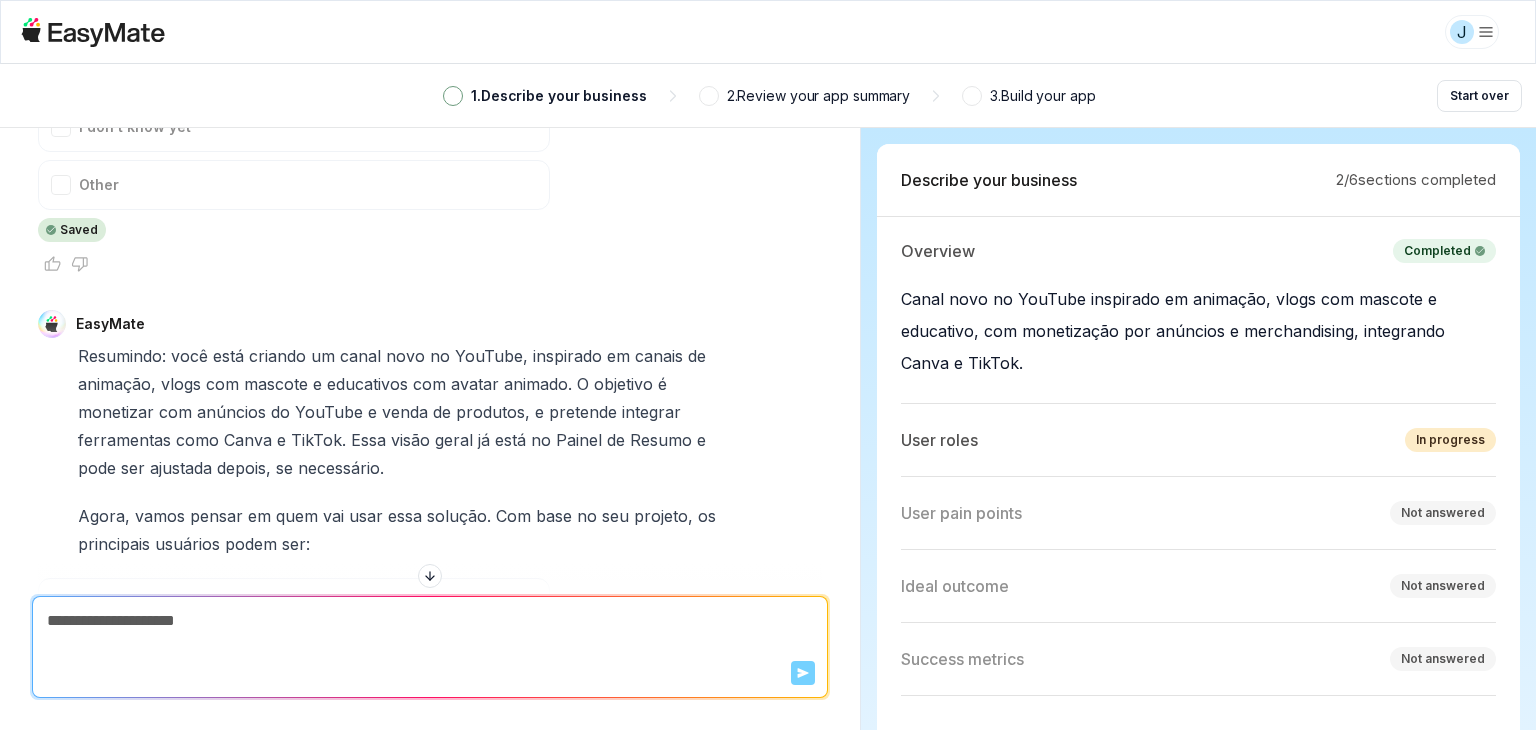 scroll, scrollTop: 2984, scrollLeft: 0, axis: vertical 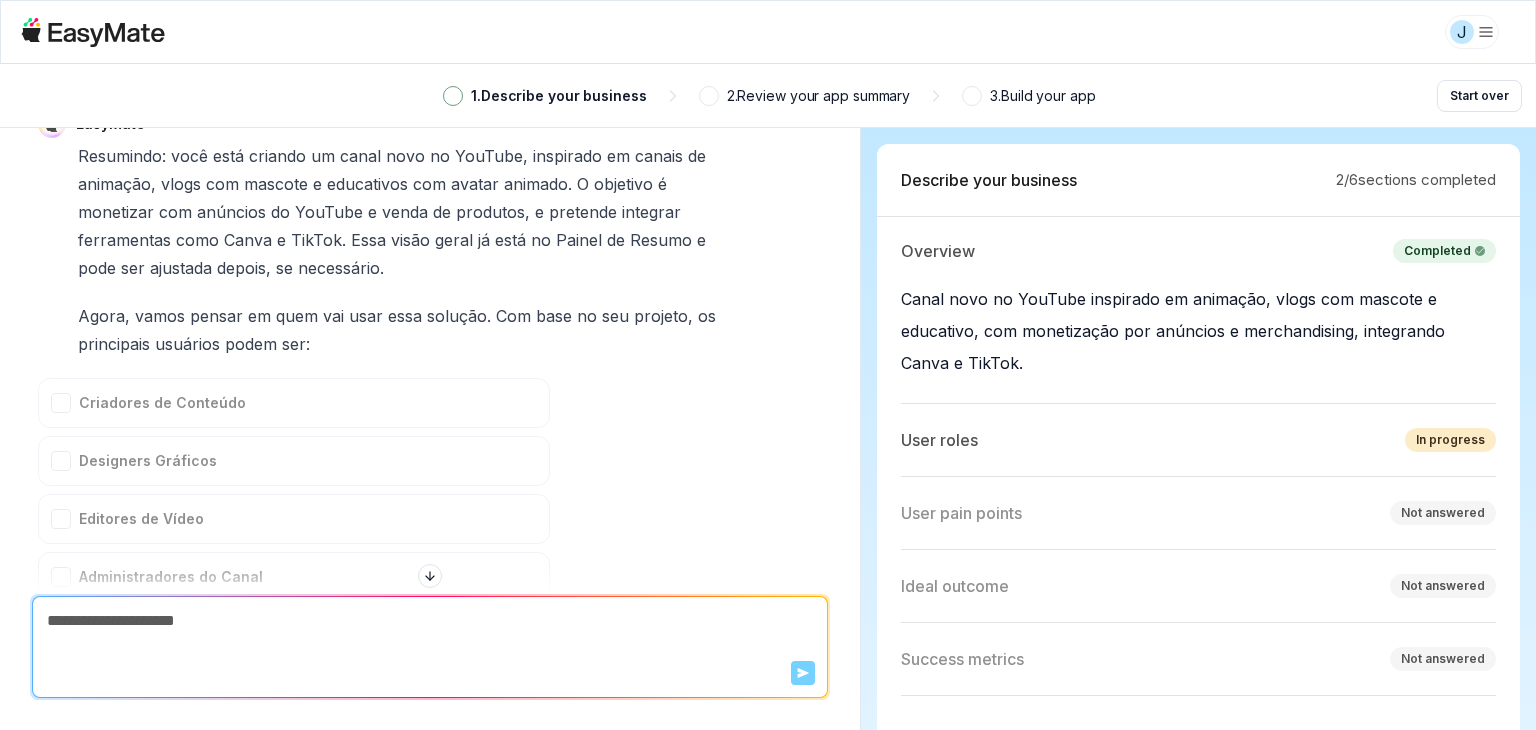click on "In progress" at bounding box center [1450, 440] 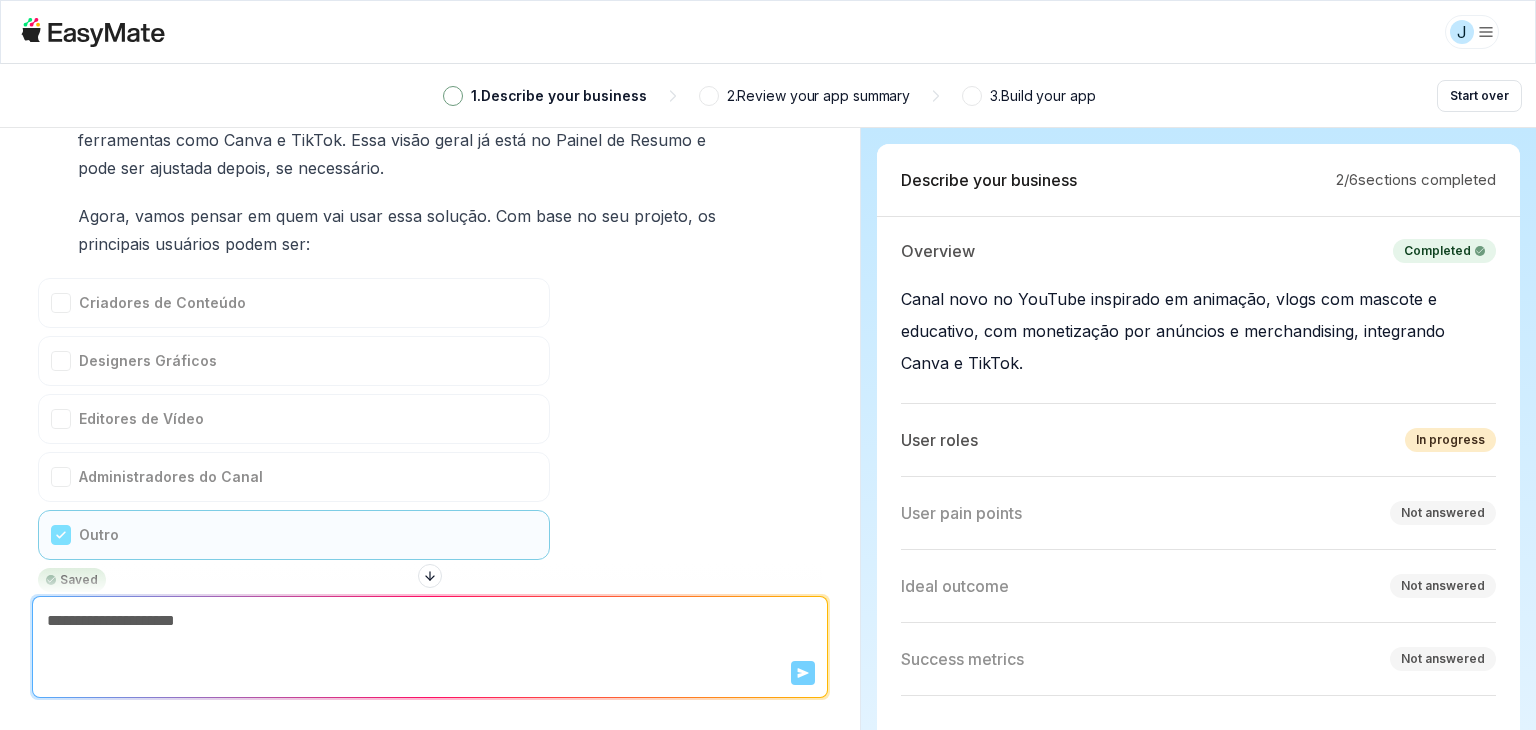 scroll, scrollTop: 3184, scrollLeft: 0, axis: vertical 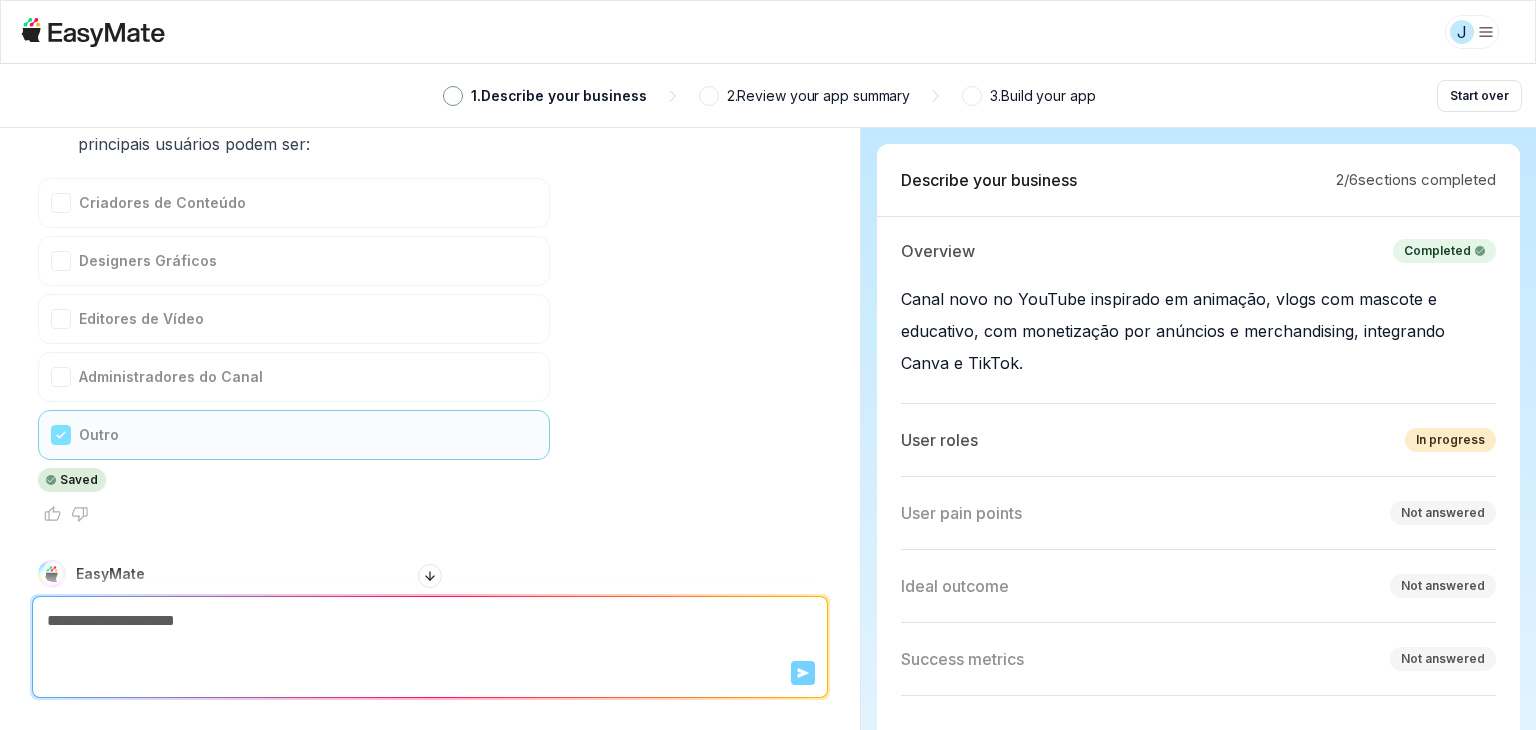 click on "Criadores de Conteúdo Designers Gráficos Editores de Vídeo Administradores do Canal Outro Saved" at bounding box center [294, 335] 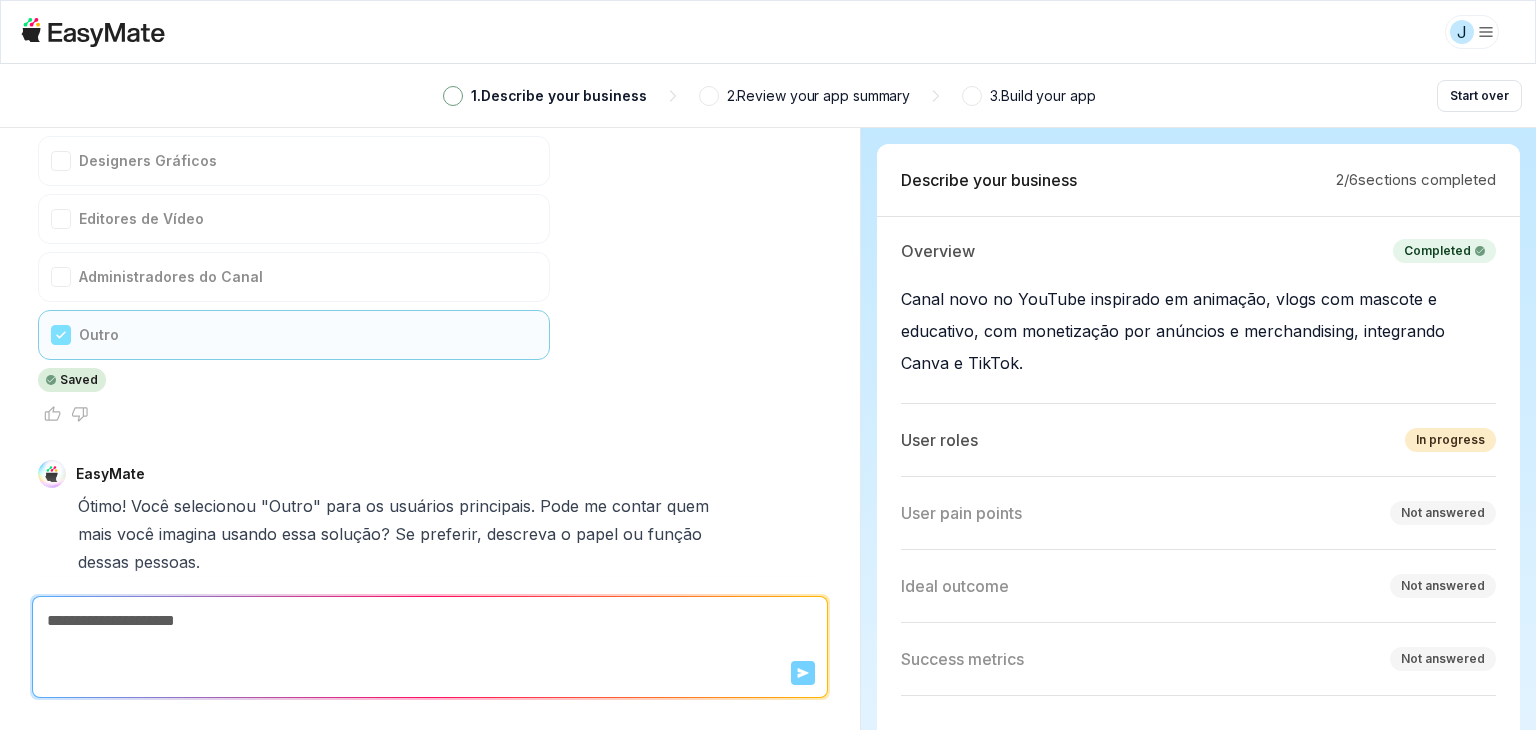 click at bounding box center [430, 621] 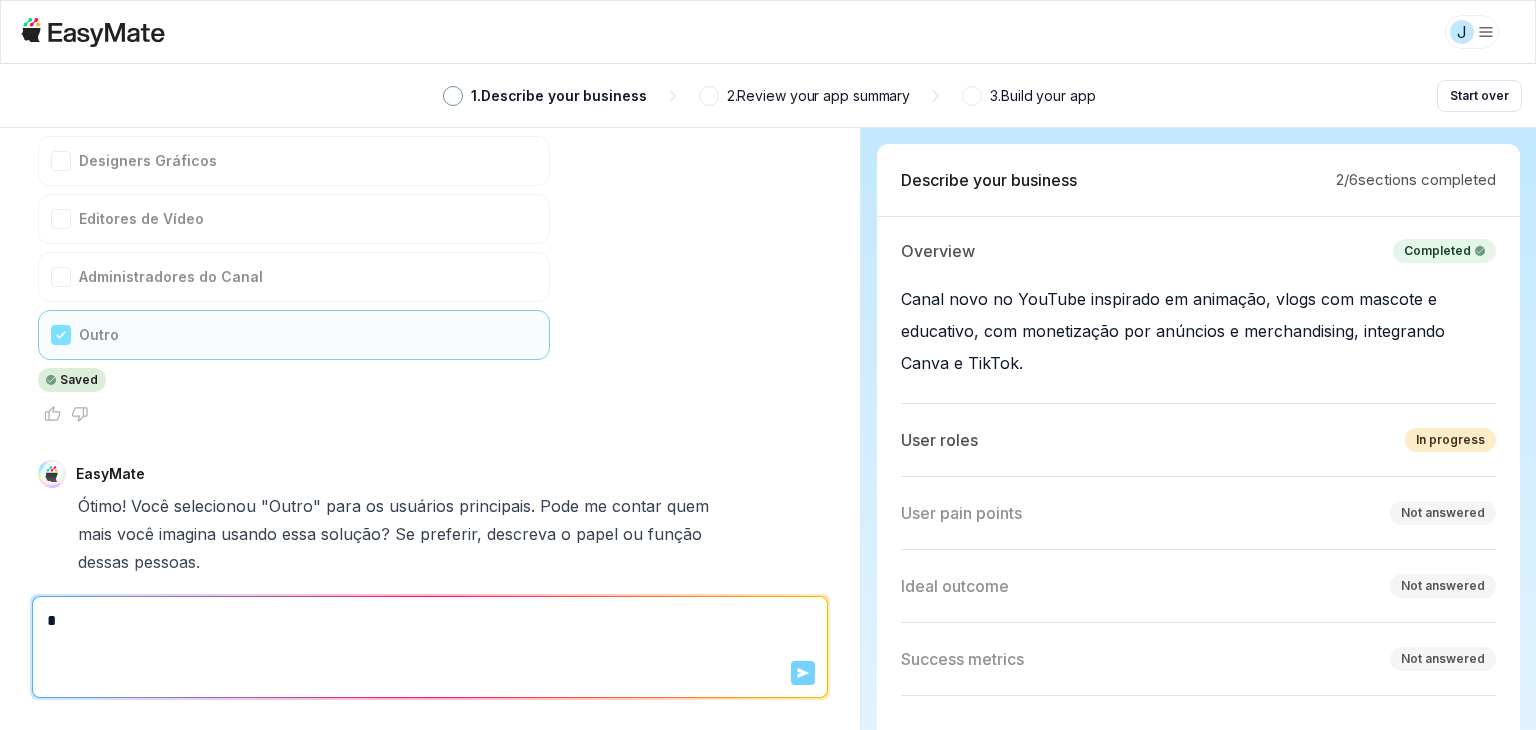 type on "*" 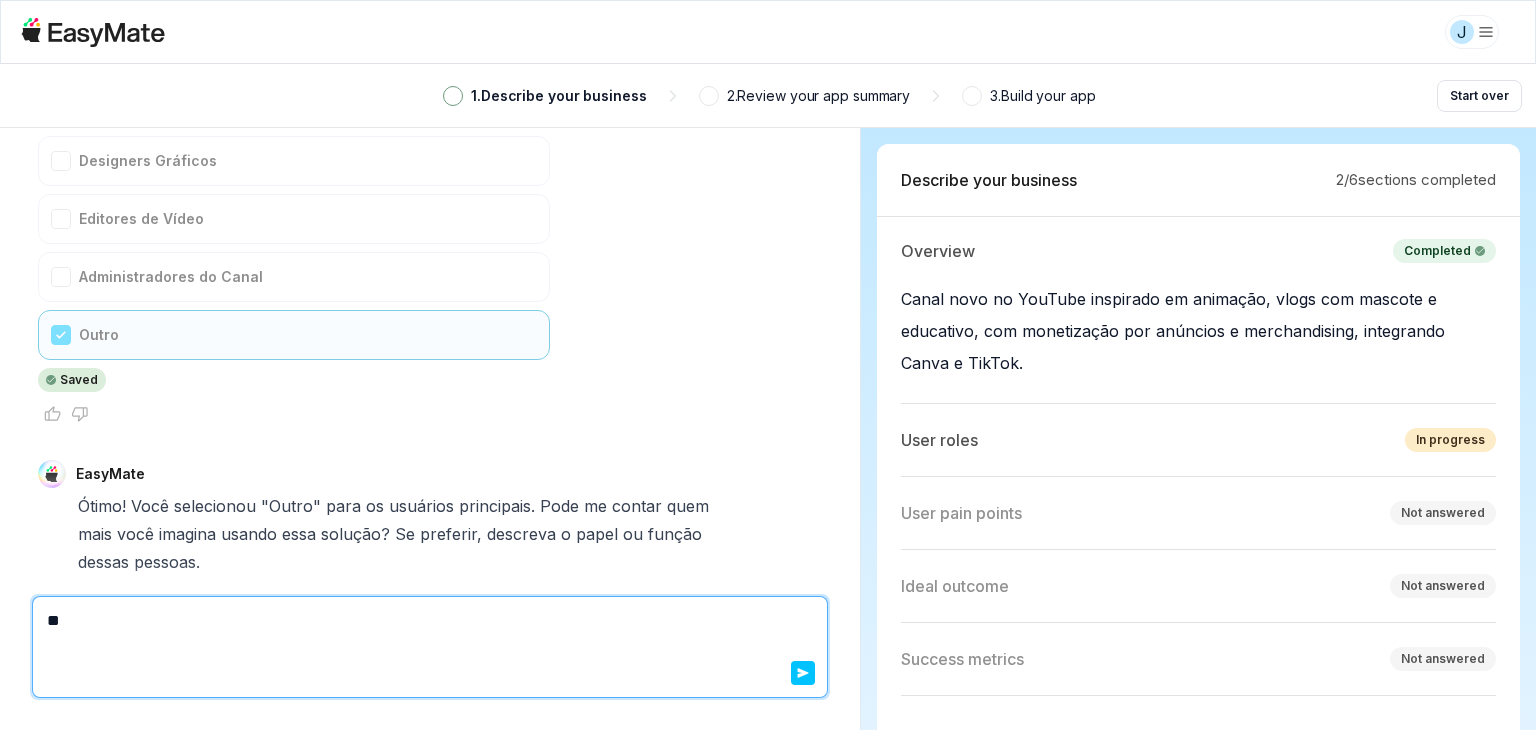 type on "***" 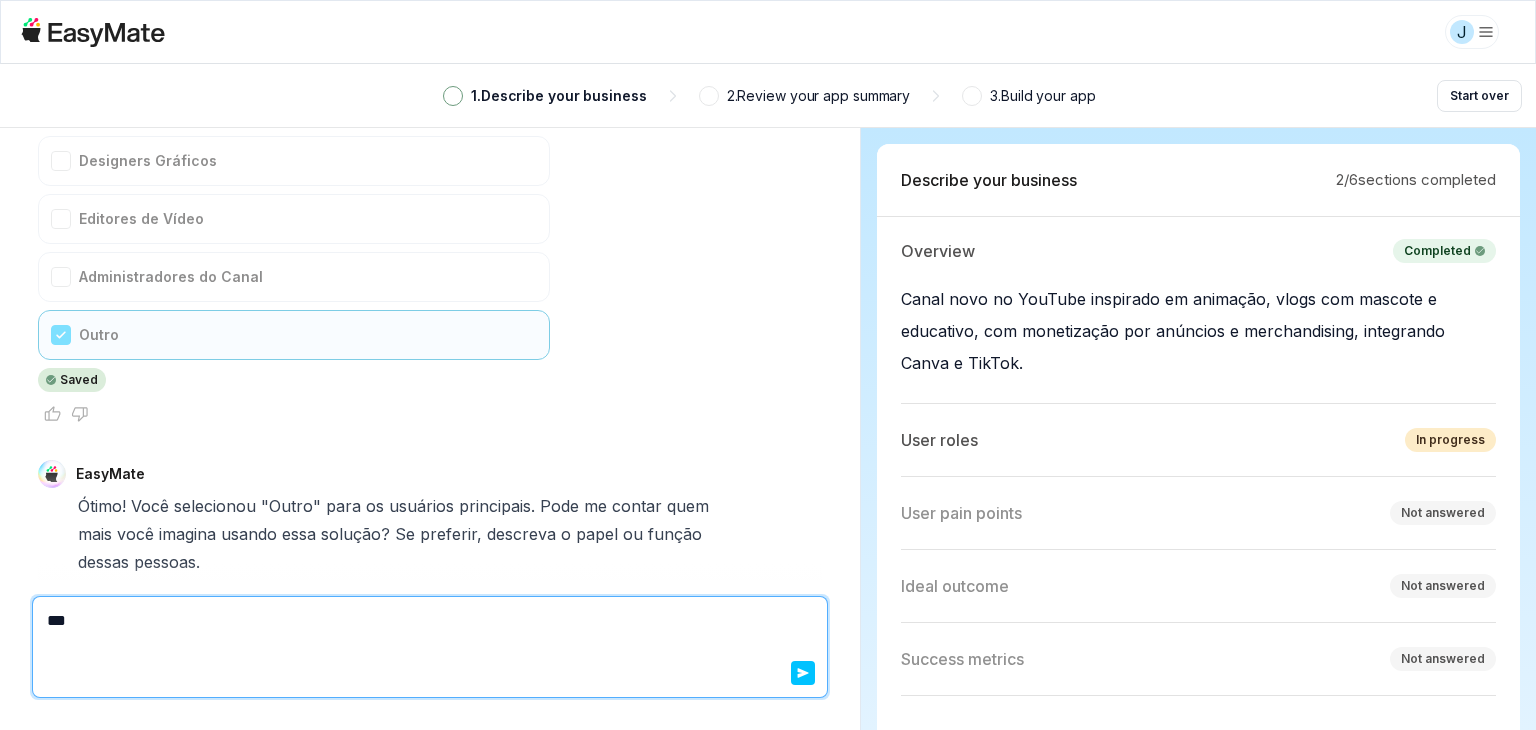 type on "*" 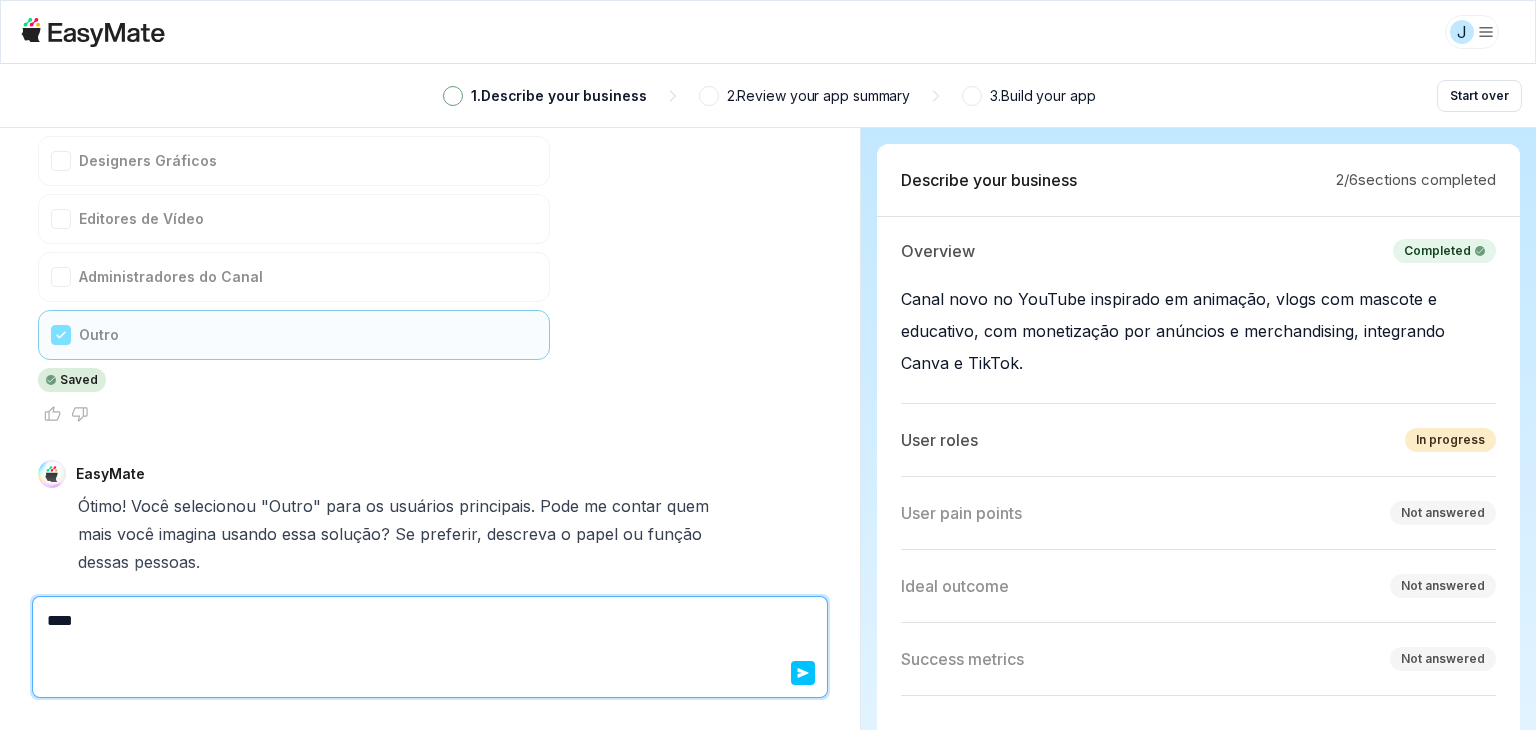 type on "*" 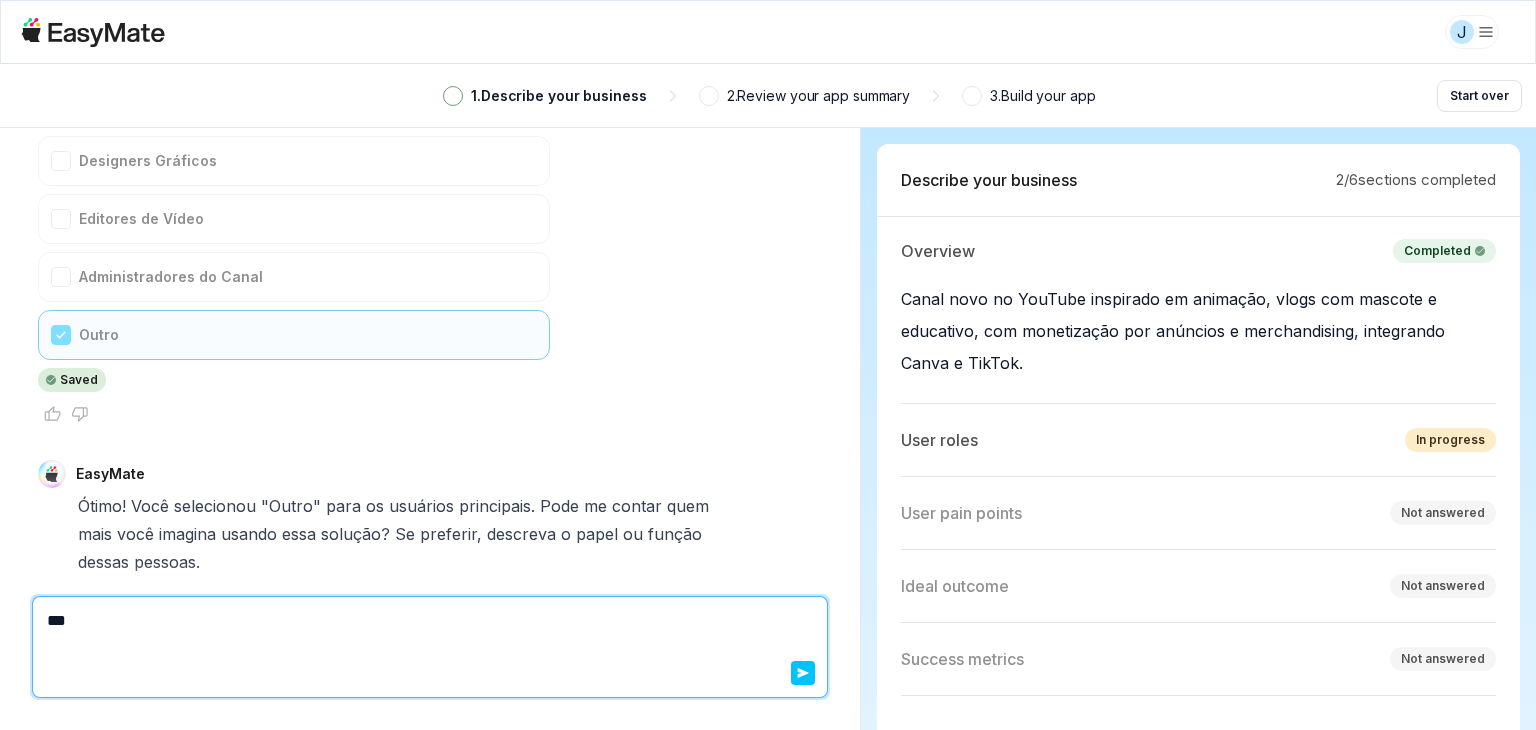 type on "*" 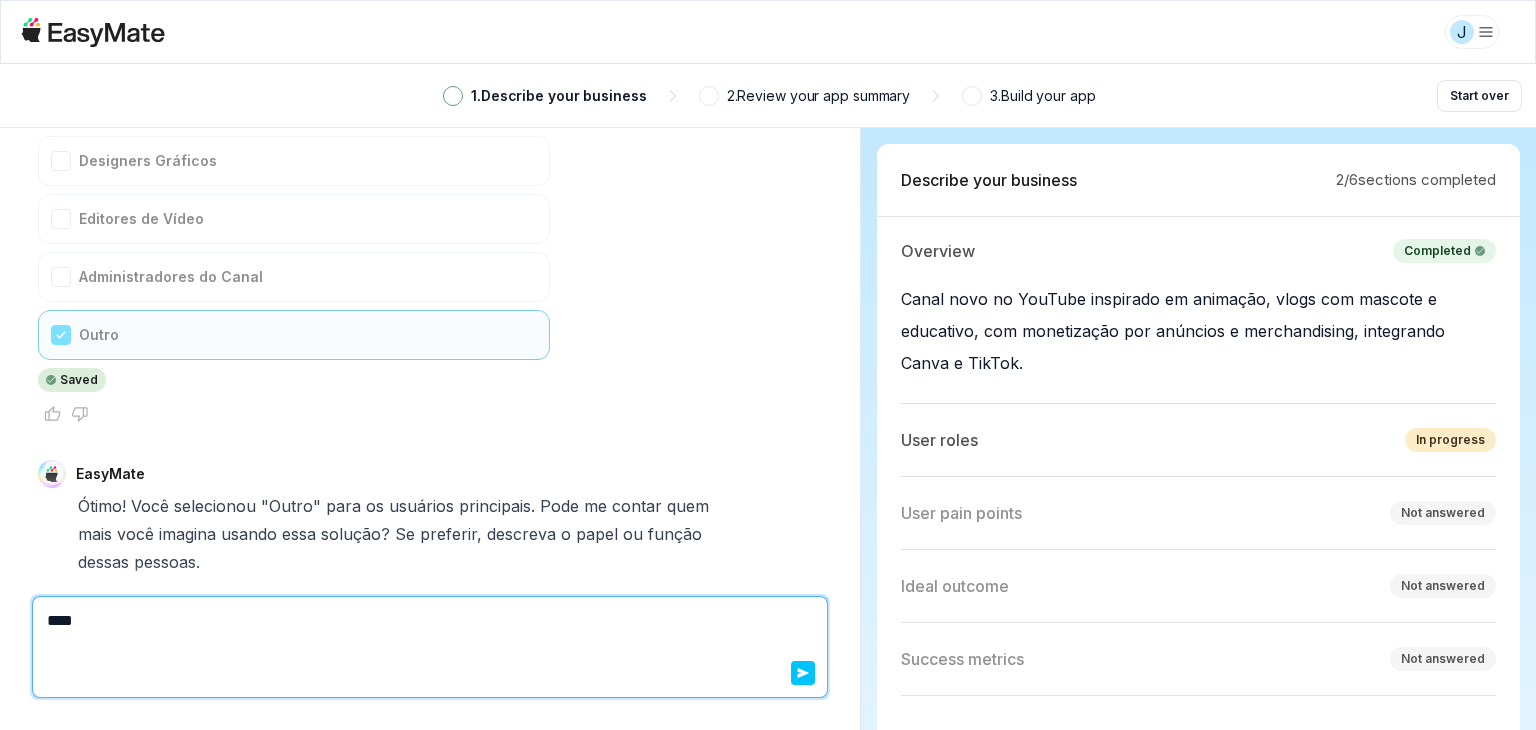 type on "*" 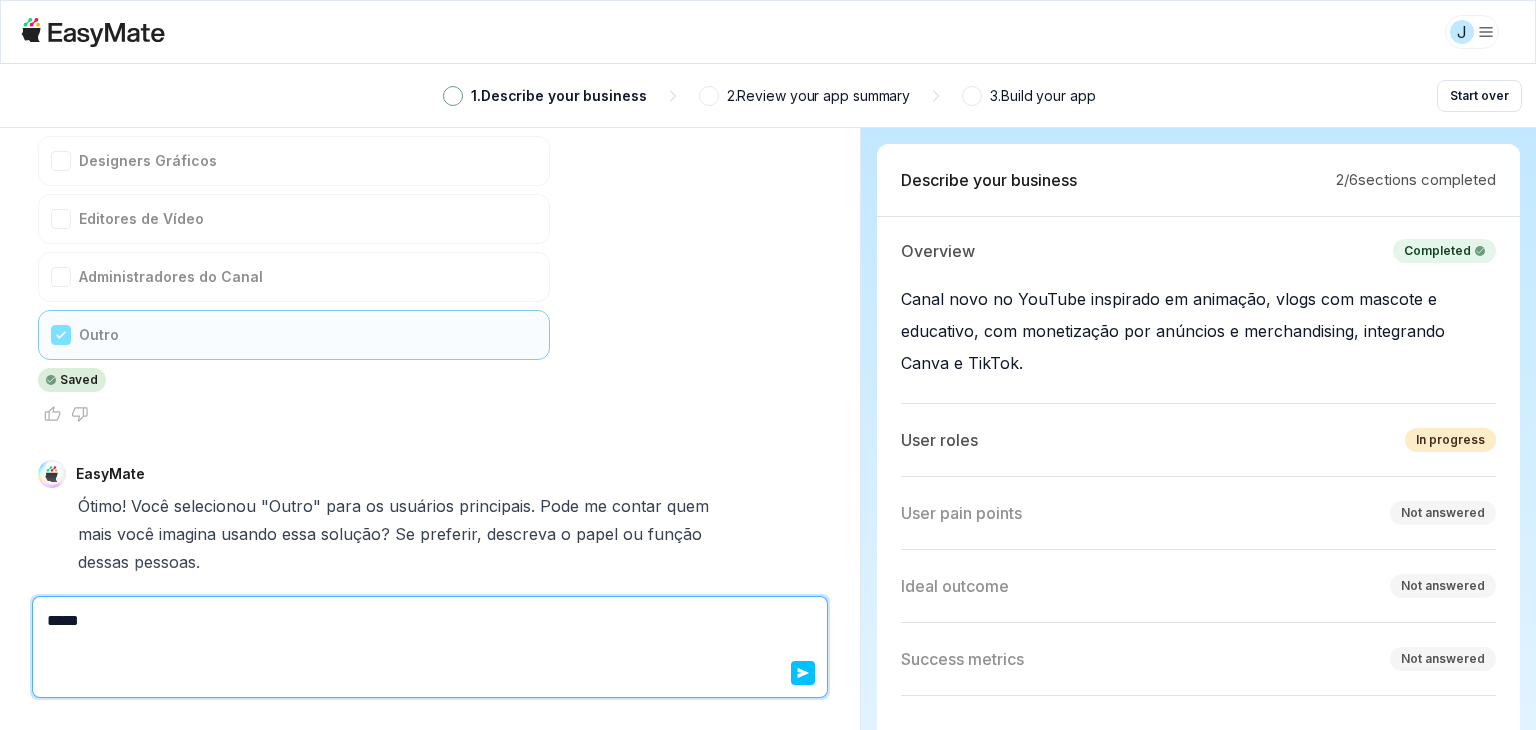 type on "*" 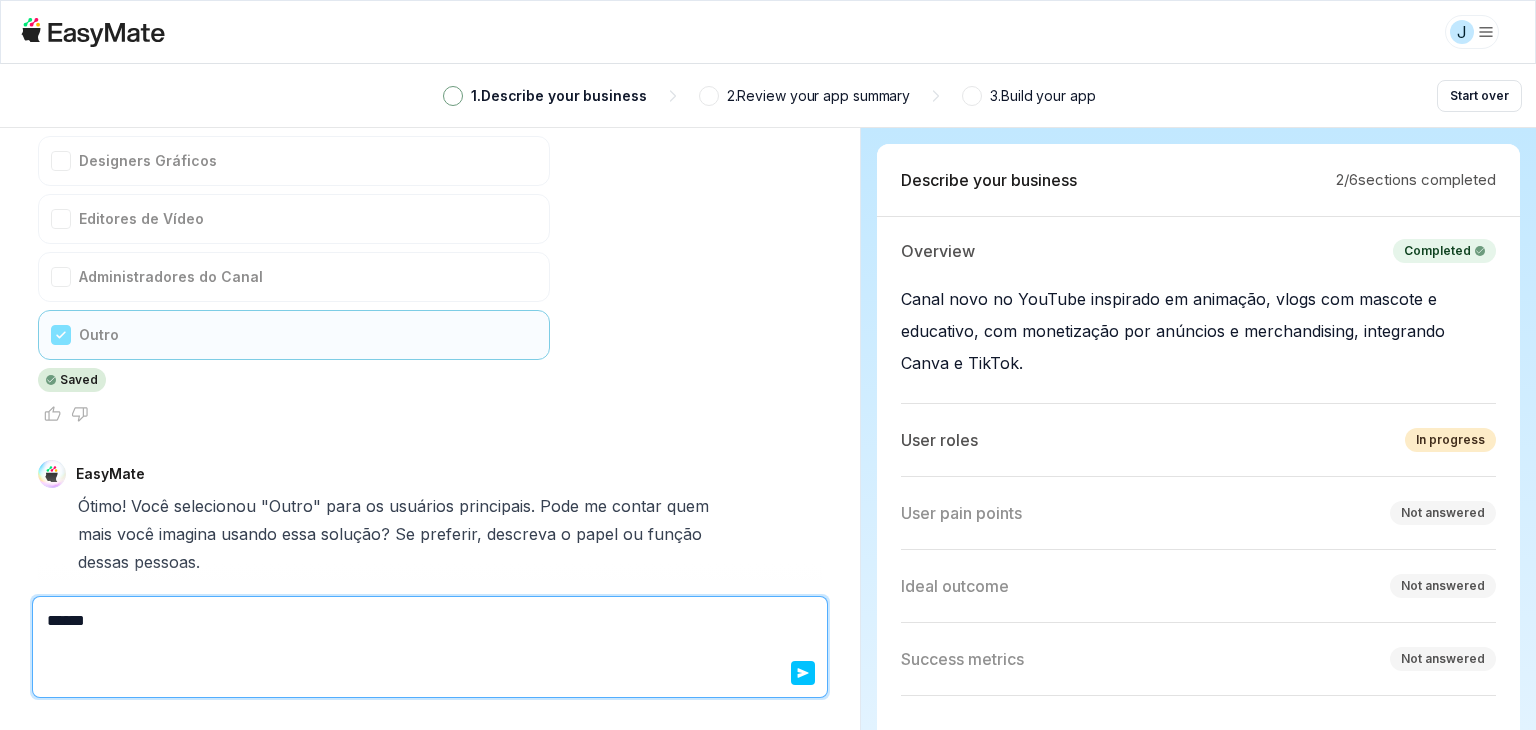 type on "*" 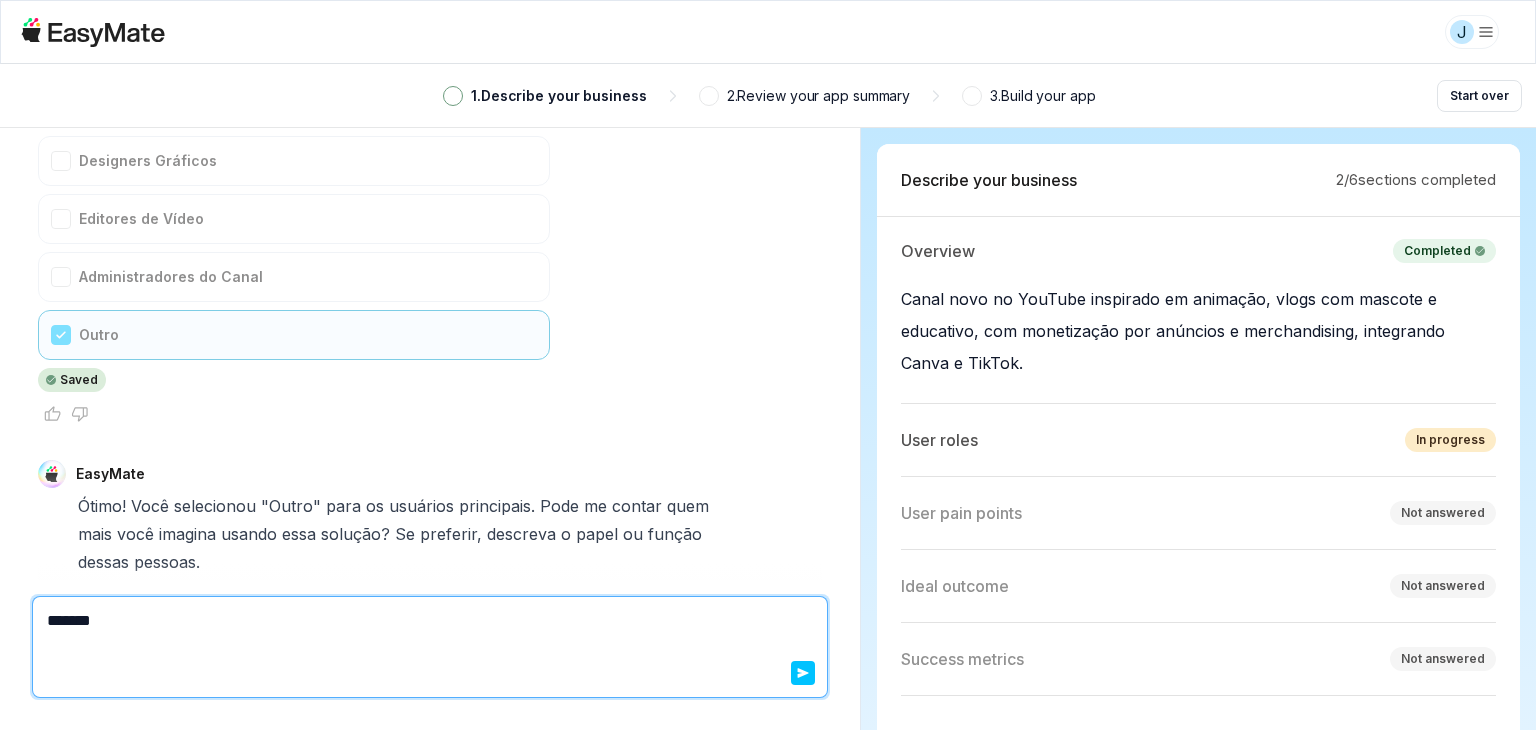 type on "*" 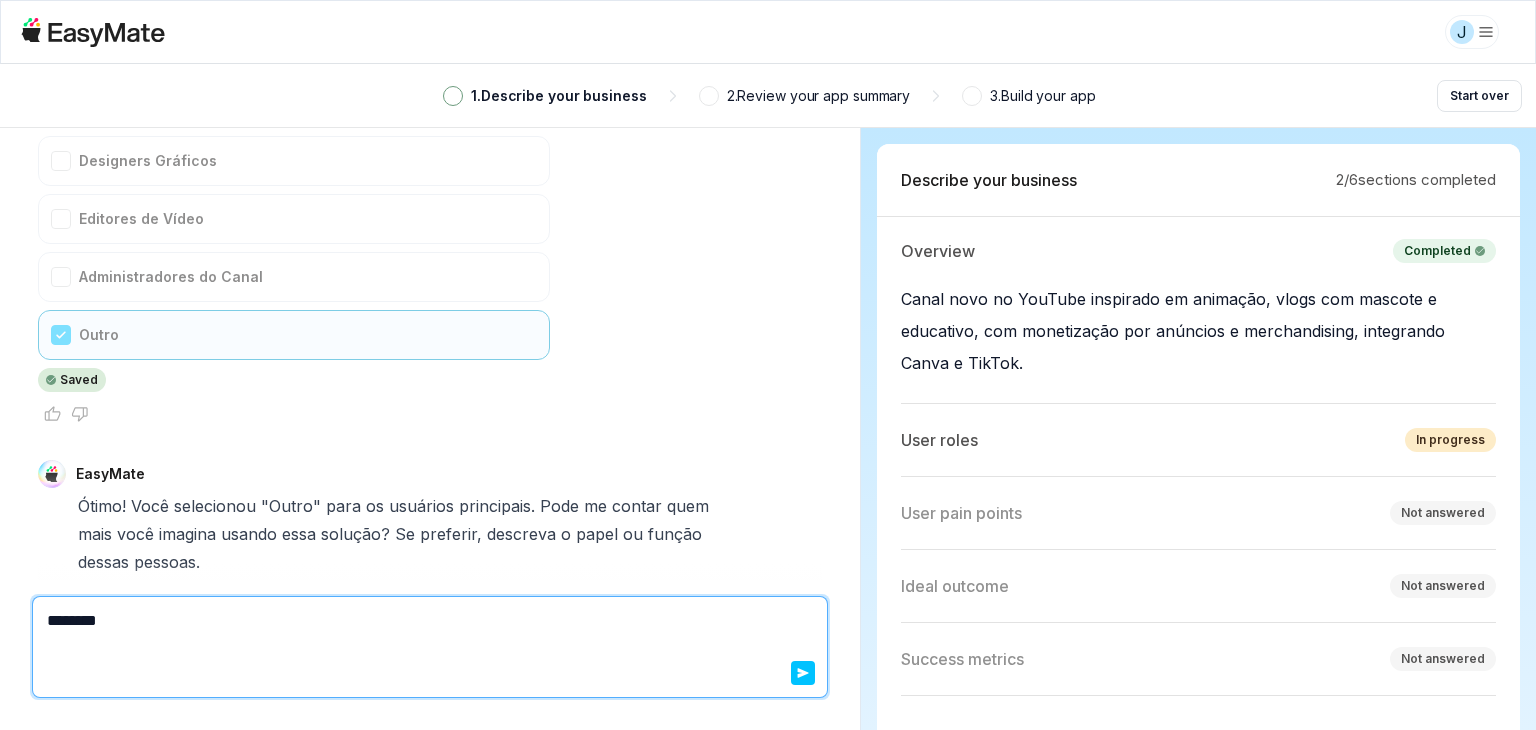 type on "*" 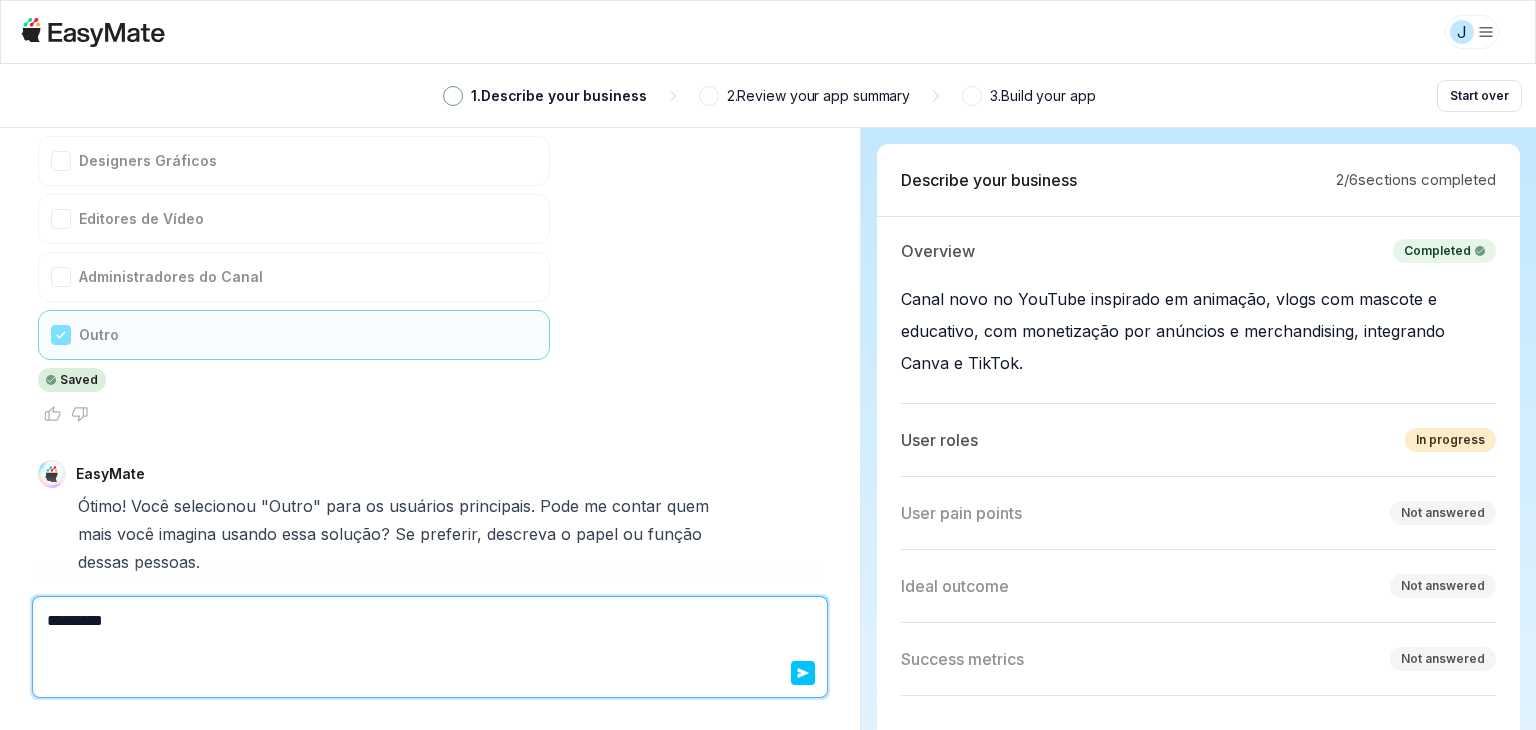 type on "*" 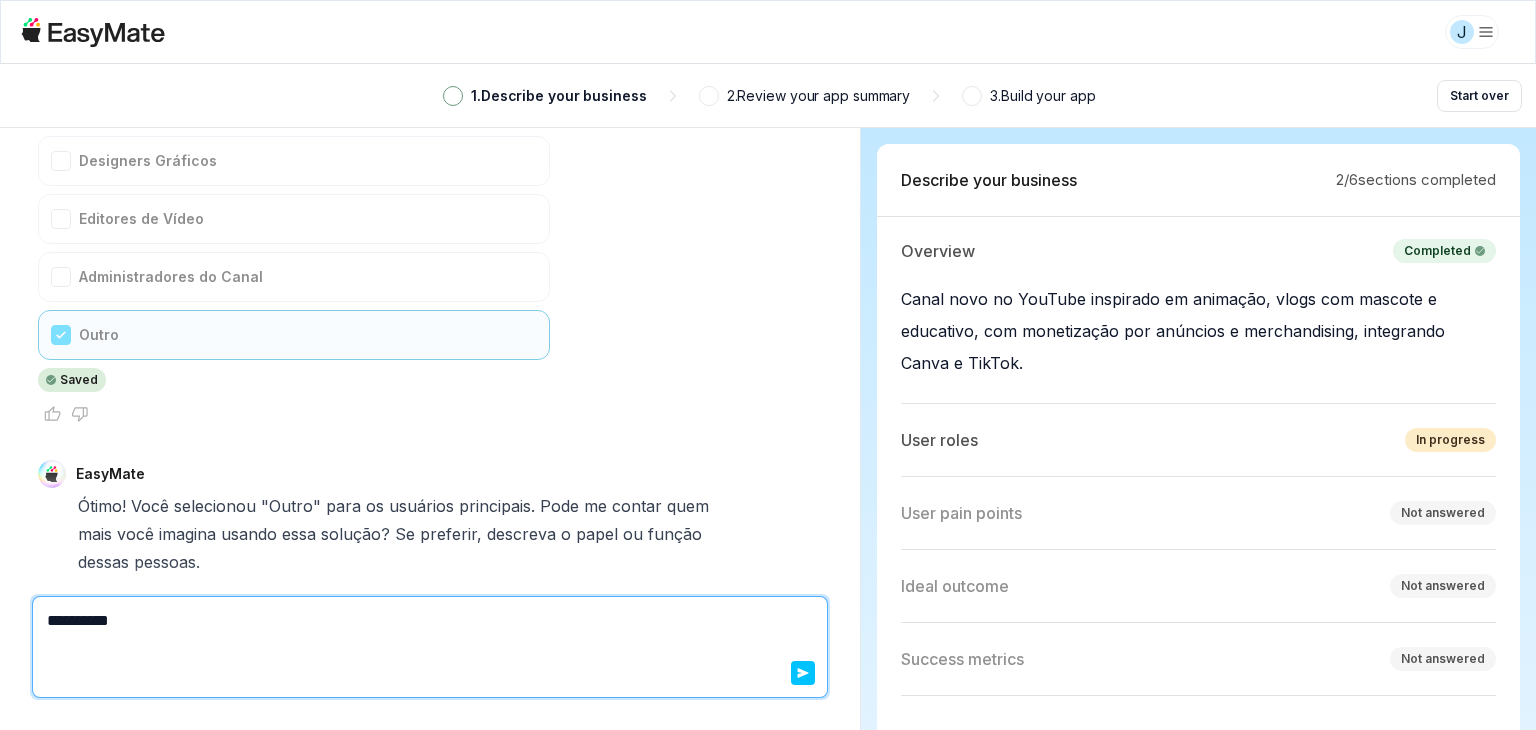 type on "*" 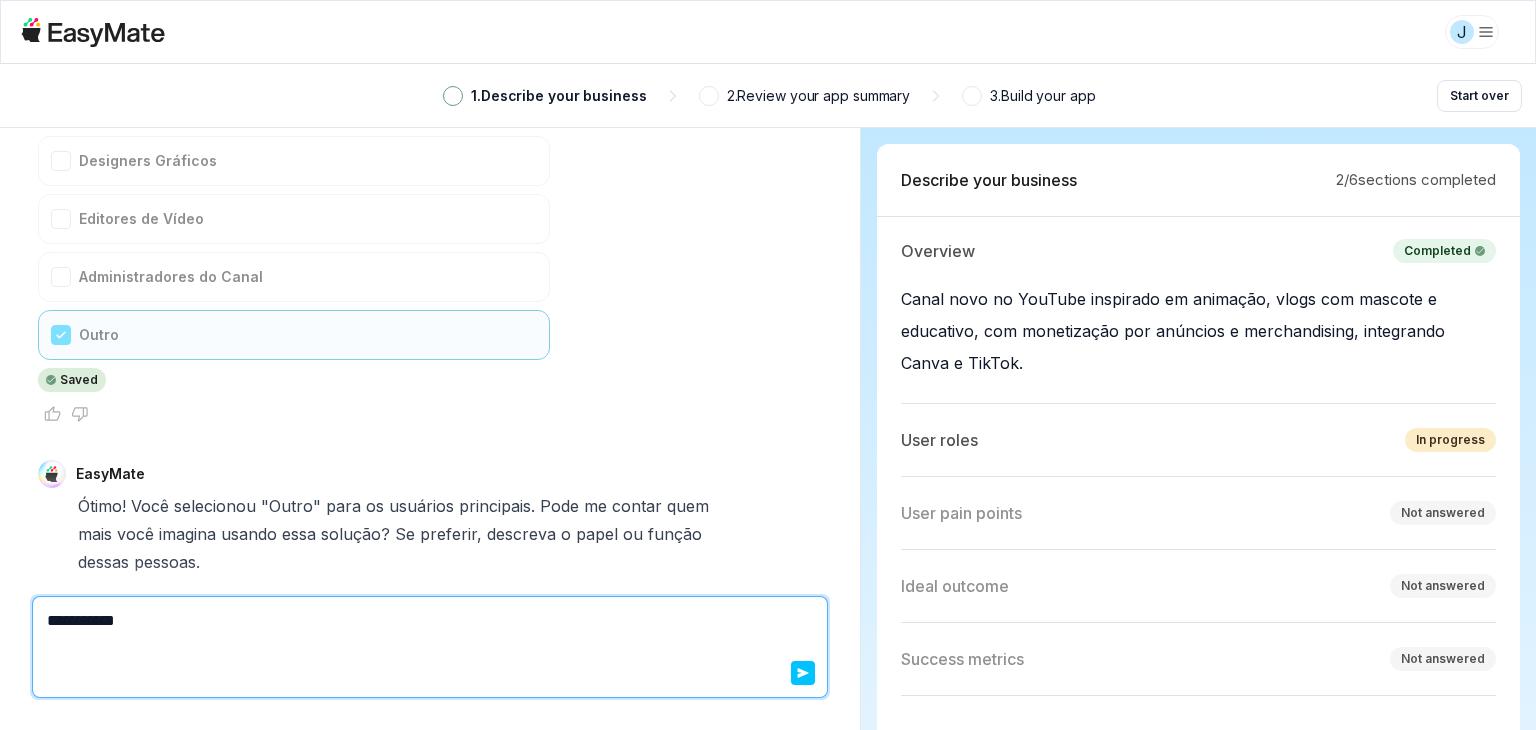 type on "*" 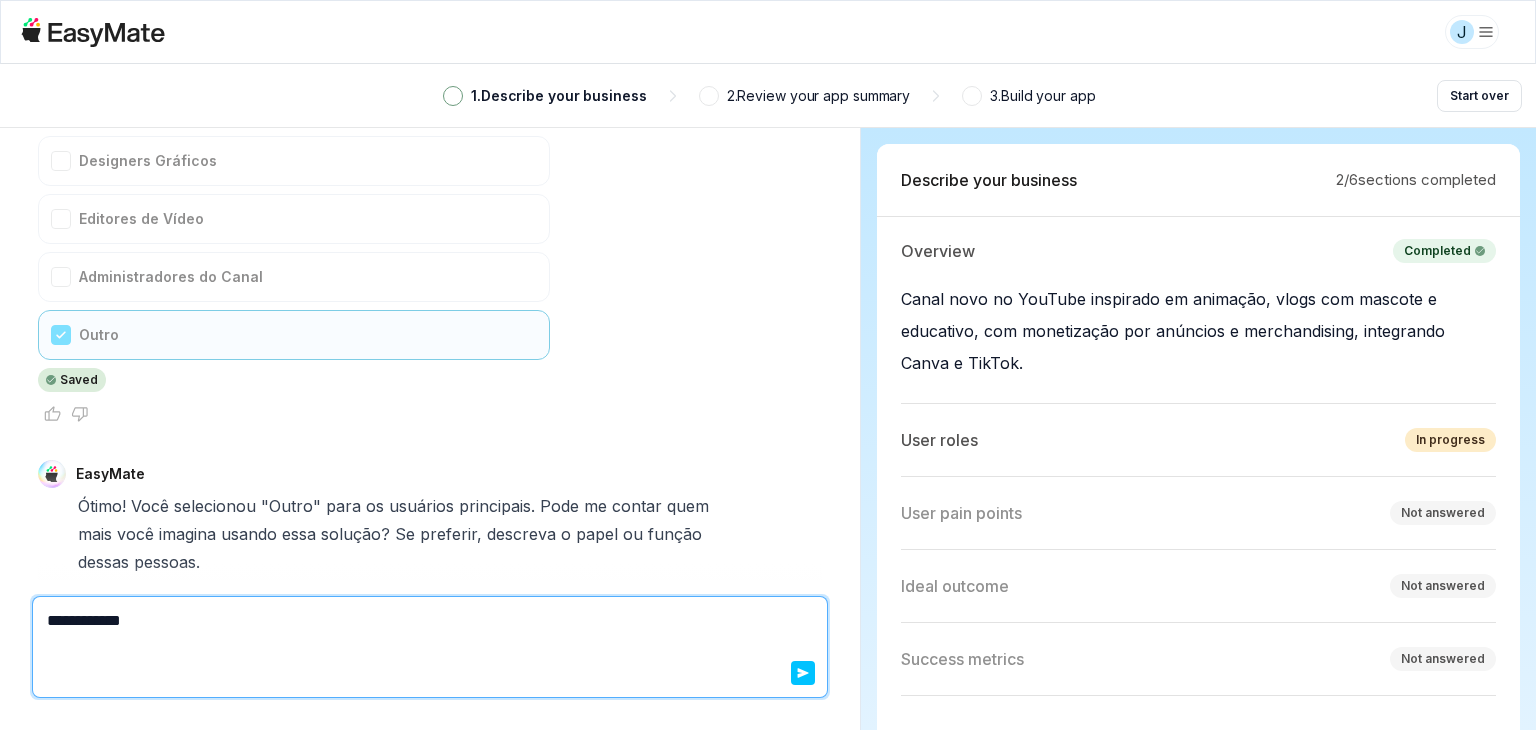 type on "*" 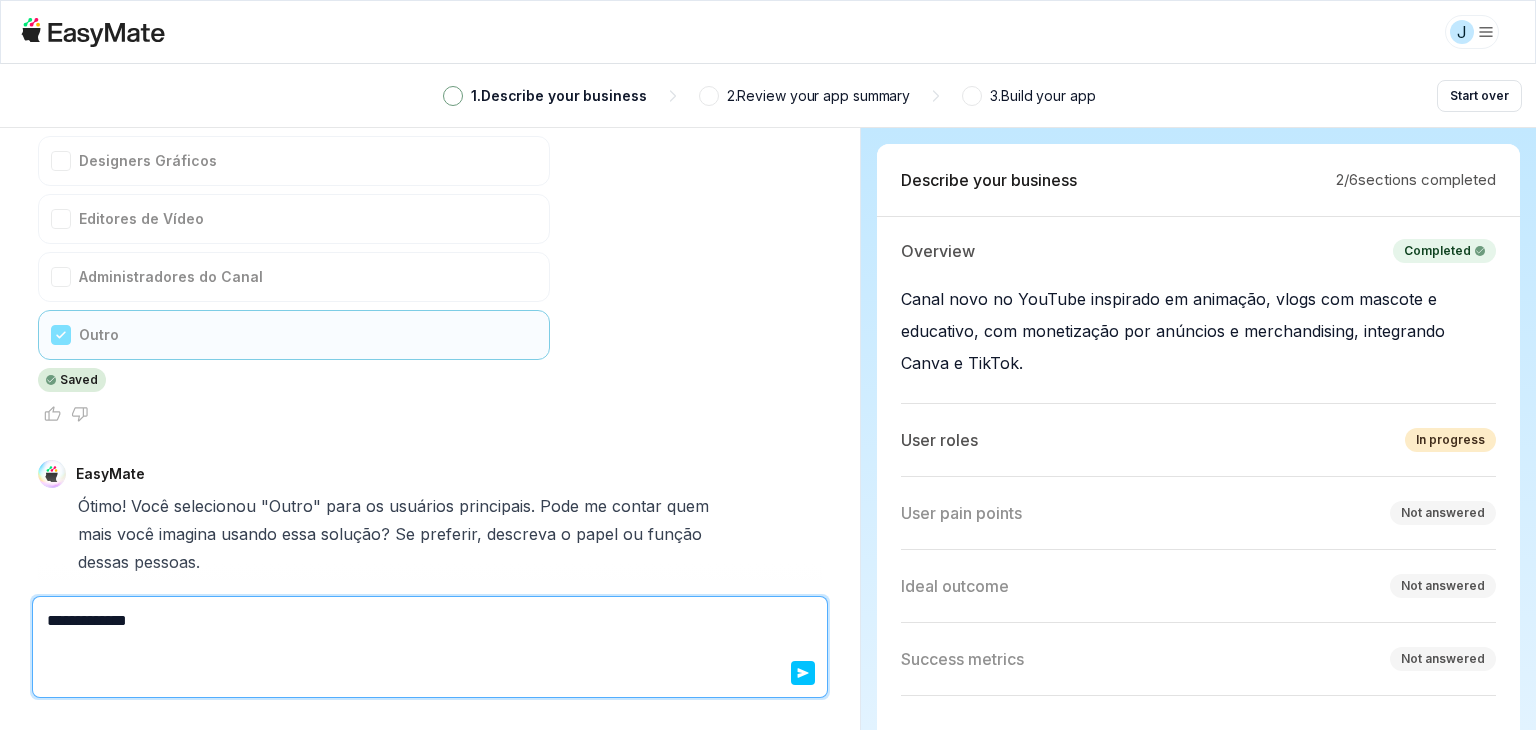 type on "*" 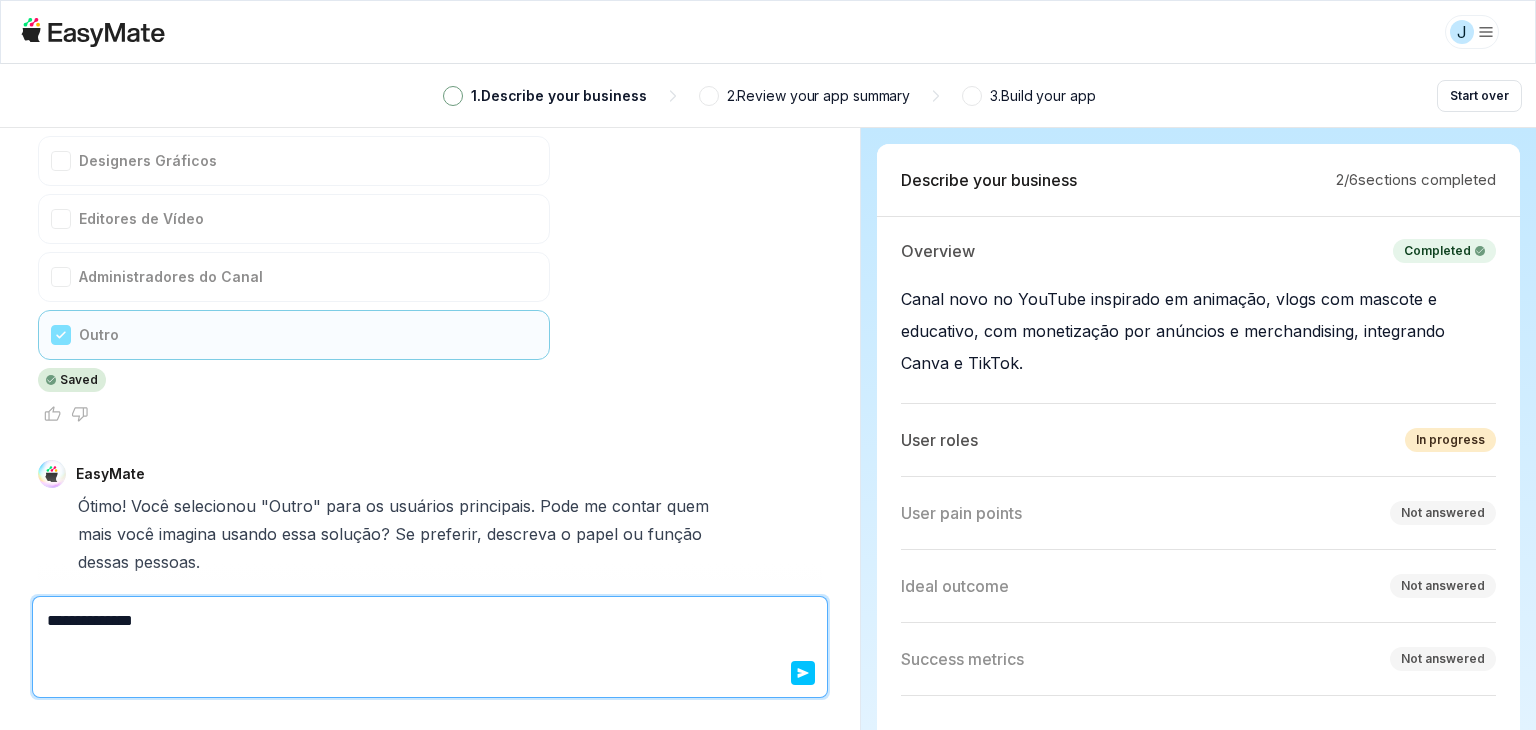 type on "*" 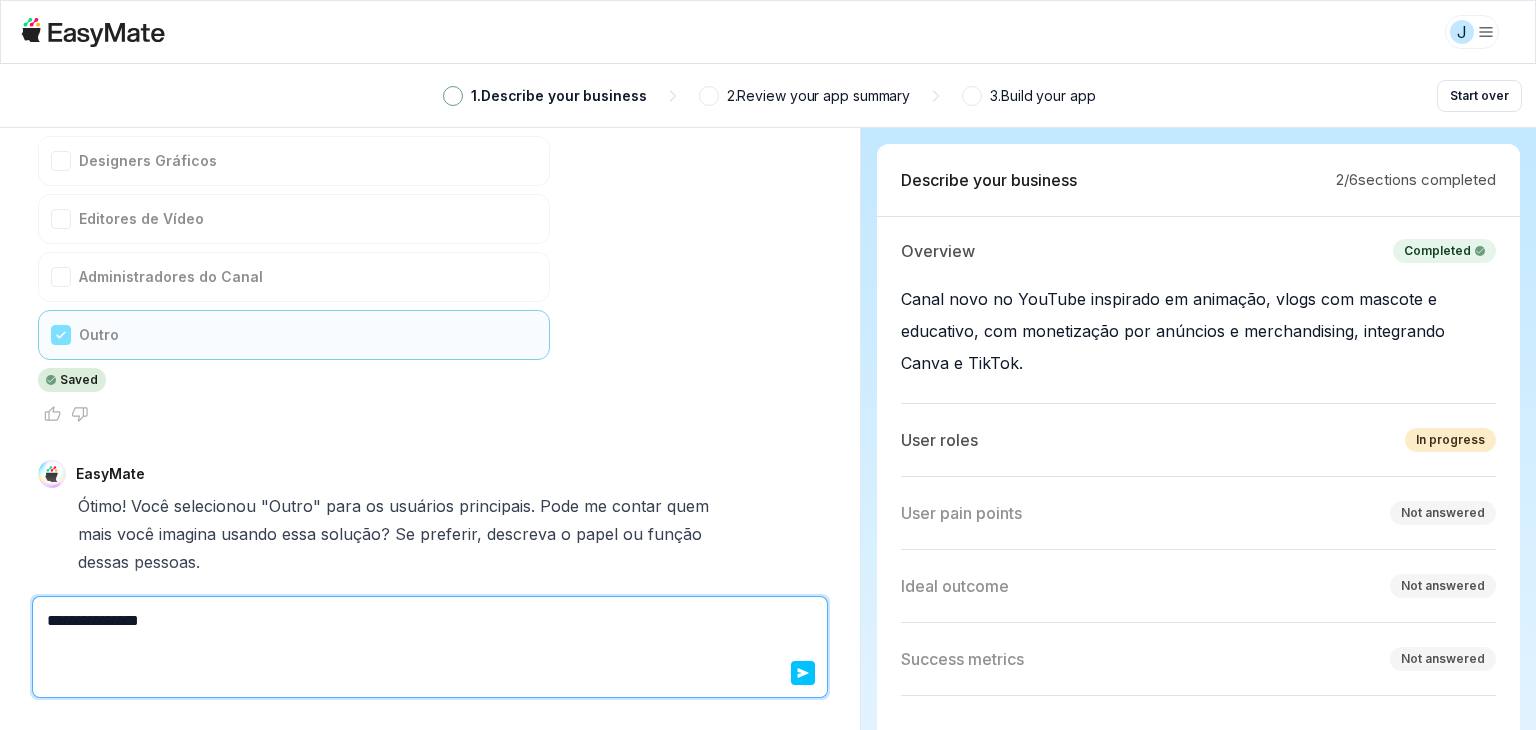 type on "*" 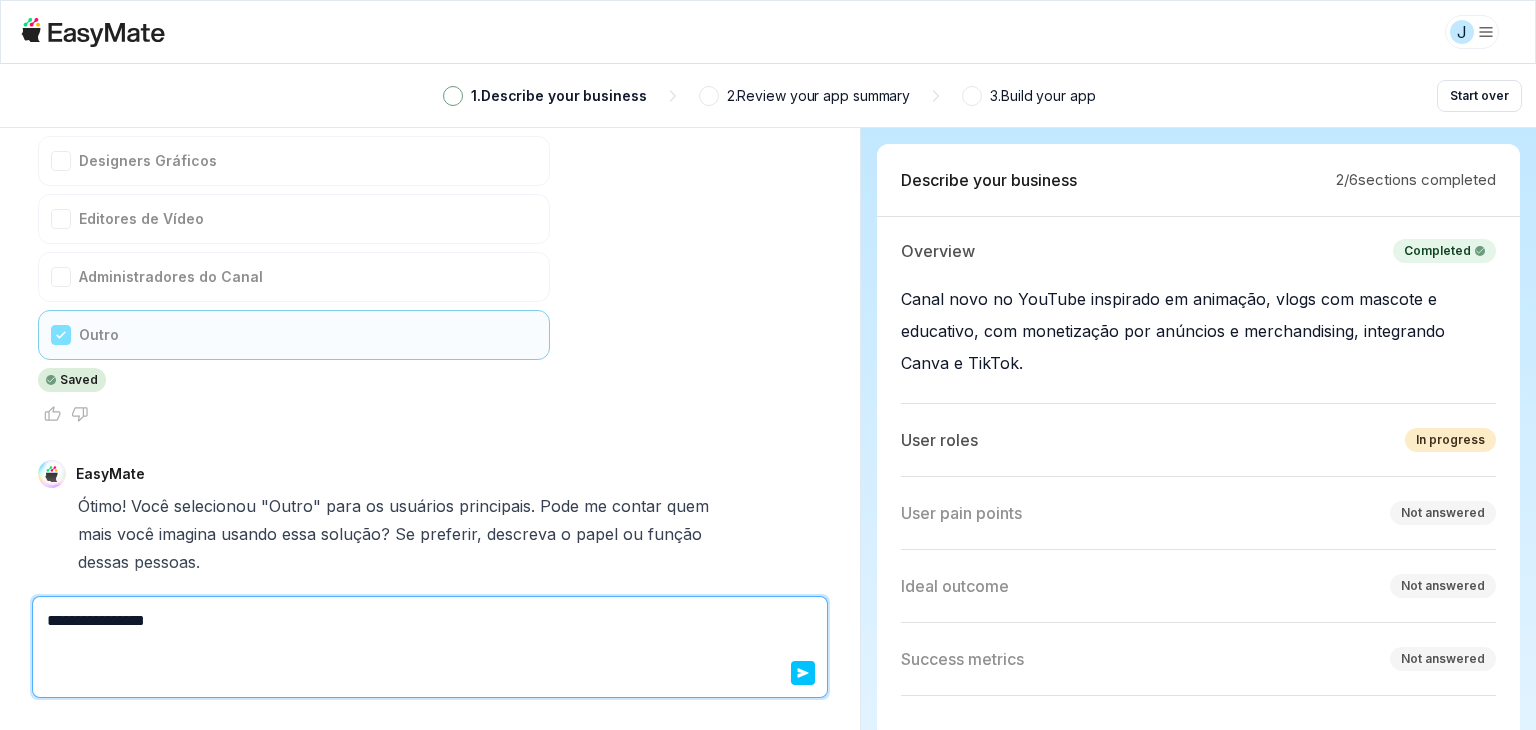 type on "*" 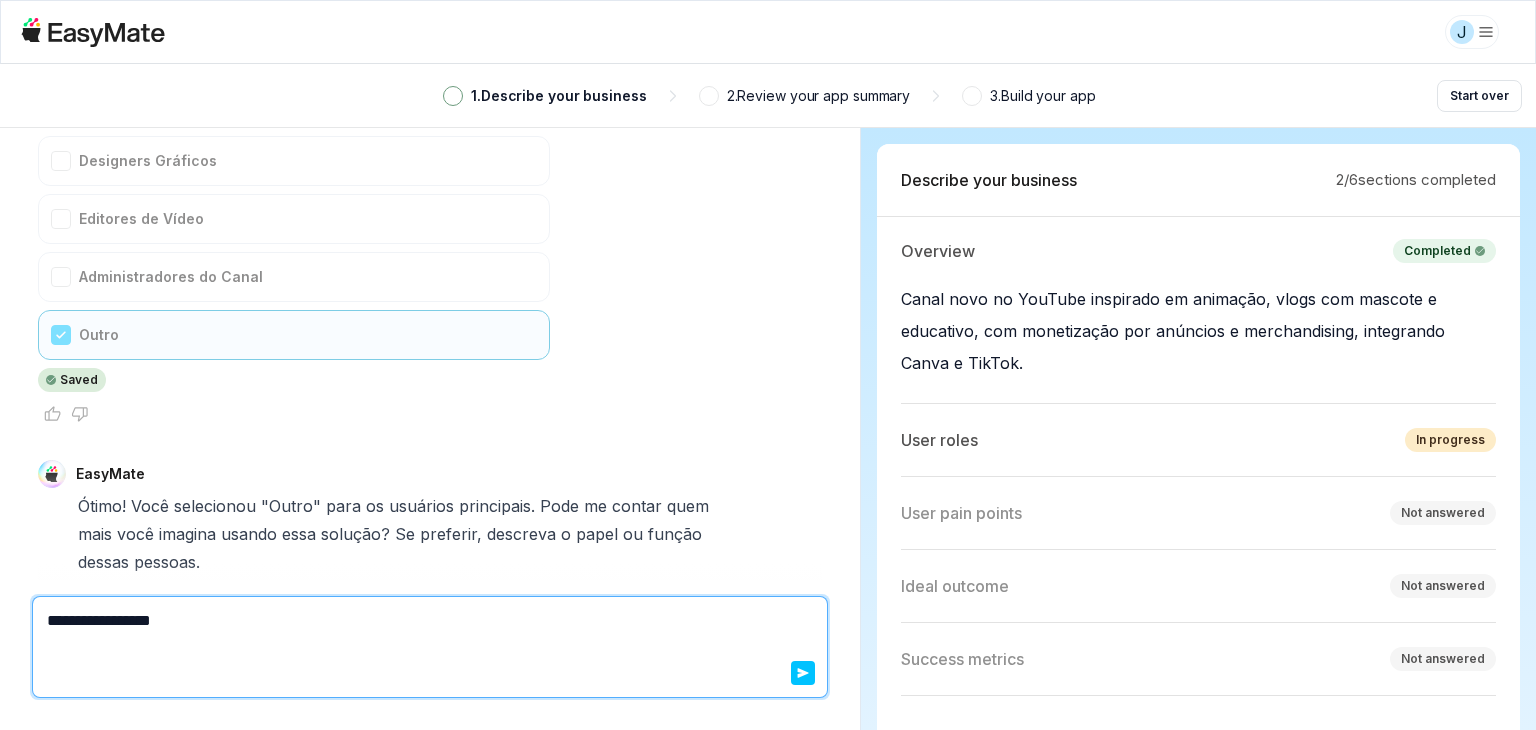 type on "*" 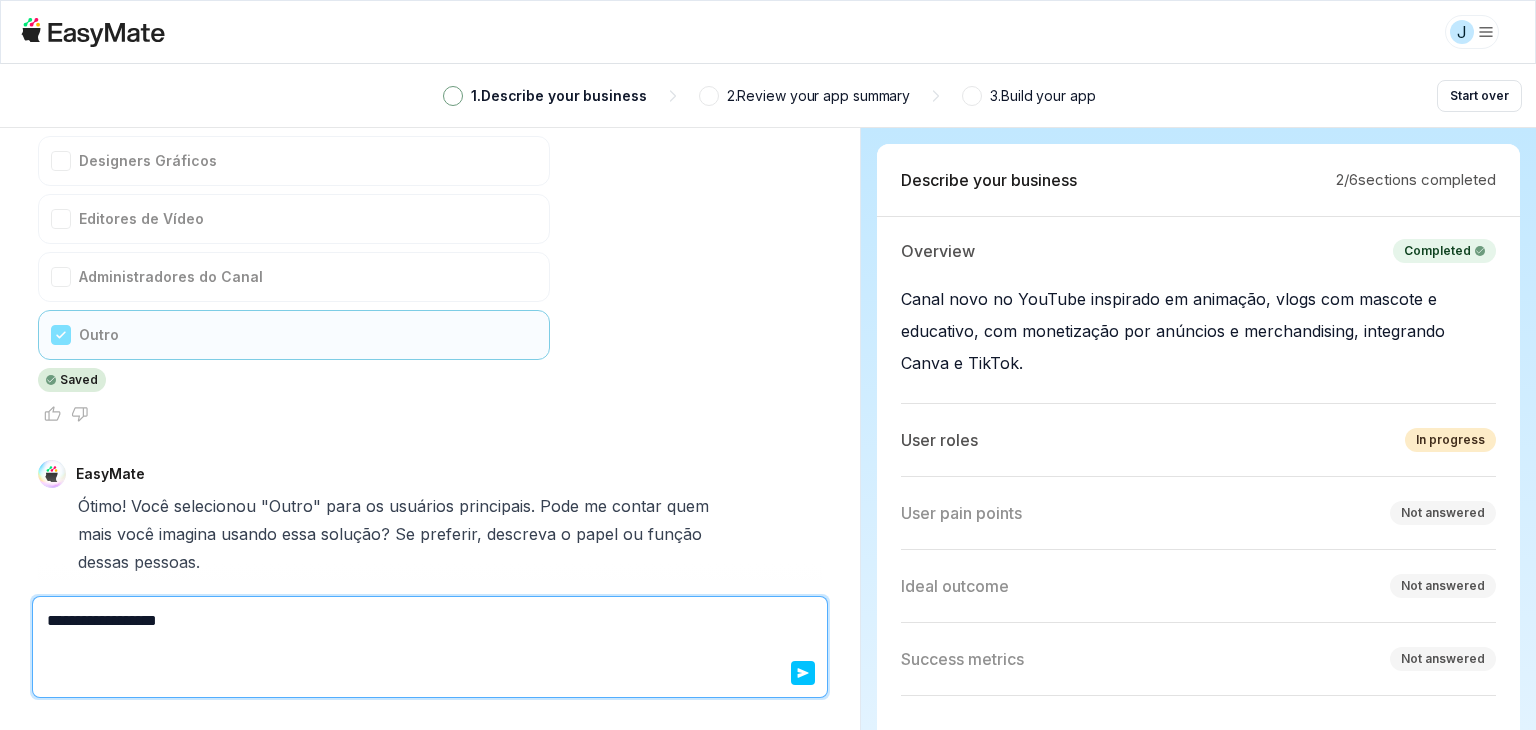 type on "*" 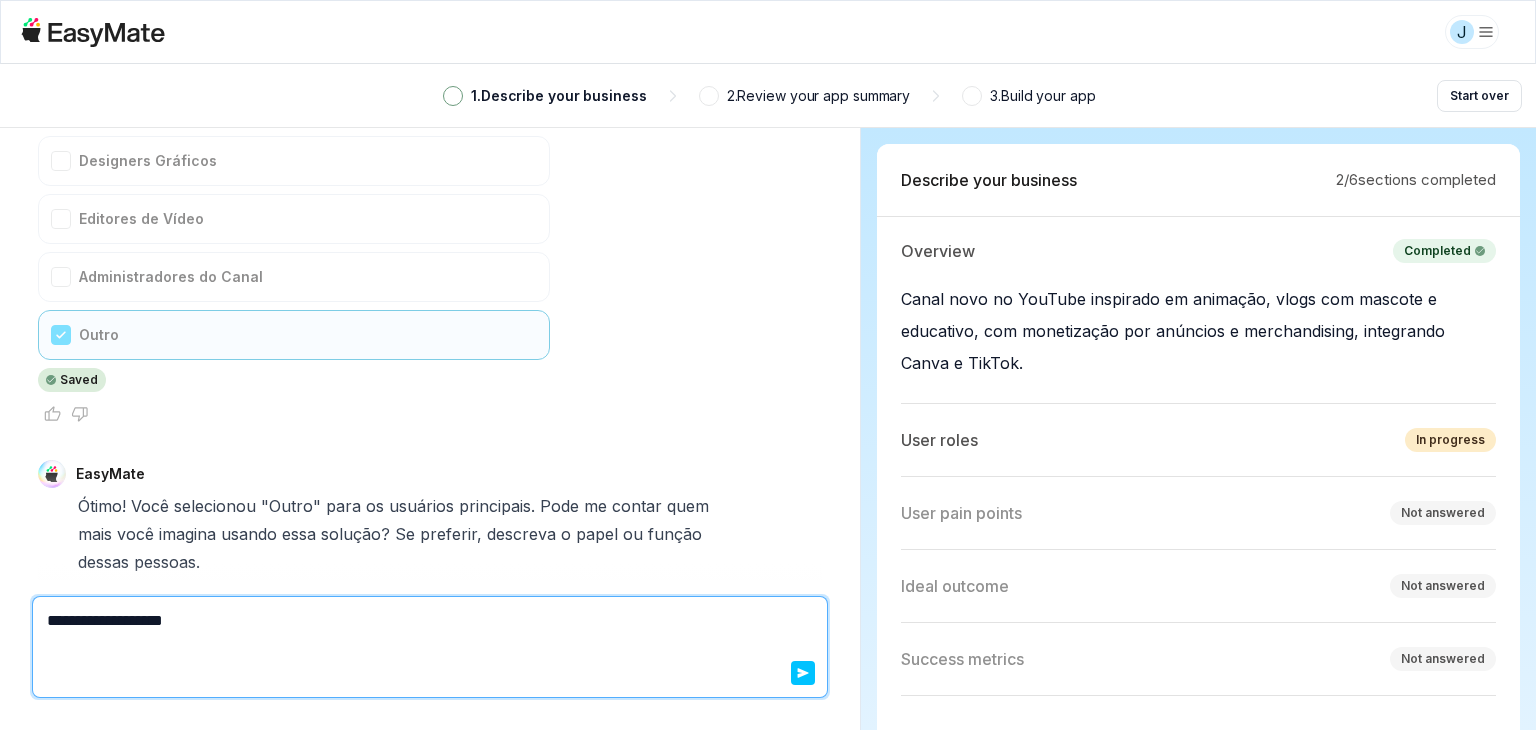 type on "*" 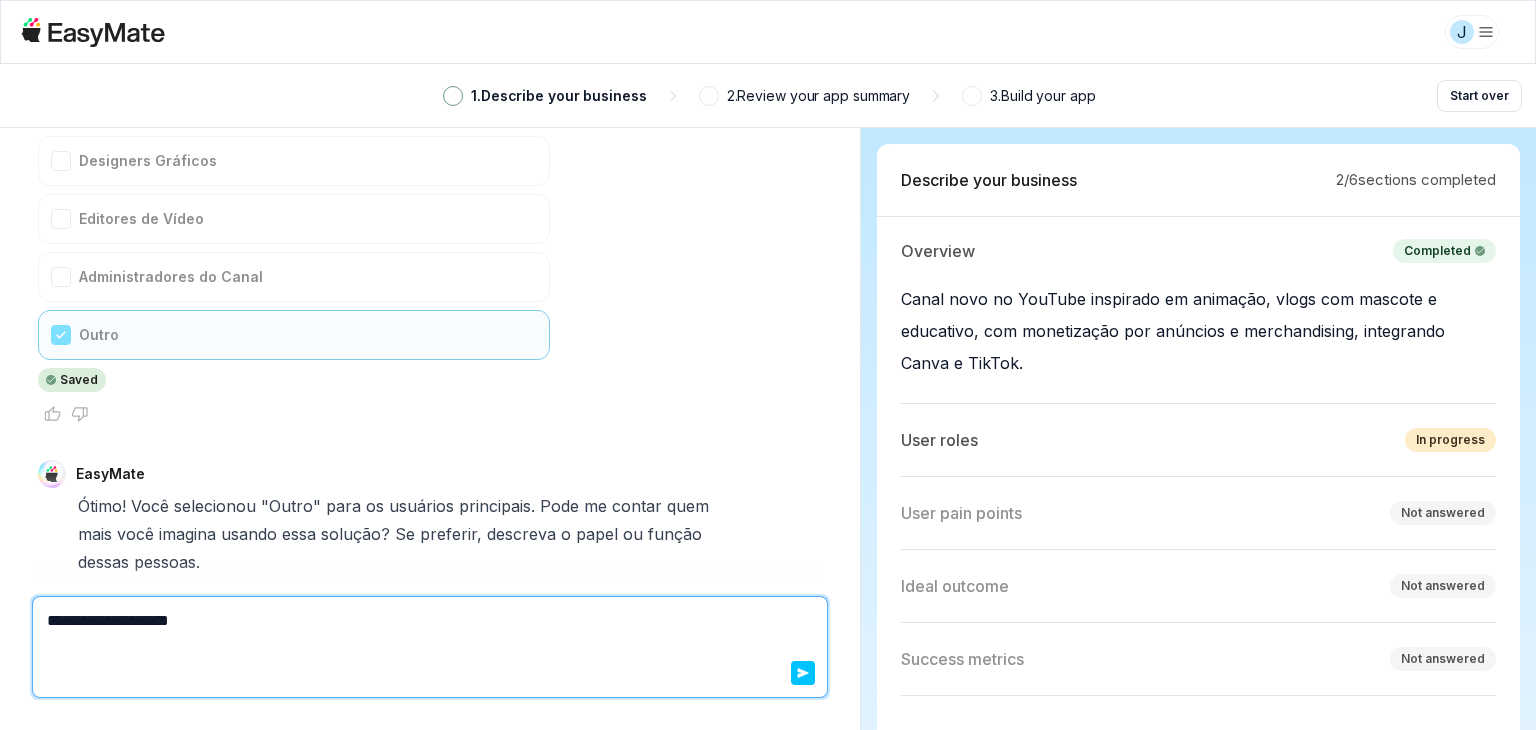 type on "*" 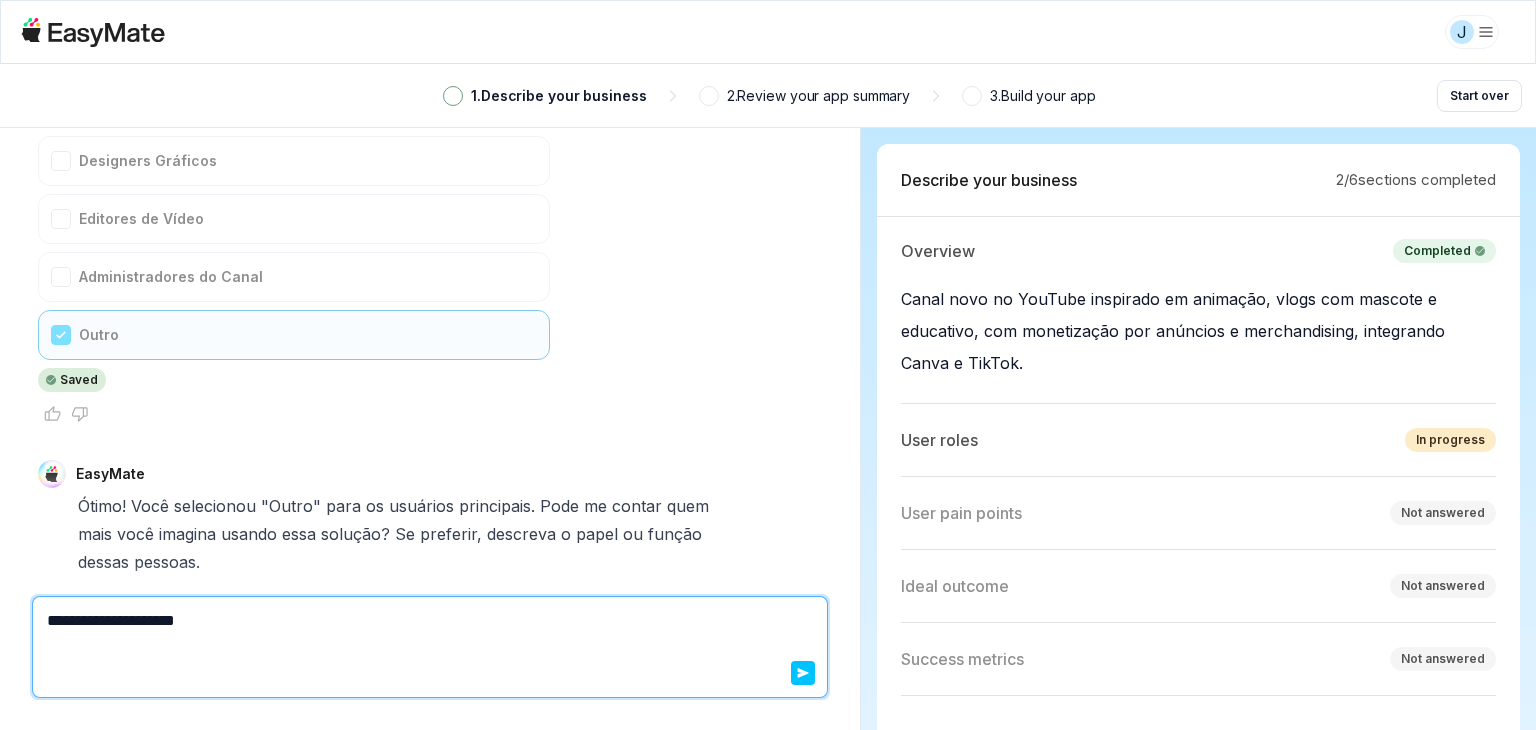 type on "*" 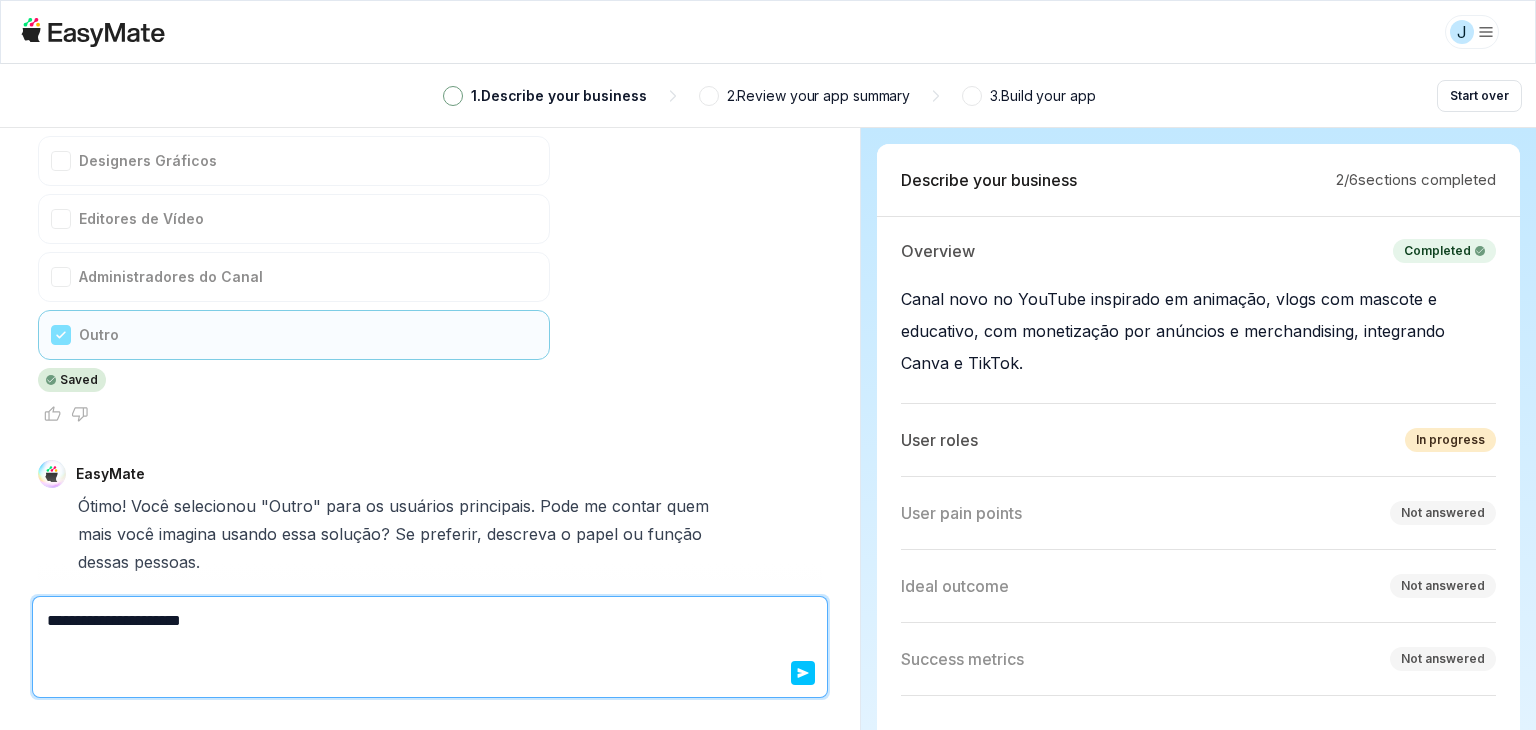 type on "*" 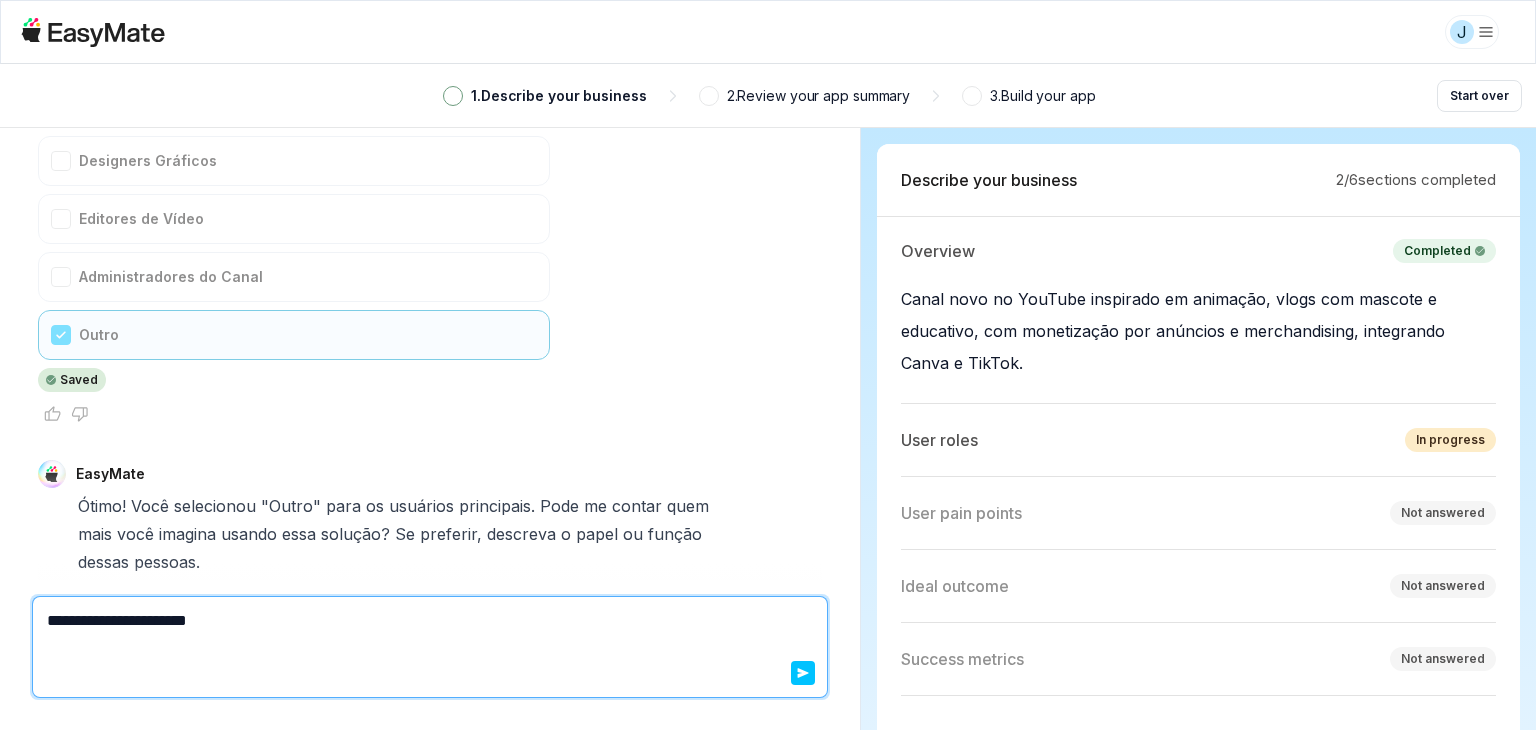 type on "*" 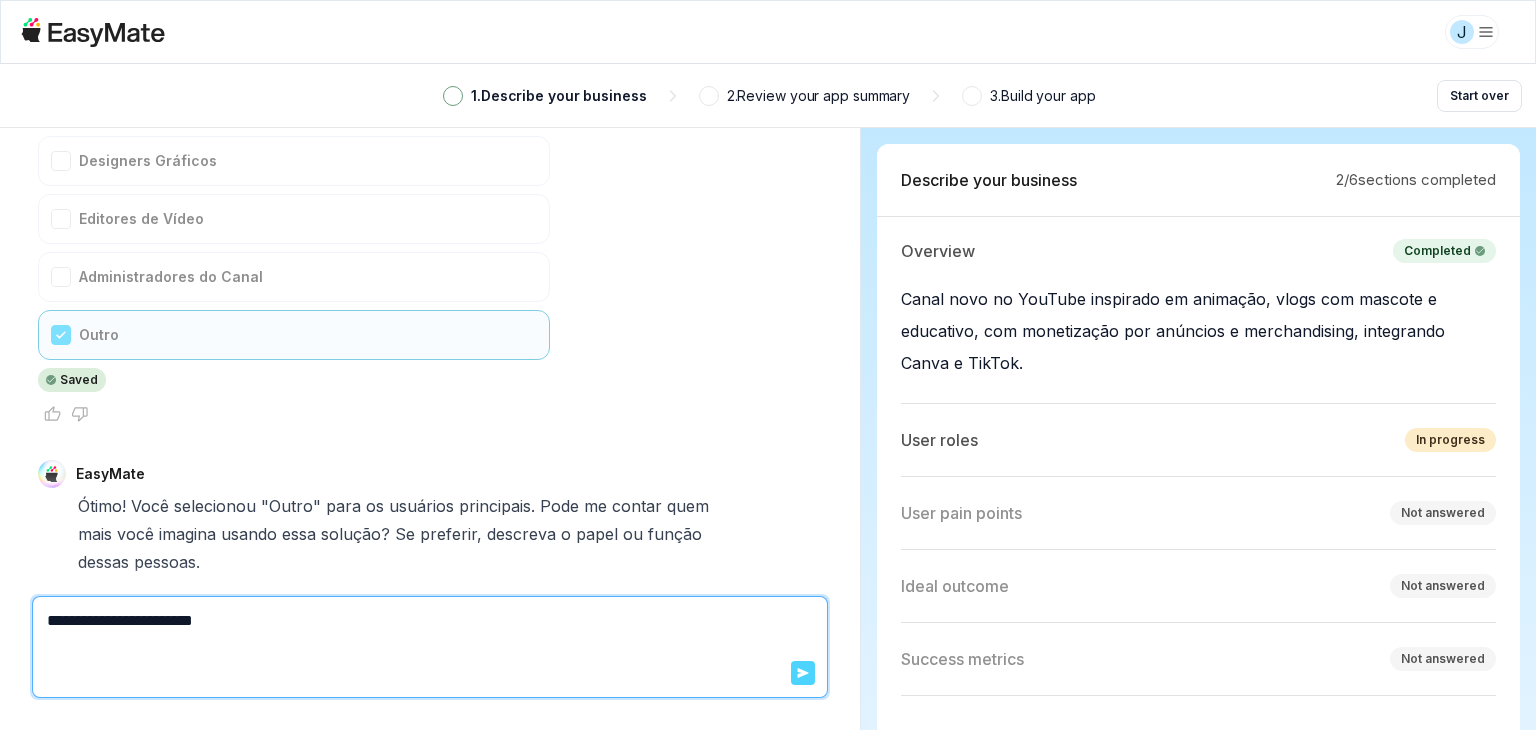 type on "**********" 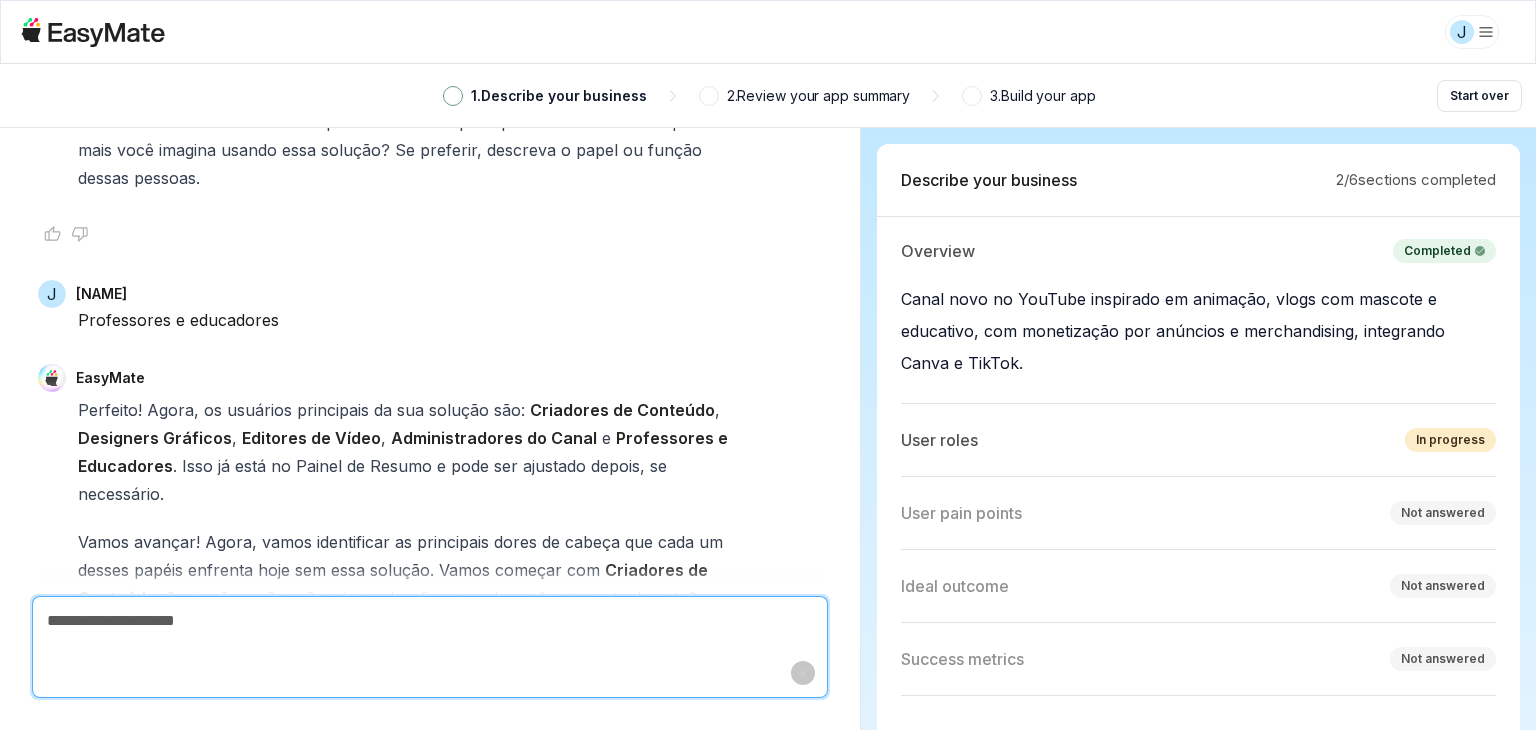 scroll, scrollTop: 3696, scrollLeft: 0, axis: vertical 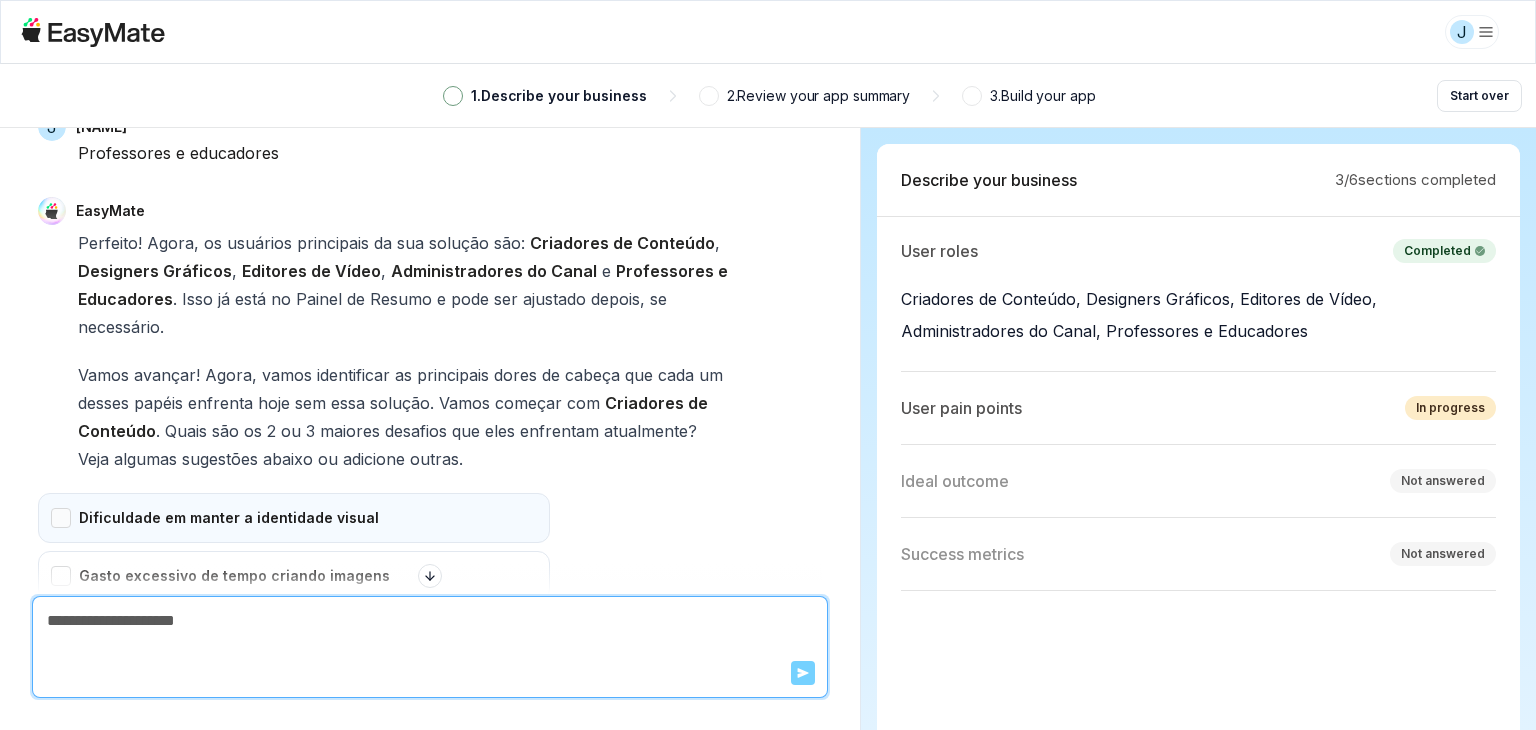 click on "Dificuldade em manter a identidade visual" at bounding box center (294, 518) 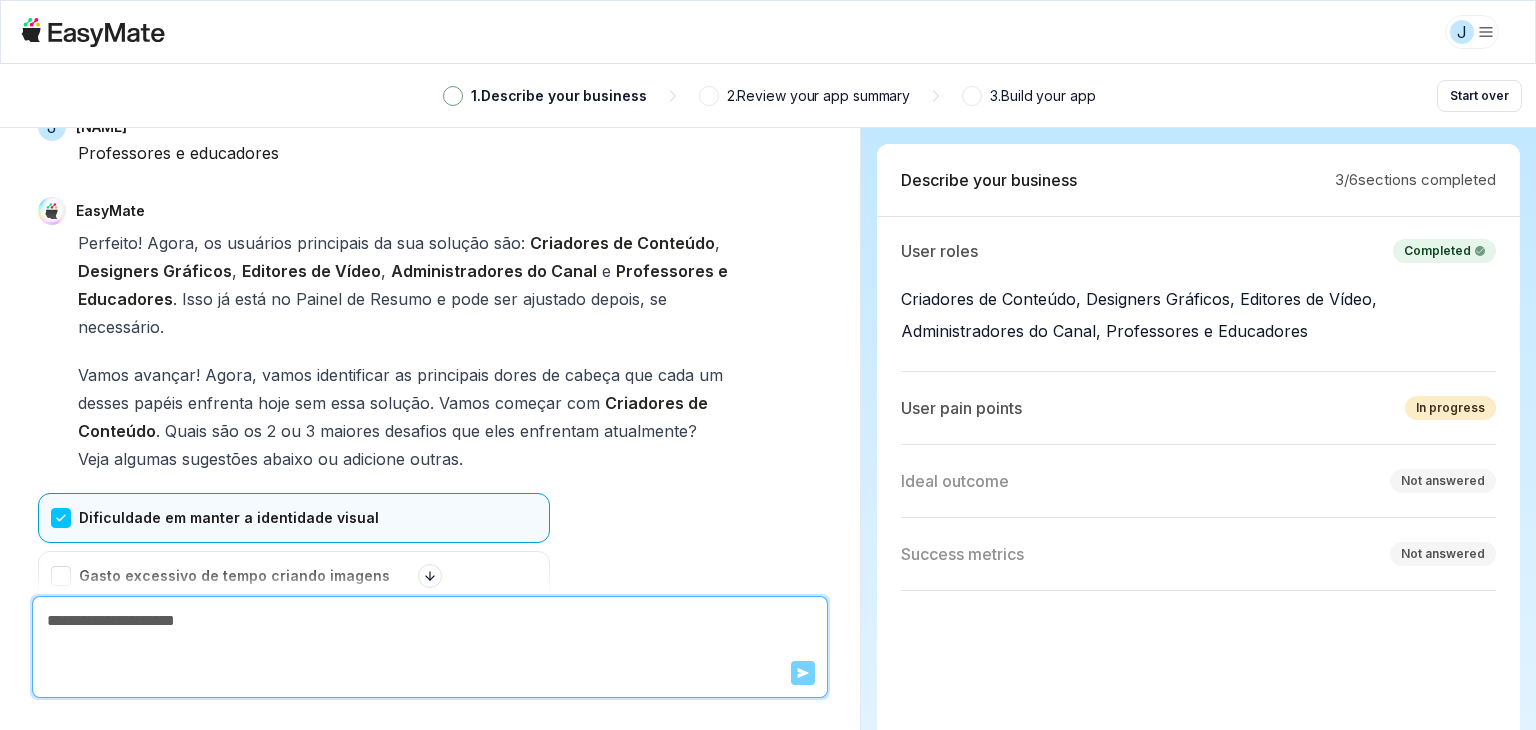 scroll, scrollTop: 3935, scrollLeft: 0, axis: vertical 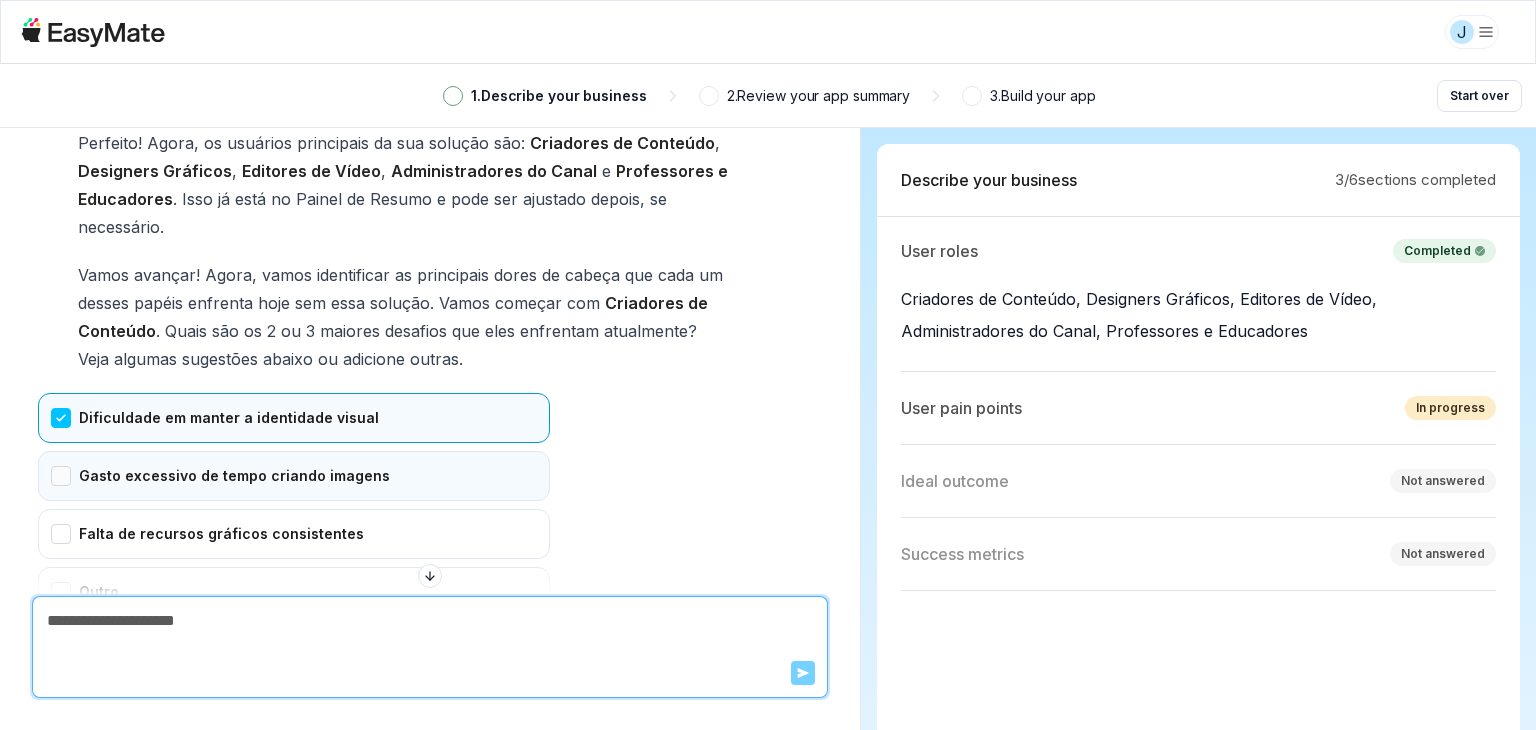 click on "Gasto excessivo de tempo criando imagens" at bounding box center [294, 476] 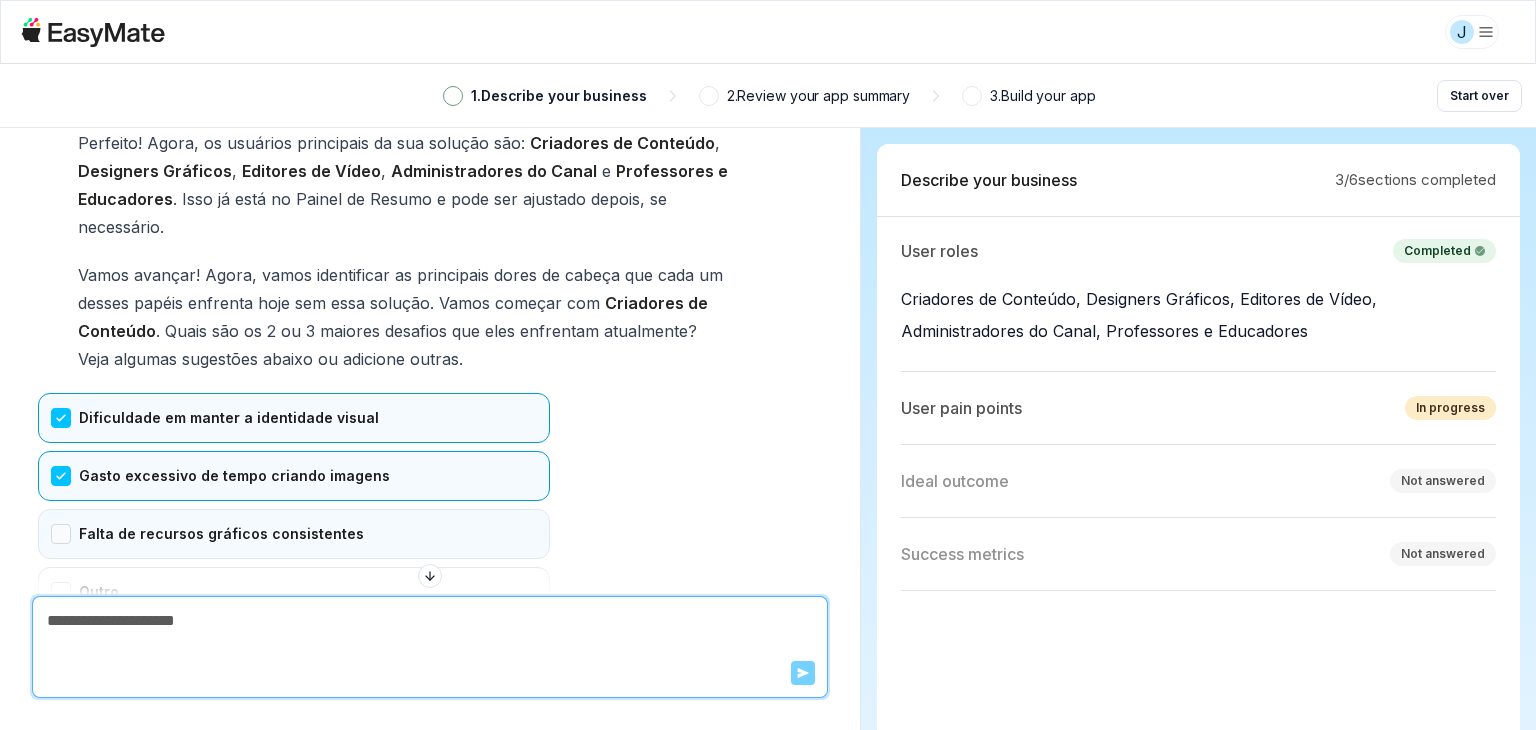 click on "Falta de recursos gráficos consistentes" at bounding box center (294, 534) 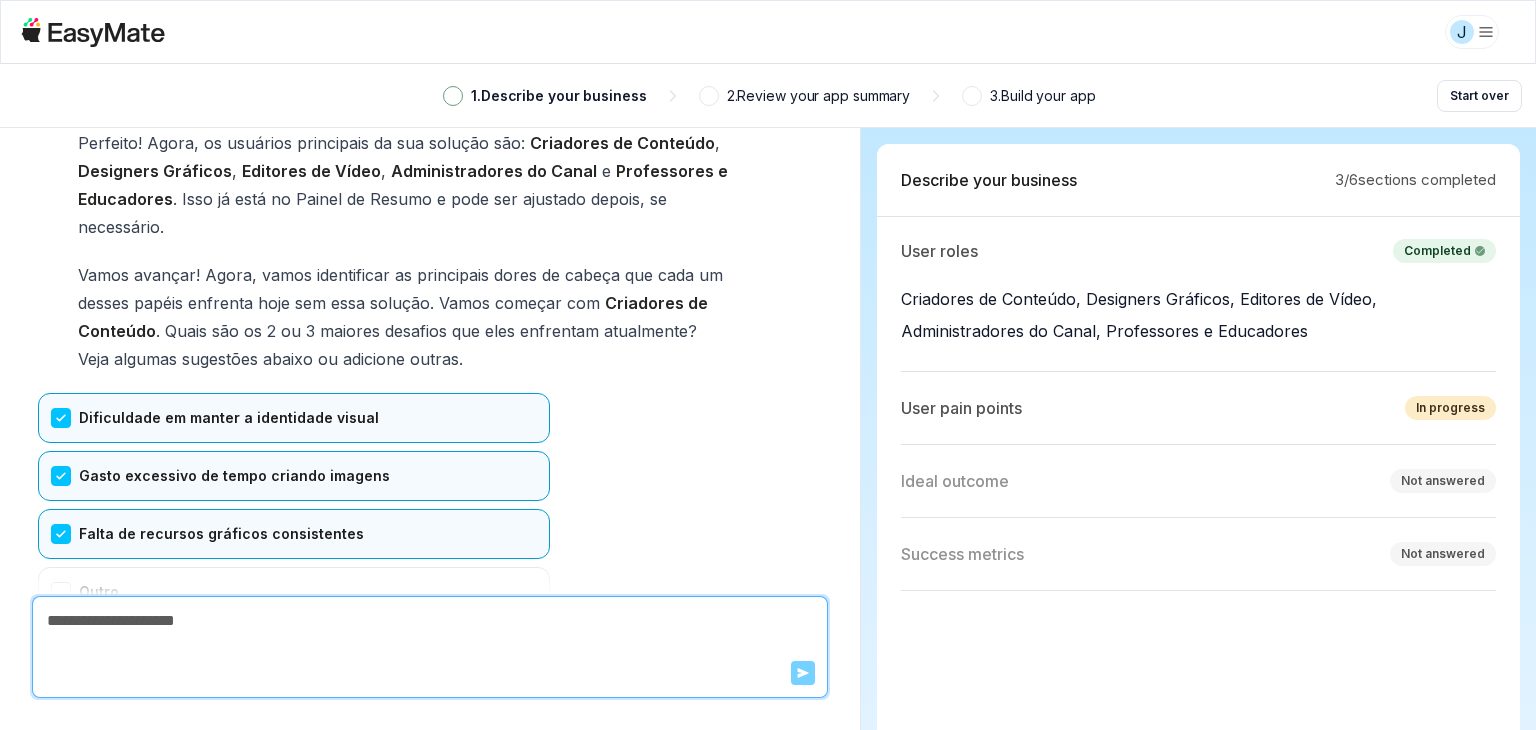 scroll, scrollTop: 4035, scrollLeft: 0, axis: vertical 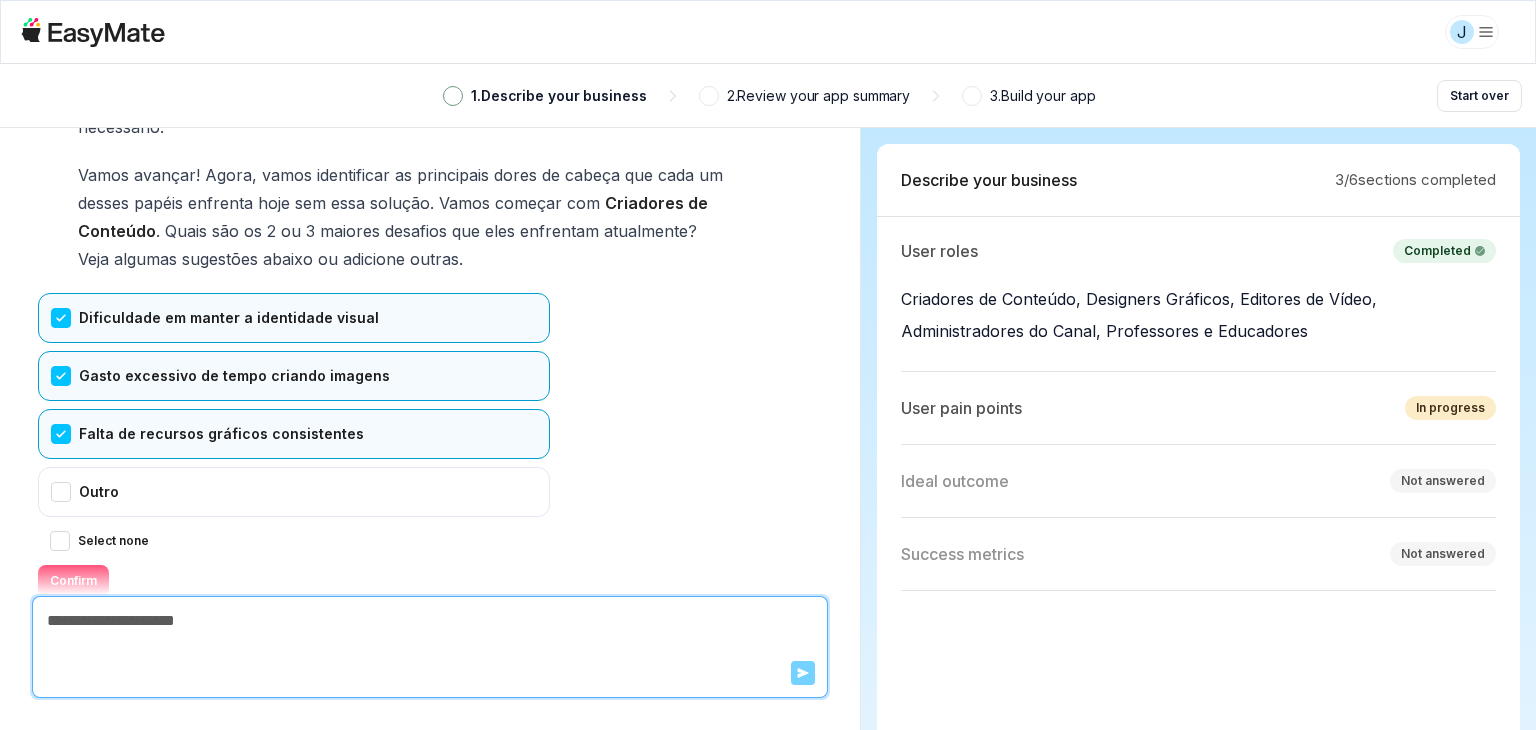 click on "Confirm" at bounding box center (73, 581) 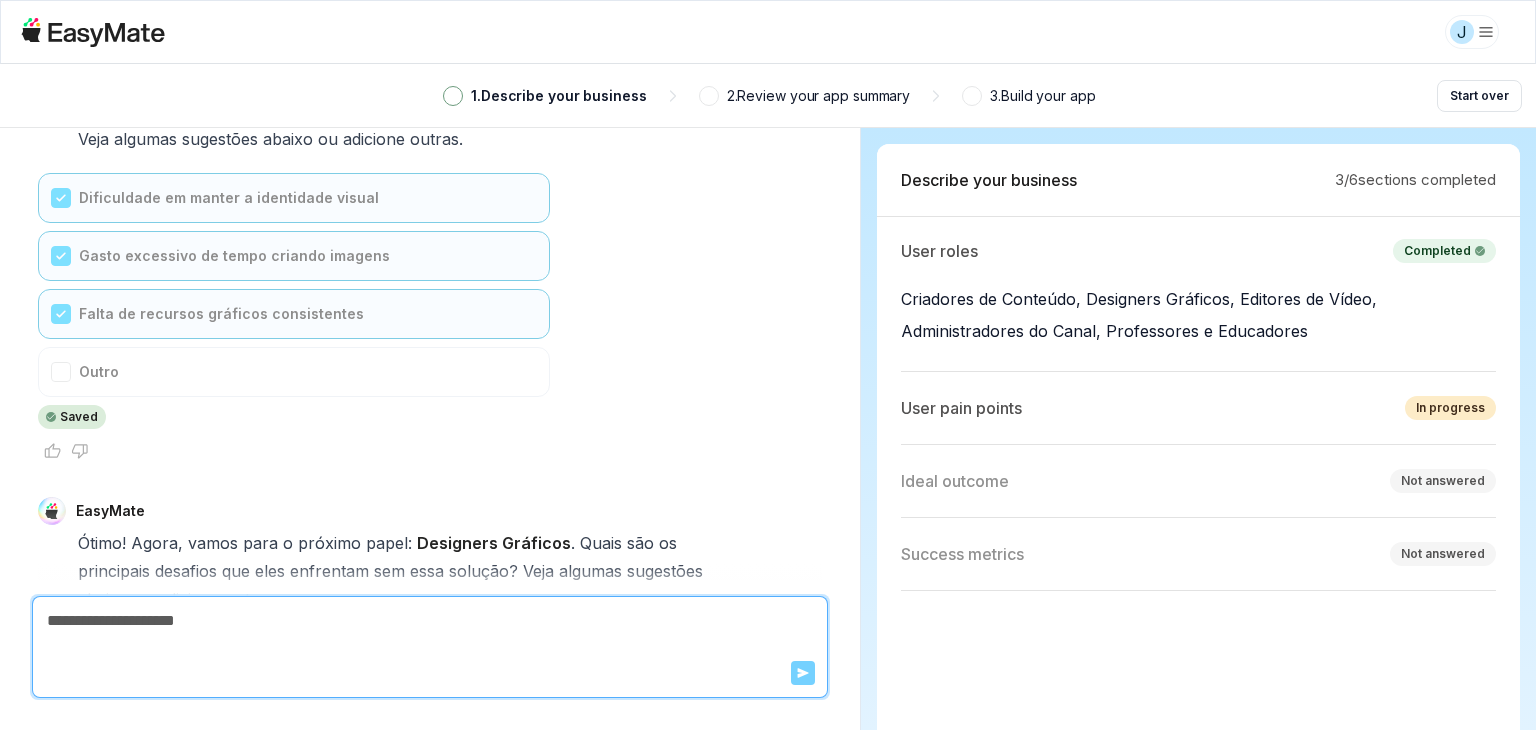 scroll, scrollTop: 4493, scrollLeft: 0, axis: vertical 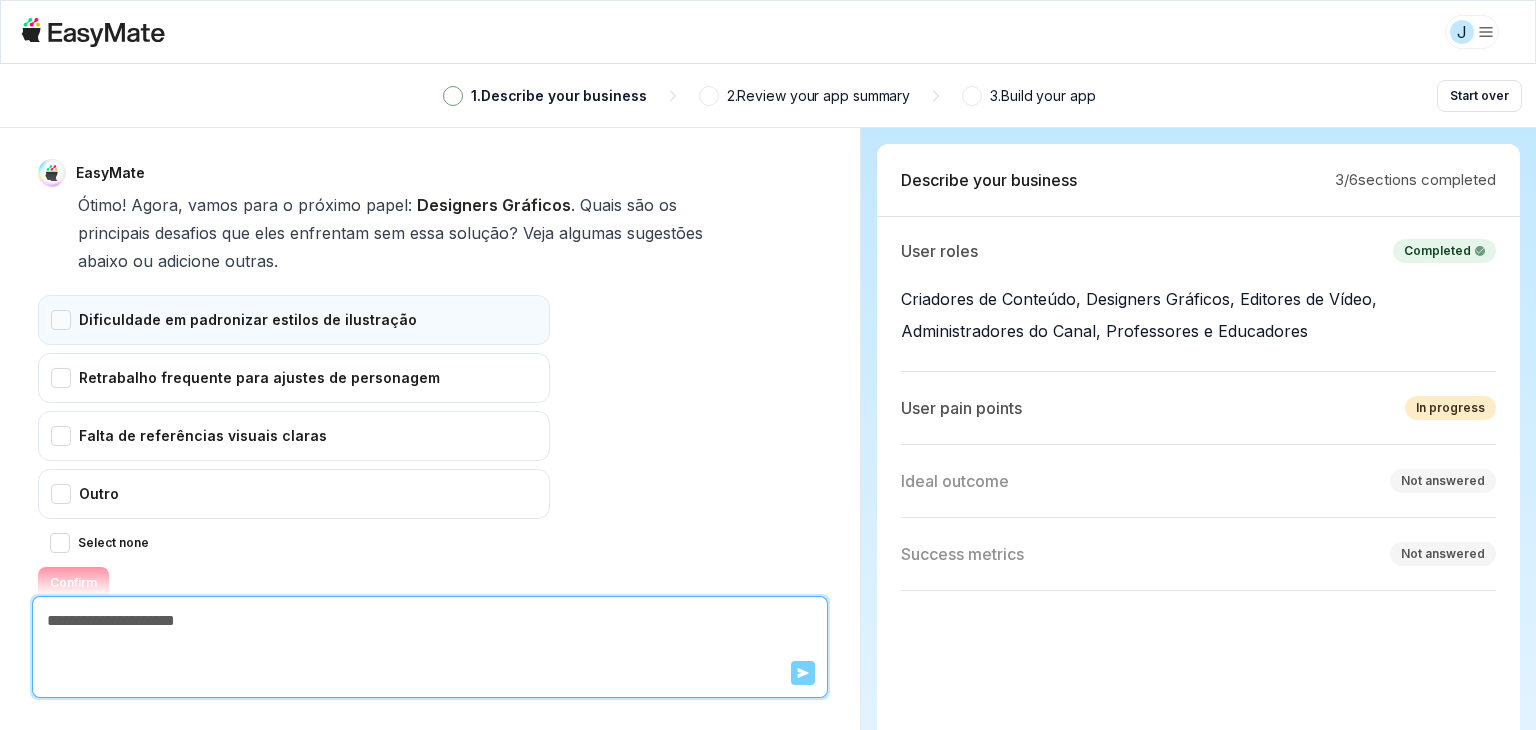 click on "Dificuldade em padronizar estilos de ilustração" at bounding box center [294, 320] 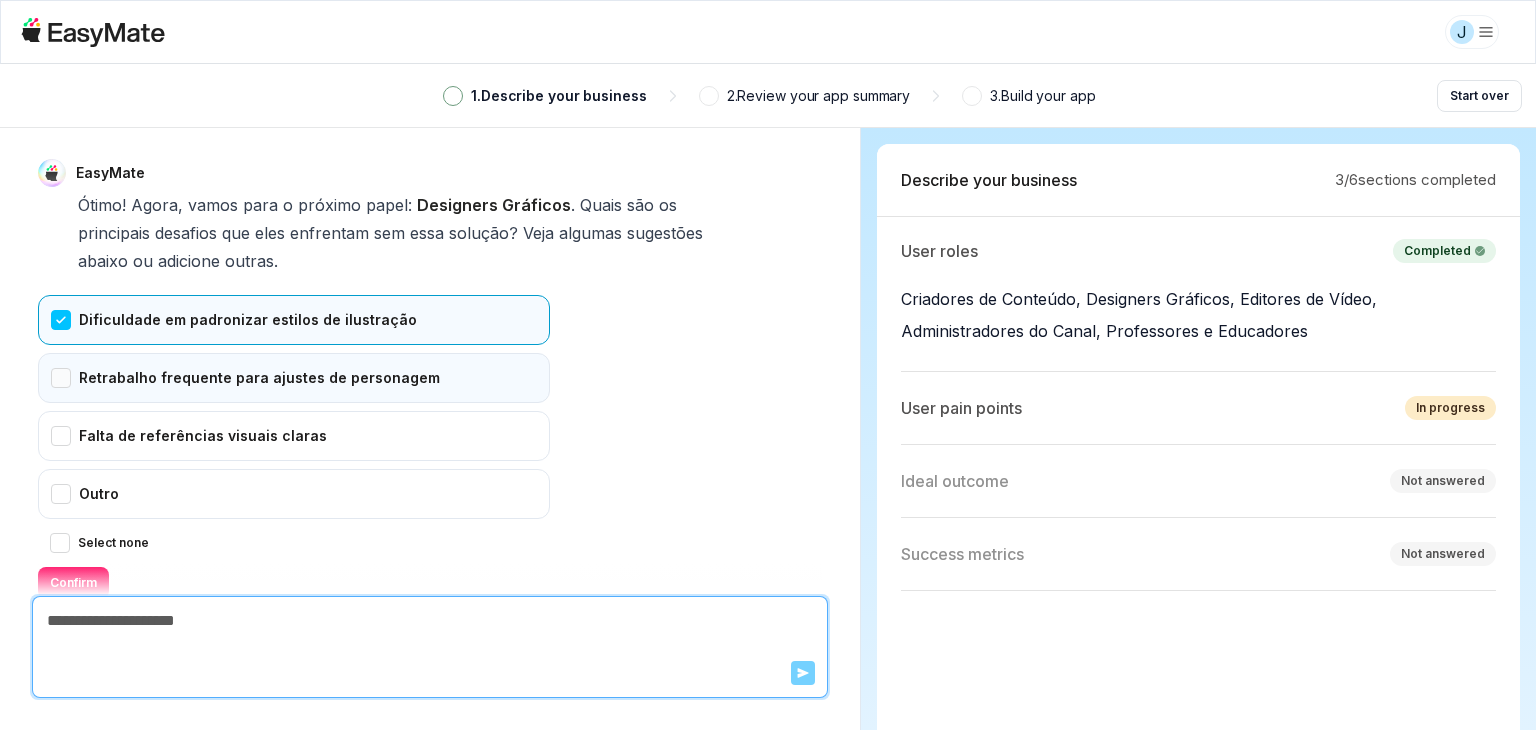 click on "Retrabalho frequente para ajustes de personagem" at bounding box center (294, 378) 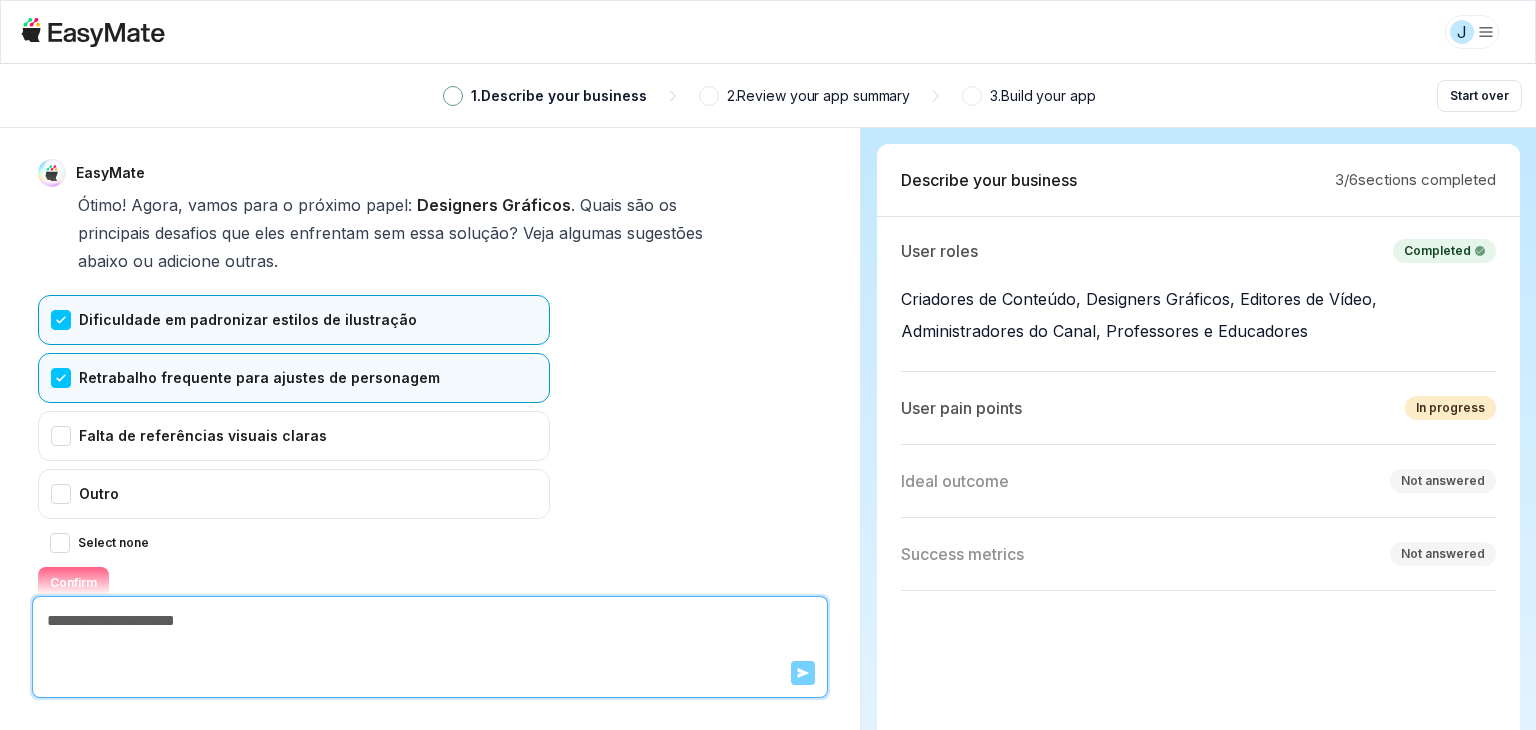click on "Confirm" at bounding box center (73, 583) 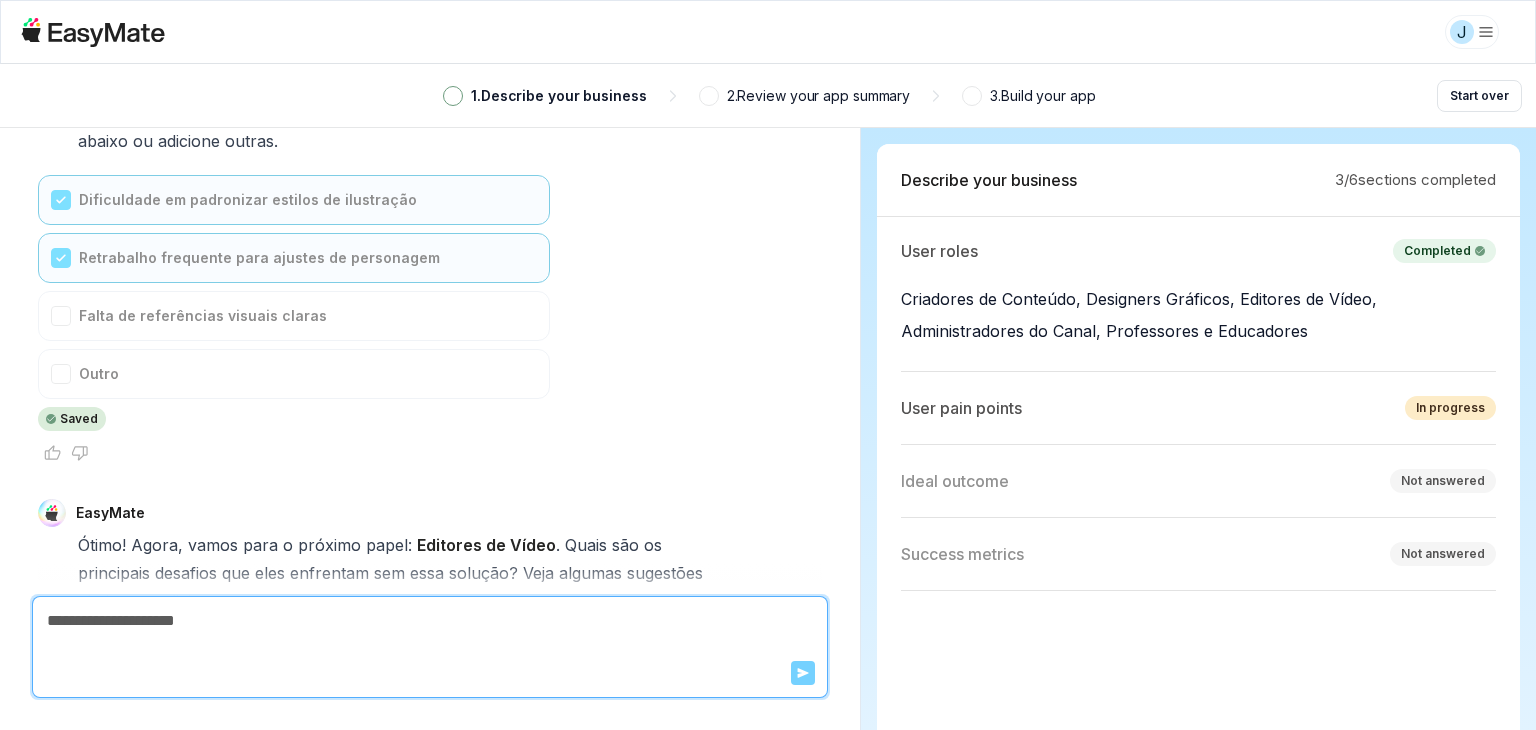 scroll, scrollTop: 4952, scrollLeft: 0, axis: vertical 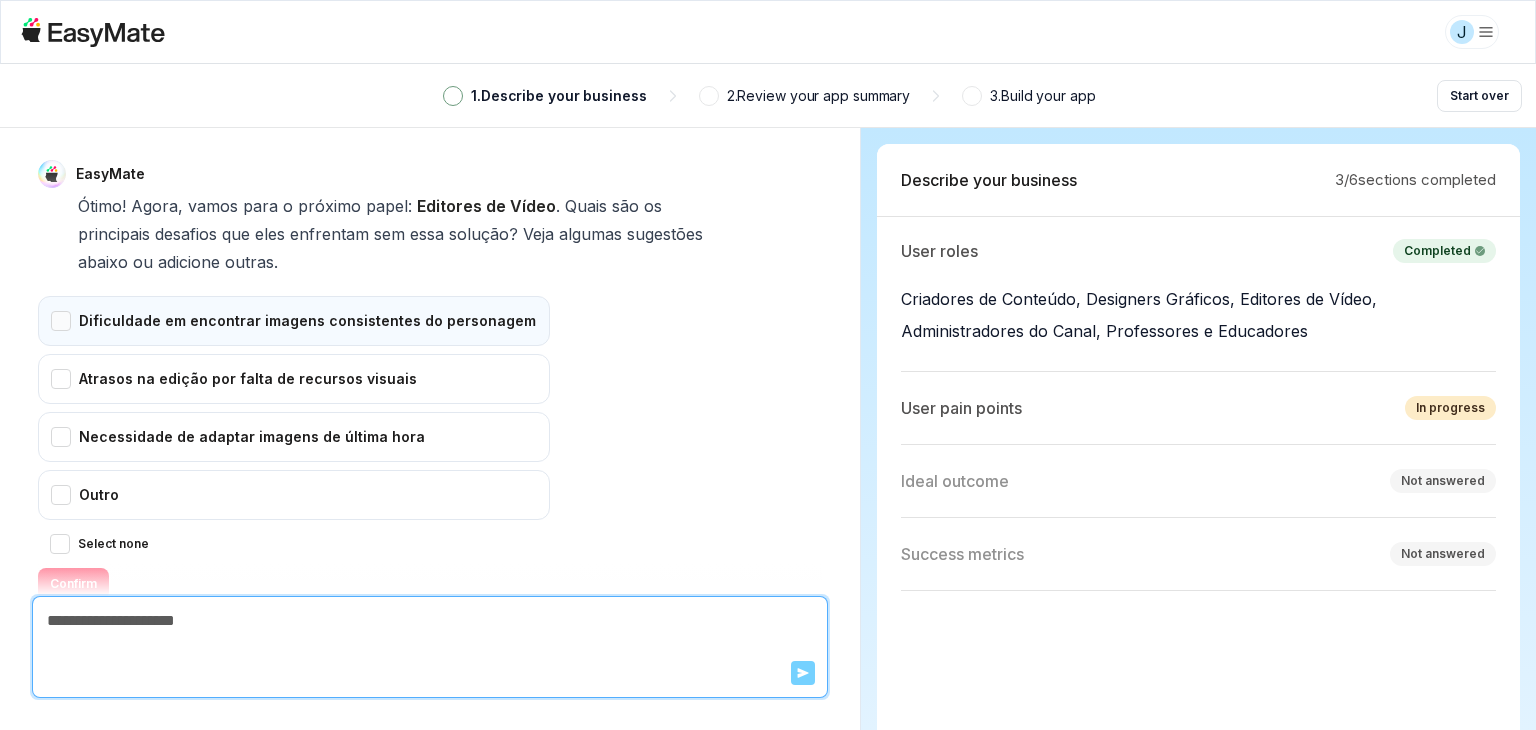 click on "Dificuldade em encontrar imagens consistentes do personagem" at bounding box center [294, 321] 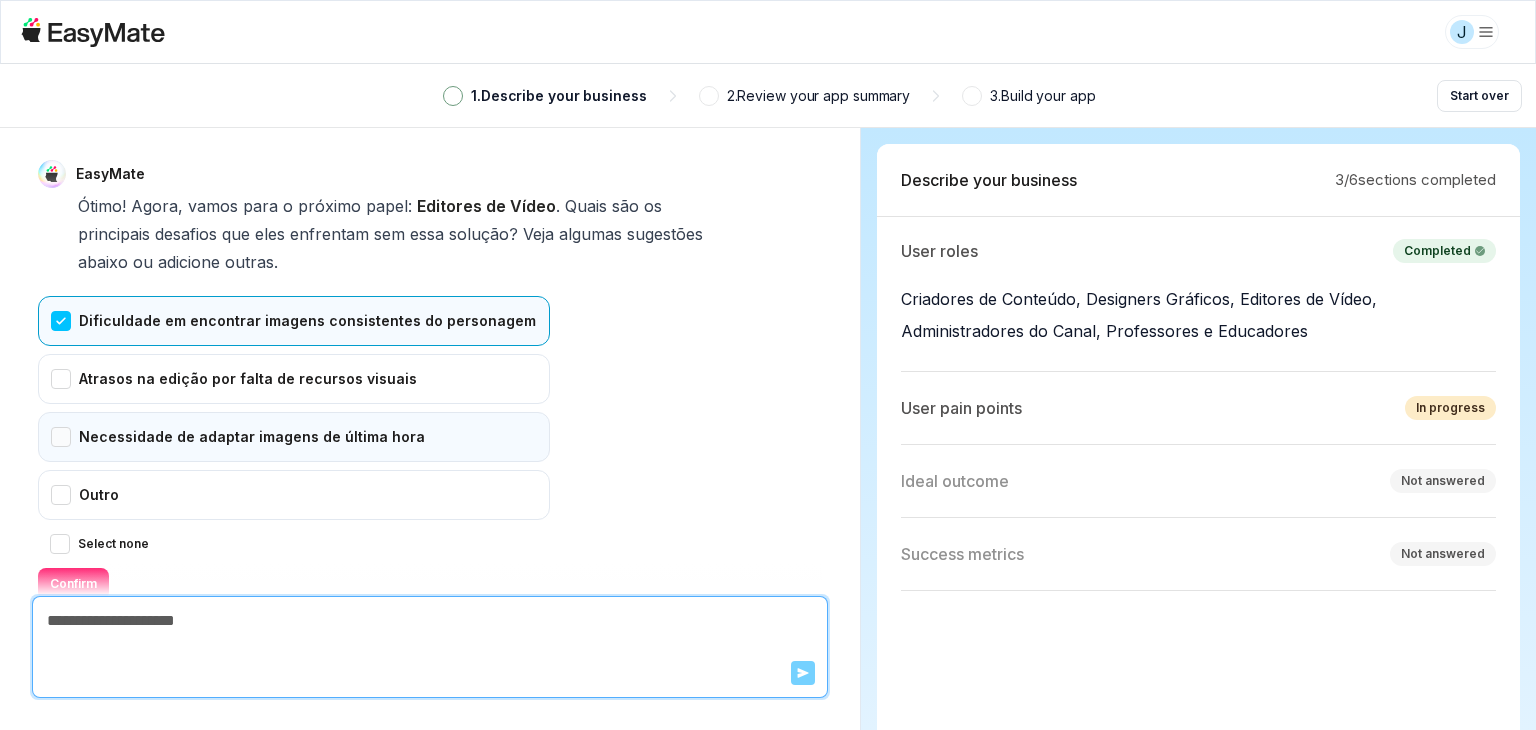 click on "Necessidade de adaptar imagens de última hora" at bounding box center [294, 437] 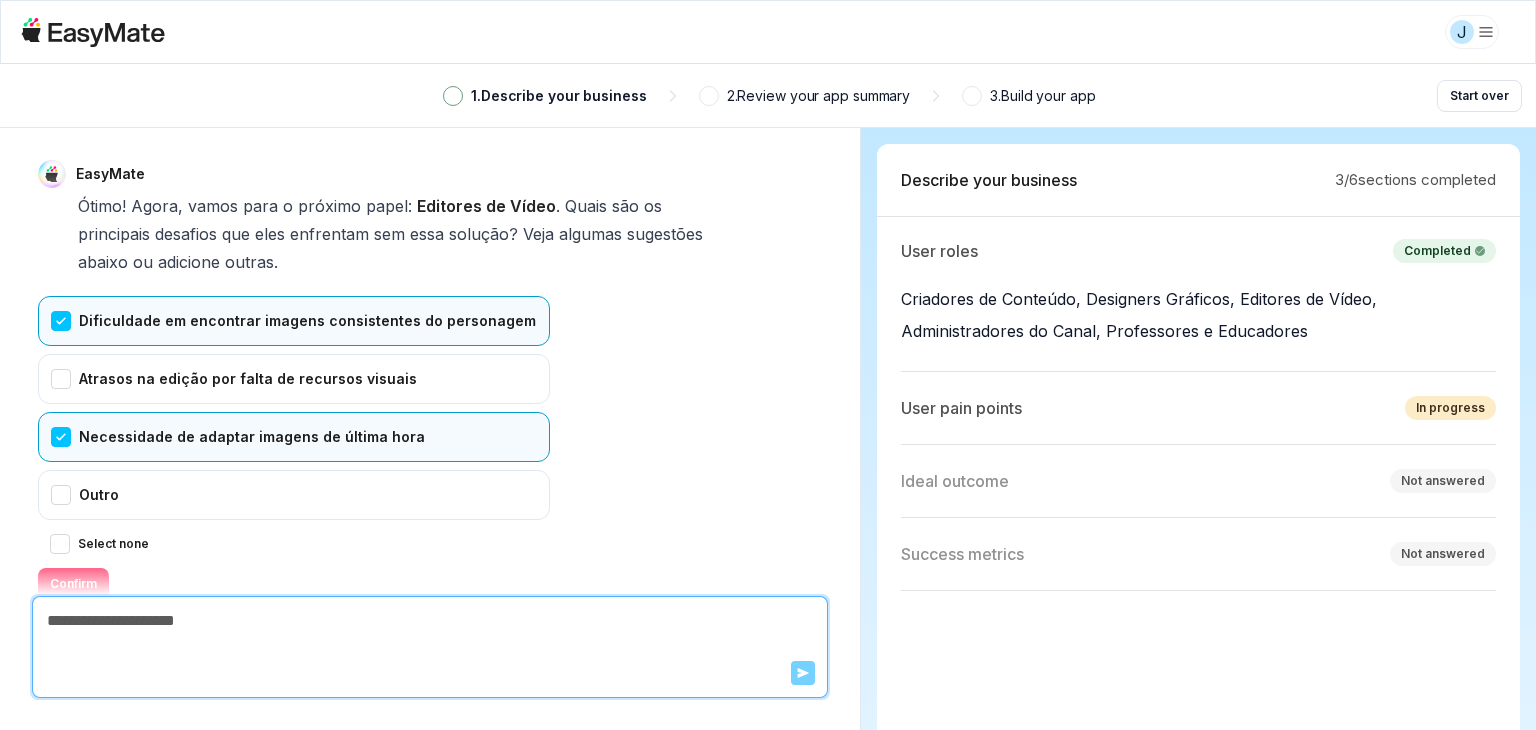 click on "Confirm" at bounding box center (73, 584) 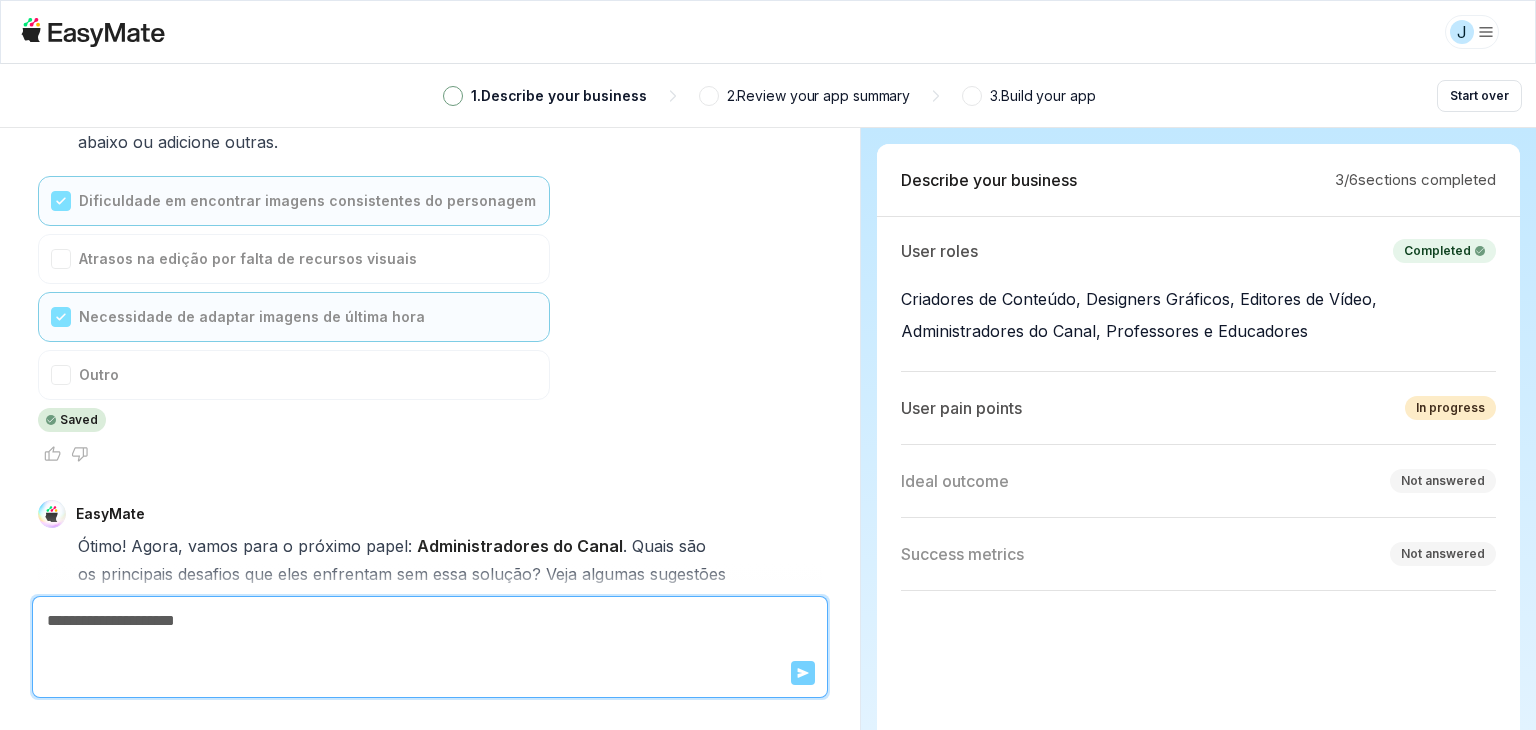 scroll, scrollTop: 5410, scrollLeft: 0, axis: vertical 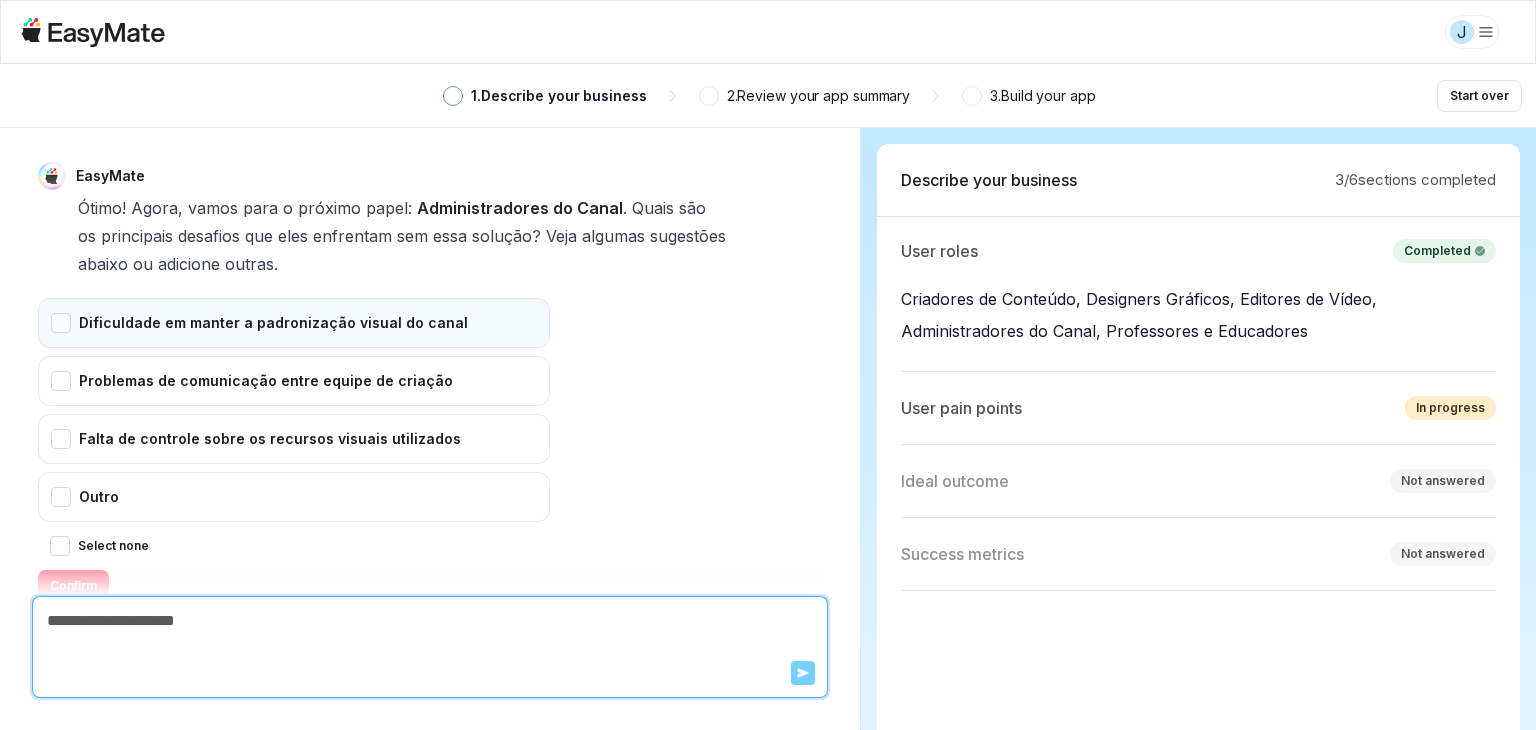 click on "Dificuldade em manter a padronização visual do canal" at bounding box center [294, 323] 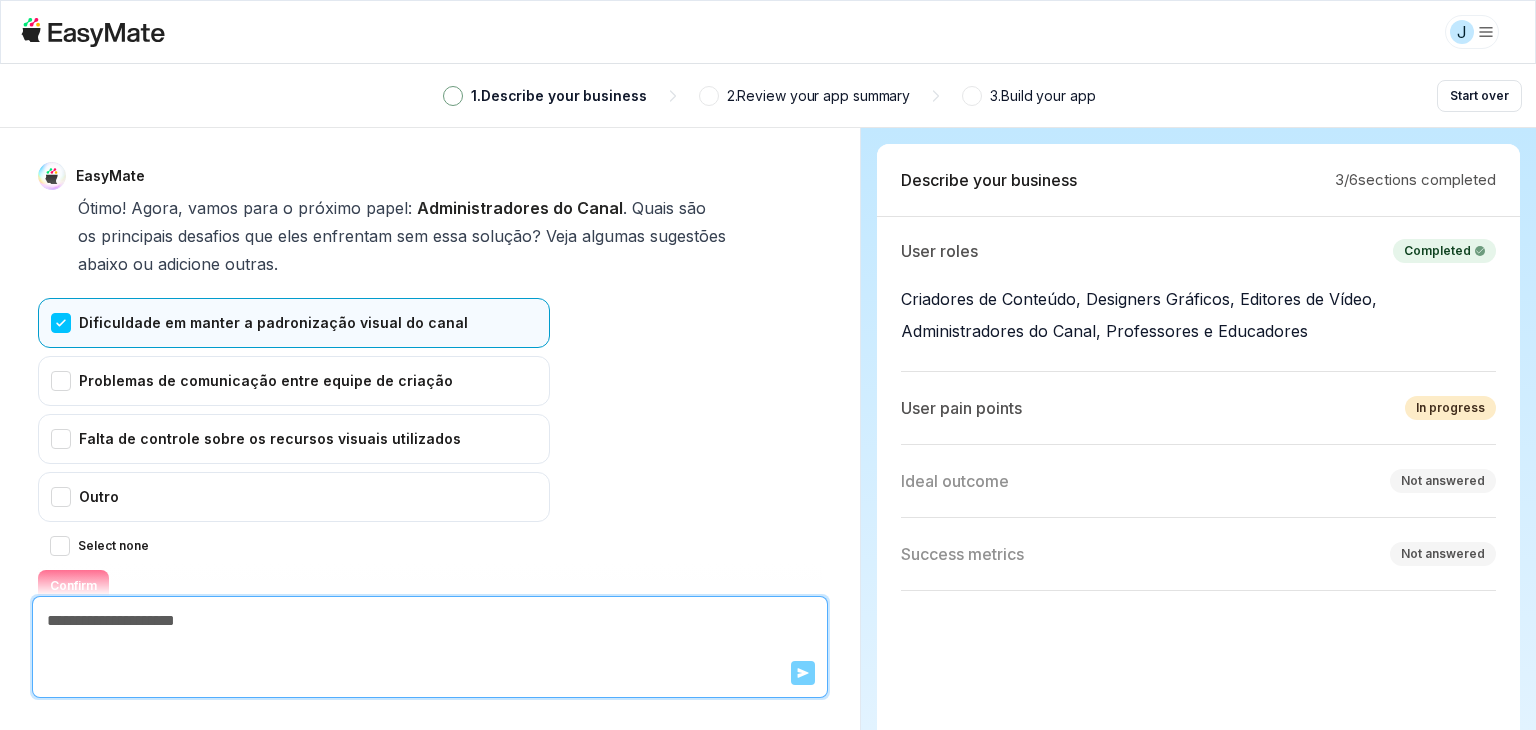 click on "Confirm" at bounding box center (73, 586) 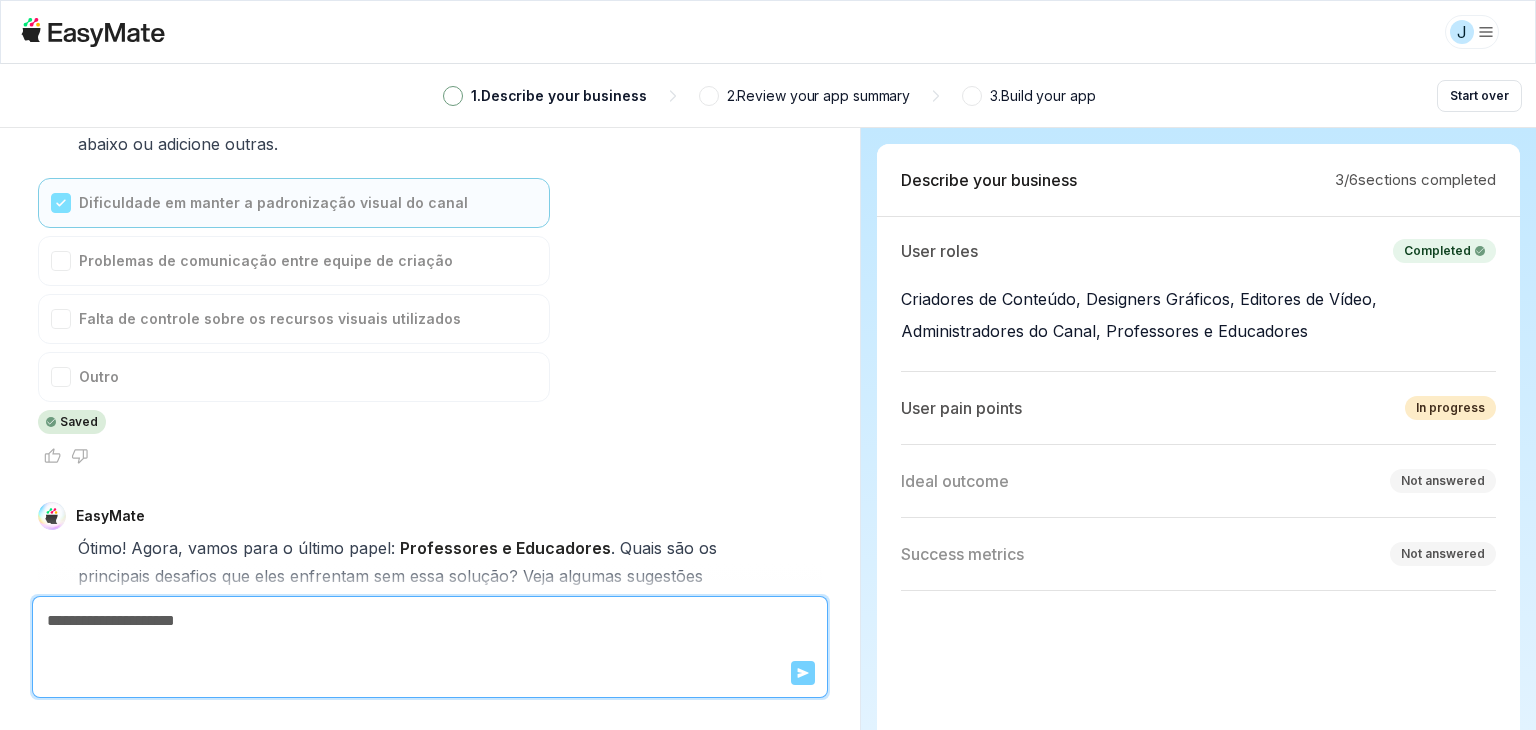 scroll, scrollTop: 5868, scrollLeft: 0, axis: vertical 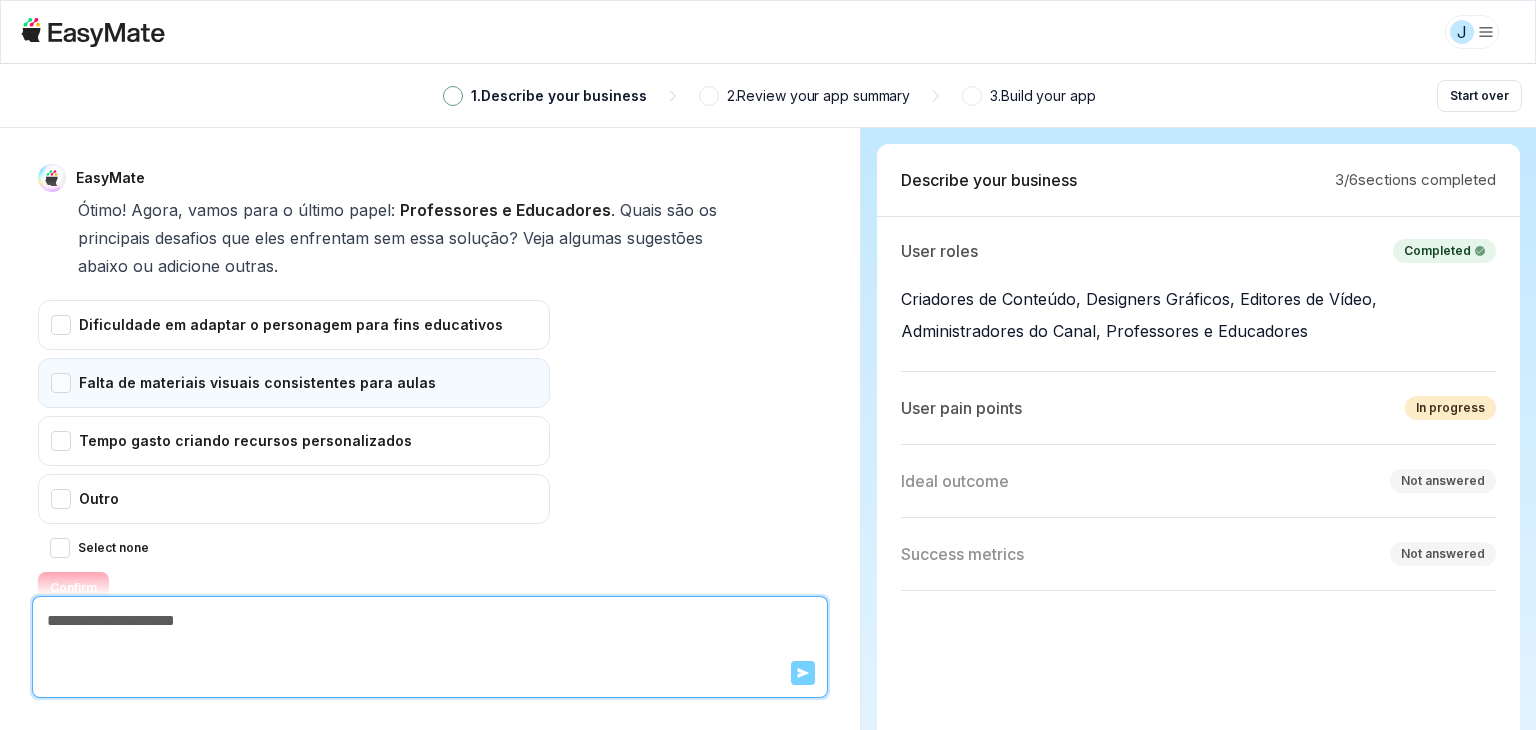 click on "Falta de materiais visuais consistentes para aulas" at bounding box center (294, 383) 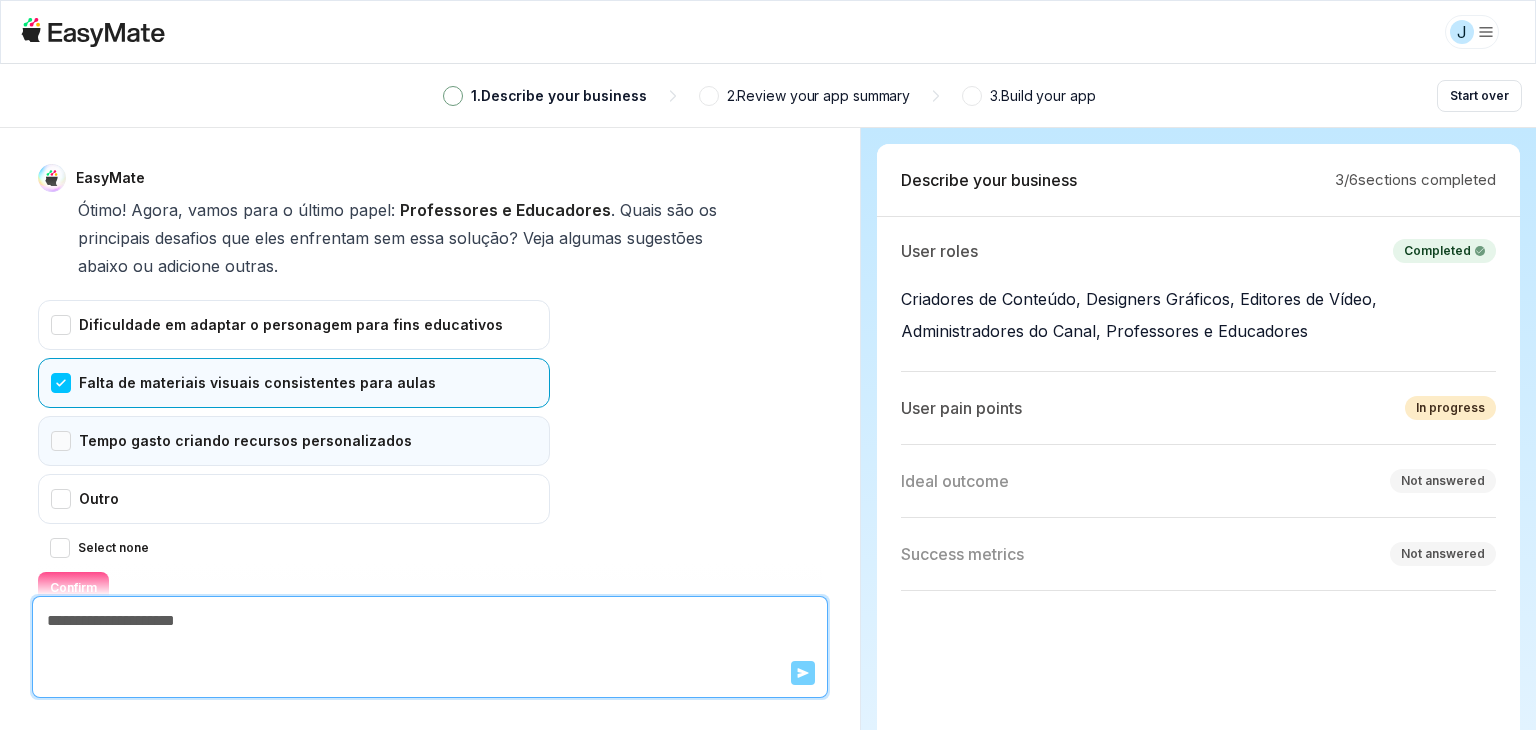 click on "Tempo gasto criando recursos personalizados" at bounding box center [294, 441] 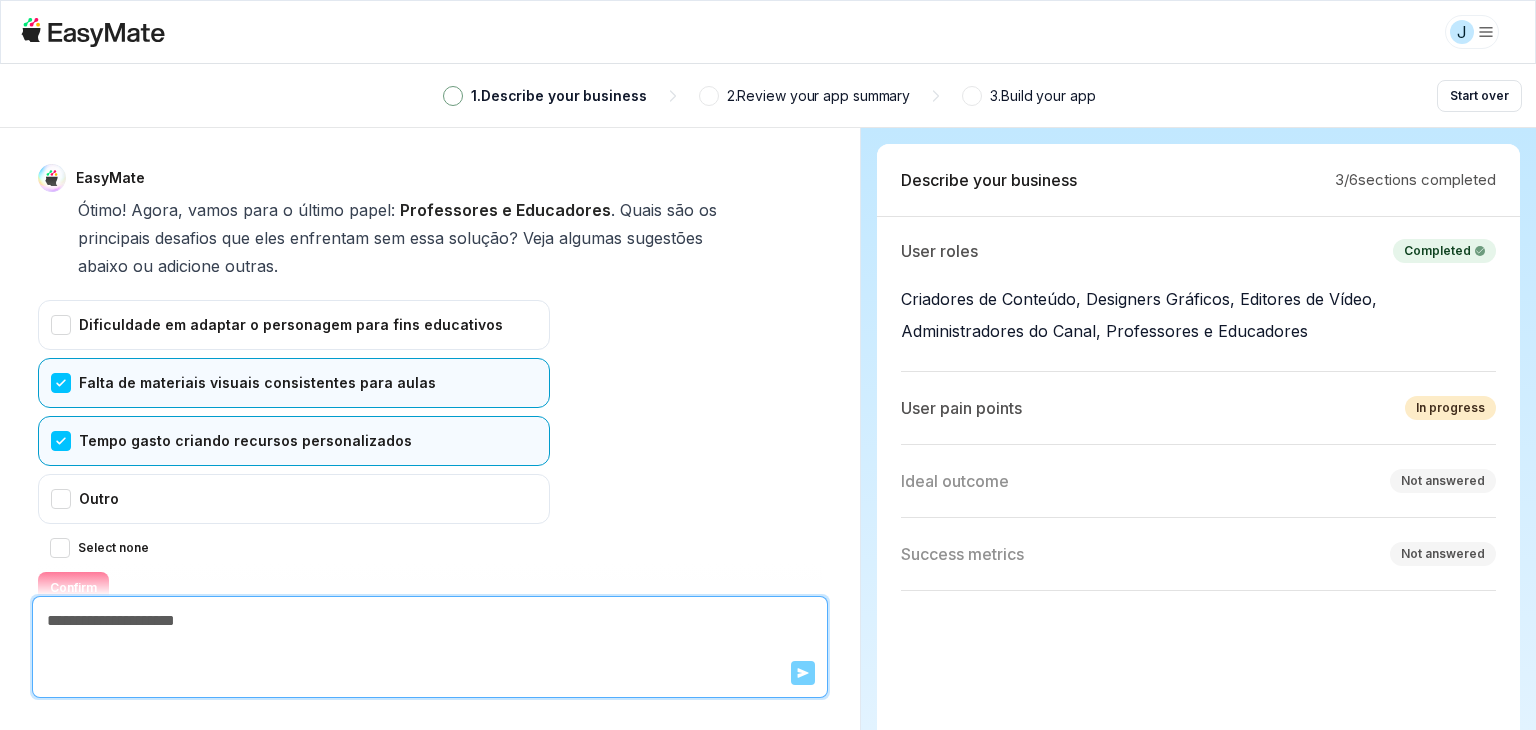 click on "Confirm" at bounding box center (73, 588) 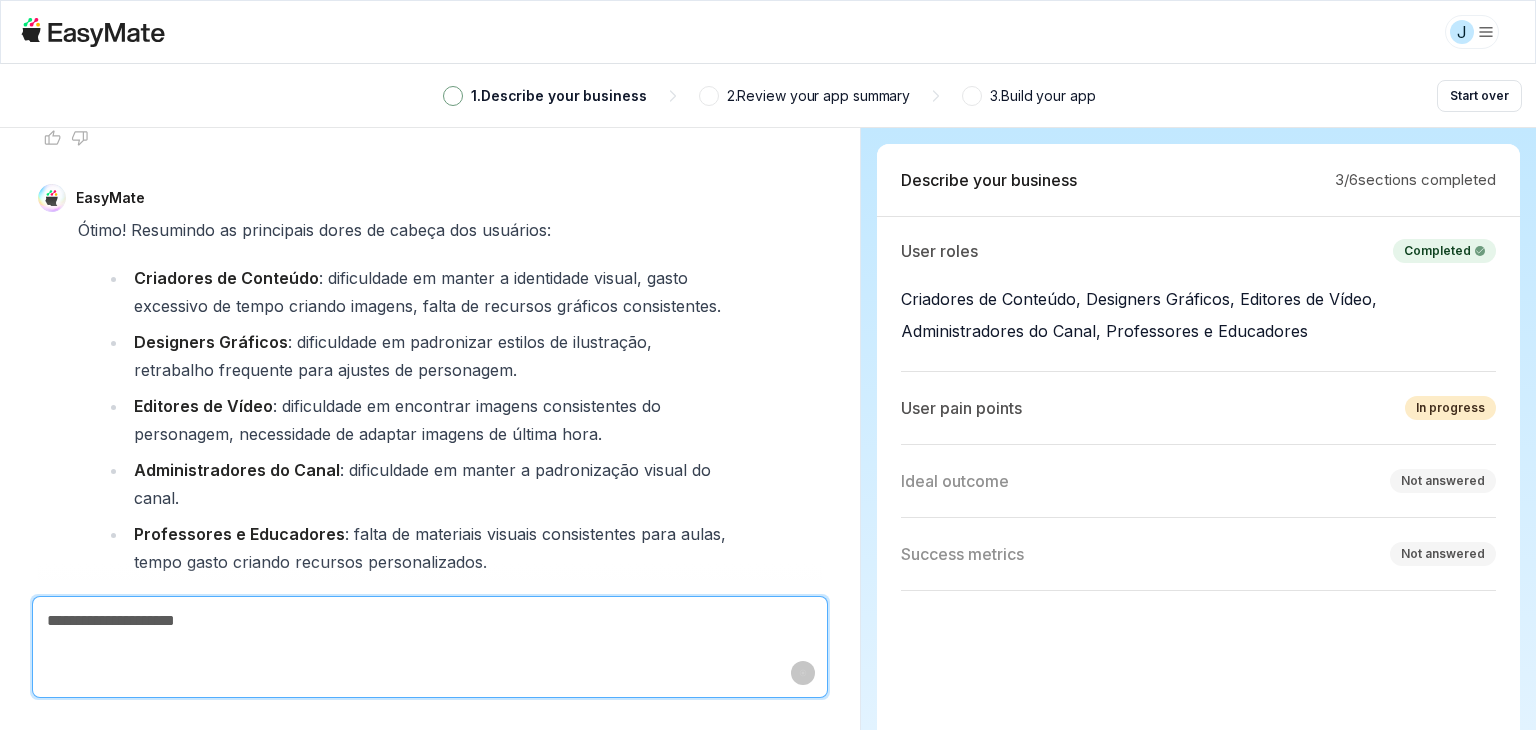scroll, scrollTop: 6440, scrollLeft: 0, axis: vertical 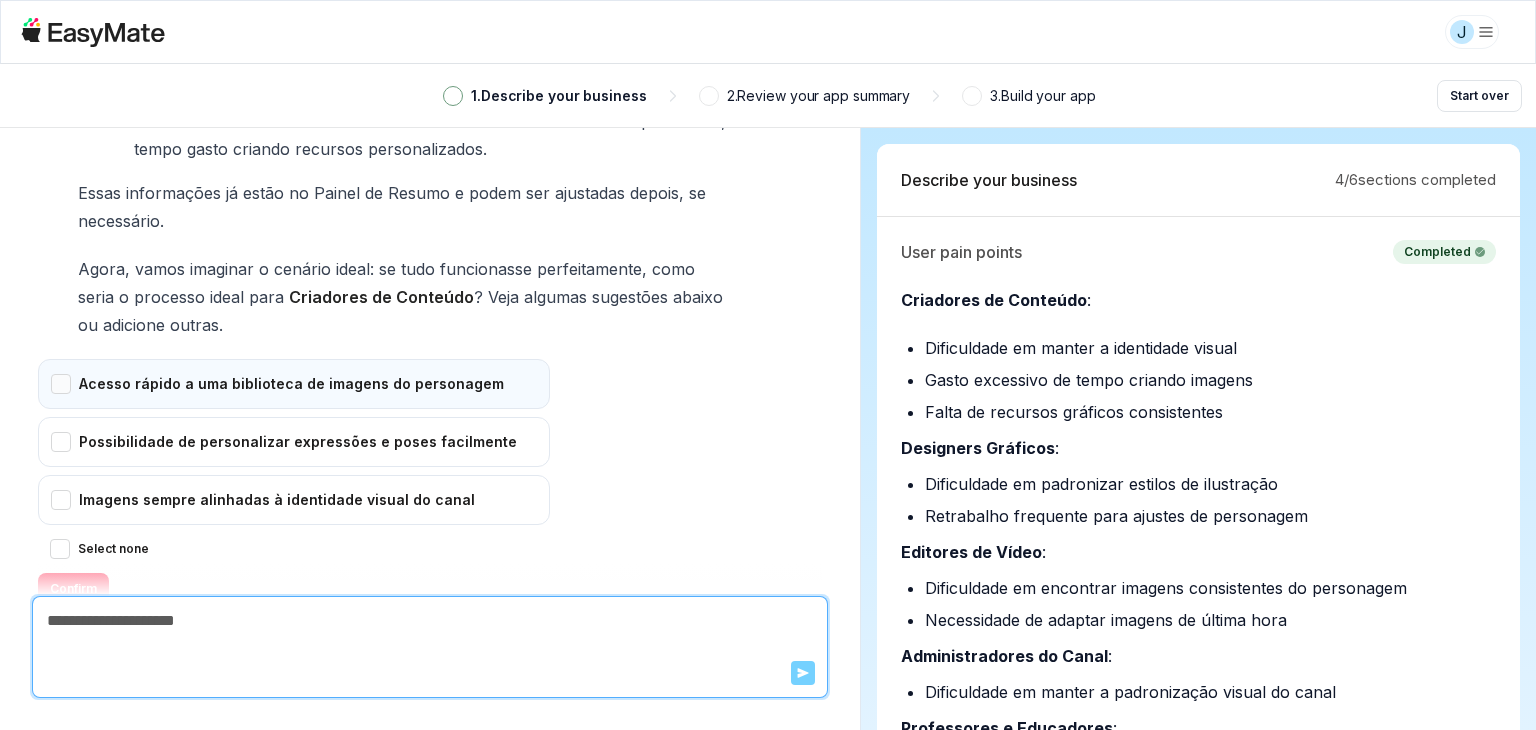 click on "Acesso rápido a uma biblioteca de imagens do personagem" at bounding box center (294, 384) 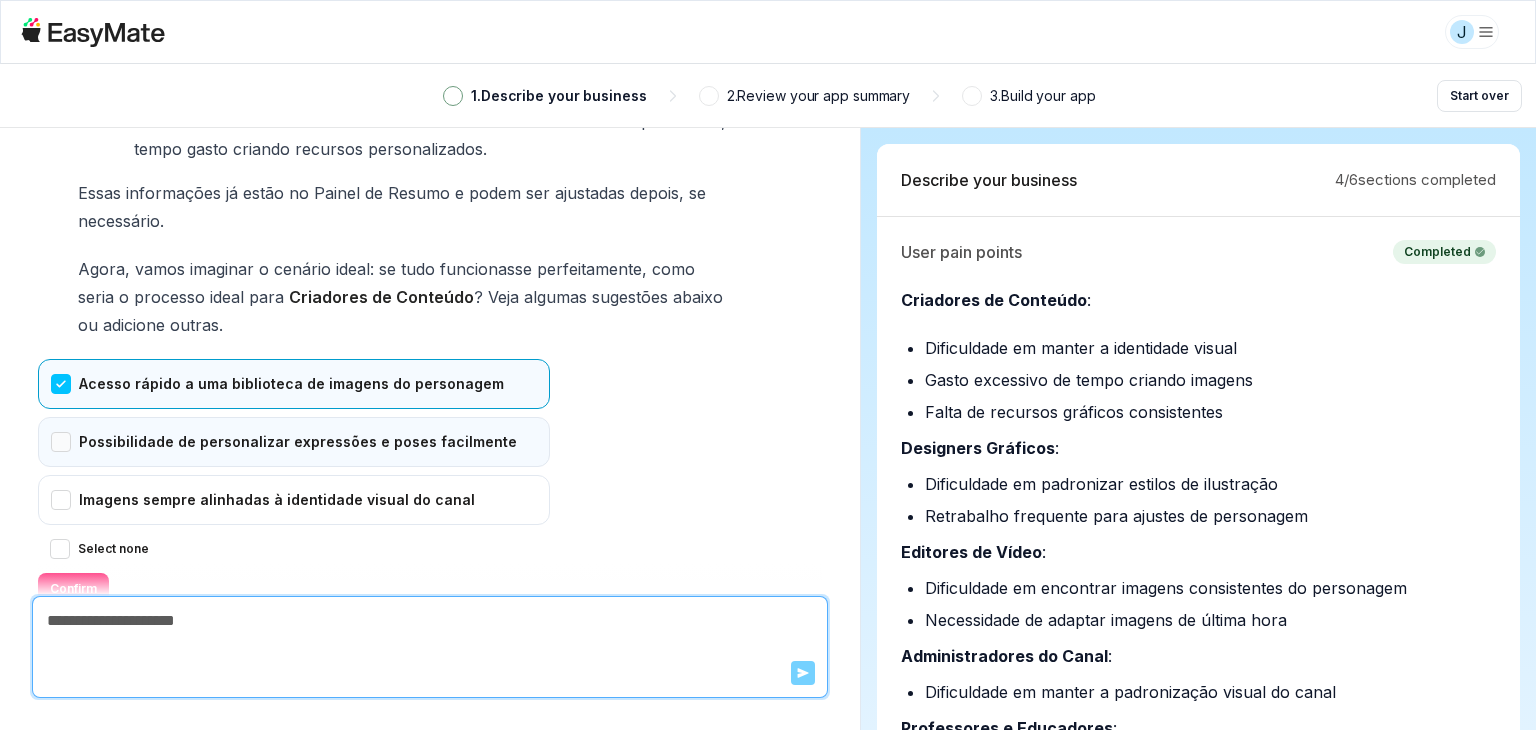 click on "Possibilidade de personalizar expressões e poses facilmente" at bounding box center (294, 442) 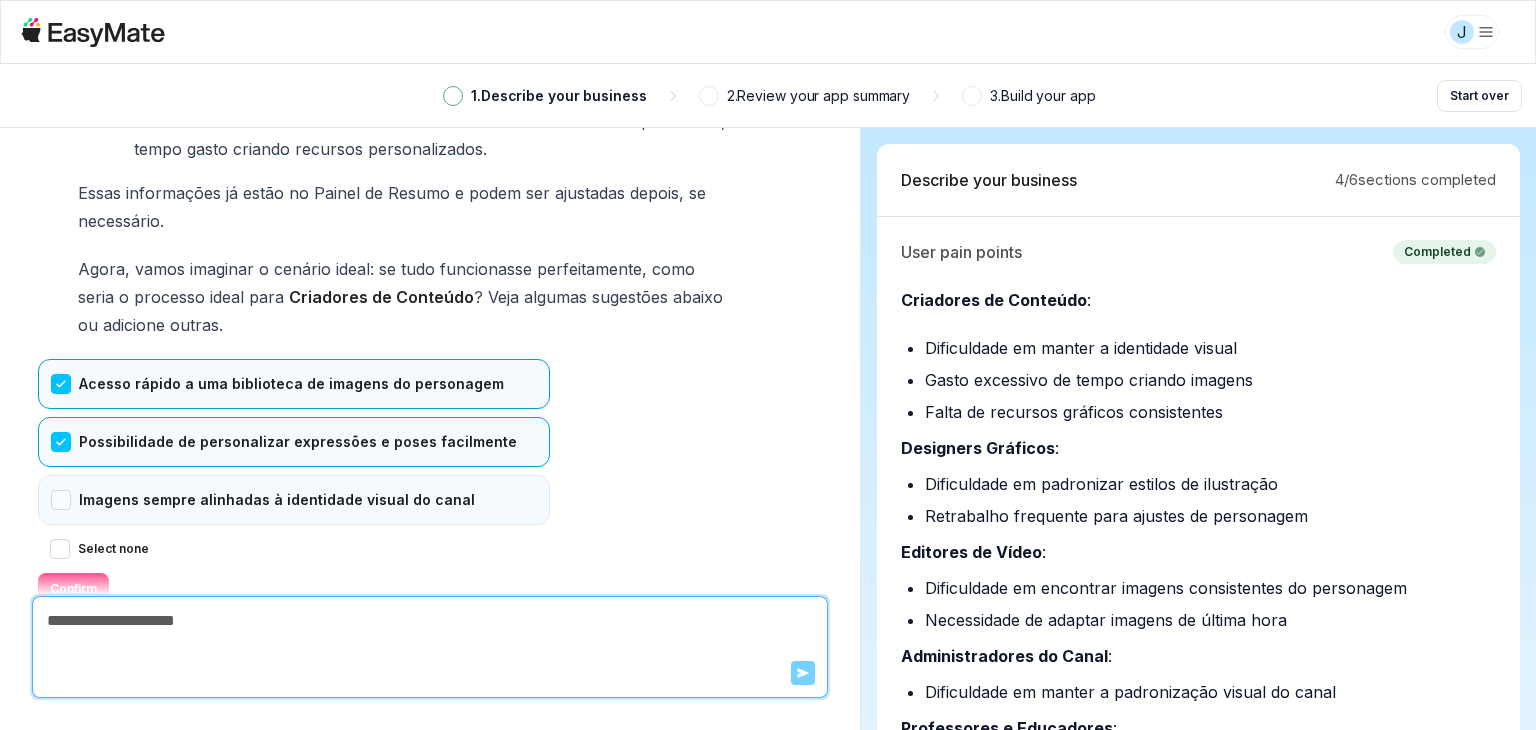 click on "Imagens sempre alinhadas à identidade visual do canal" at bounding box center (294, 500) 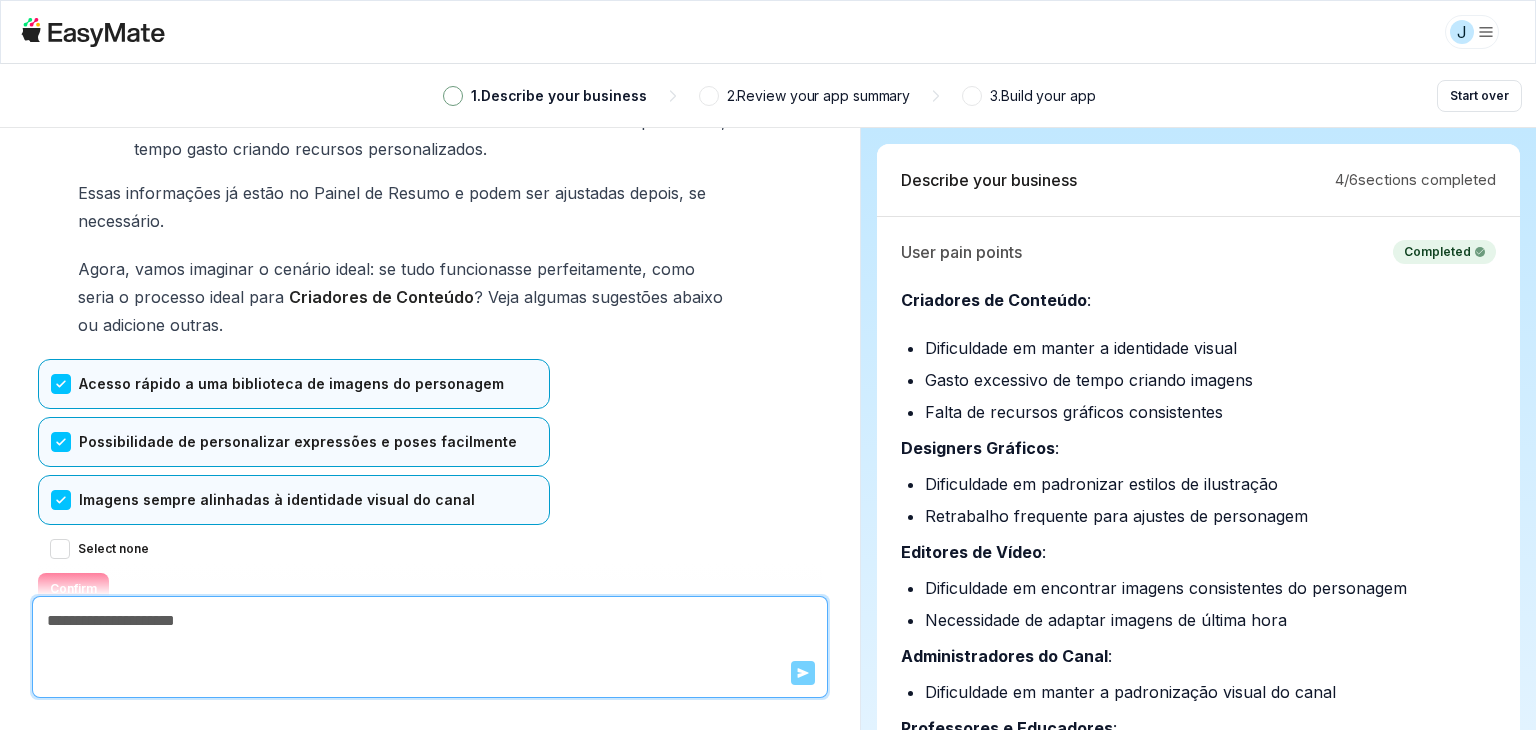 click on "Confirm" at bounding box center (73, 589) 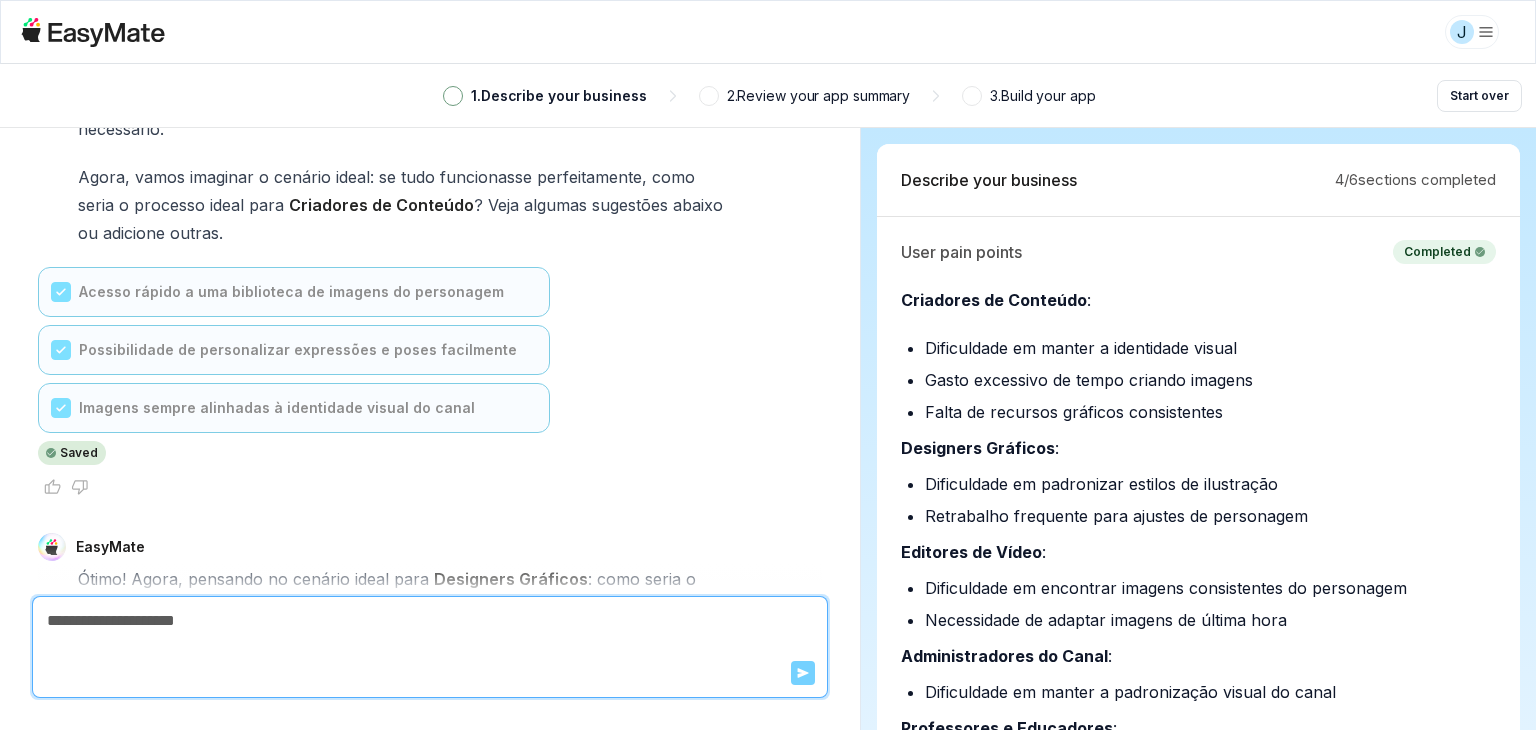 scroll, scrollTop: 7094, scrollLeft: 0, axis: vertical 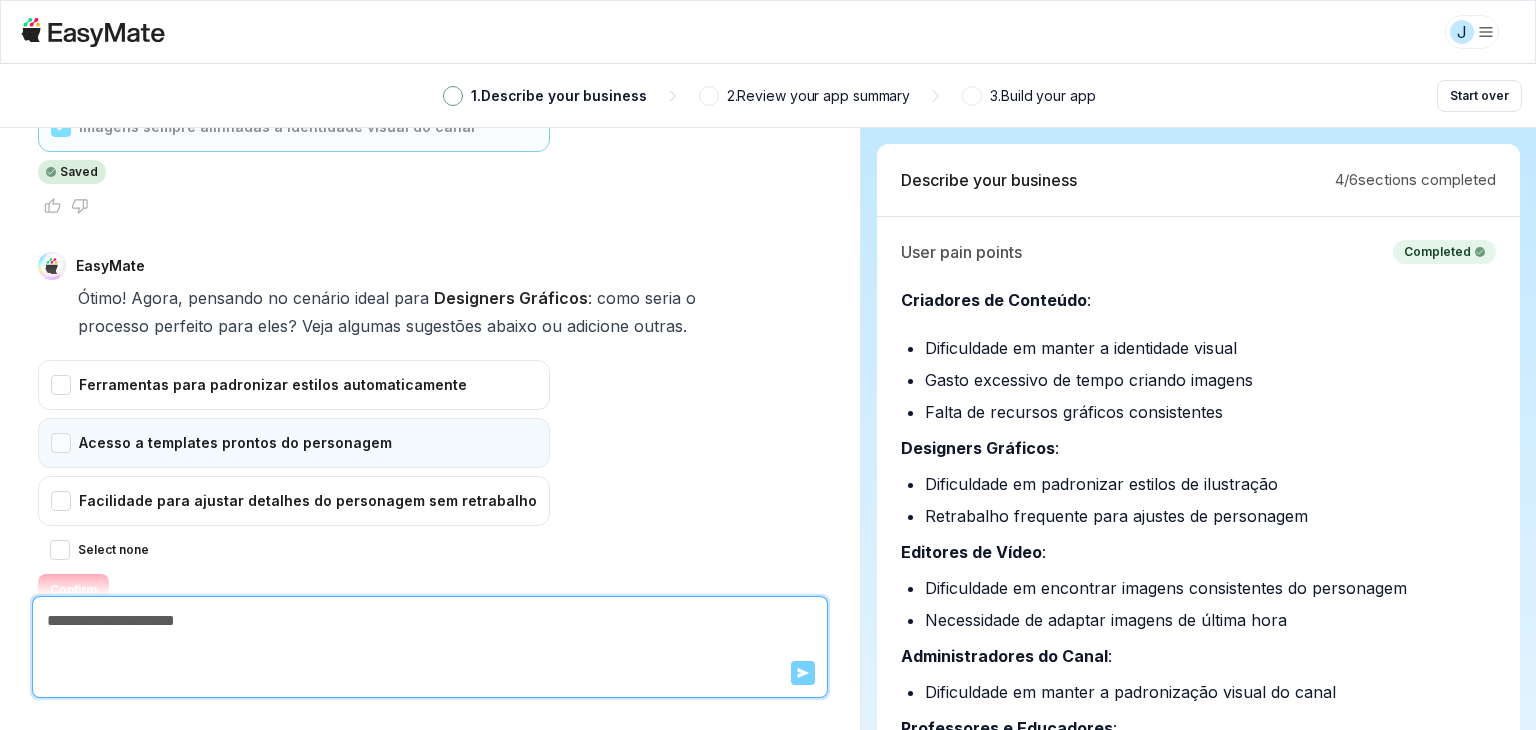 click on "Acesso a templates prontos do personagem" at bounding box center [294, 443] 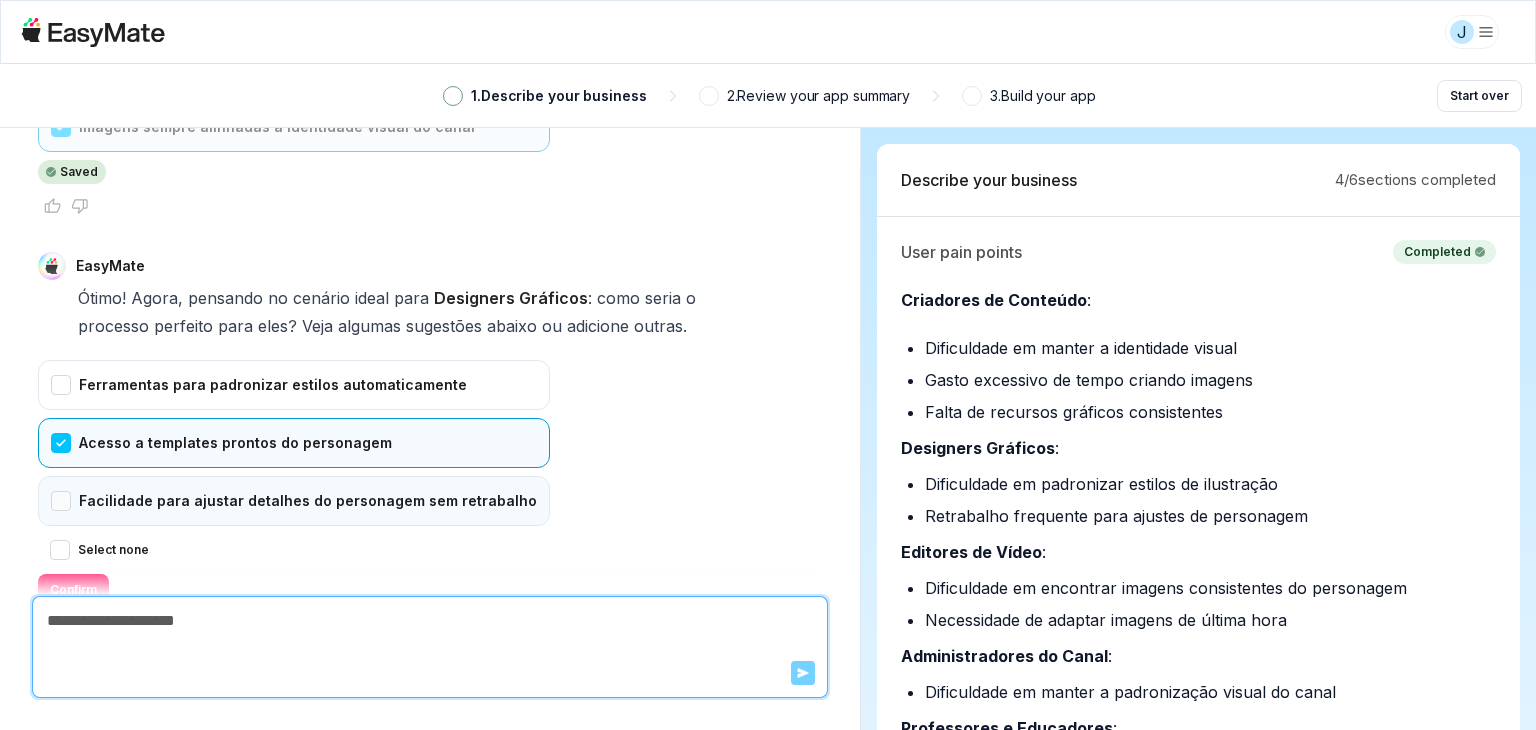 click on "Facilidade para ajustar detalhes do personagem sem retrabalho" at bounding box center [294, 501] 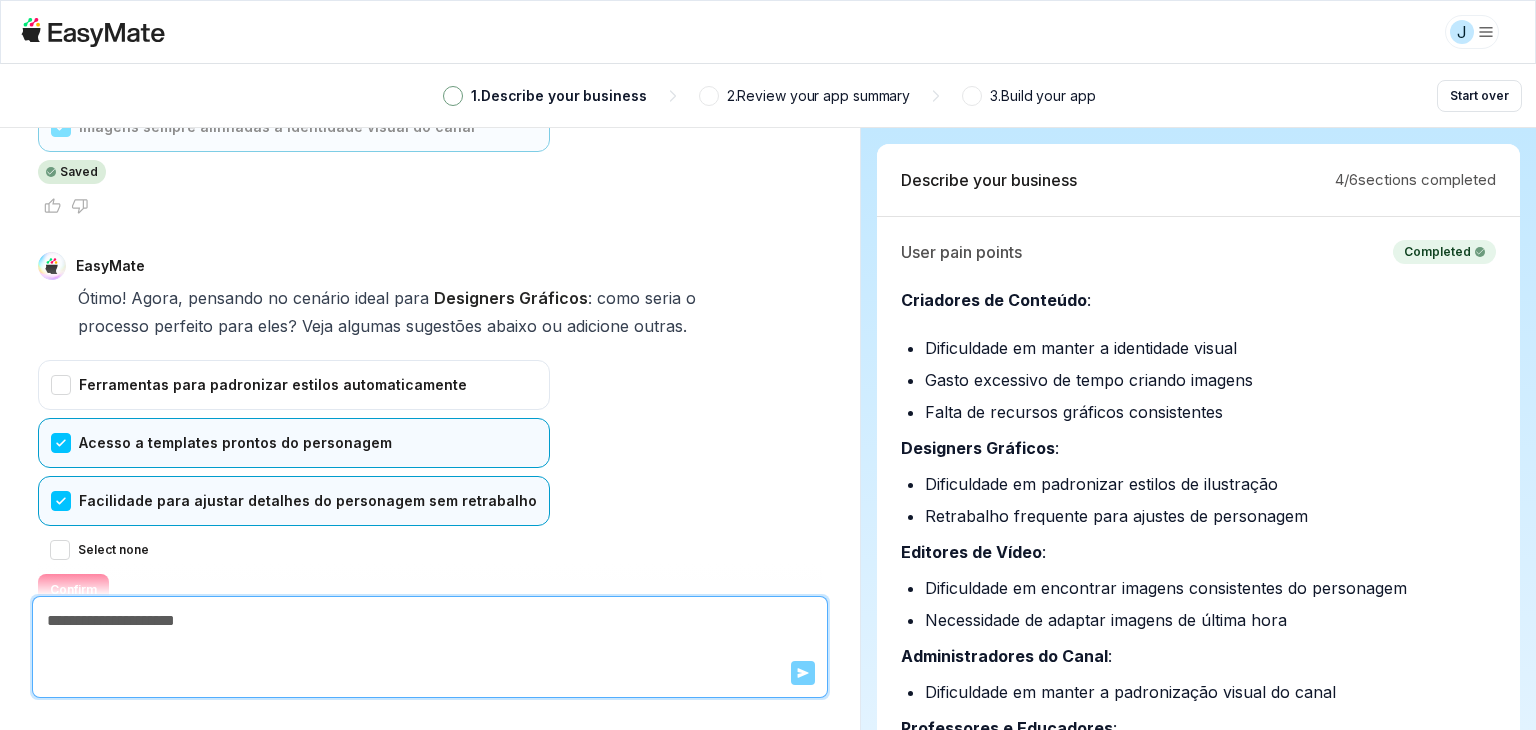 click on "Confirm" at bounding box center (73, 590) 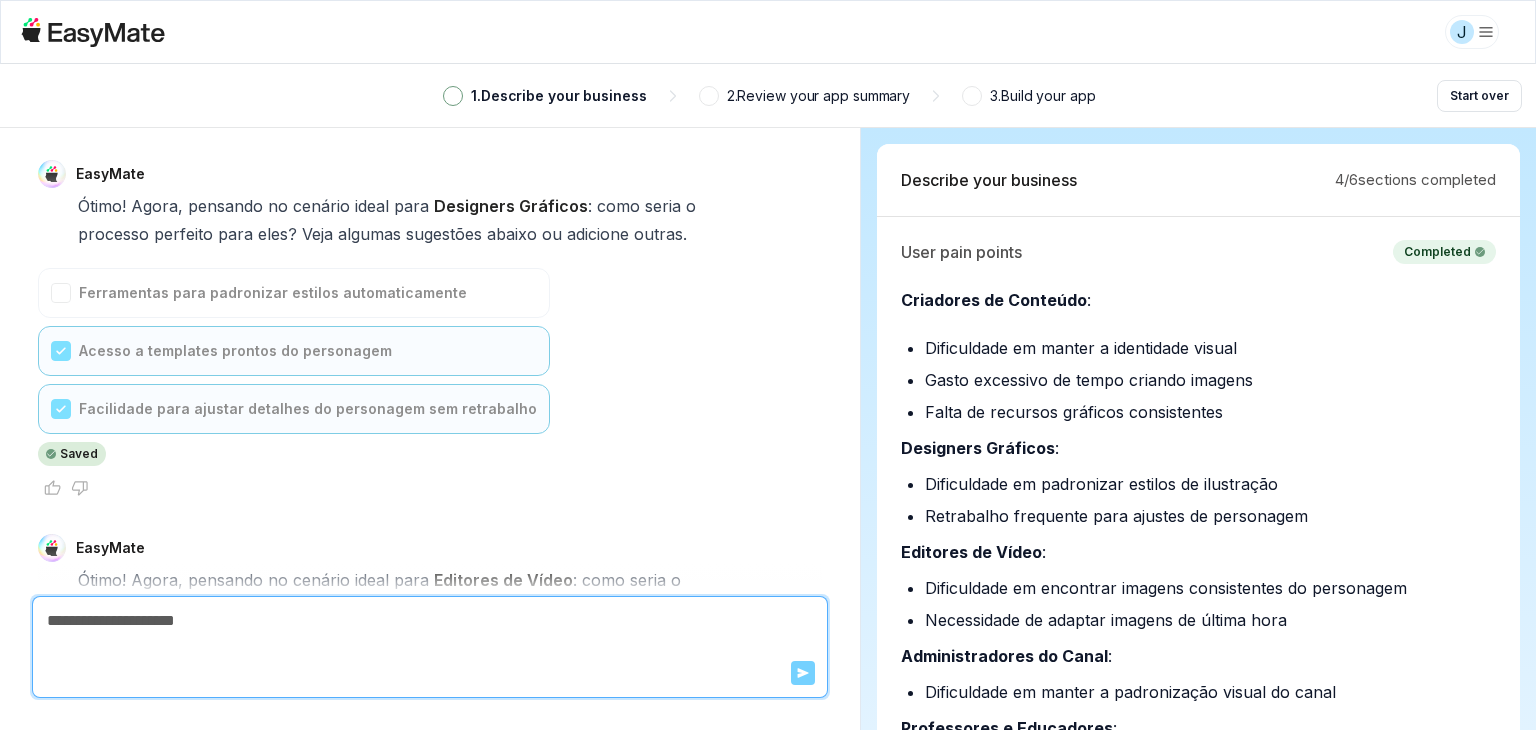 scroll, scrollTop: 7467, scrollLeft: 0, axis: vertical 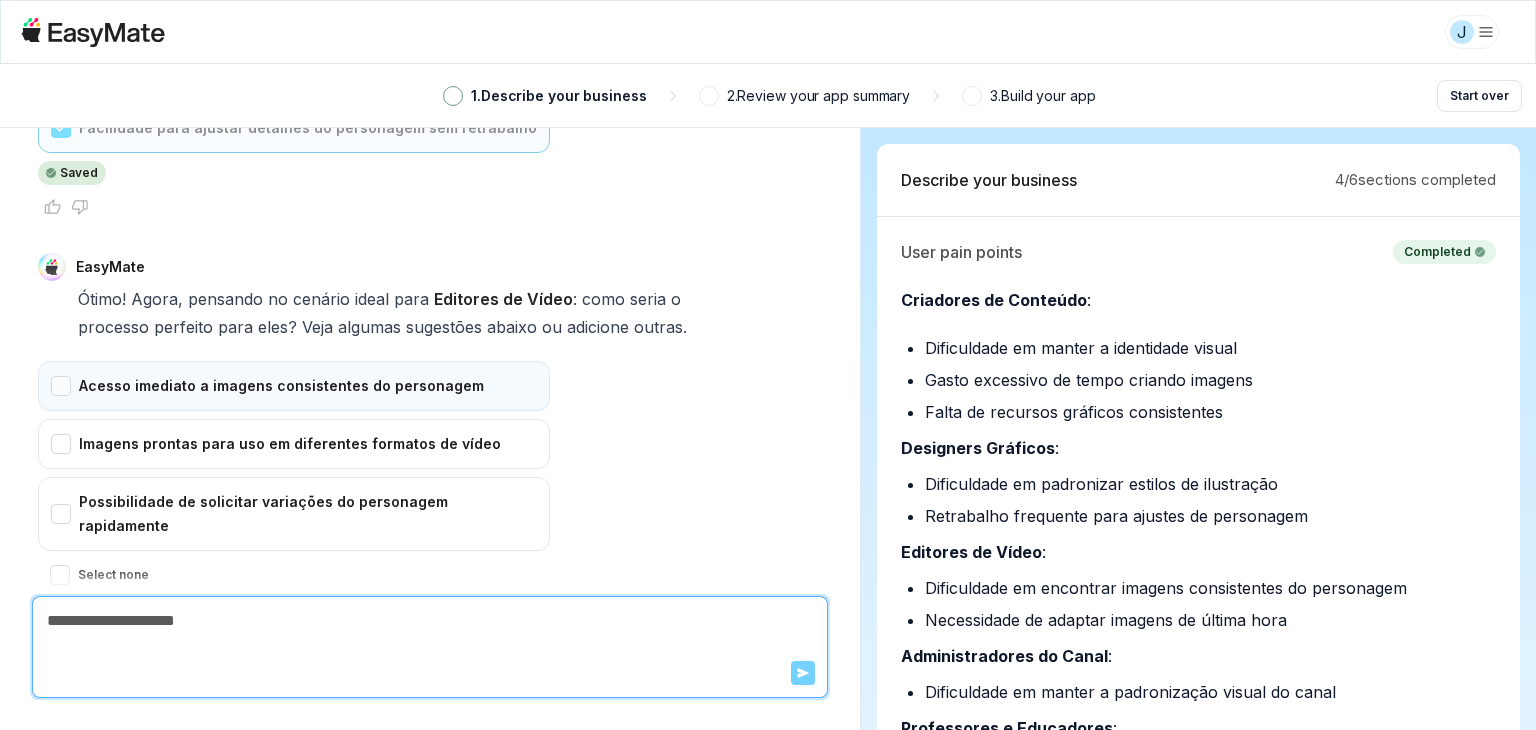 click on "Acesso imediato a imagens consistentes do personagem" at bounding box center [294, 386] 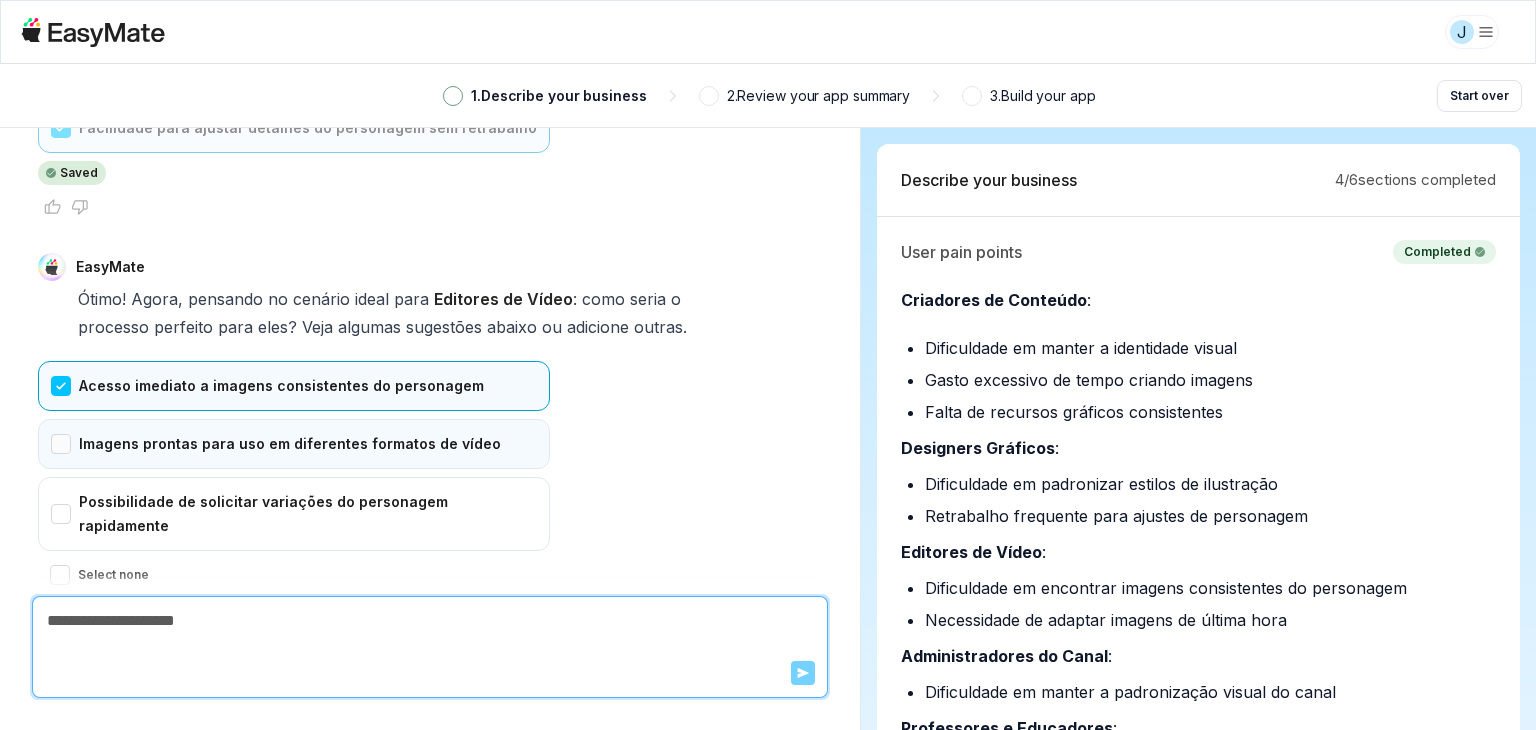 click on "Imagens prontas para uso em diferentes formatos de vídeo" at bounding box center [294, 444] 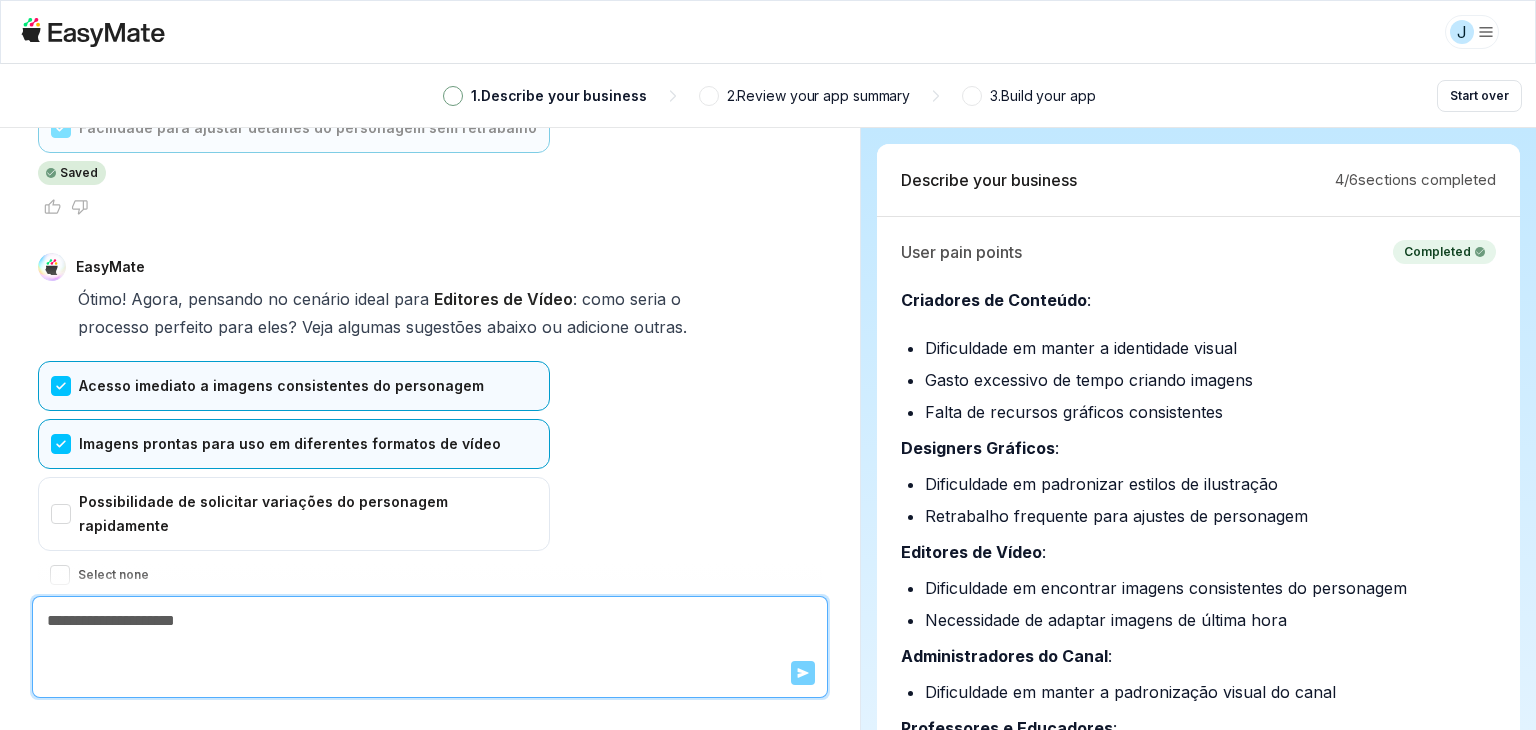 click on "Confirm" at bounding box center (73, 615) 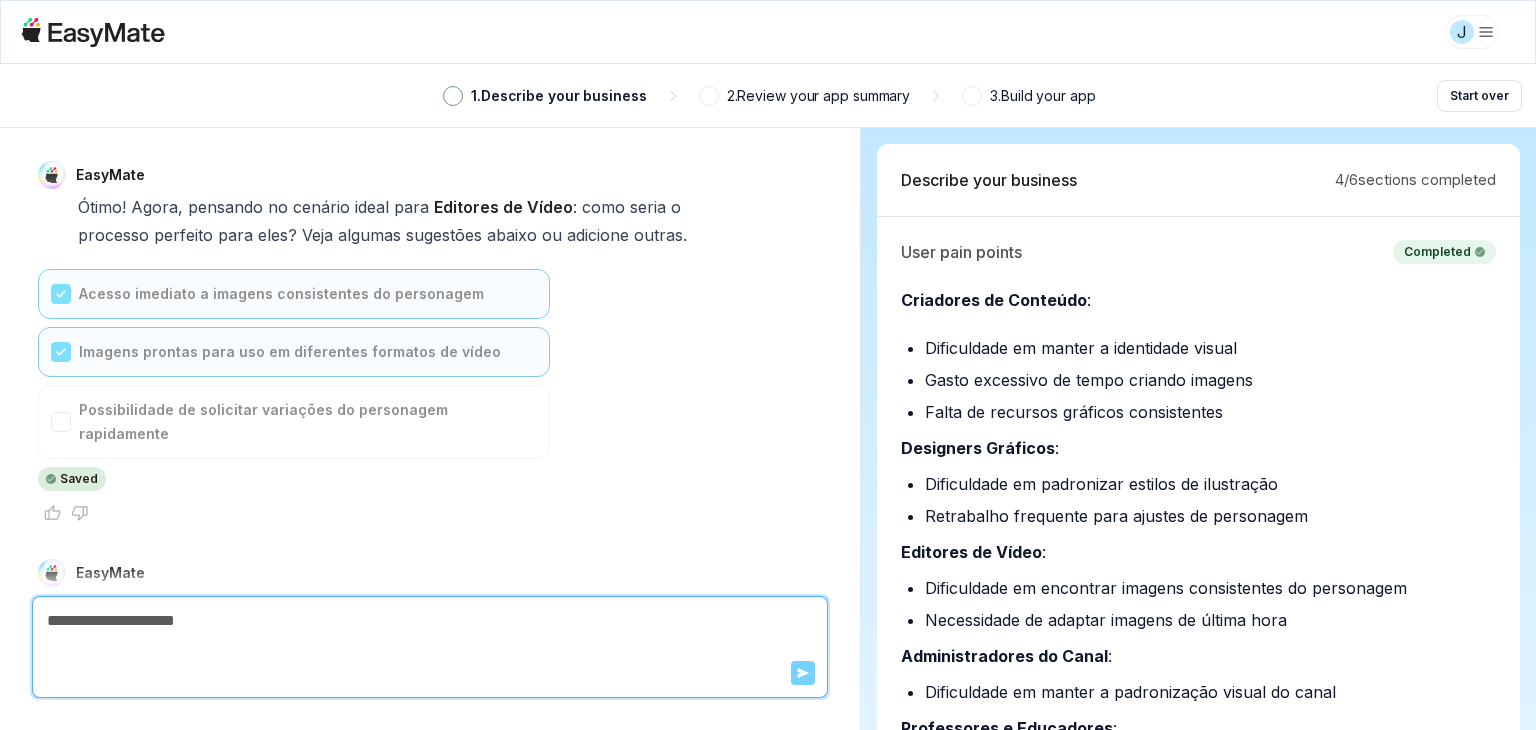 scroll, scrollTop: 7840, scrollLeft: 0, axis: vertical 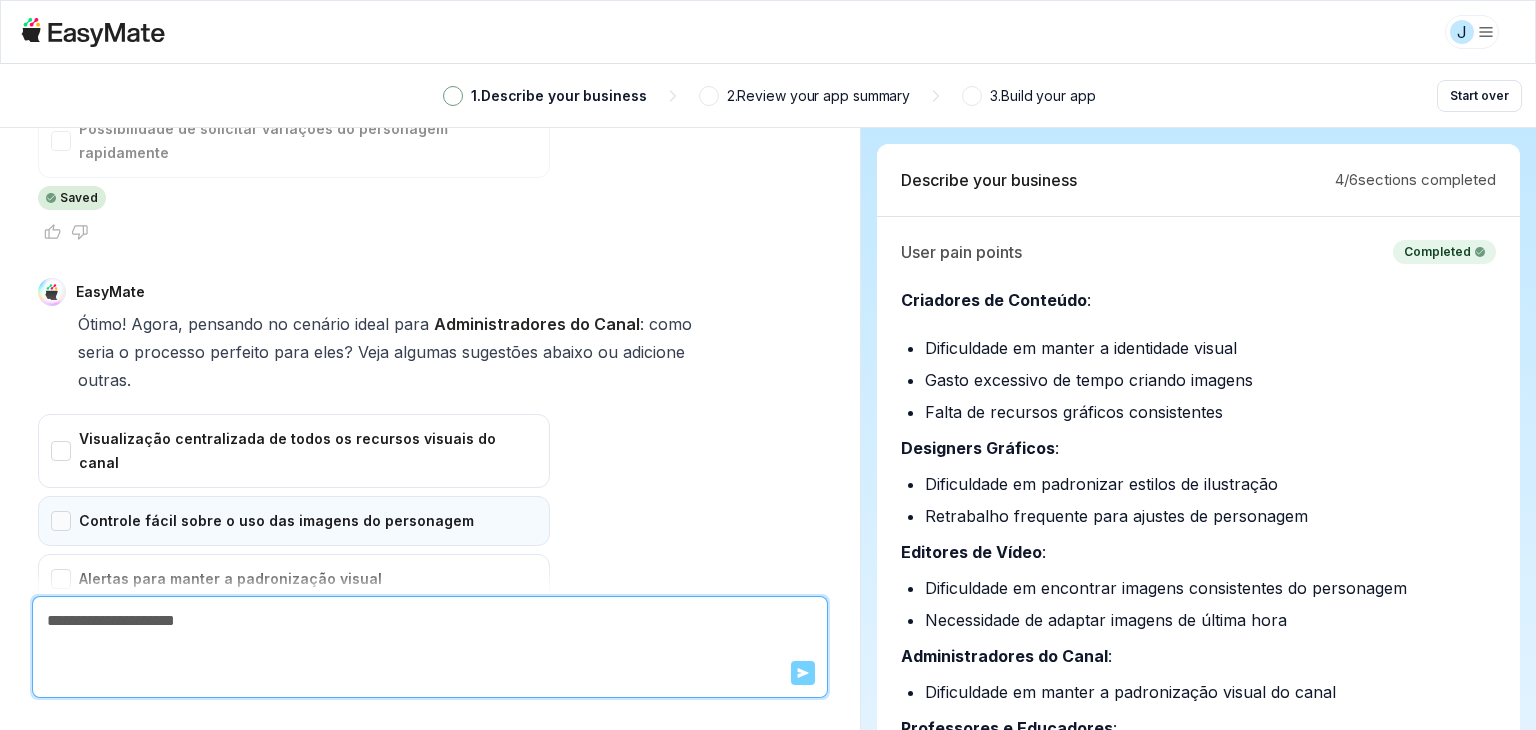 click on "Controle fácil sobre o uso das imagens do personagem" at bounding box center [294, 521] 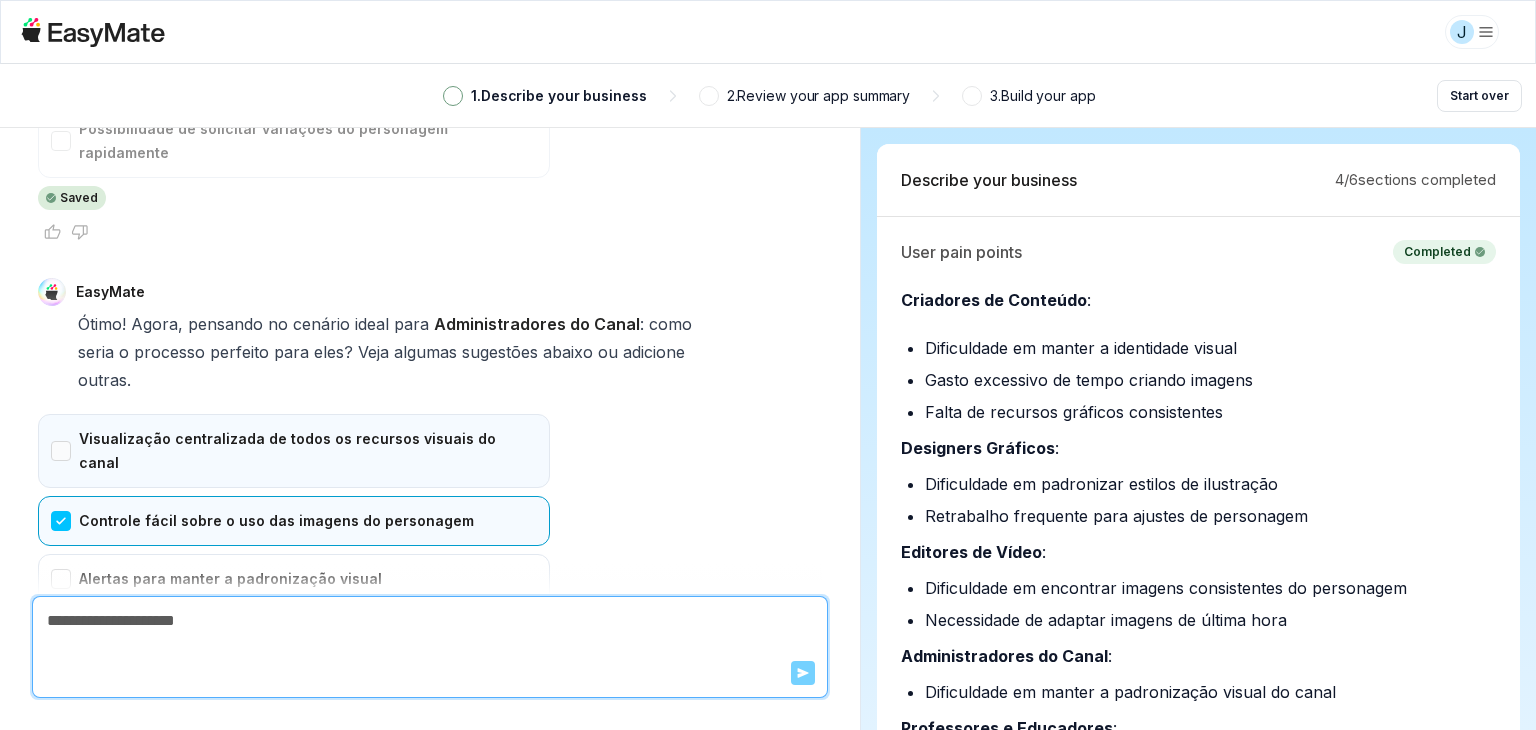 click on "Visualização centralizada de todos os recursos visuais do canal" at bounding box center (294, 451) 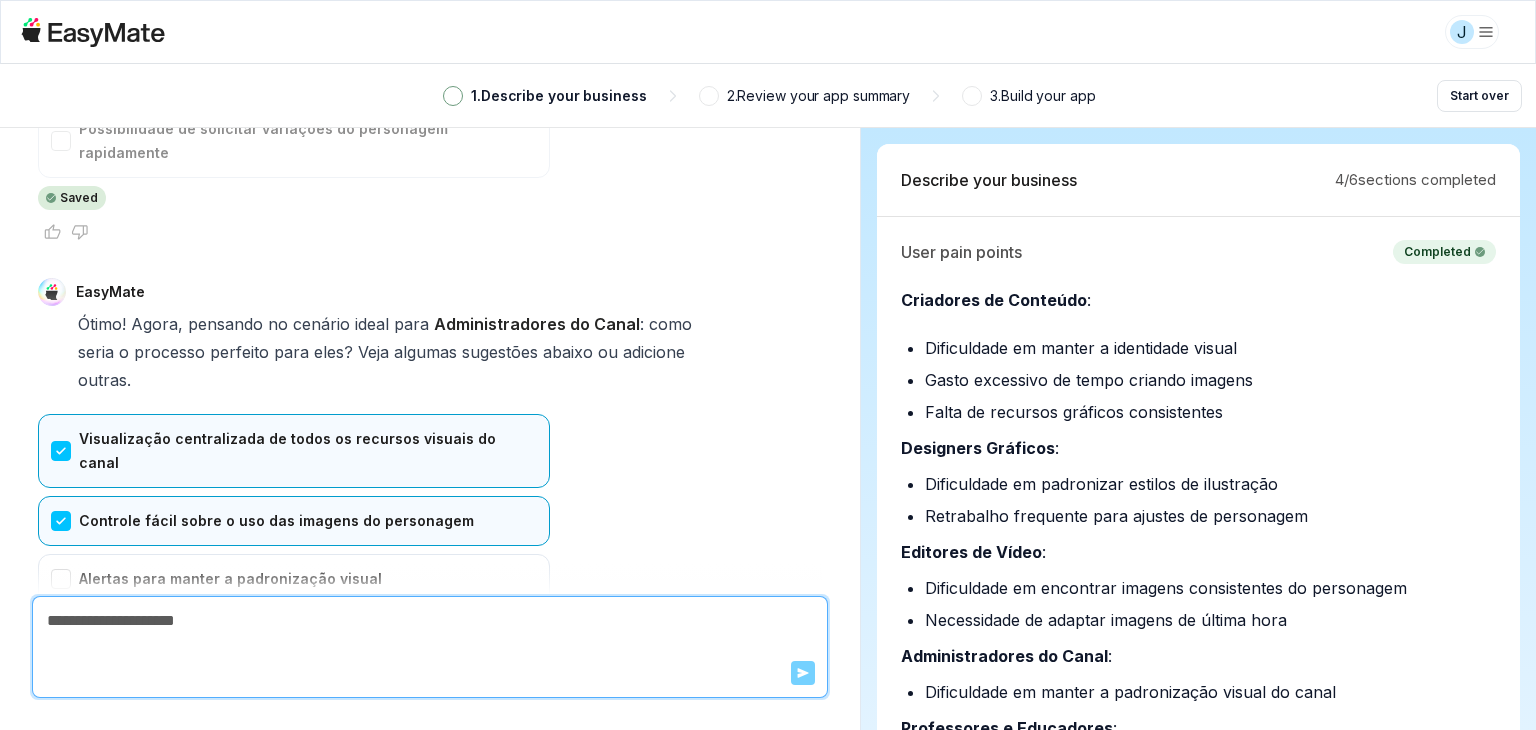 click on "Confirm" at bounding box center [73, 668] 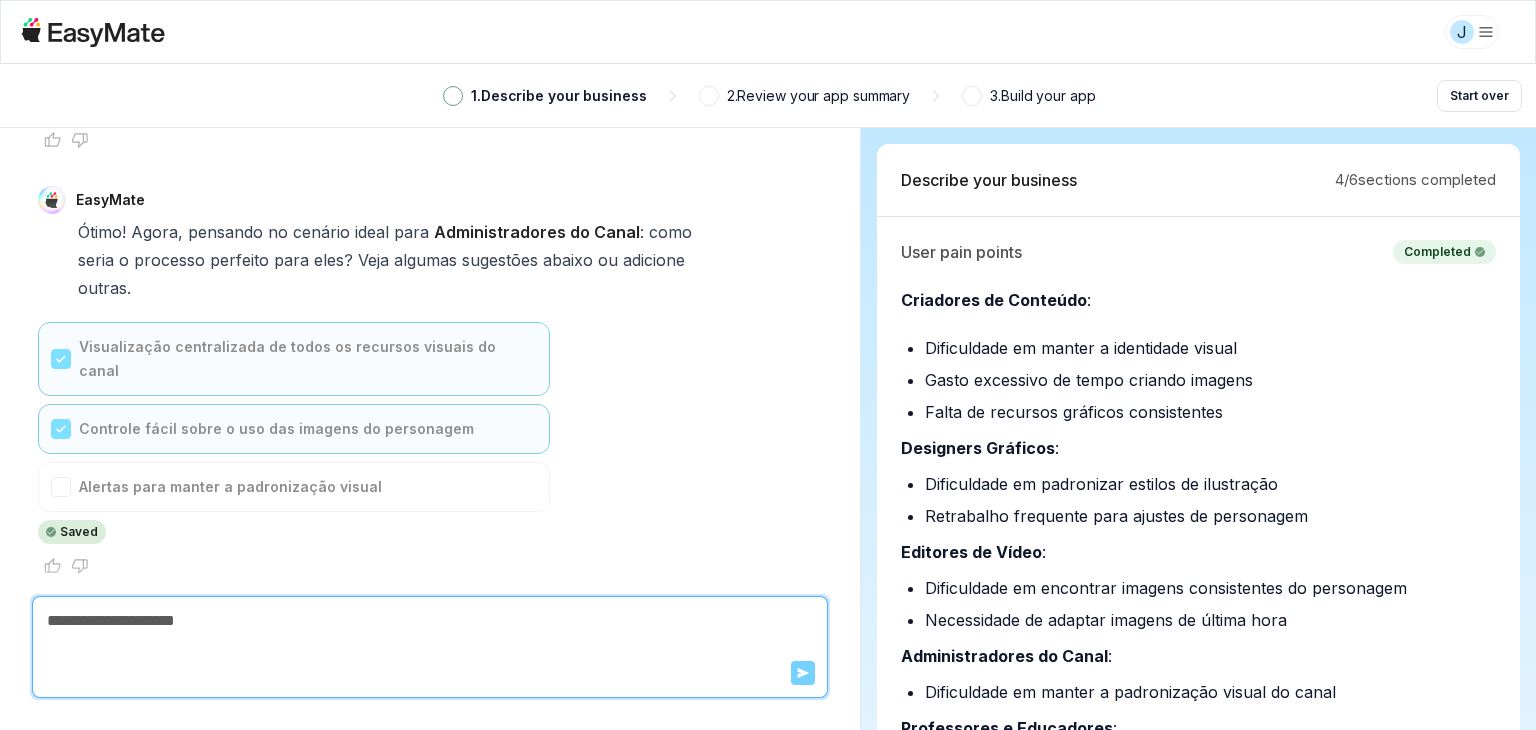 scroll, scrollTop: 8236, scrollLeft: 0, axis: vertical 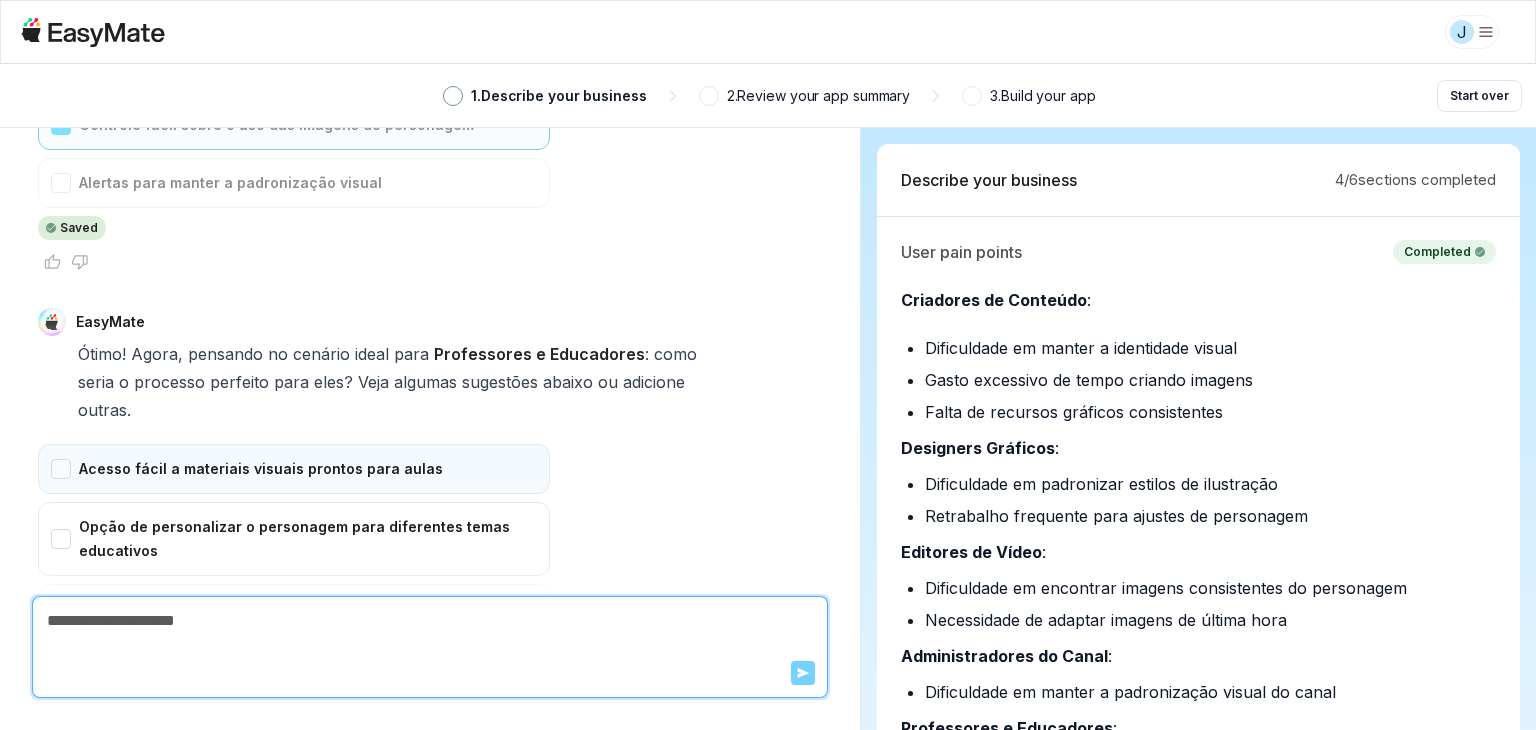 click on "Acesso fácil a materiais visuais prontos para aulas" at bounding box center (294, 469) 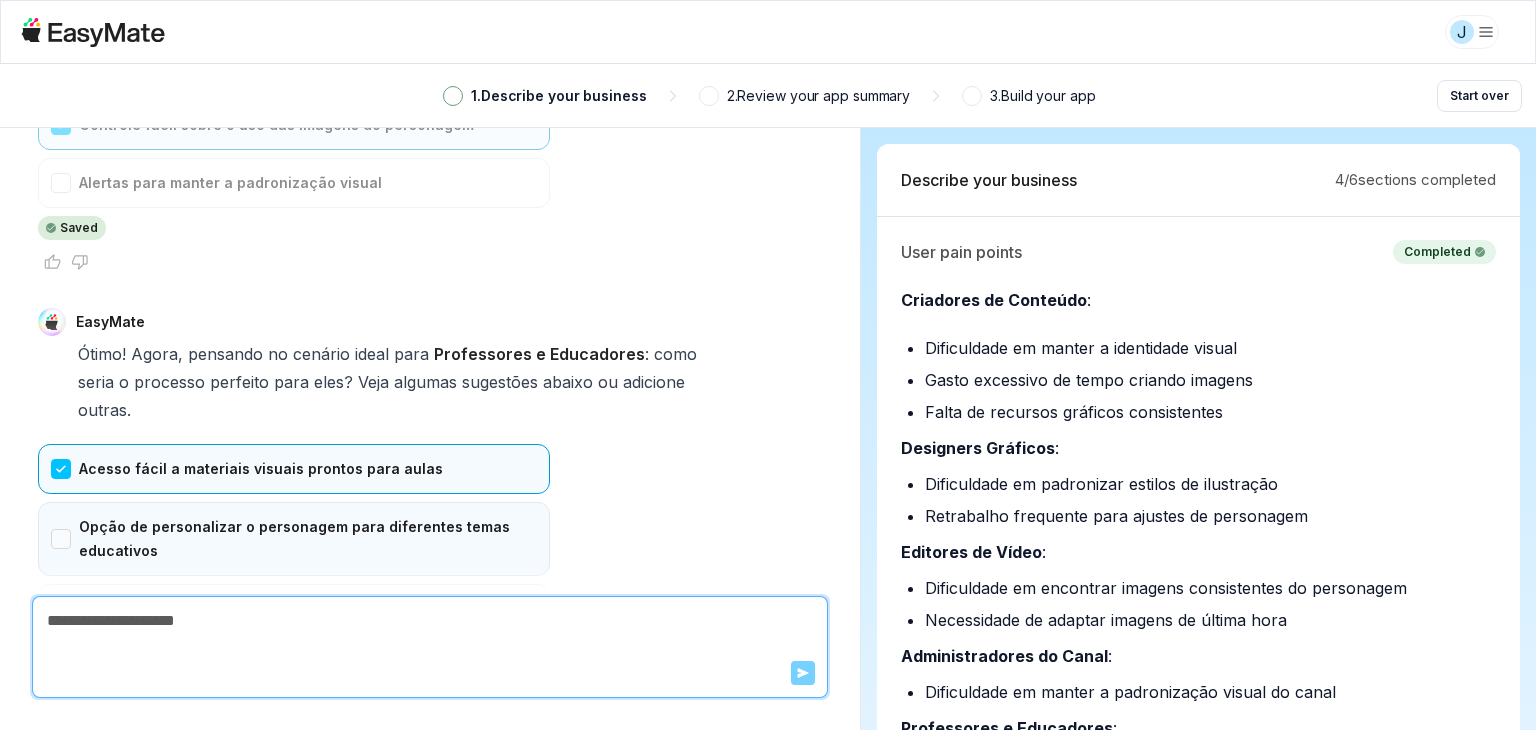 click on "Opção de personalizar o personagem para diferentes temas educativos" at bounding box center [294, 539] 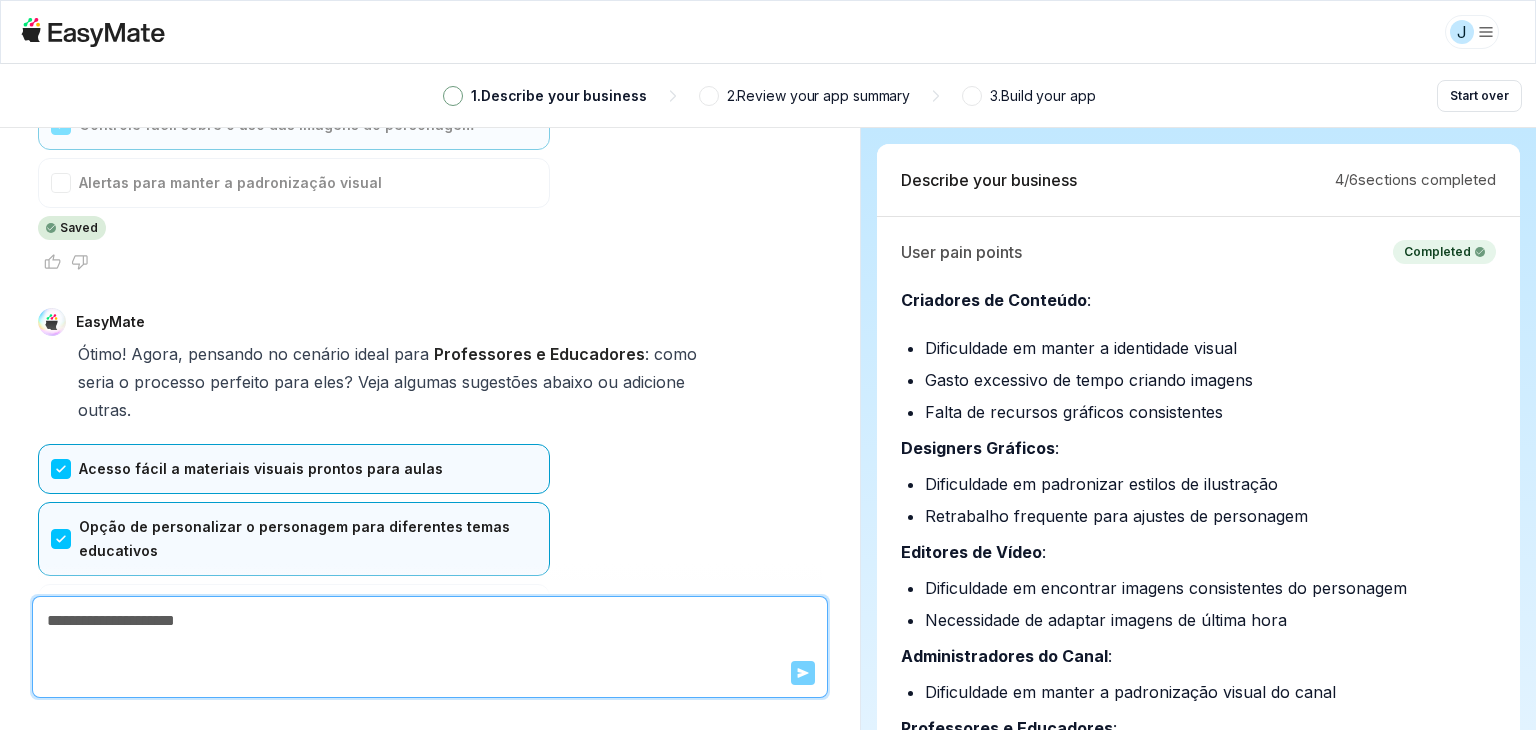 click on "Confirm" at bounding box center [73, 698] 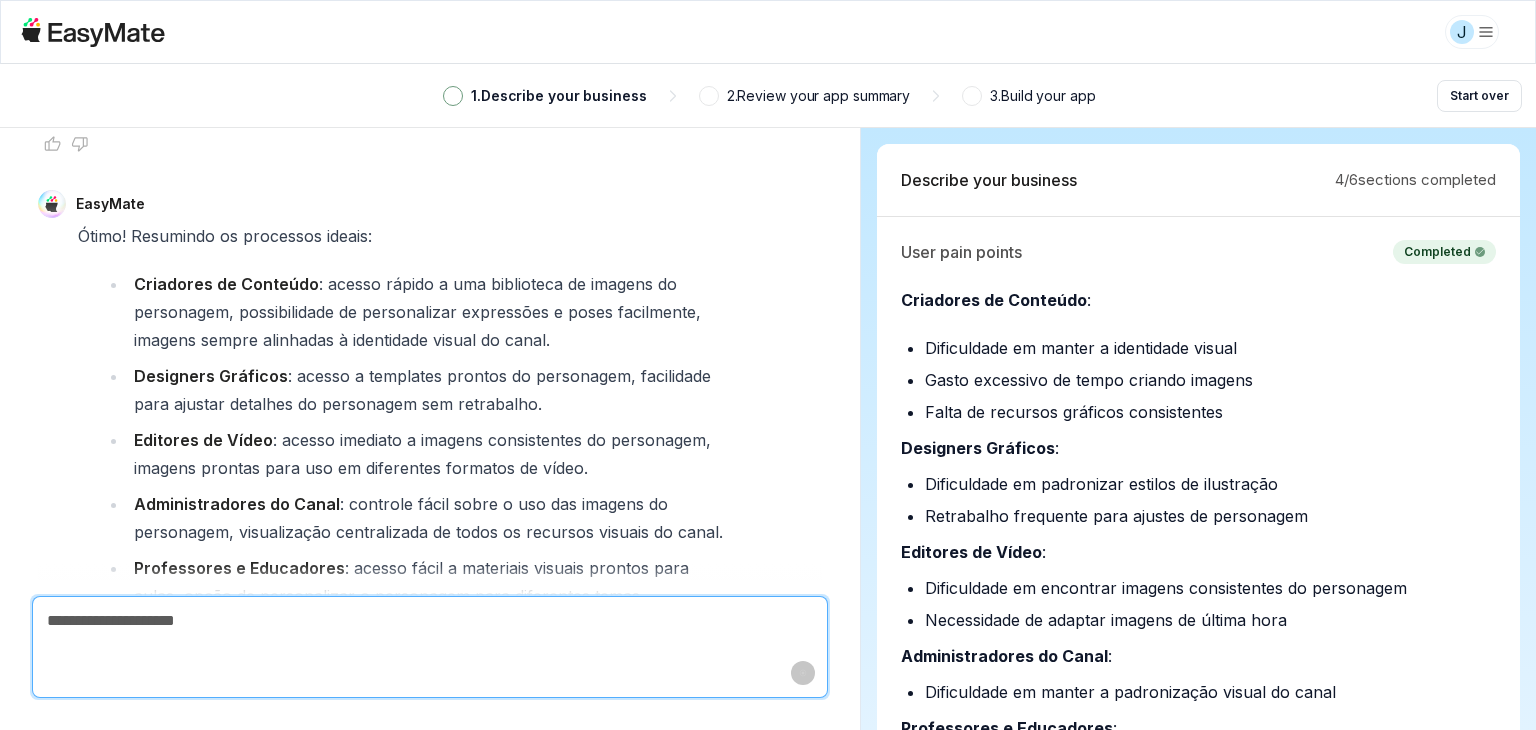 scroll, scrollTop: 8808, scrollLeft: 0, axis: vertical 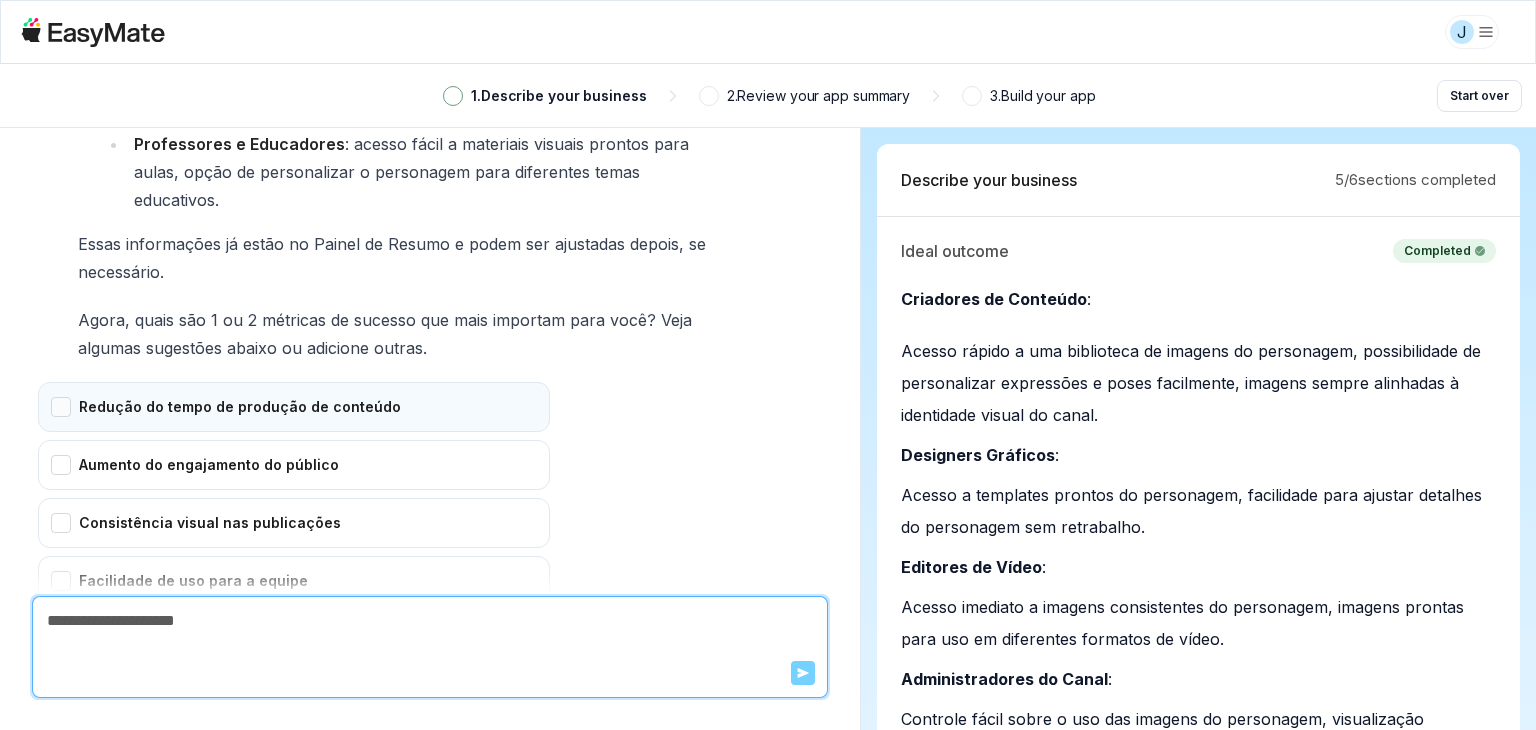 click on "Redução do tempo de produção de conteúdo" at bounding box center (294, 407) 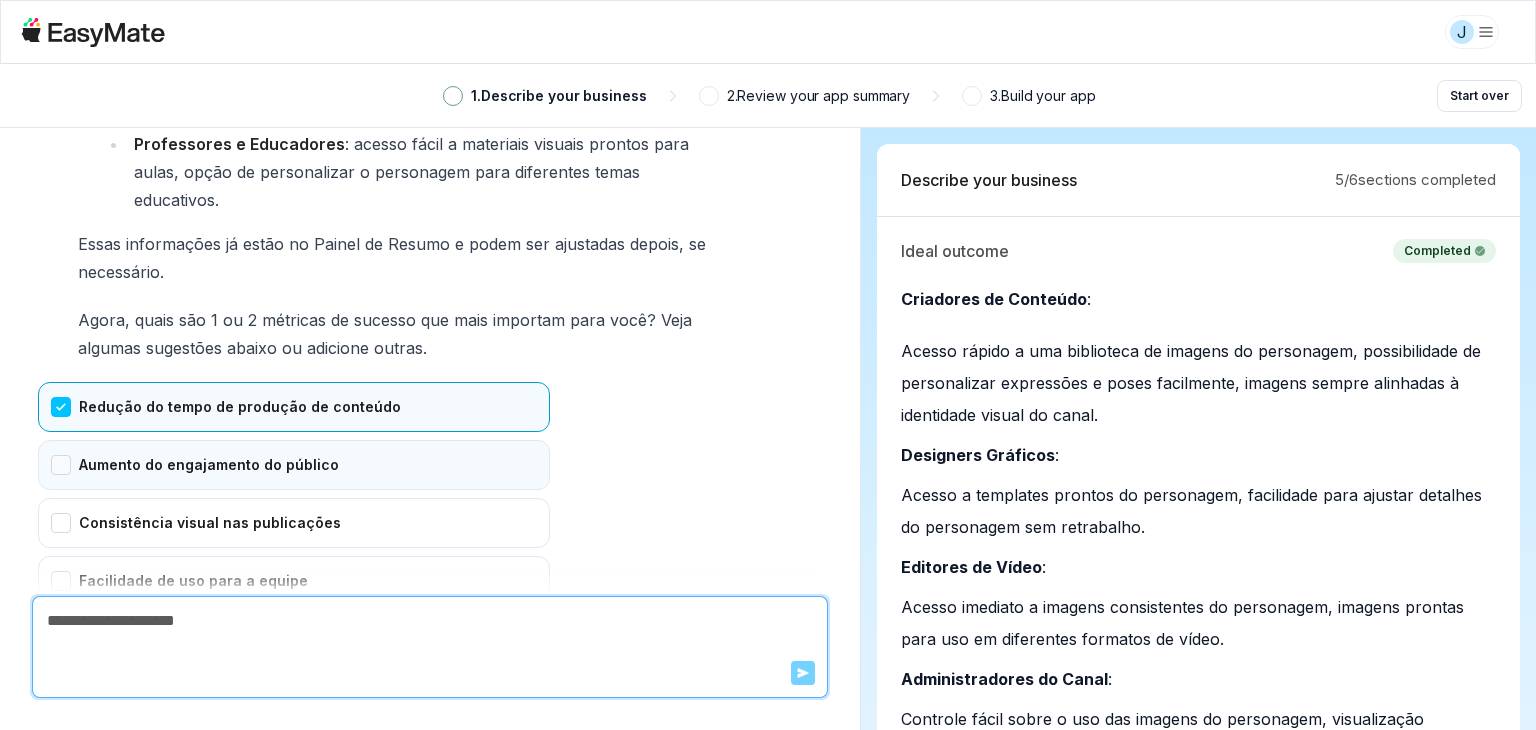 click on "Aumento do engajamento do público" at bounding box center (294, 465) 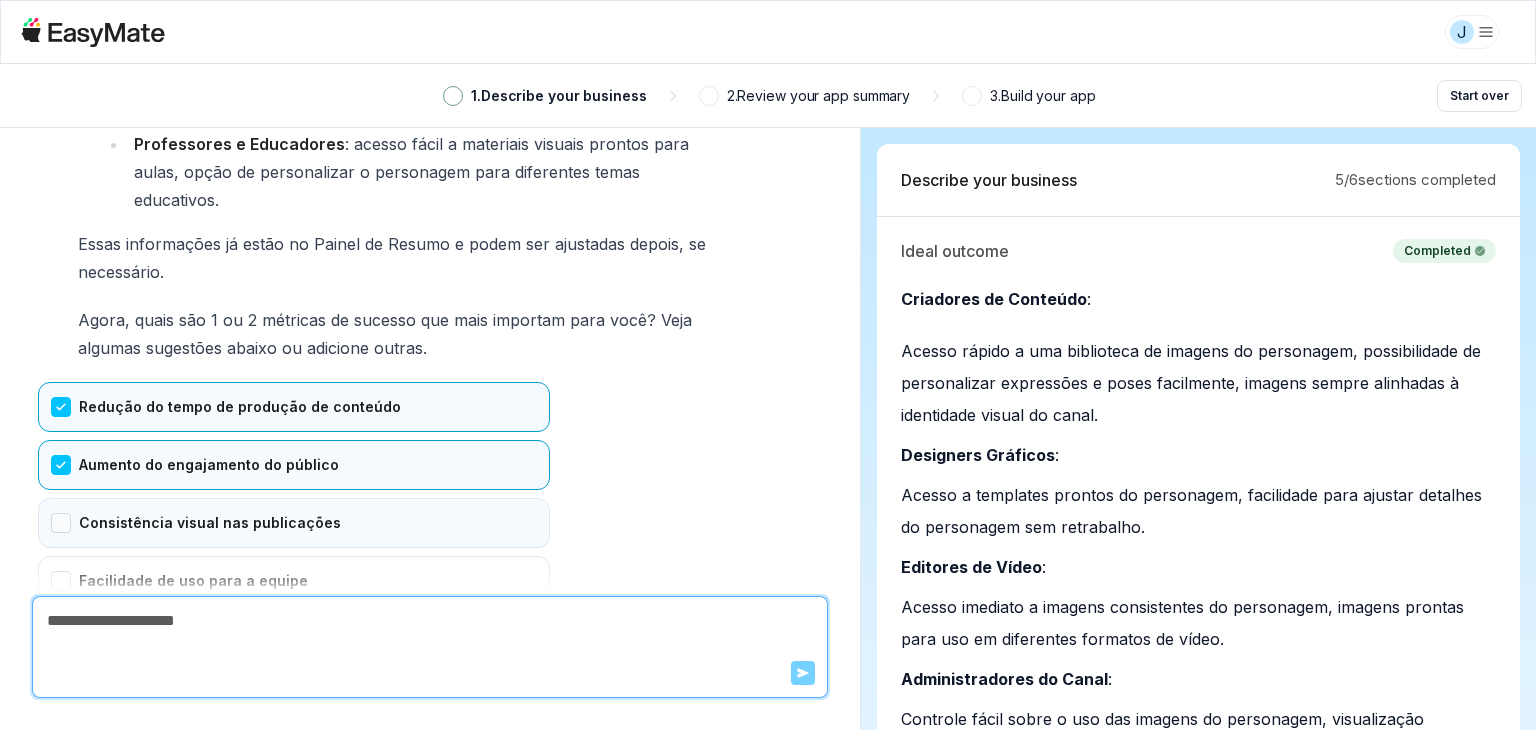 click on "Consistência visual nas publicações" at bounding box center [294, 523] 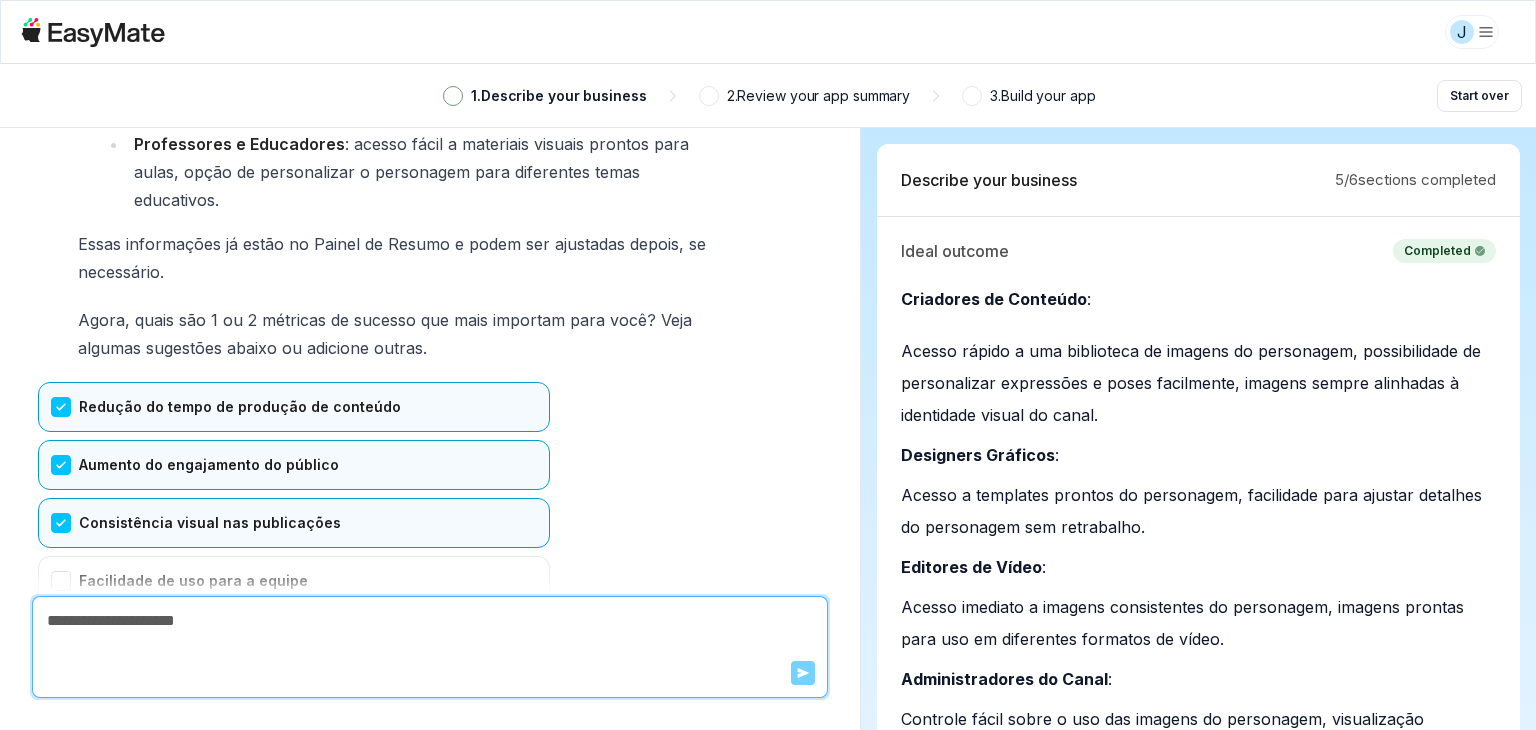 click on "Confirm" at bounding box center (73, 728) 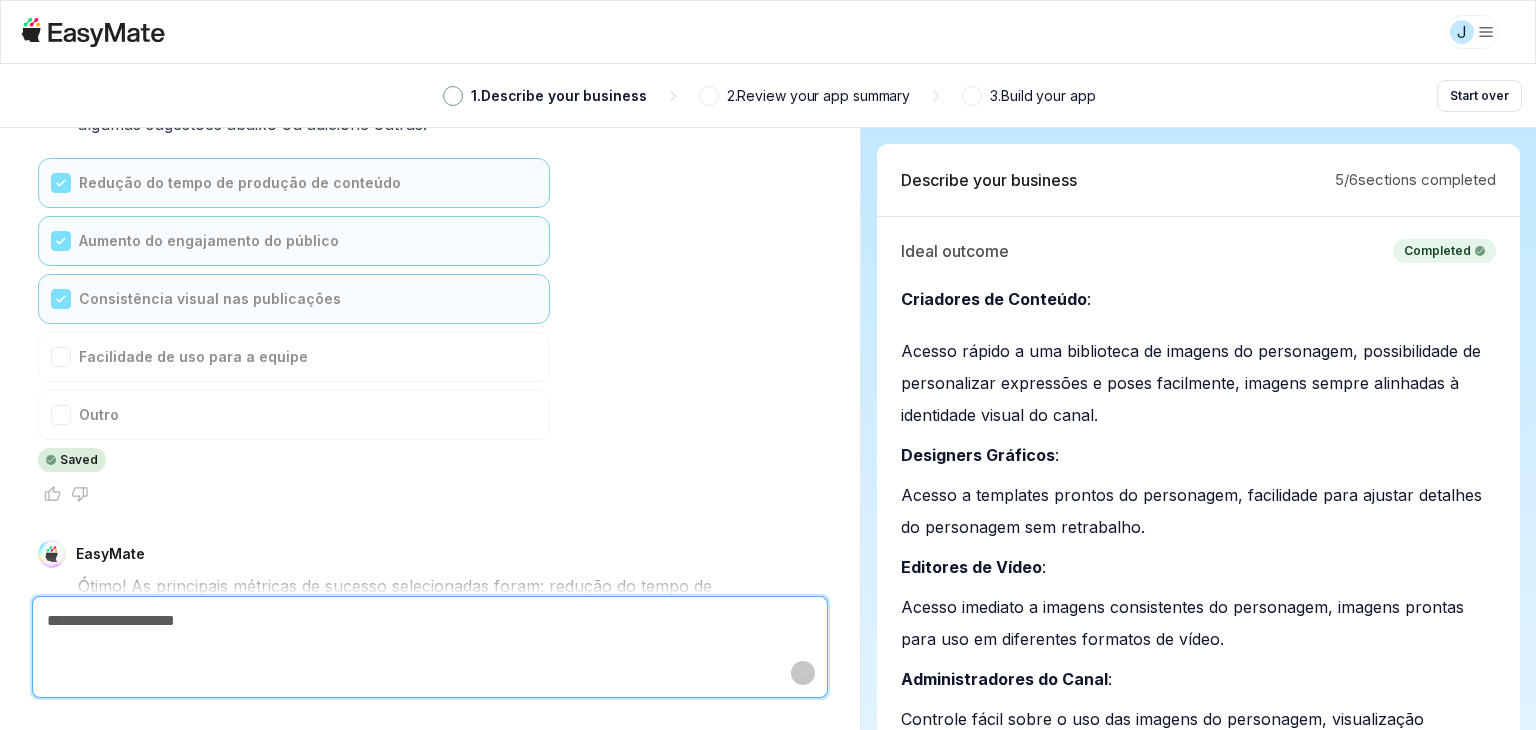 scroll, scrollTop: 9456, scrollLeft: 0, axis: vertical 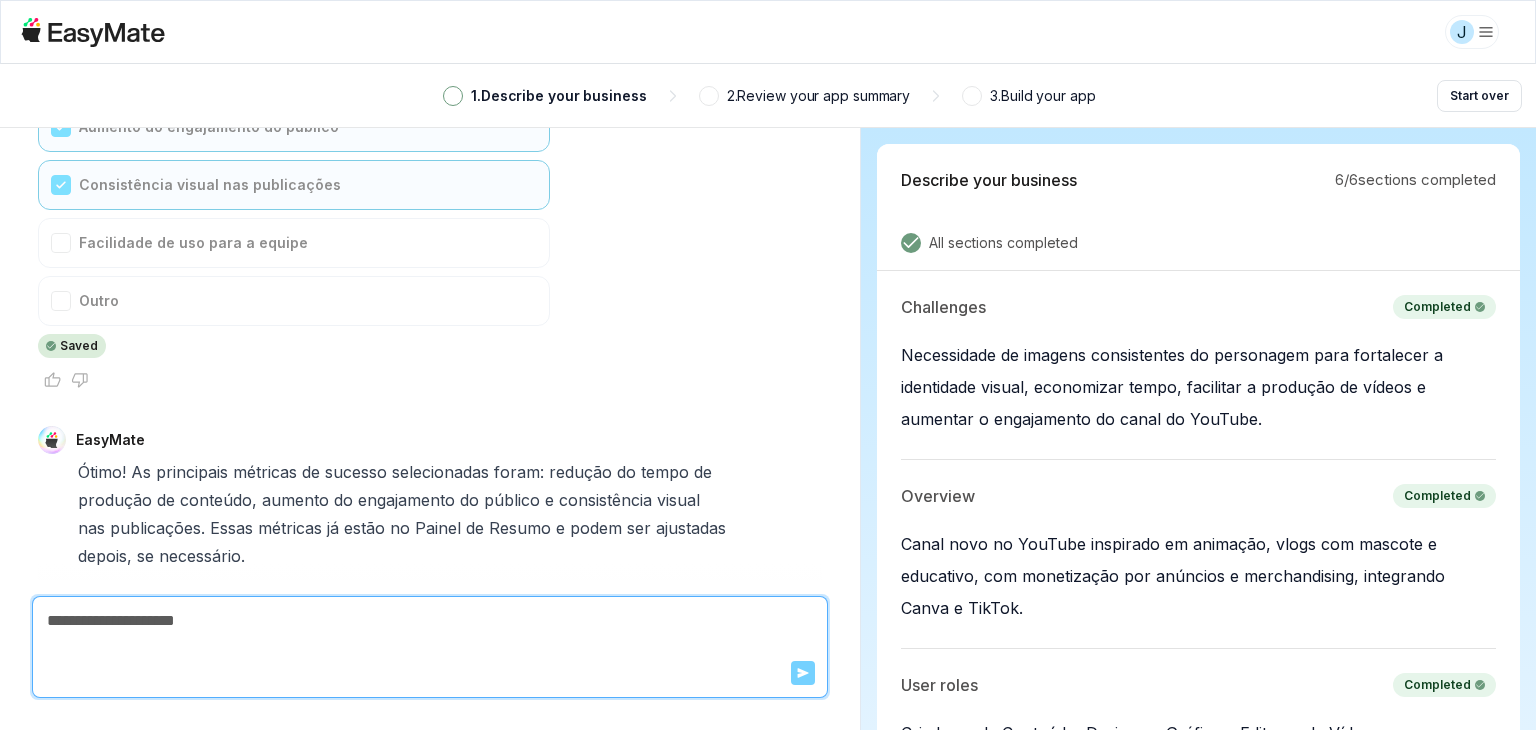 click on "Continuar para sugestão de solução" at bounding box center (294, 719) 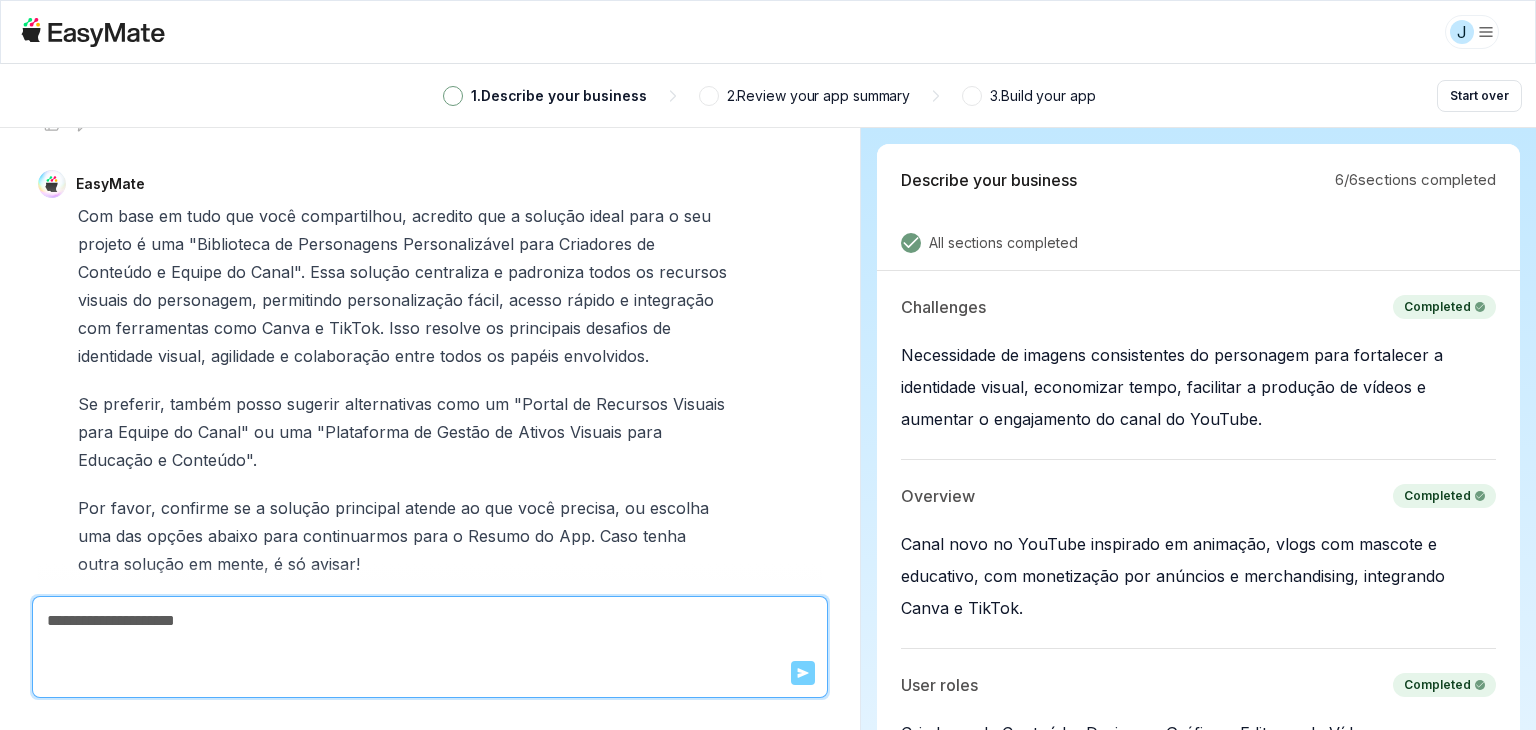 scroll, scrollTop: 10284, scrollLeft: 0, axis: vertical 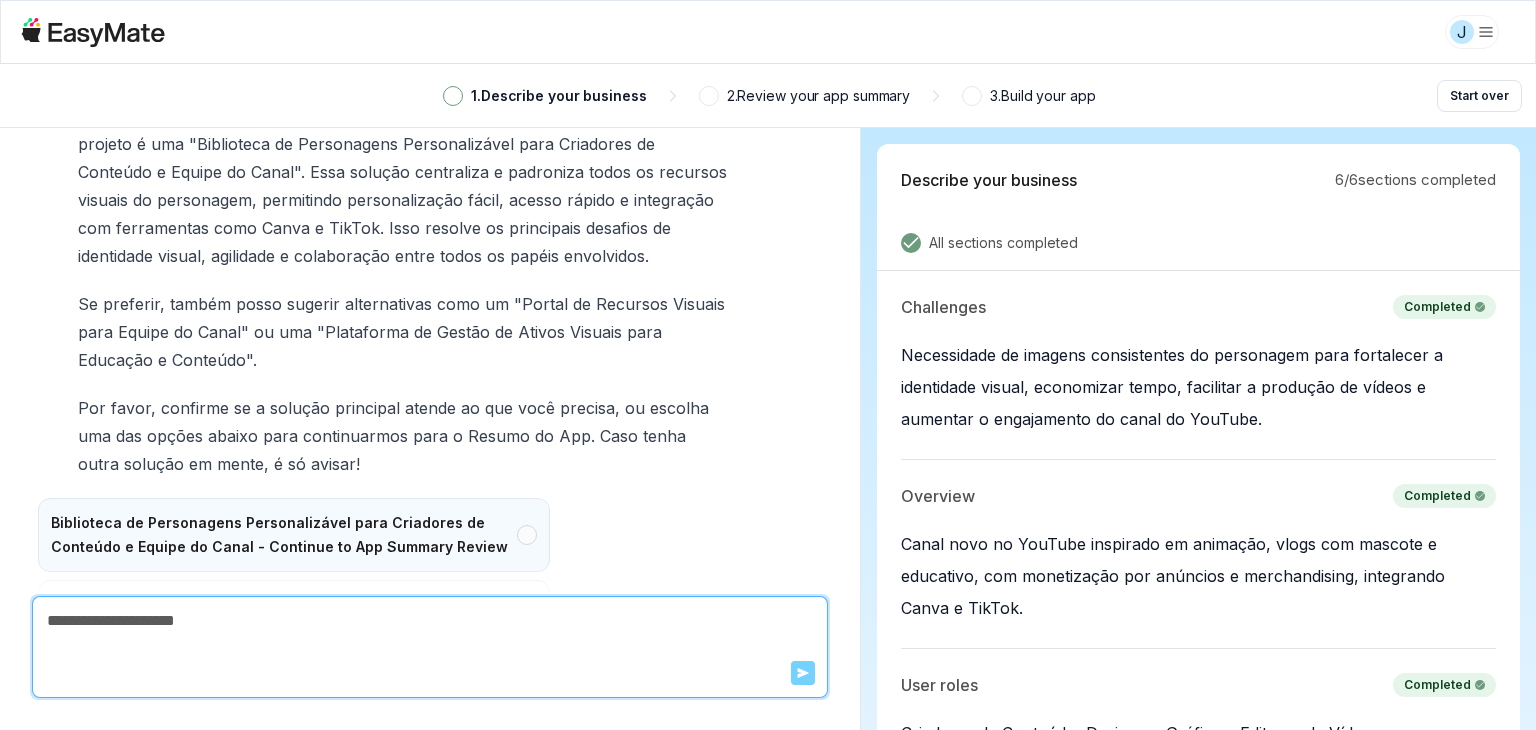 click on "Biblioteca de Personagens Personalizável para Criadores de Conteúdo e Equipe do Canal - Continue to App Summary Review" at bounding box center (294, 535) 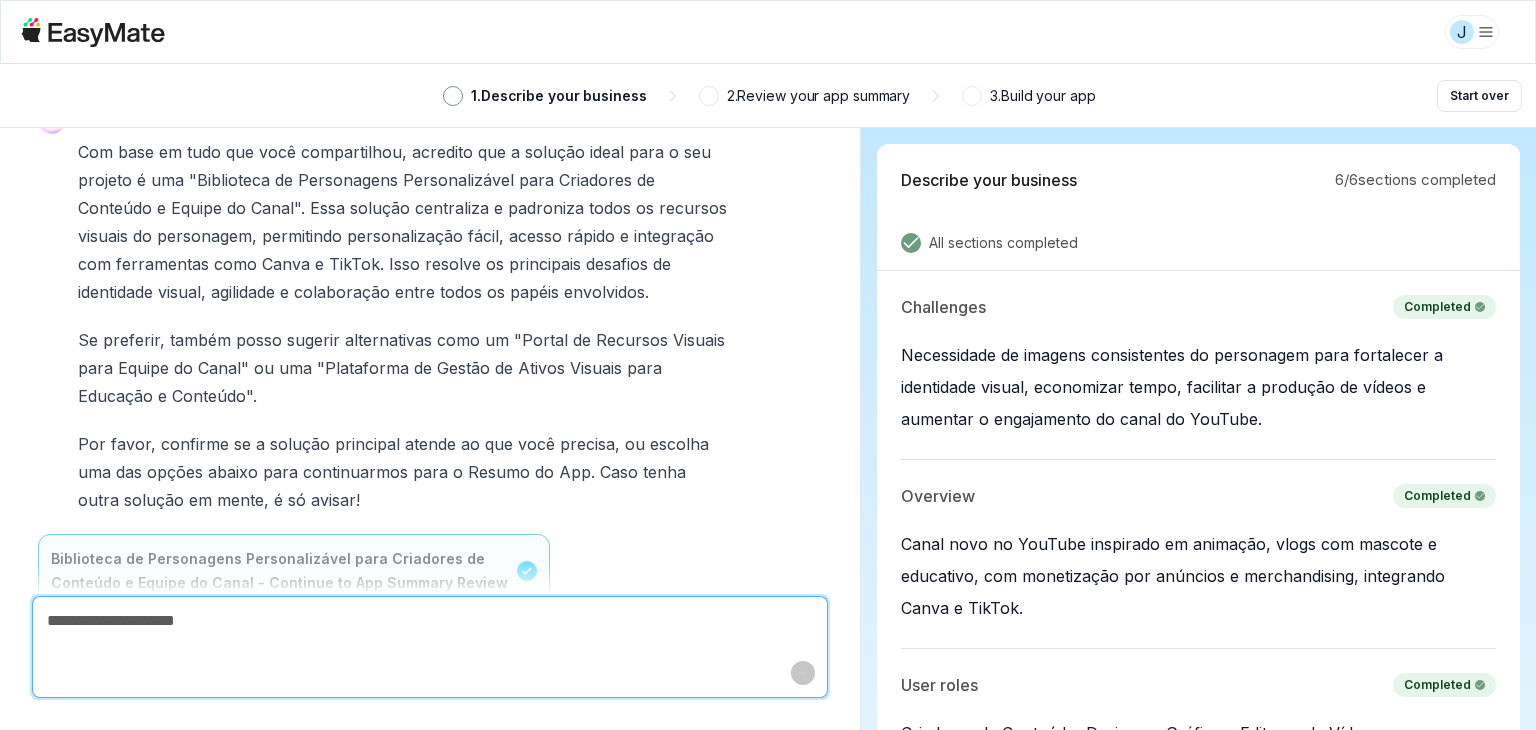 type on "*" 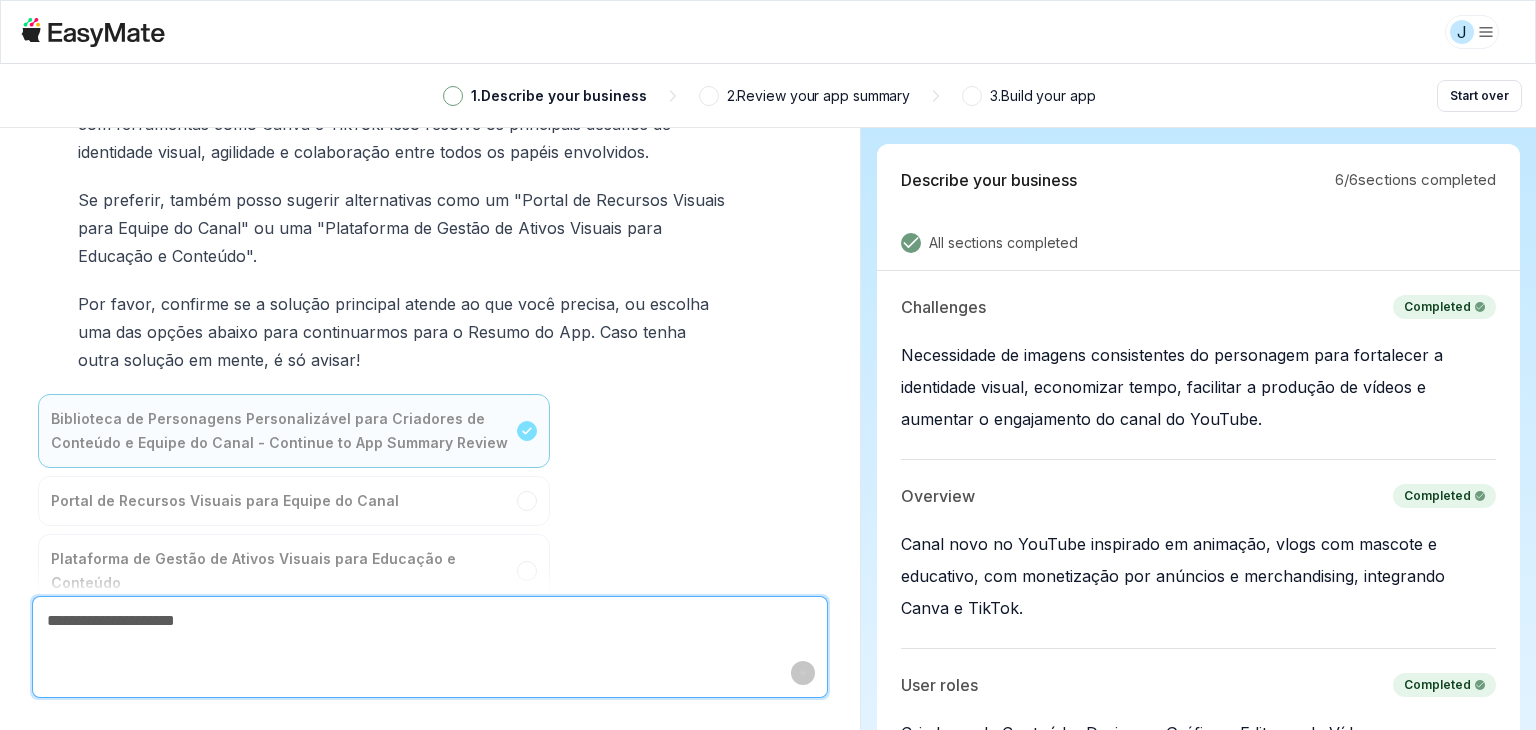 scroll, scrollTop: 10396, scrollLeft: 0, axis: vertical 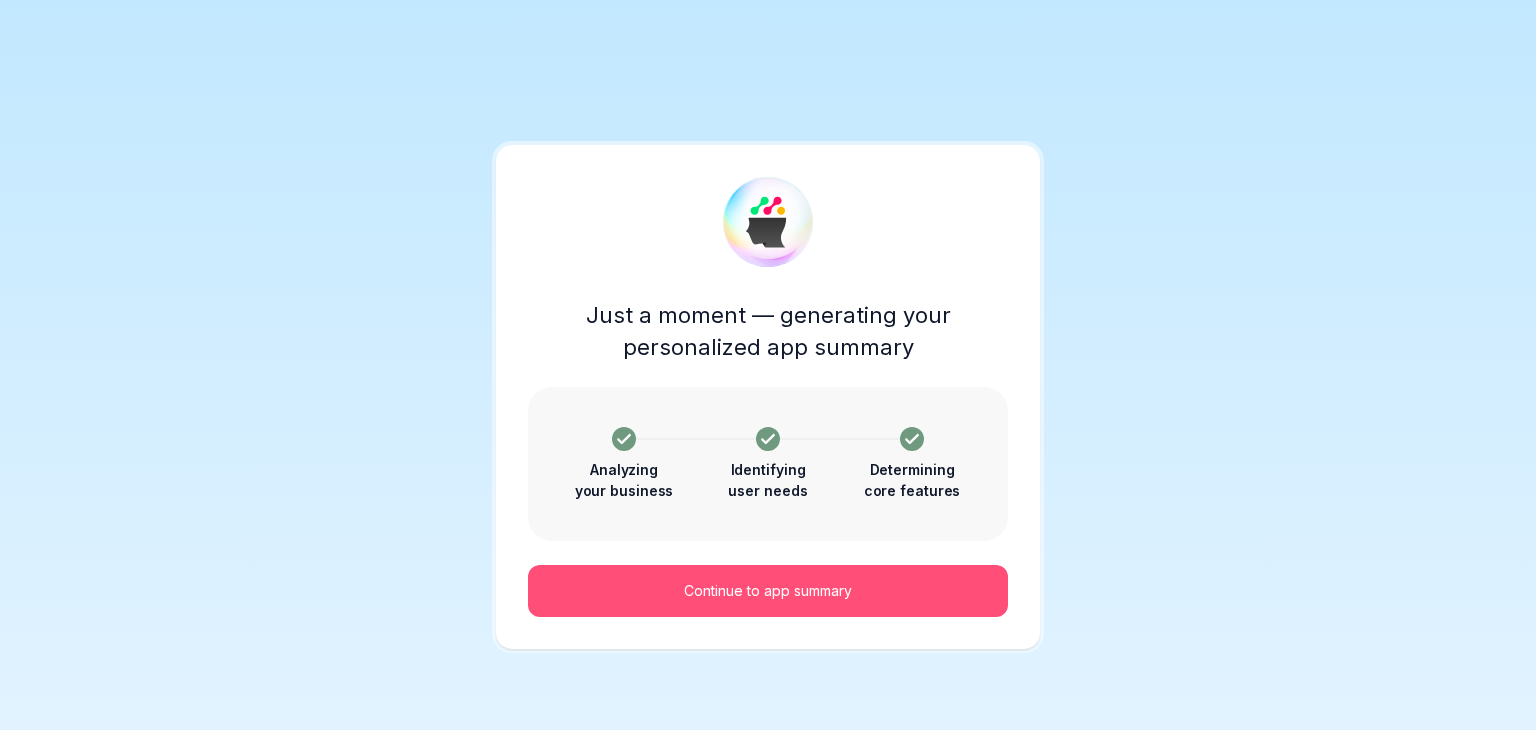 click on "Continue to app summary" at bounding box center (768, 591) 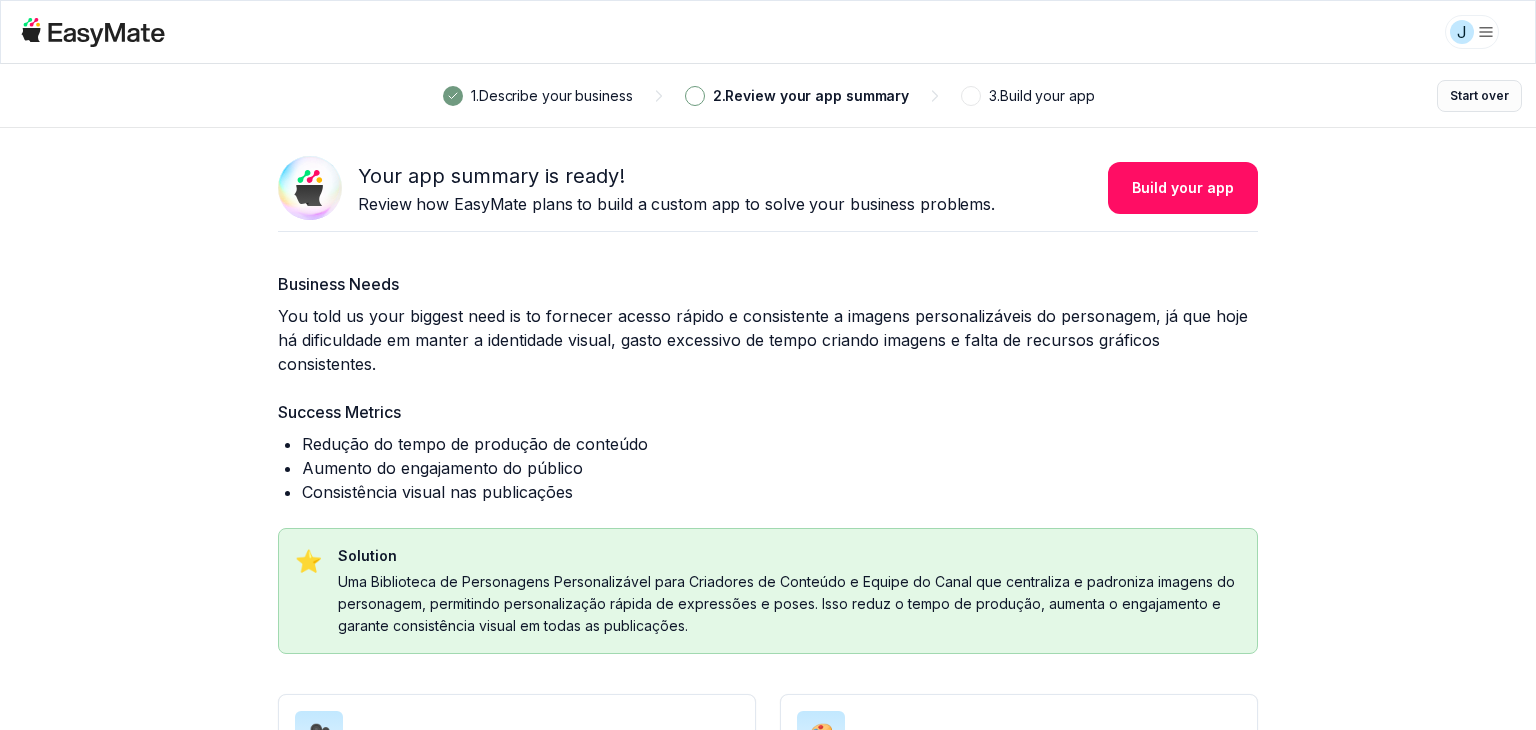 click on "Start over" at bounding box center (1479, 96) 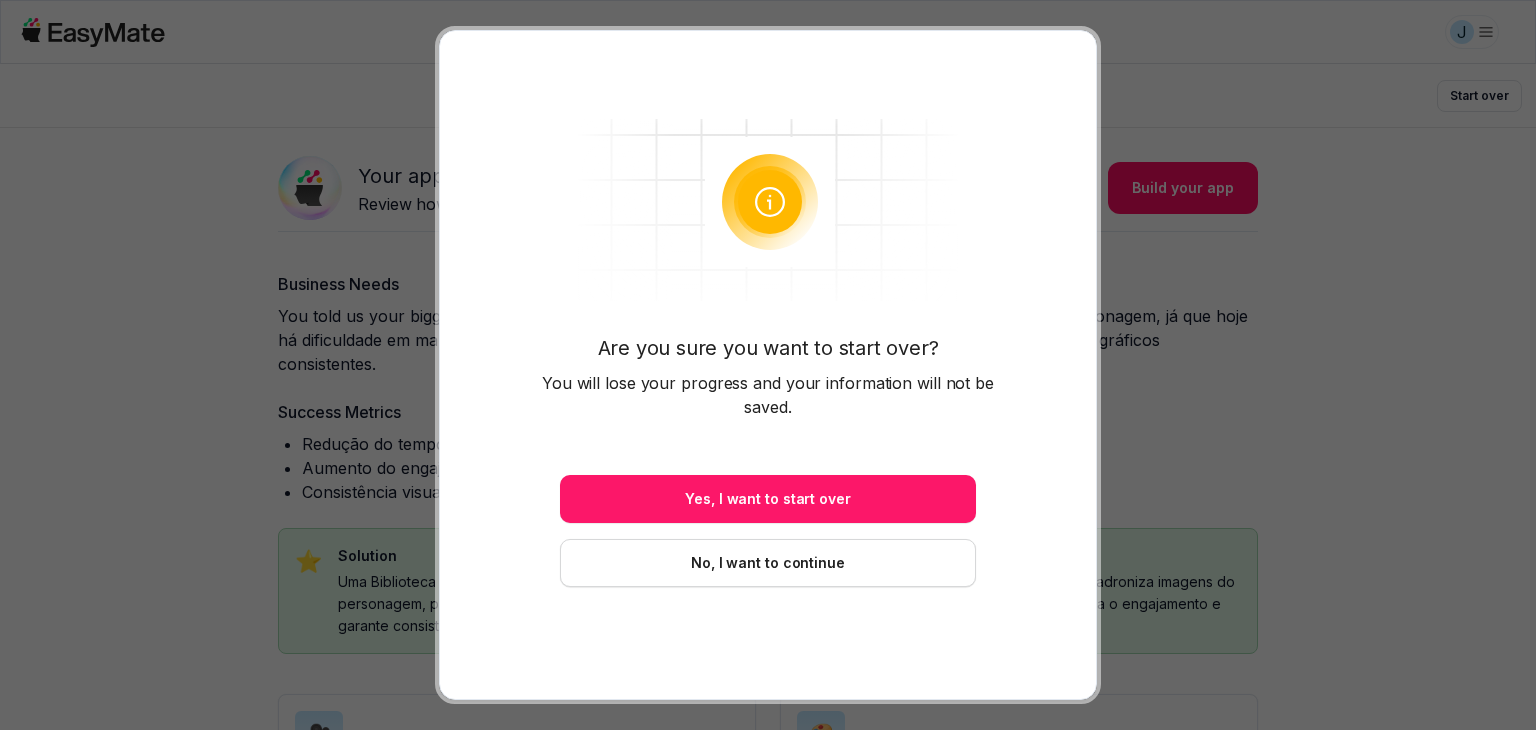 click at bounding box center [768, 365] 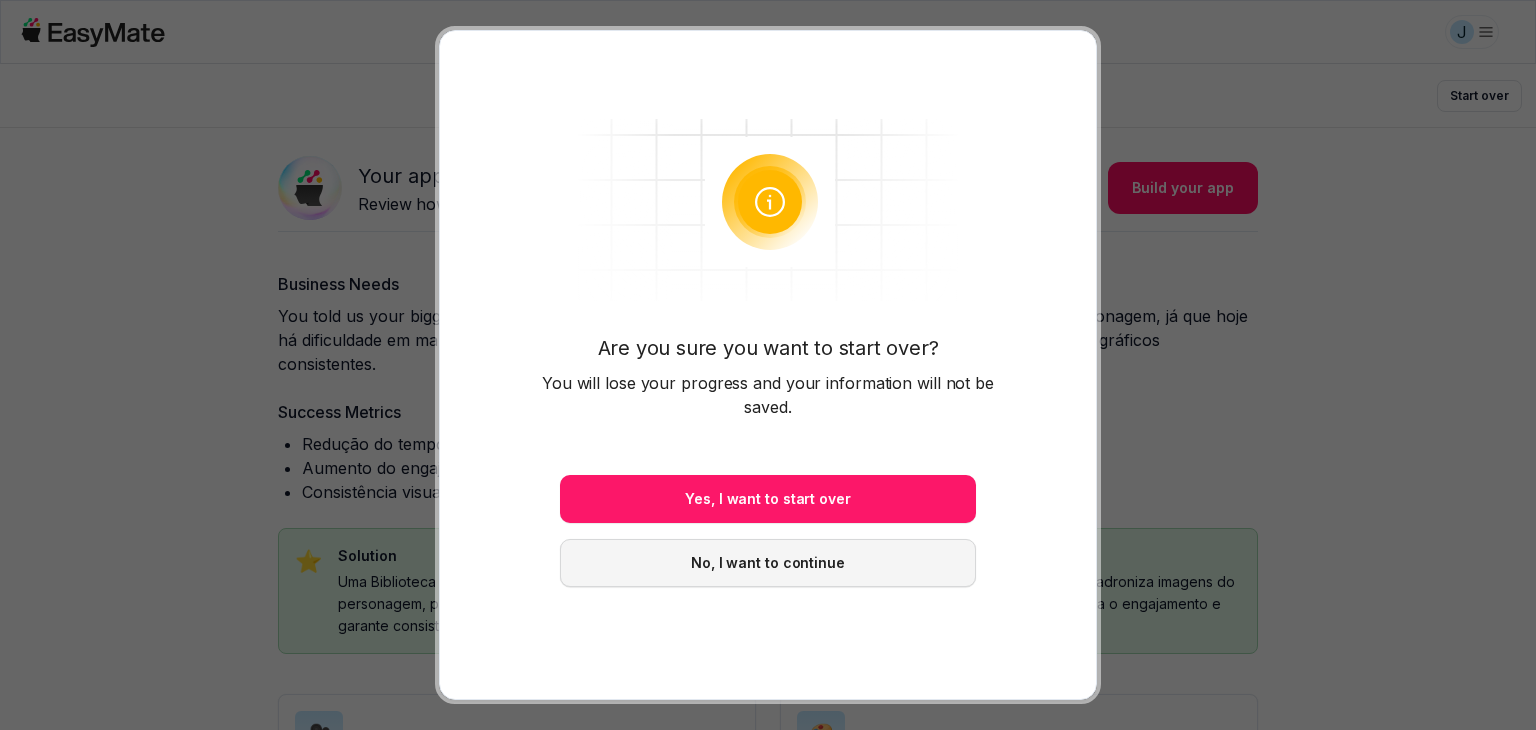 click on "No, I want to continue" at bounding box center [768, 563] 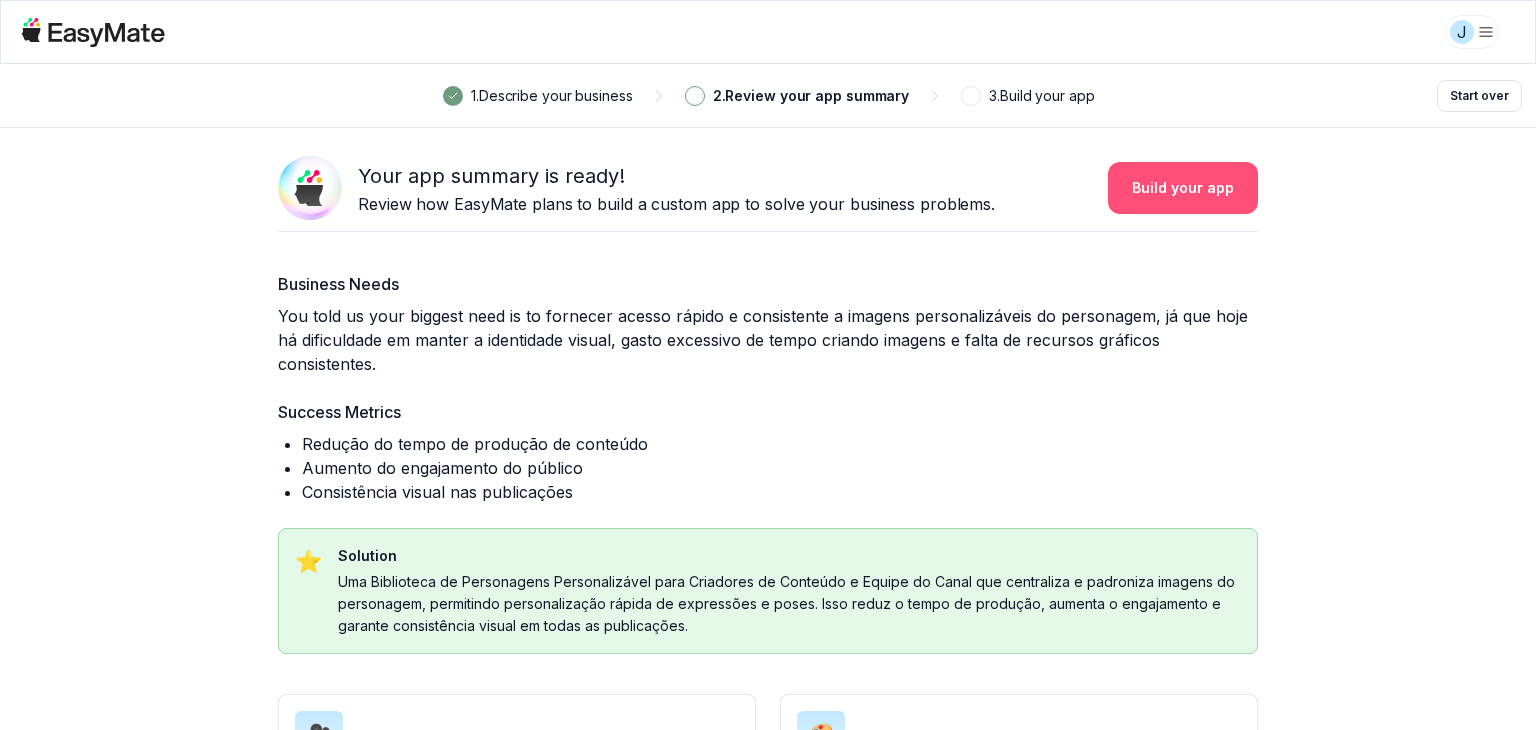 click on "Build your app" at bounding box center [1183, 188] 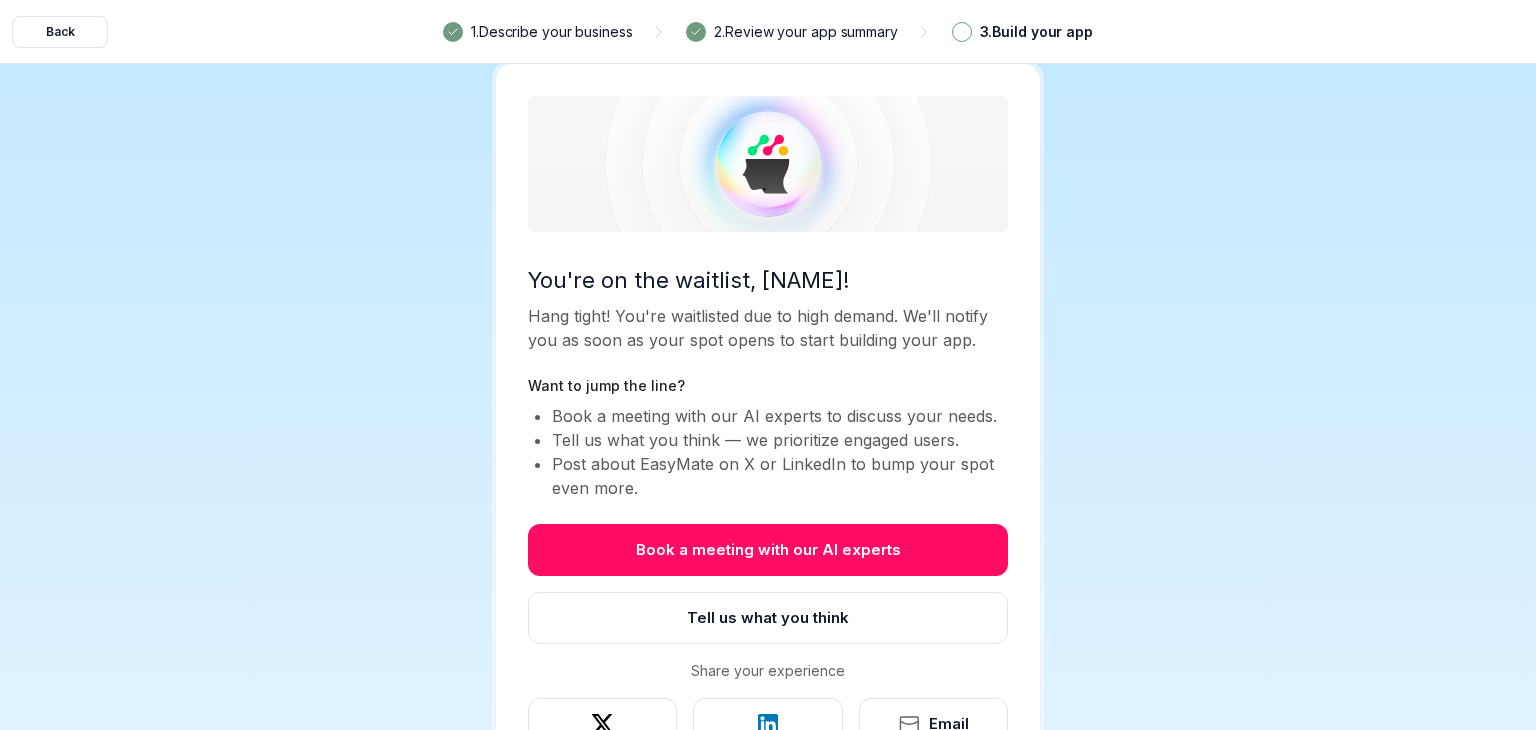 click on "Back 1 .  Describe your business 2 .  Review your app summary 3 .  Build your app You're on the waitlist, Jung-Projeto1! Hang tight! You're waitlisted due to high demand. We'll notify you as soon as your spot opens to start building your app. Want to jump the line? Book a meeting with our AI experts to discuss your needs. Tell us what you think — we prioritize engaged users. Post about EasyMate on X or LinkedIn to bump your spot even more. Book a meeting with our AI experts Tell us what you think Share your experience Email" at bounding box center (768, 391) 